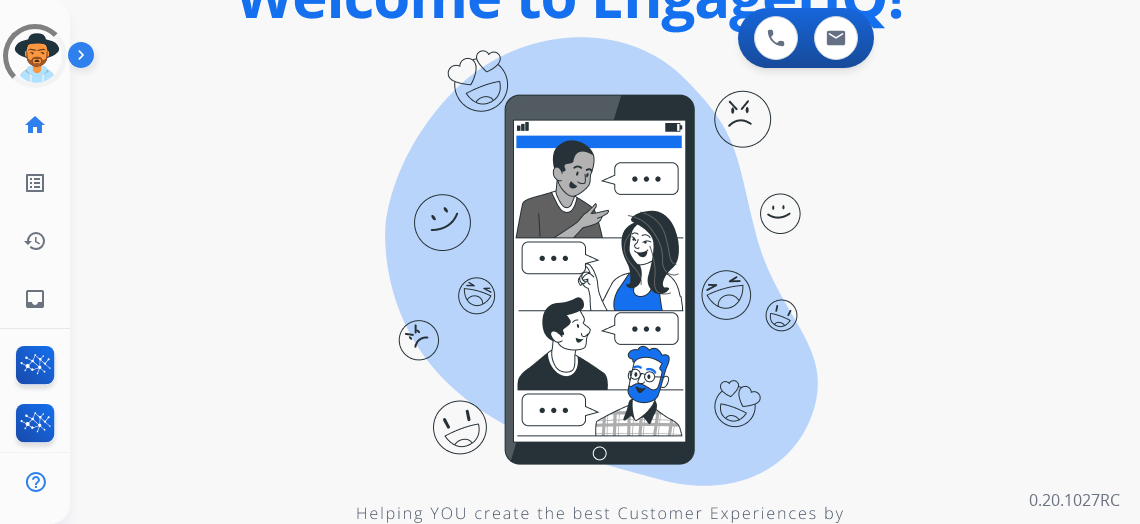 scroll, scrollTop: 0, scrollLeft: 0, axis: both 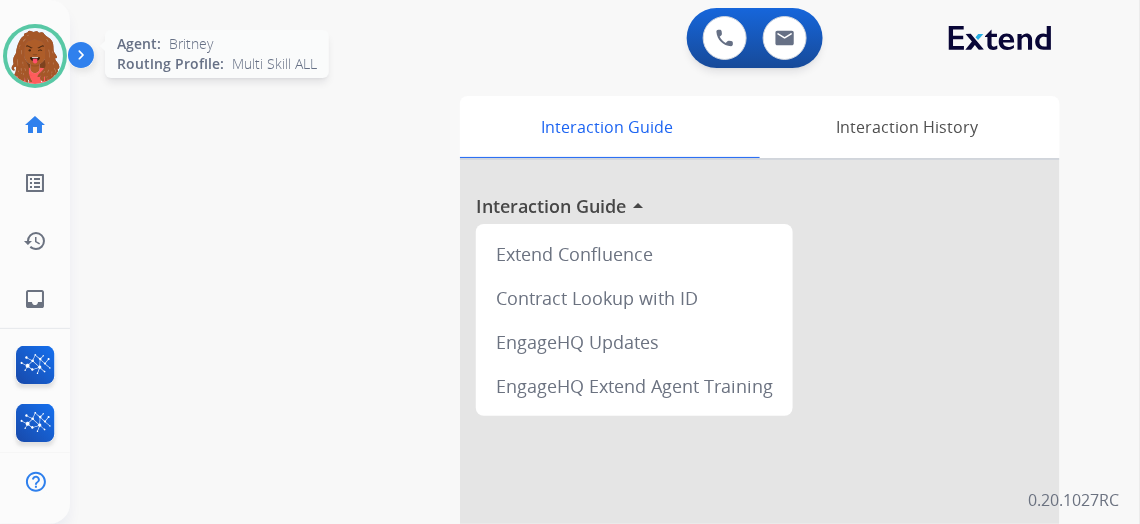 click at bounding box center [35, 56] 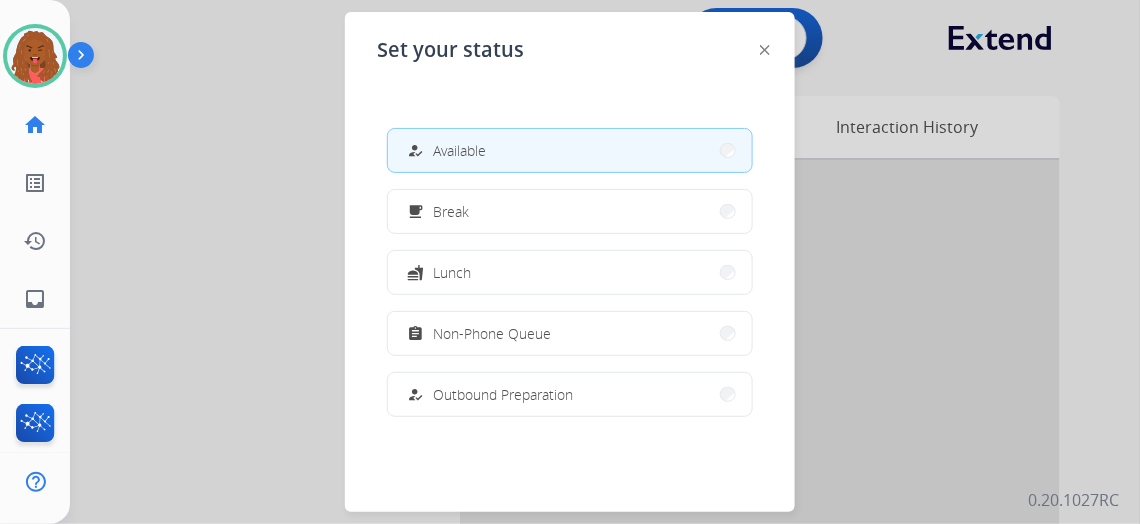 click at bounding box center (570, 262) 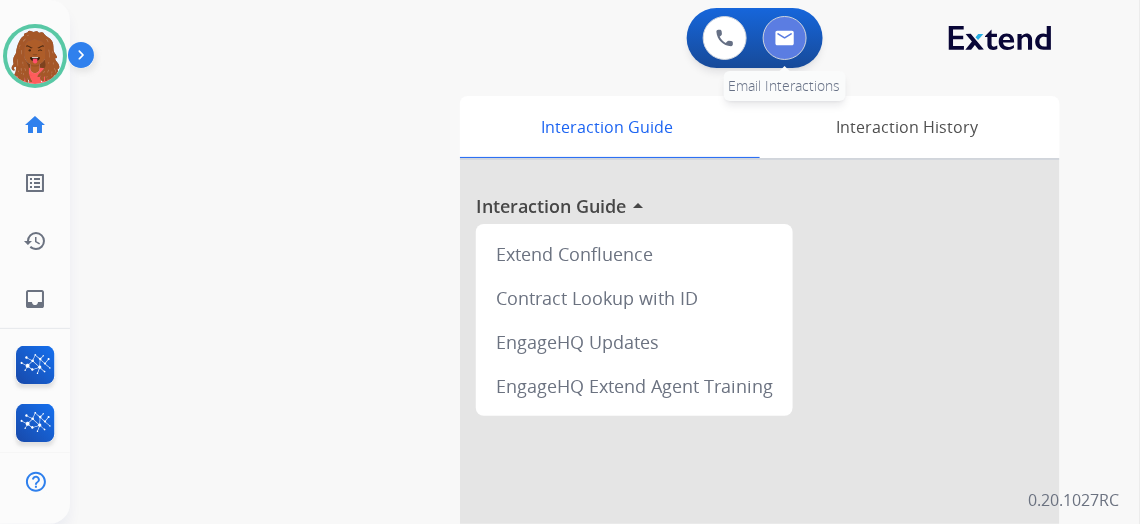 click at bounding box center (785, 38) 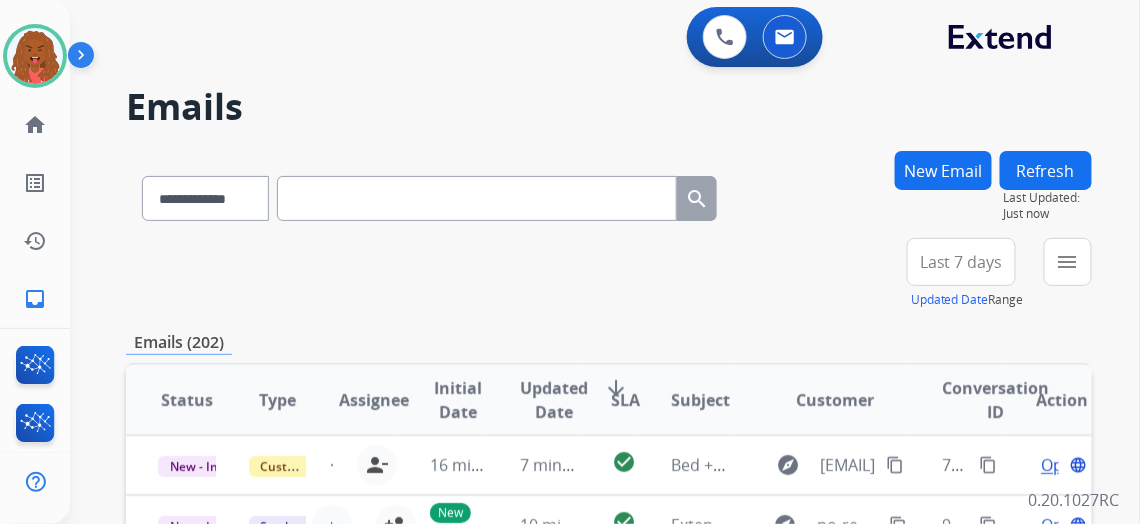 scroll, scrollTop: 0, scrollLeft: 0, axis: both 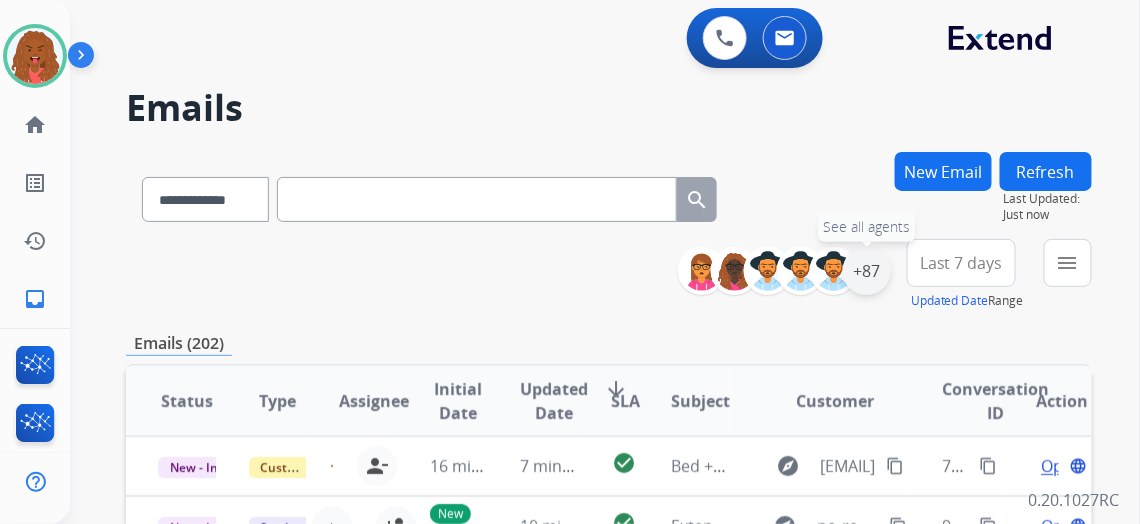 click on "+87" at bounding box center (867, 271) 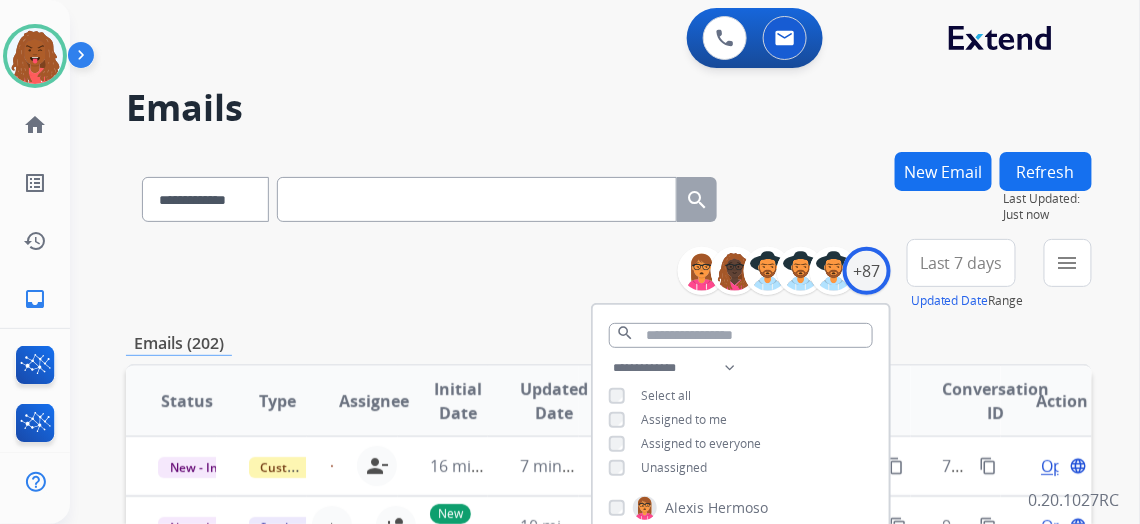 click on "**********" at bounding box center [741, 420] 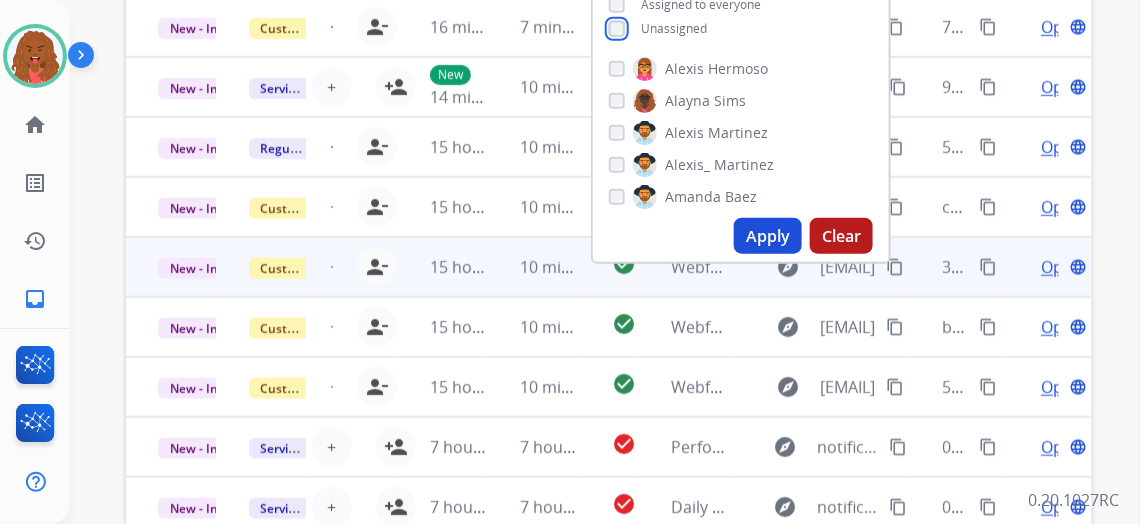 scroll, scrollTop: 454, scrollLeft: 0, axis: vertical 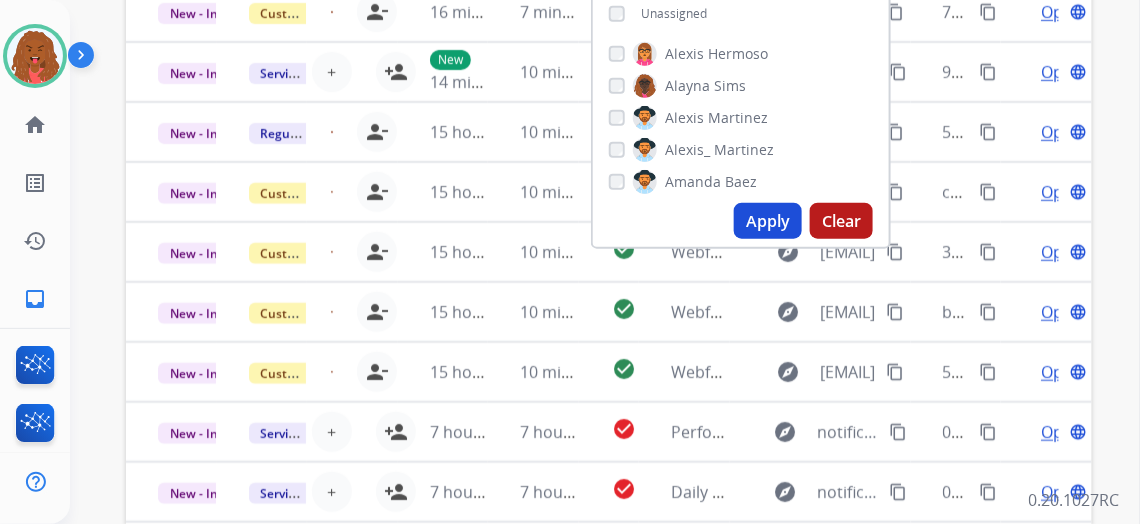 click on "Apply" at bounding box center [768, 221] 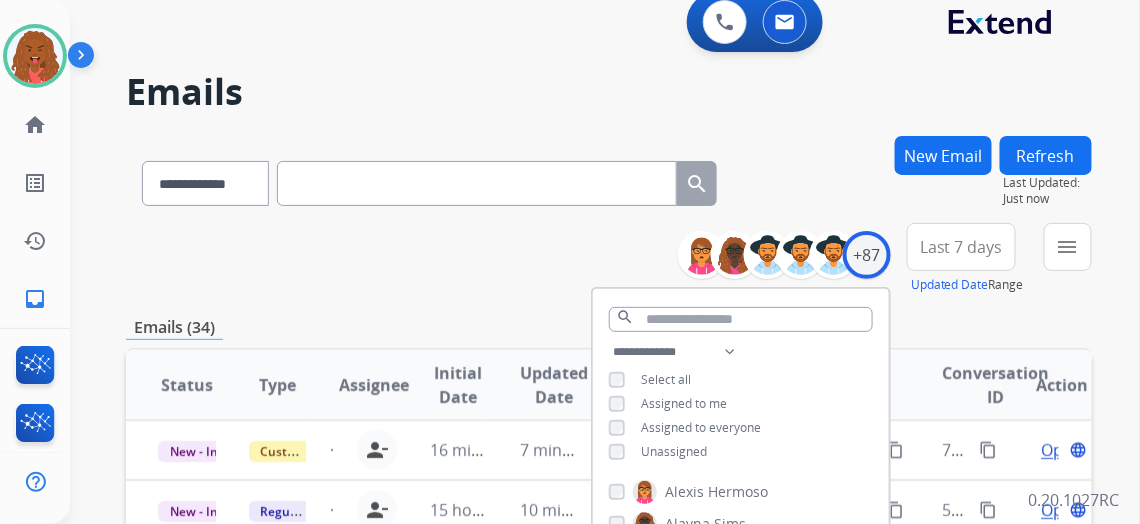 scroll, scrollTop: 0, scrollLeft: 0, axis: both 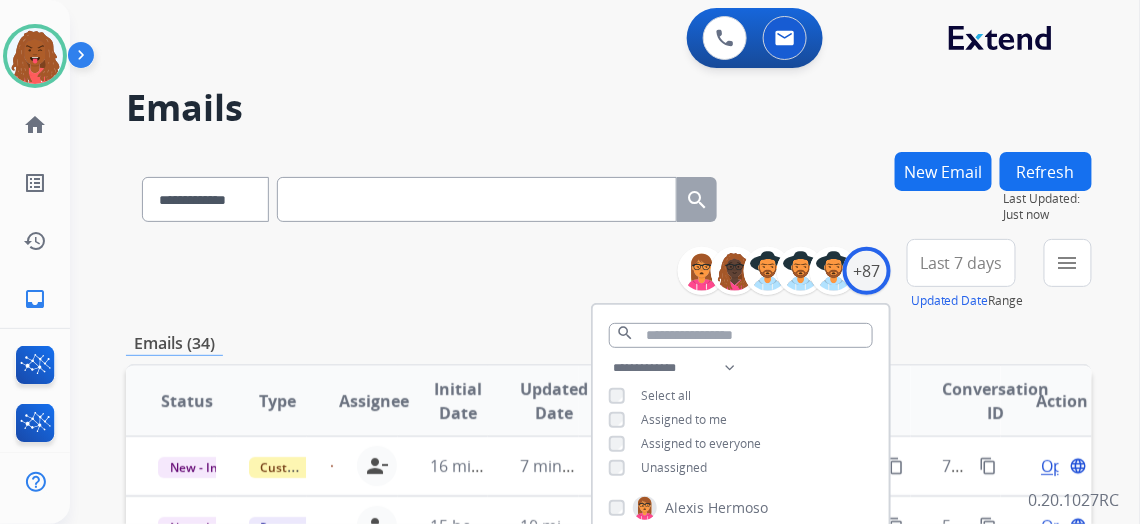 click on "Last 7 days" at bounding box center [961, 263] 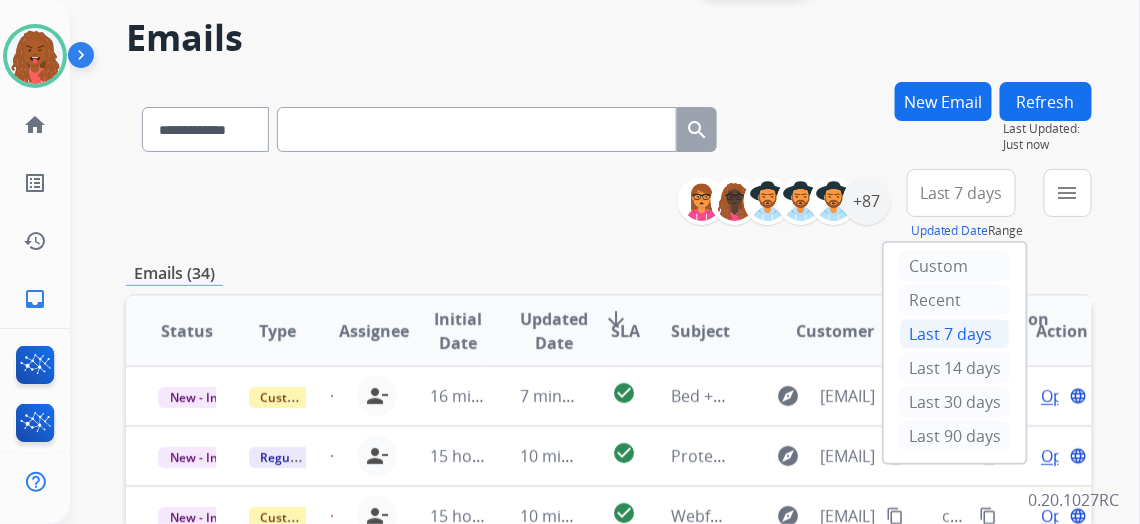 scroll, scrollTop: 272, scrollLeft: 0, axis: vertical 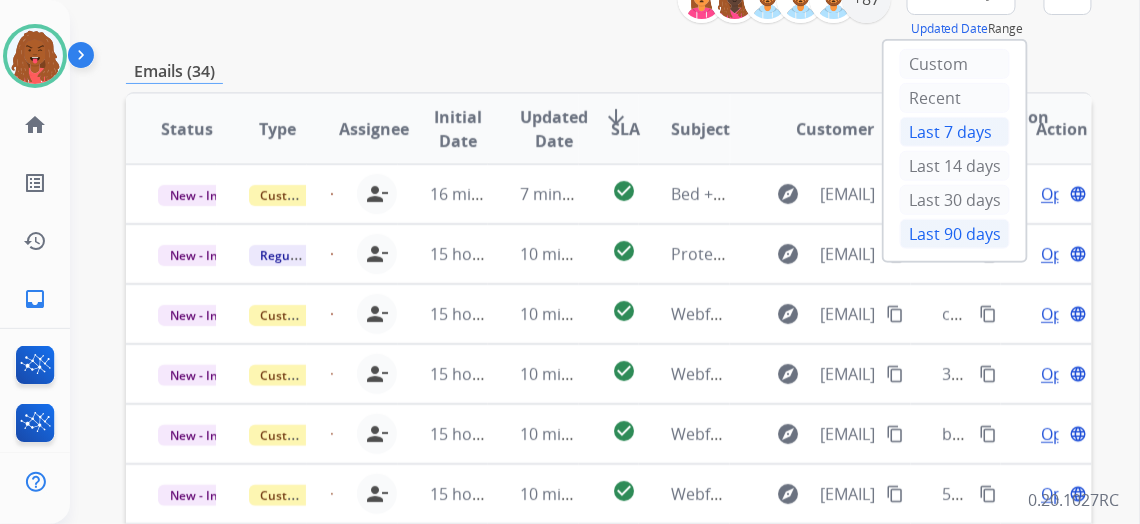 click on "Last 90 days" at bounding box center [955, 234] 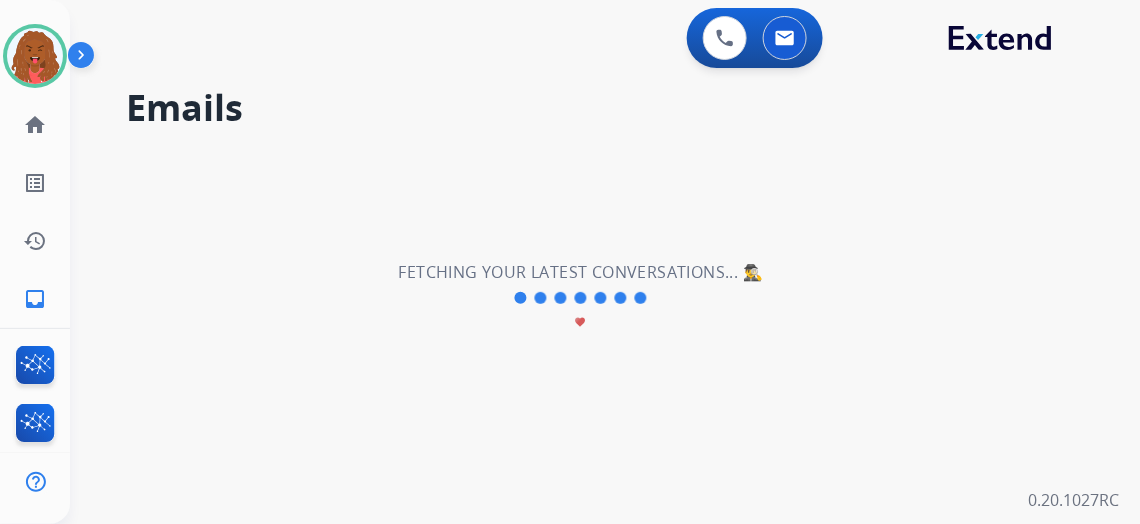 scroll, scrollTop: 0, scrollLeft: 0, axis: both 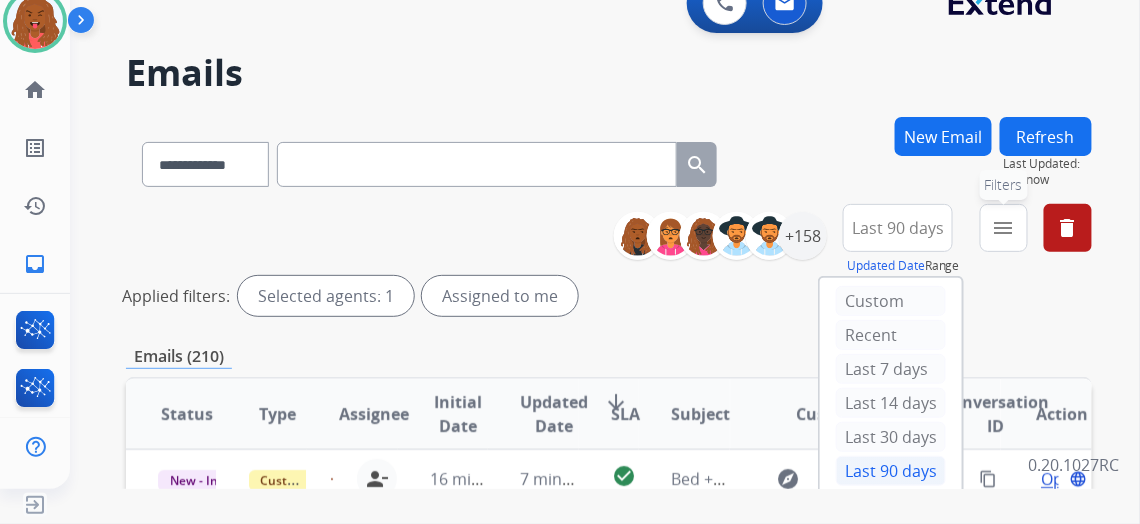 click on "menu  Filters" at bounding box center [1004, 228] 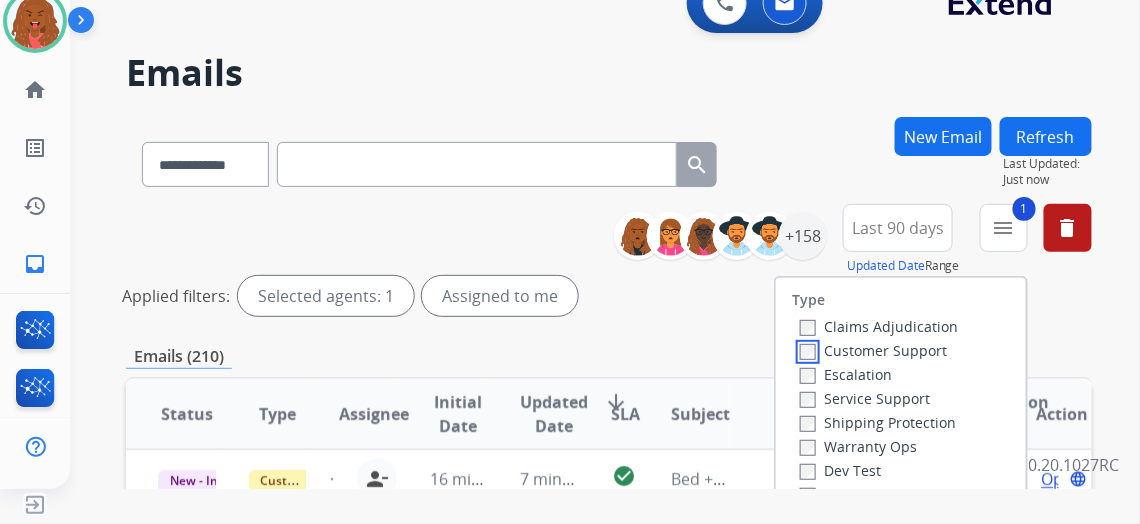 scroll, scrollTop: 90, scrollLeft: 0, axis: vertical 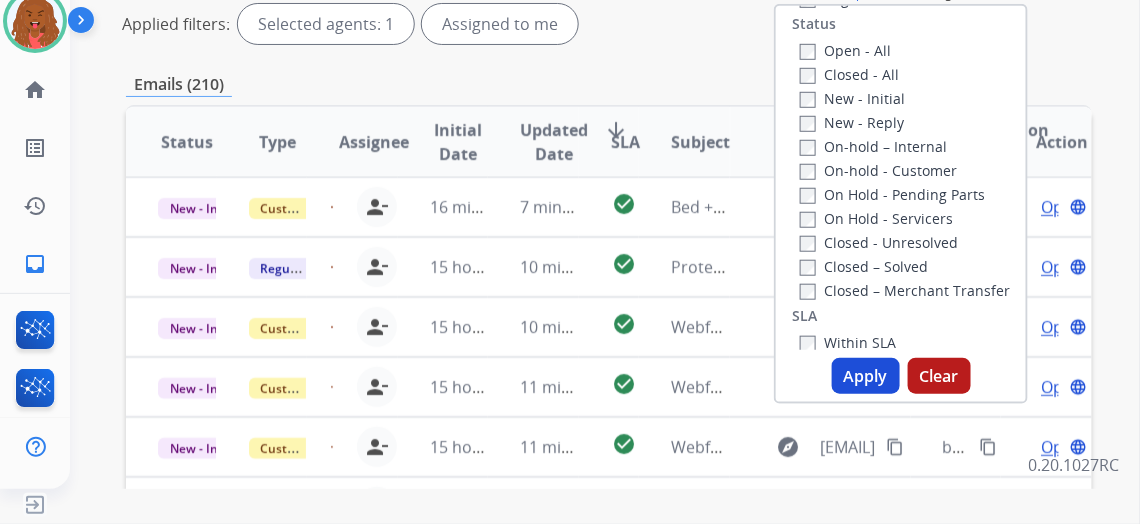 click on "Apply" at bounding box center (866, 376) 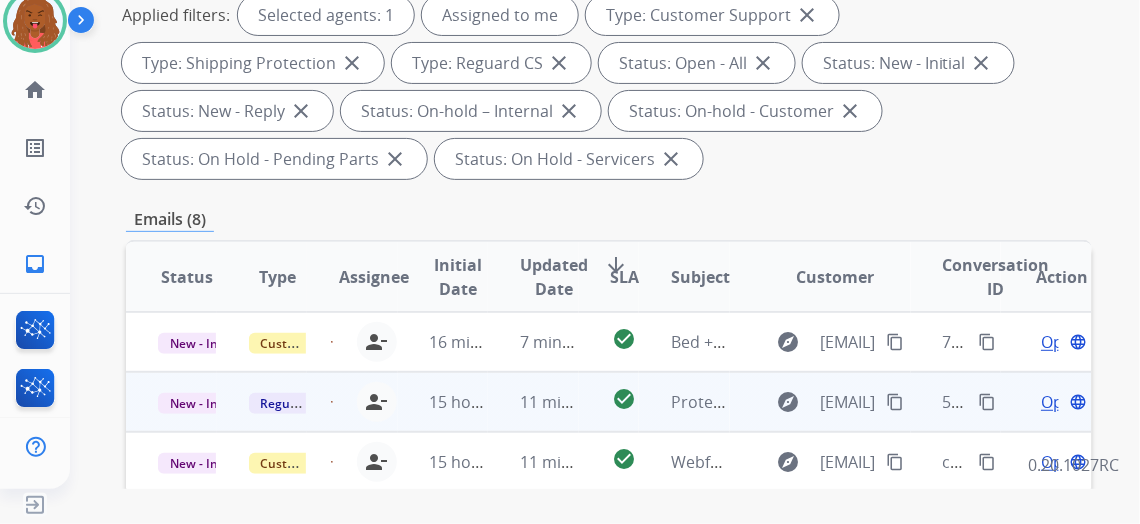 scroll, scrollTop: 0, scrollLeft: 0, axis: both 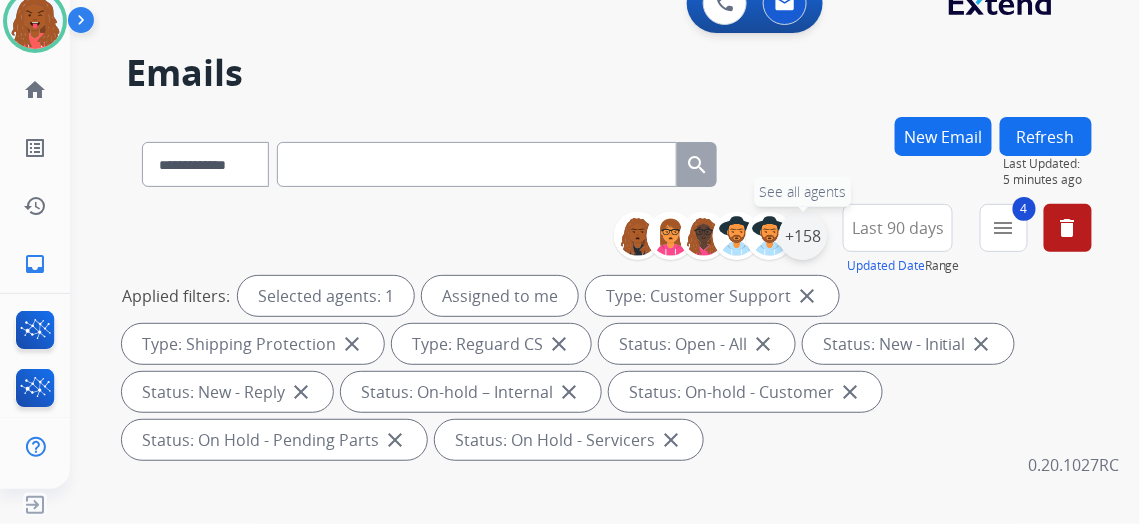 click on "+158" at bounding box center (803, 236) 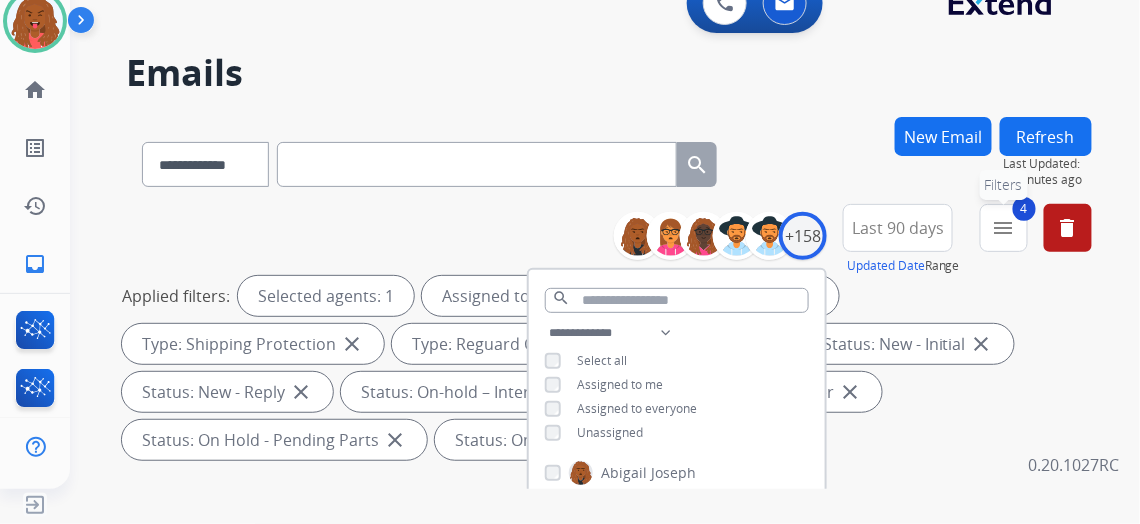 click on "menu" at bounding box center (1004, 228) 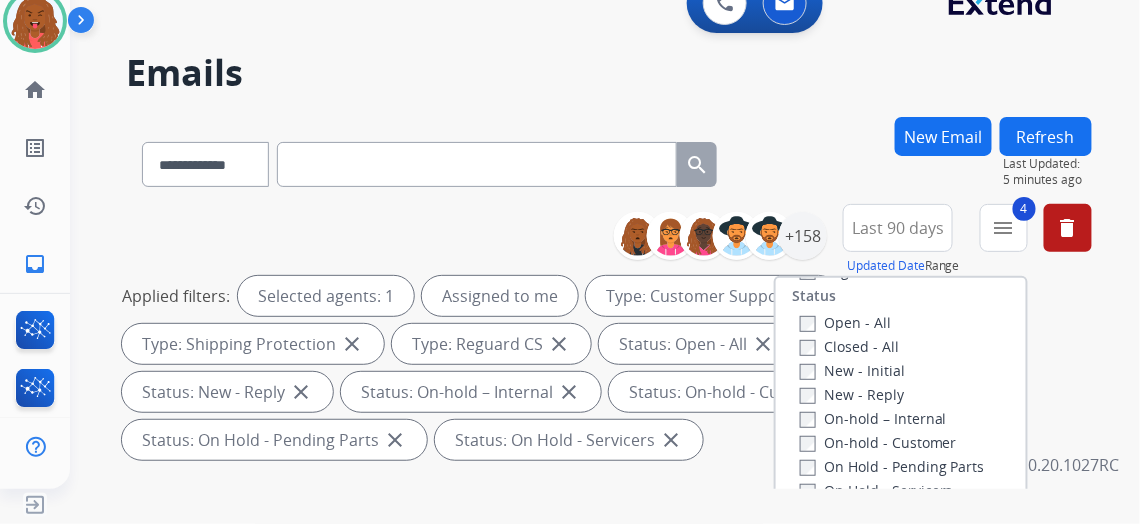 click on "Applied filters:  Selected agents: 1  Assigned to me  Type: Customer Support  close  Type: Shipping Protection  close  Type: Reguard CS  close  Status: Open - All  close  Status: New - Initial  close  Status: New - Reply  close  Status: On-hold – Internal  close  Status: On-hold - Customer  close  Status: On Hold - Pending Parts  close  Status: On Hold - Servicers  close" at bounding box center (605, 368) 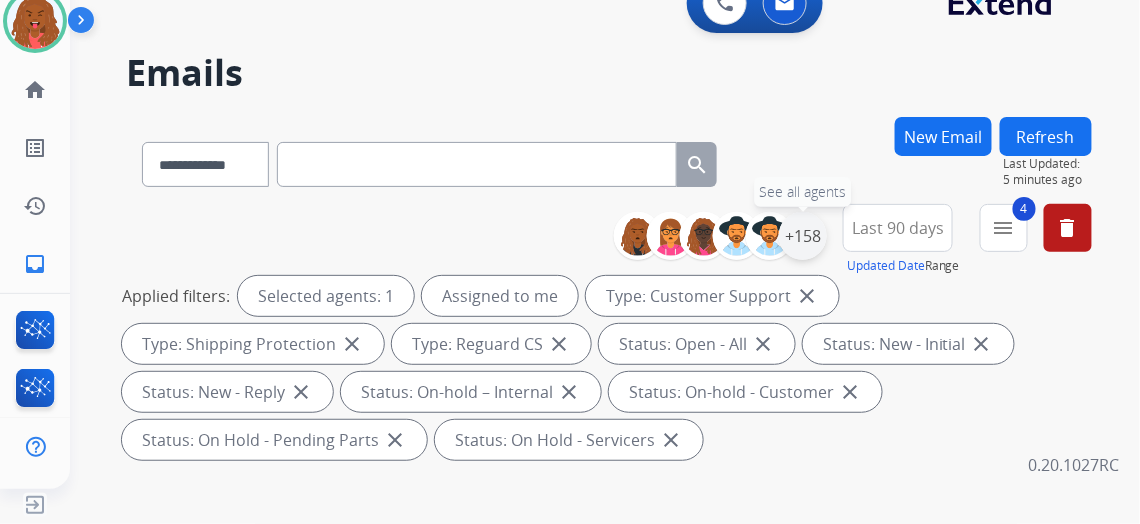 click on "+158" at bounding box center (803, 236) 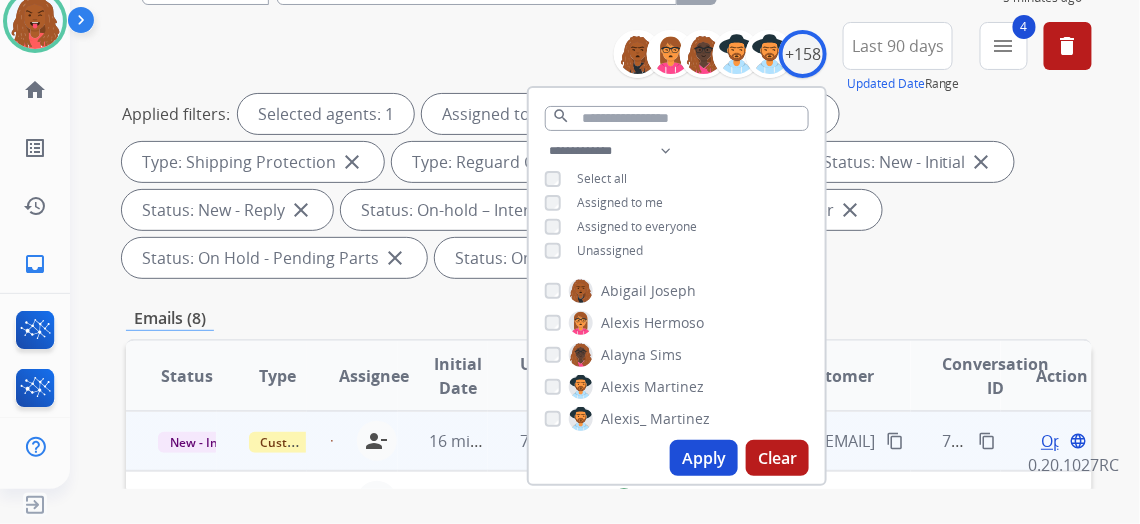 scroll, scrollTop: 272, scrollLeft: 0, axis: vertical 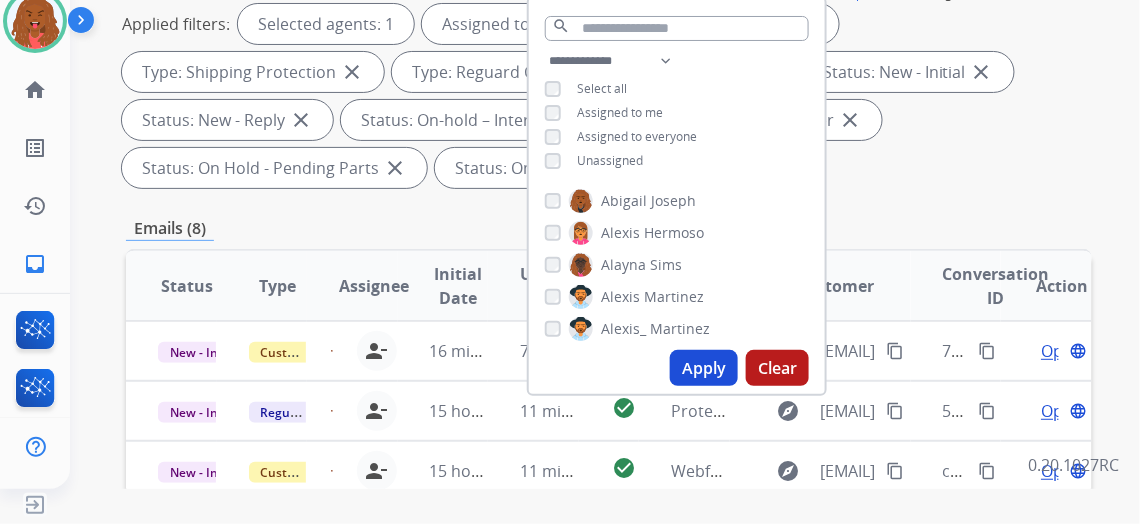 click on "Apply" at bounding box center (704, 368) 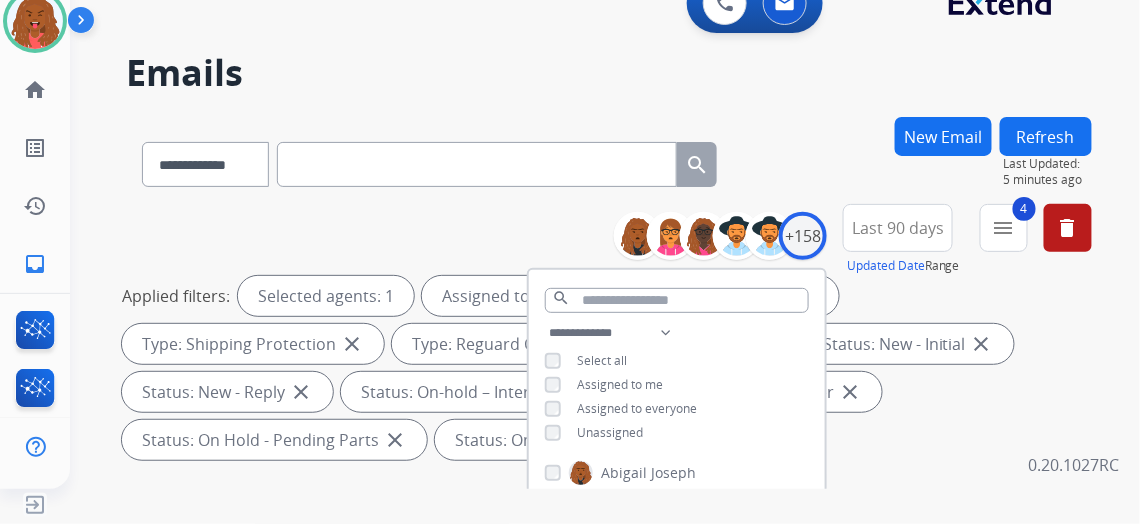 click on "Applied filters:  Selected agents: 1  Assigned to me  Type: Customer Support  close  Type: Shipping Protection  close  Type: Reguard CS  close  Status: Open - All  close  Status: New - Initial  close  Status: New - Reply  close  Status: On-hold – Internal  close  Status: On-hold - Customer  close  Status: On Hold - Pending Parts  close  Status: On Hold - Servicers  close" at bounding box center (605, 368) 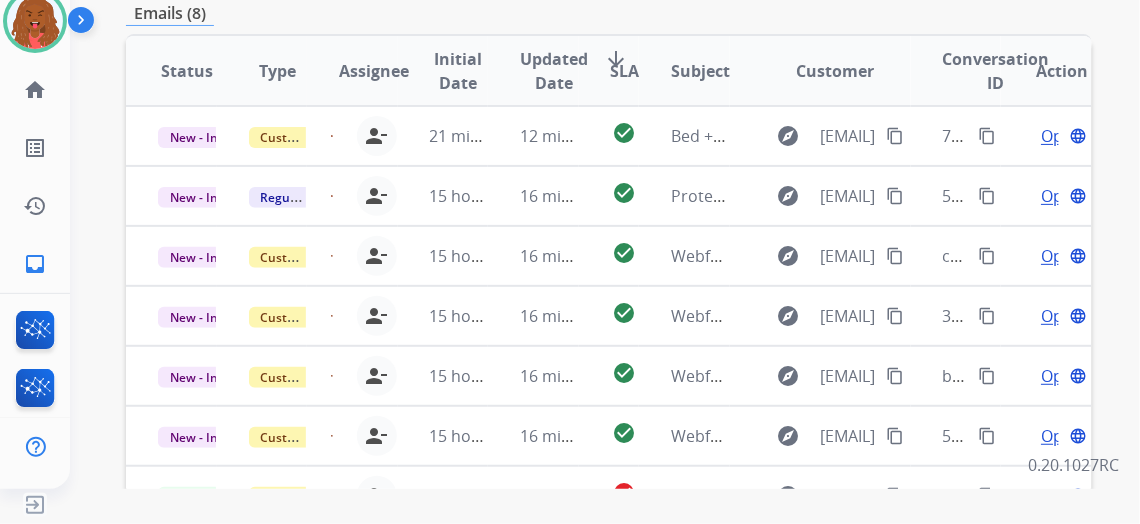 scroll, scrollTop: 727, scrollLeft: 0, axis: vertical 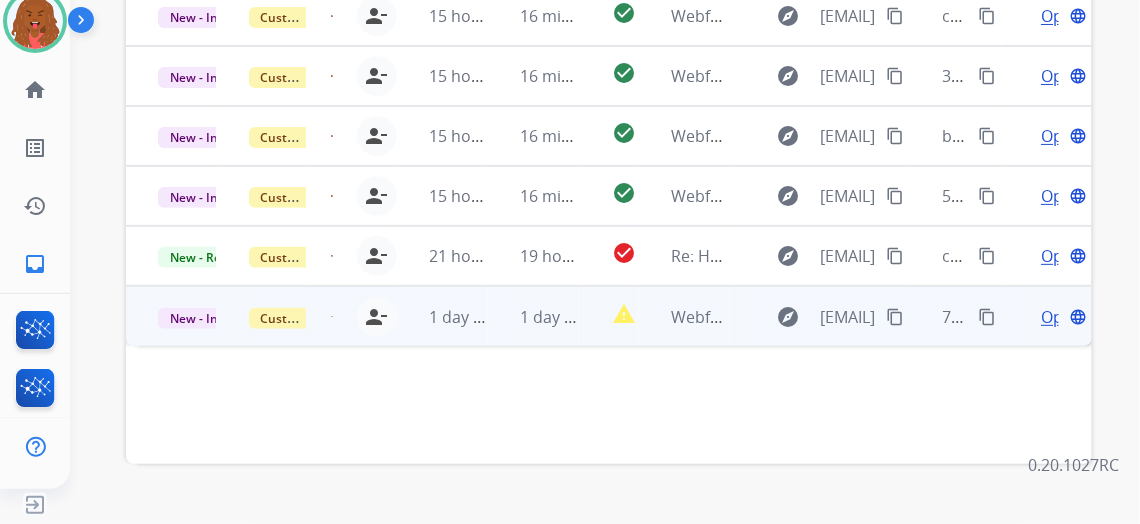 click on "Open" at bounding box center (1061, 317) 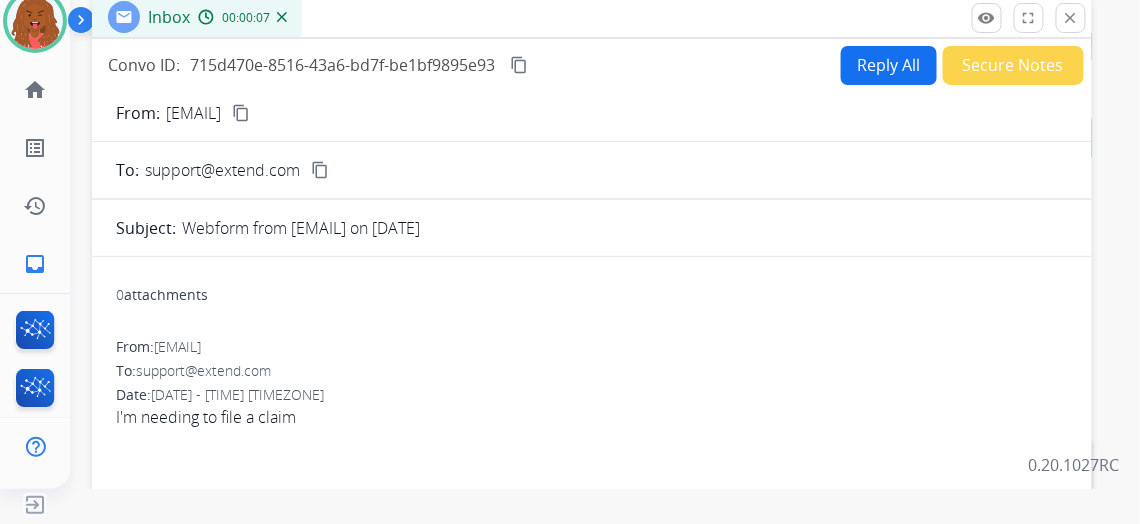 scroll, scrollTop: 0, scrollLeft: 0, axis: both 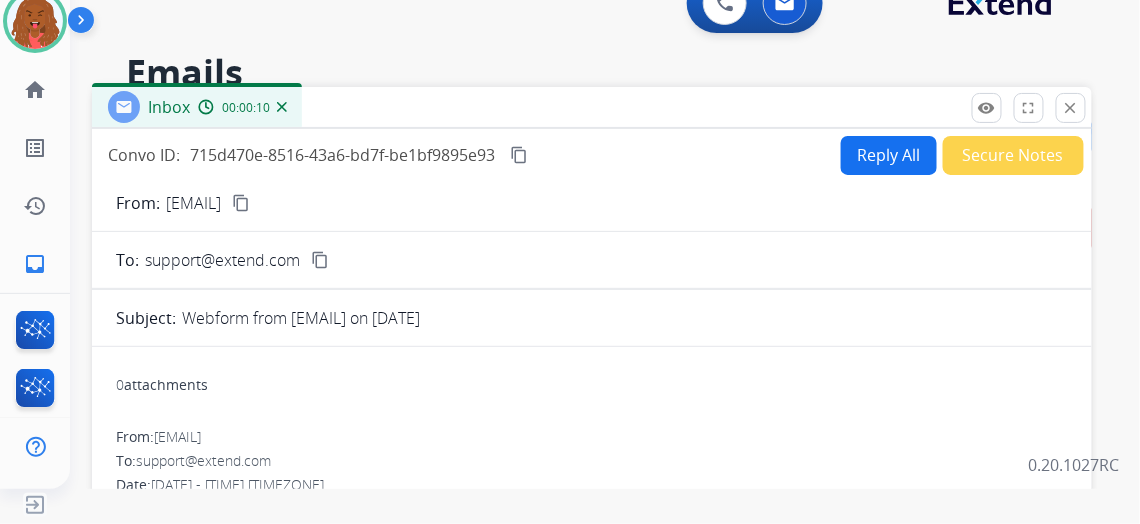 click on "content_copy" at bounding box center [241, 203] 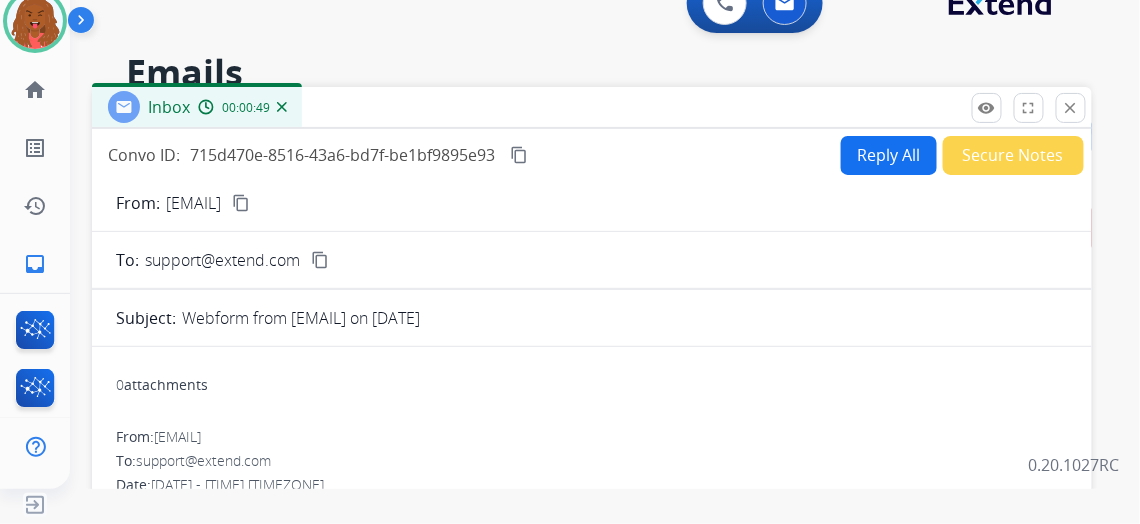click on "Reply All" at bounding box center [889, 155] 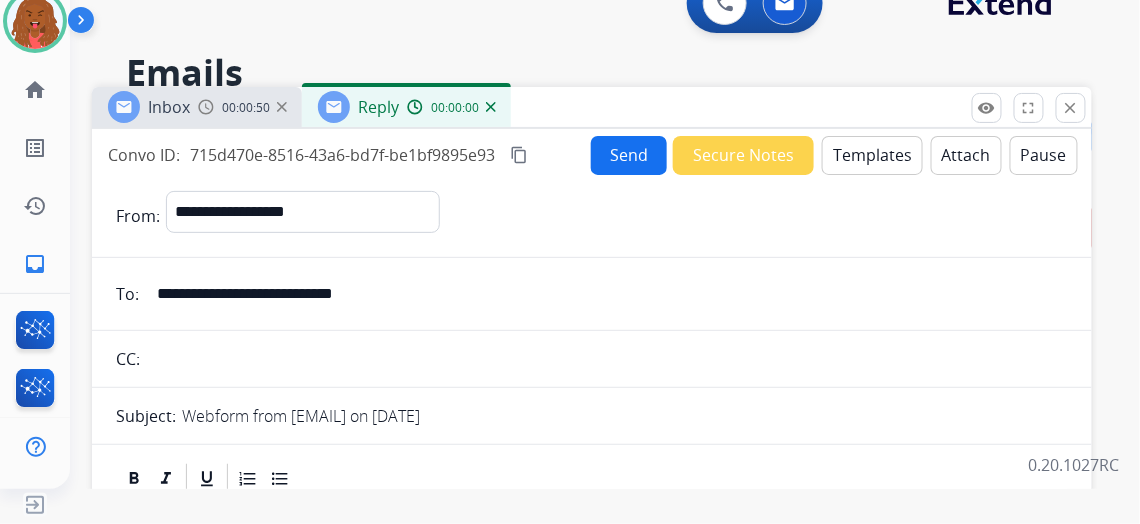 click on "Templates" at bounding box center [872, 155] 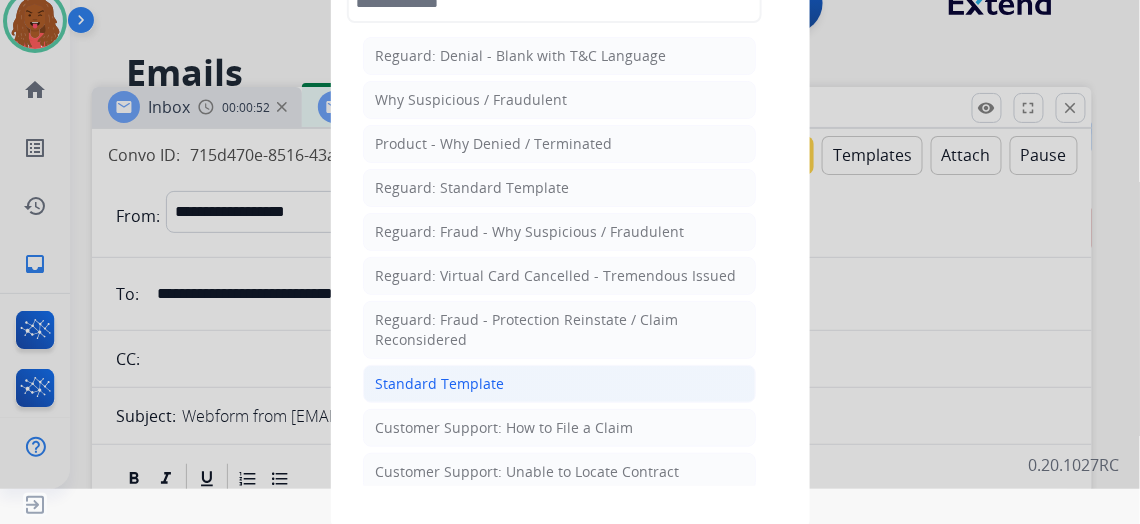 click on "Standard Template" 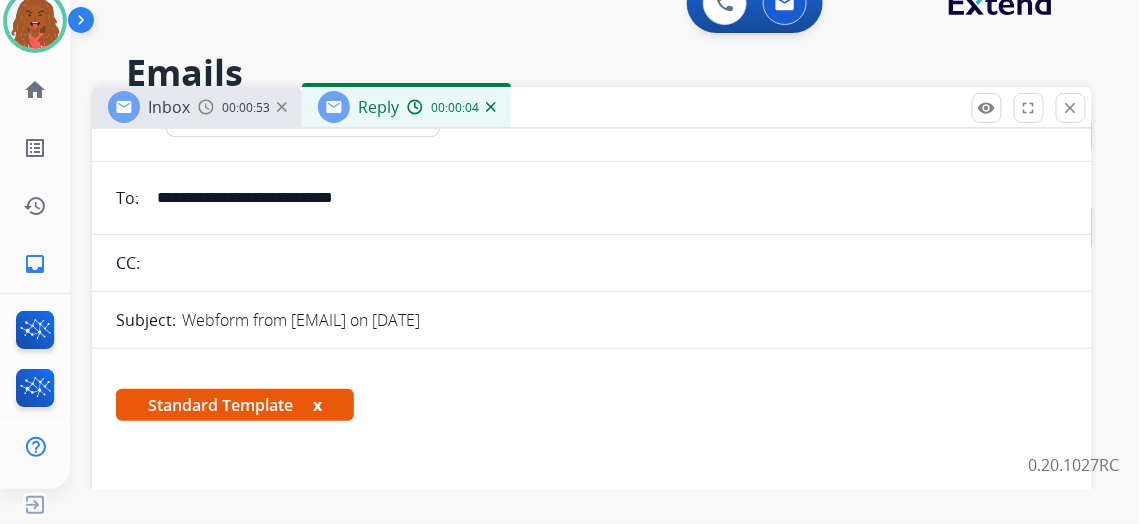 scroll, scrollTop: 0, scrollLeft: 0, axis: both 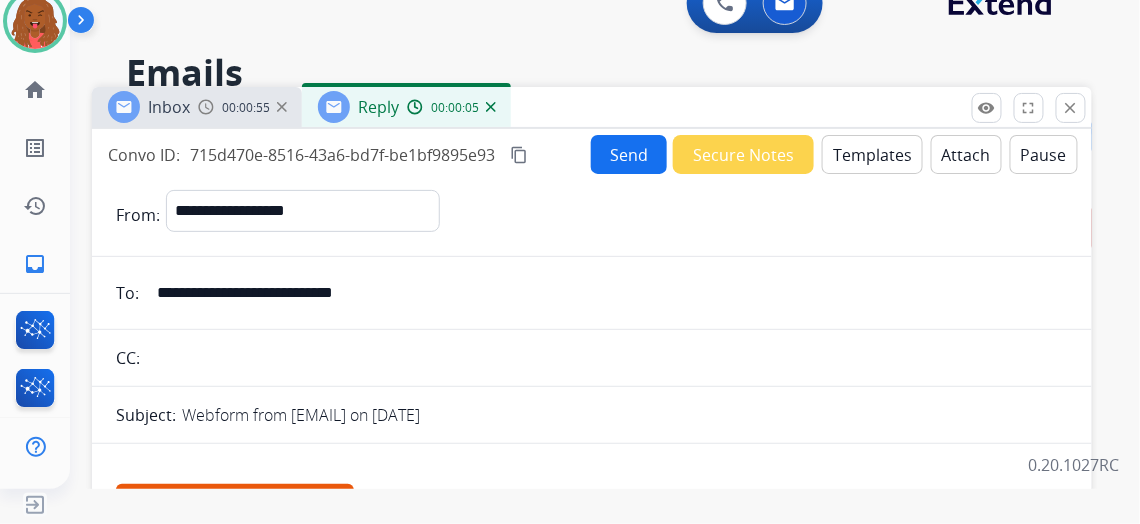 click on "x" at bounding box center (317, 500) 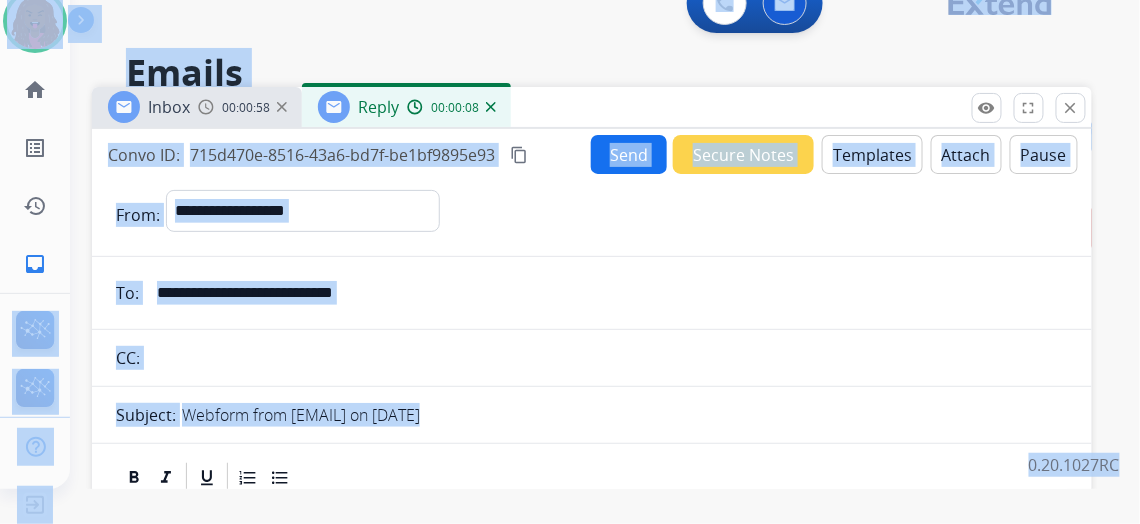 click at bounding box center [592, 478] 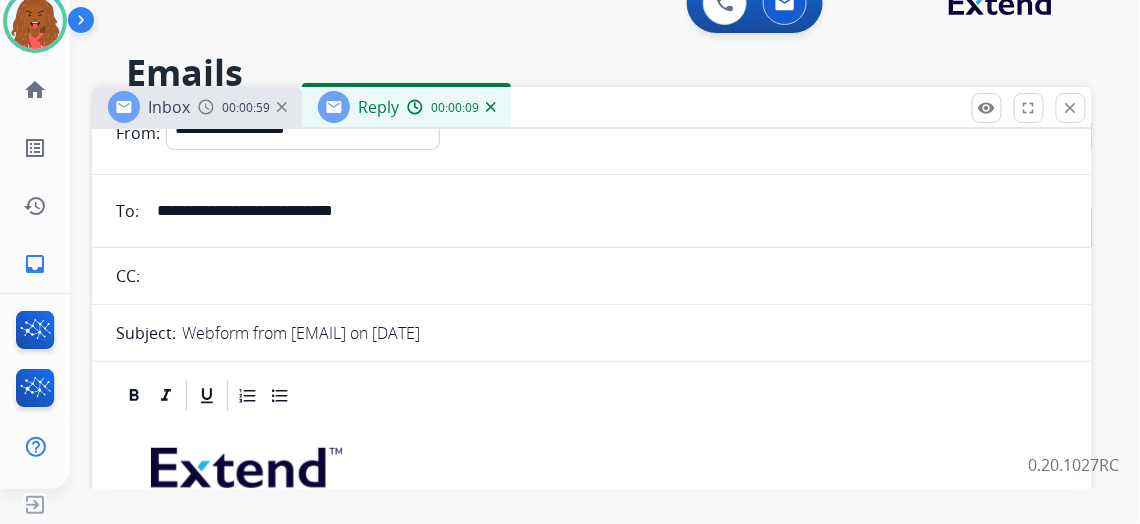 scroll, scrollTop: 181, scrollLeft: 0, axis: vertical 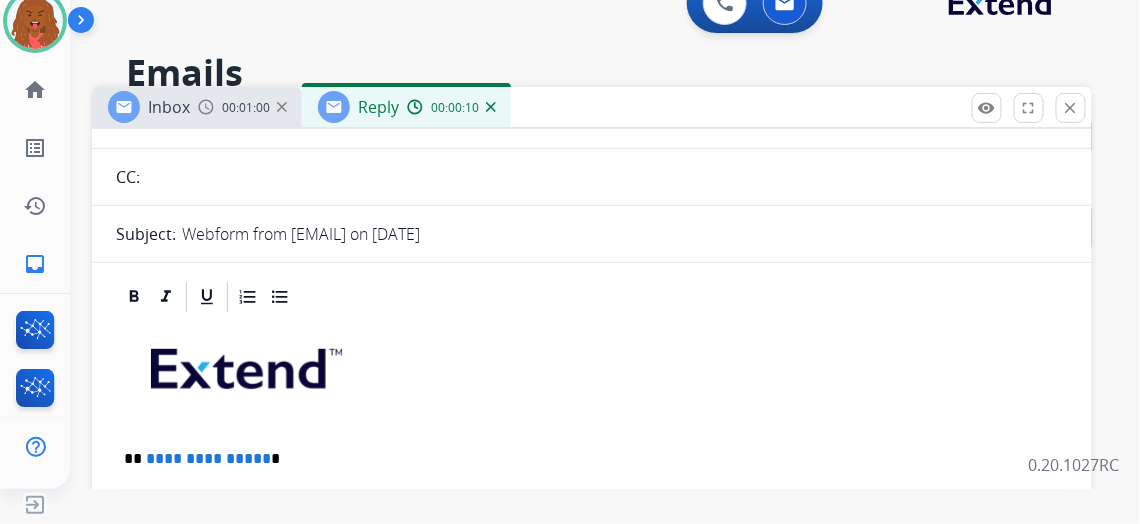 click on "**********" at bounding box center (592, 659) 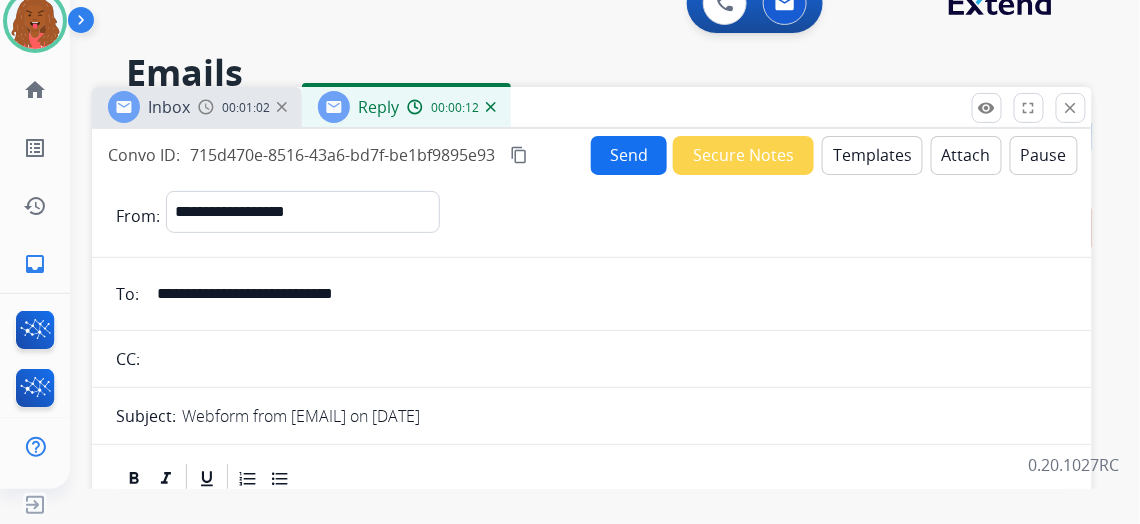 scroll, scrollTop: 0, scrollLeft: 0, axis: both 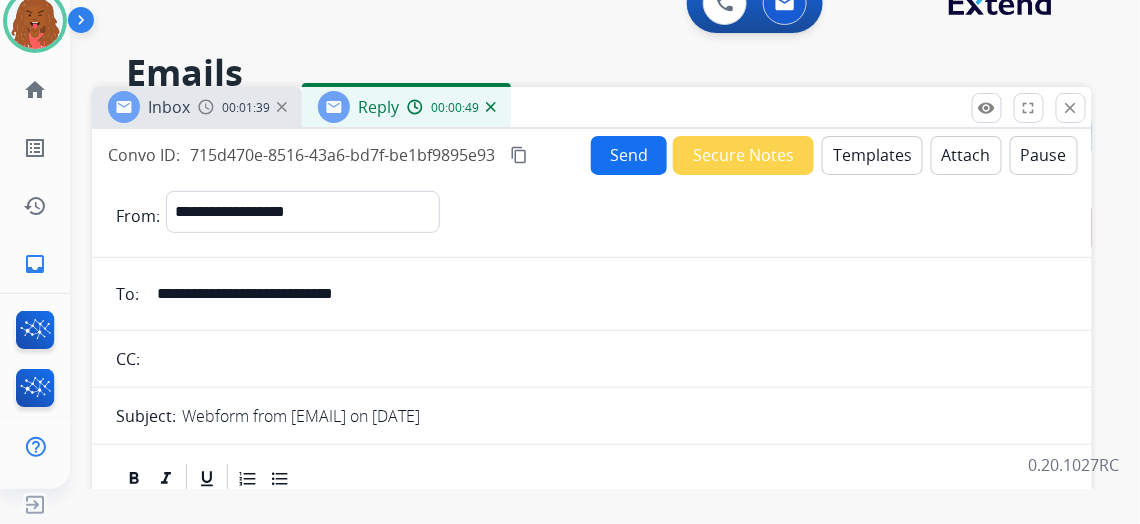 click on "Templates" at bounding box center [872, 155] 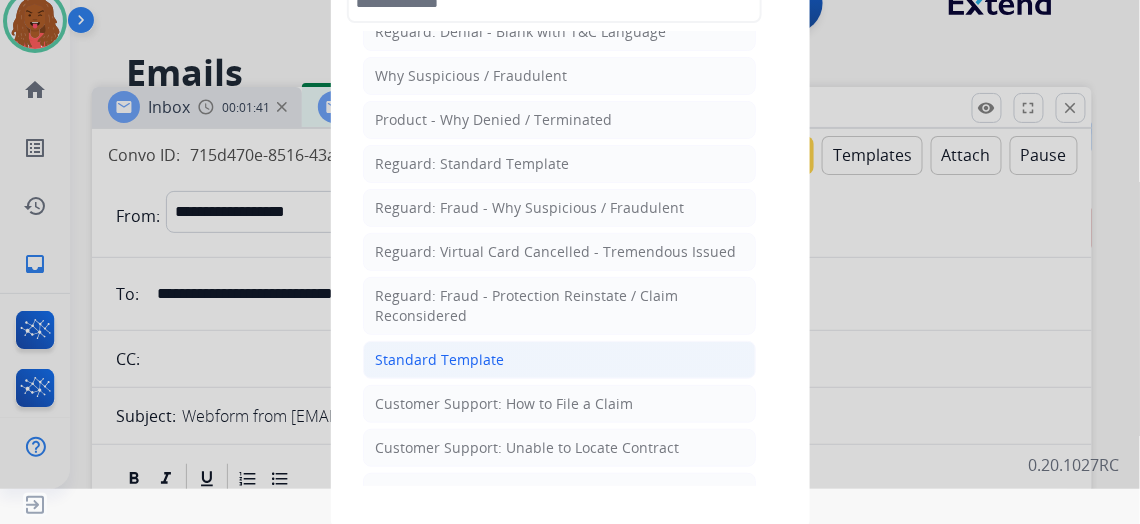 scroll, scrollTop: 90, scrollLeft: 0, axis: vertical 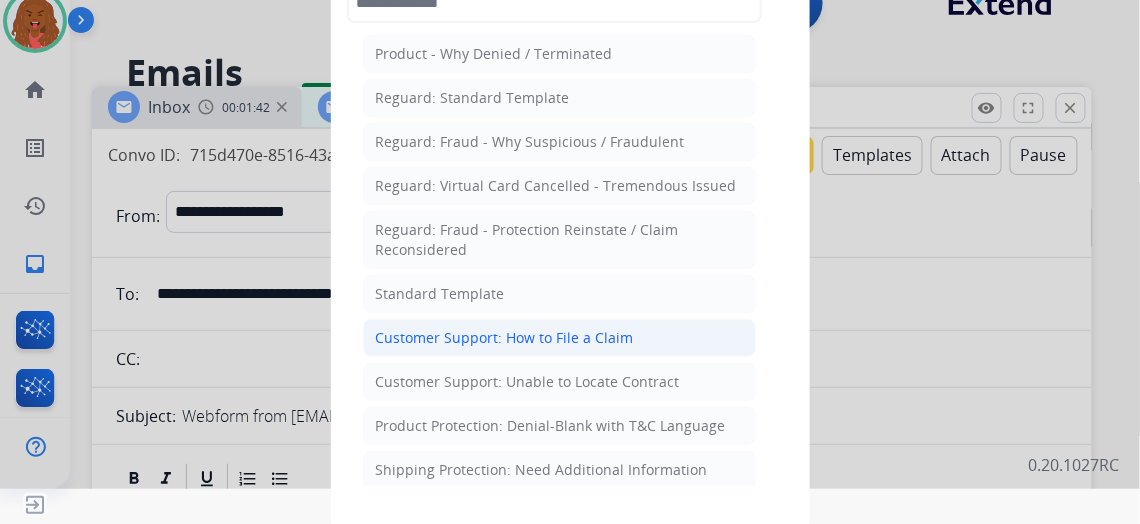click on "Customer Support: How to File a Claim" 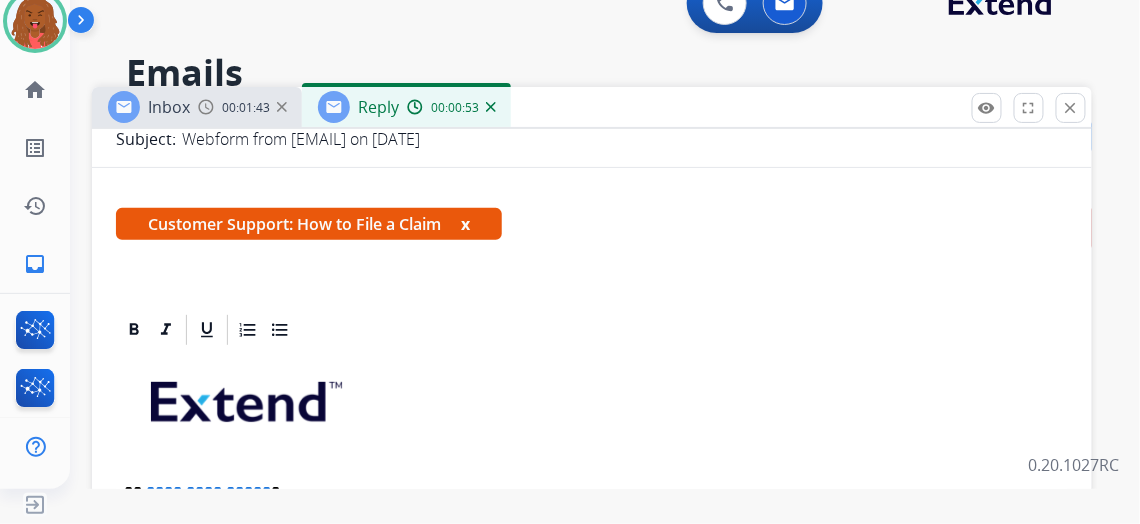 scroll, scrollTop: 319, scrollLeft: 0, axis: vertical 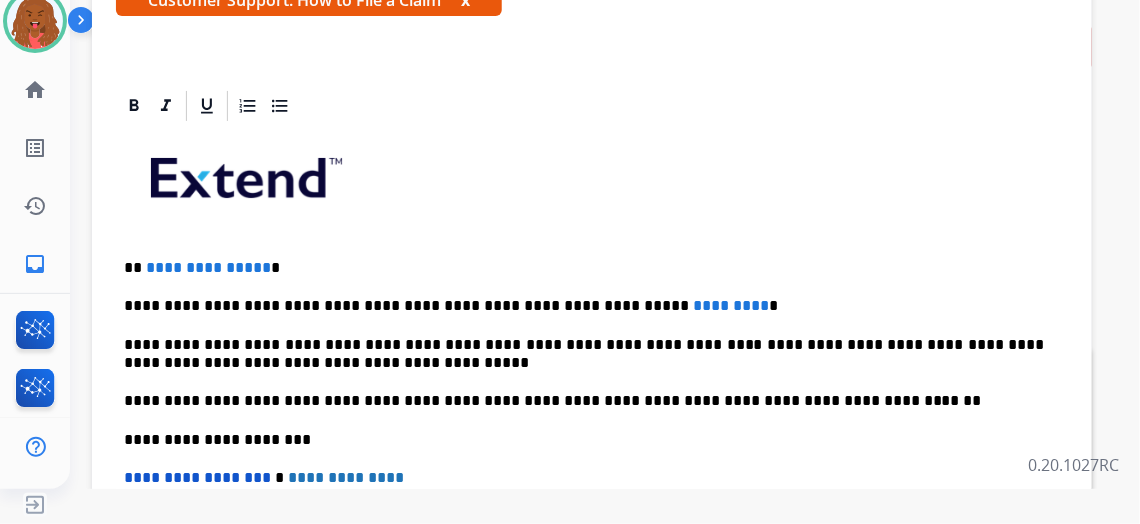 click on "**********" at bounding box center (208, 267) 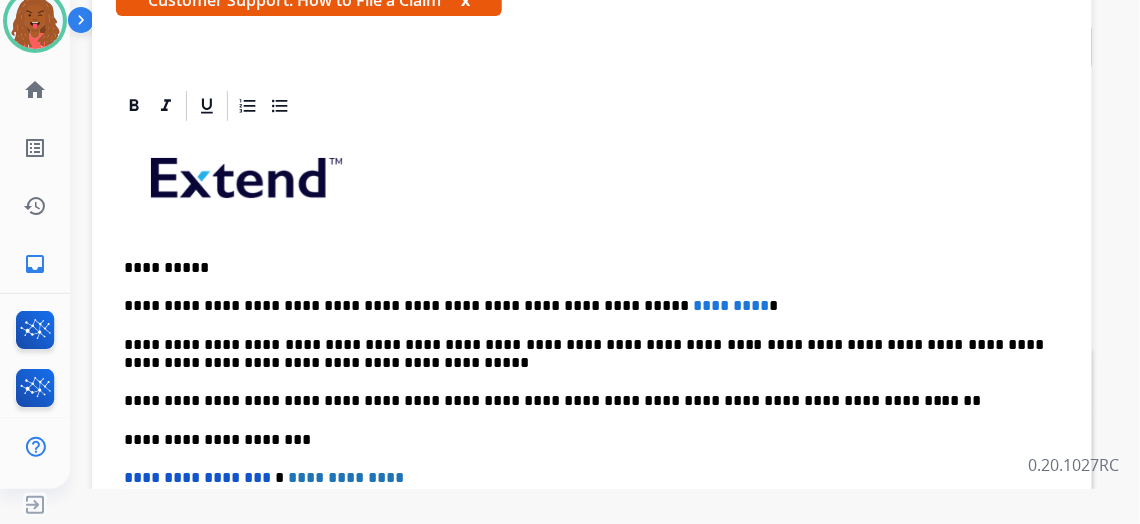 click on "*********" at bounding box center [731, 305] 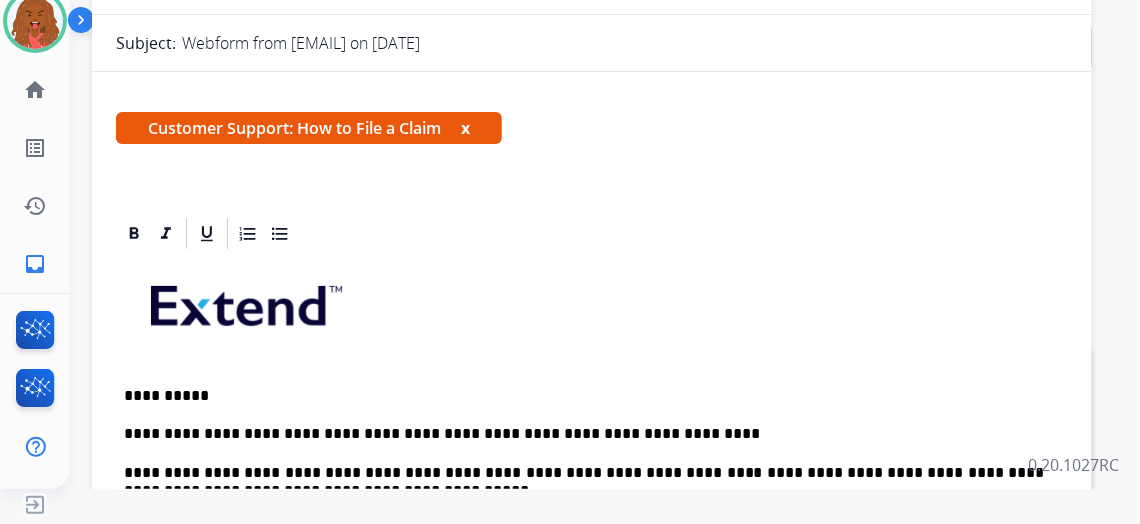 scroll, scrollTop: 0, scrollLeft: 0, axis: both 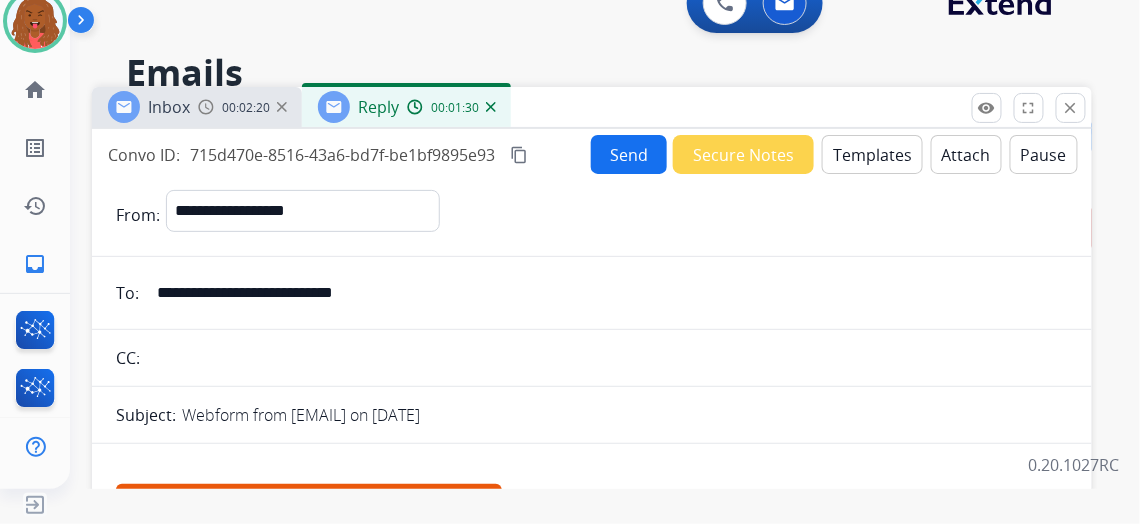 click on "Send" at bounding box center (629, 154) 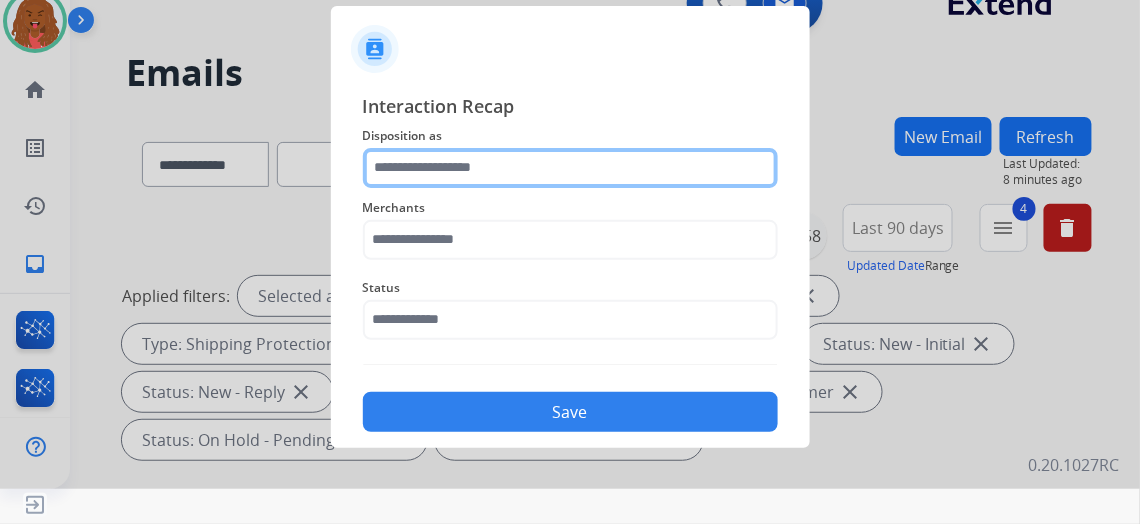 click 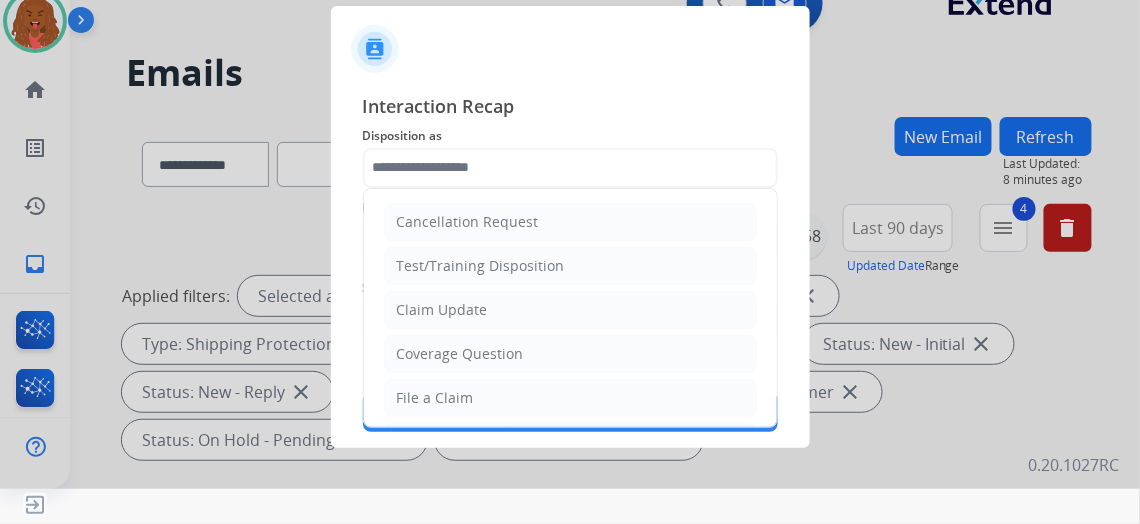 drag, startPoint x: 461, startPoint y: 394, endPoint x: 459, endPoint y: 372, distance: 22.090721 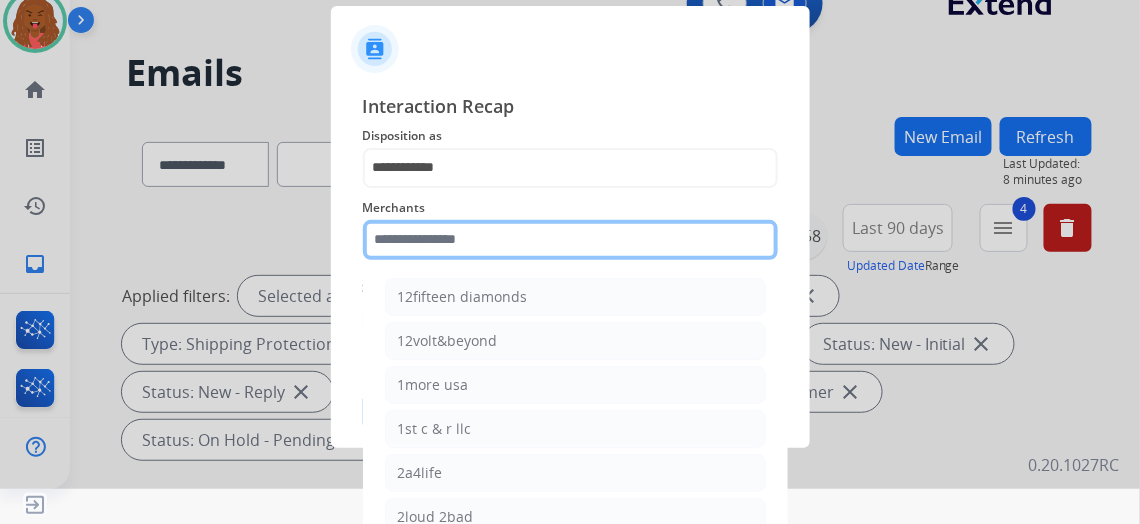 click 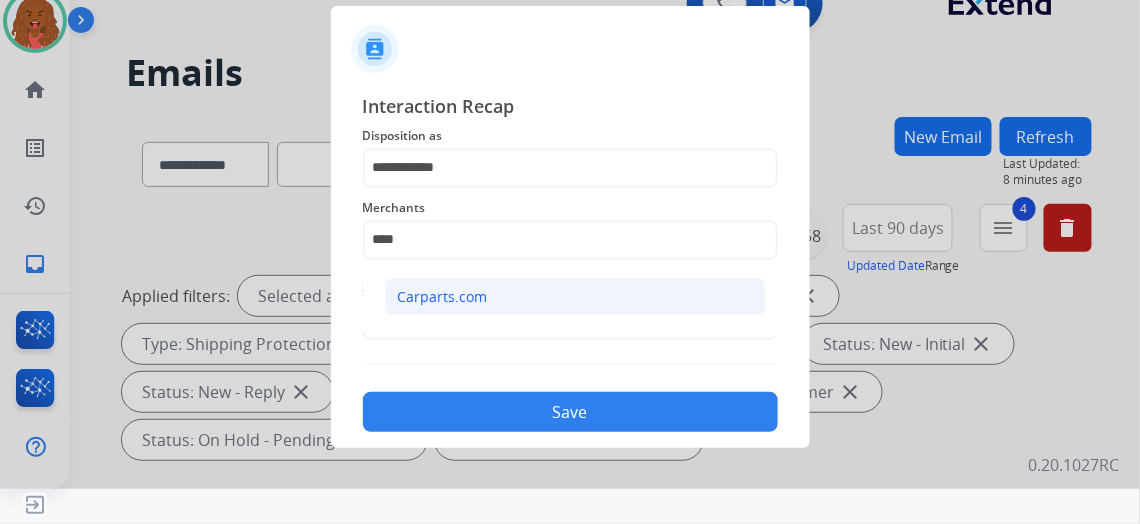 click on "Carparts.com" 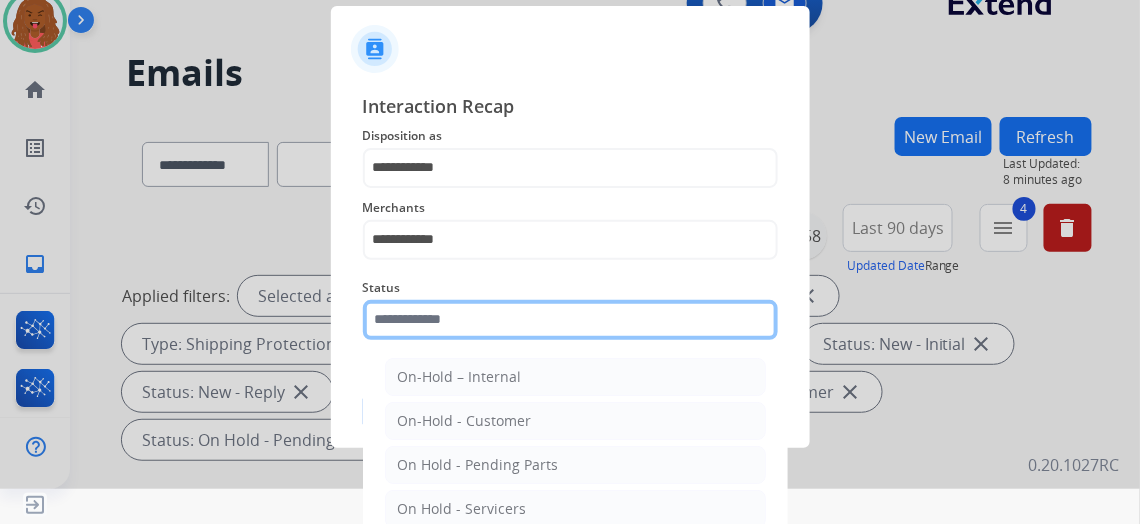 click 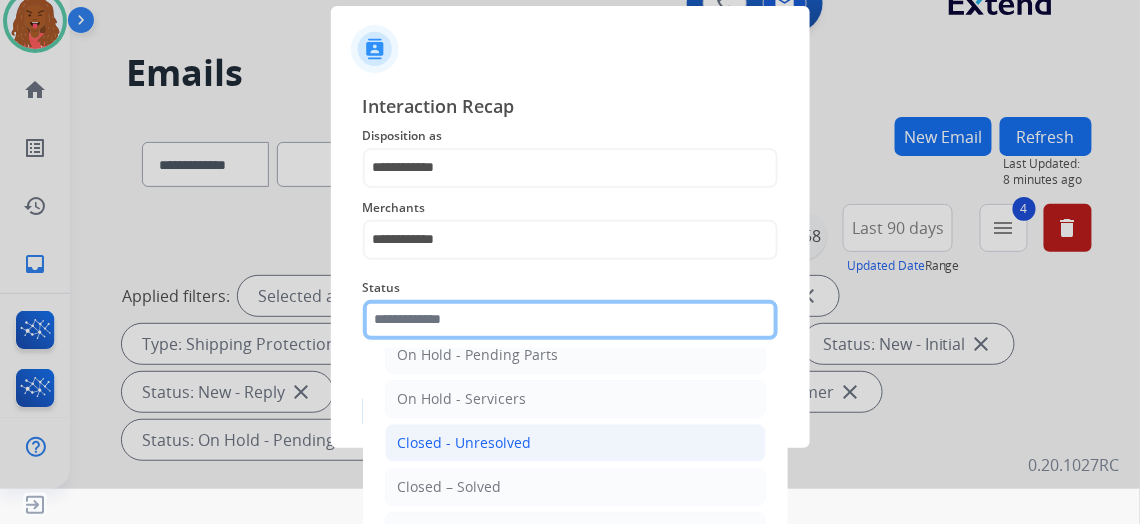 scroll, scrollTop: 112, scrollLeft: 0, axis: vertical 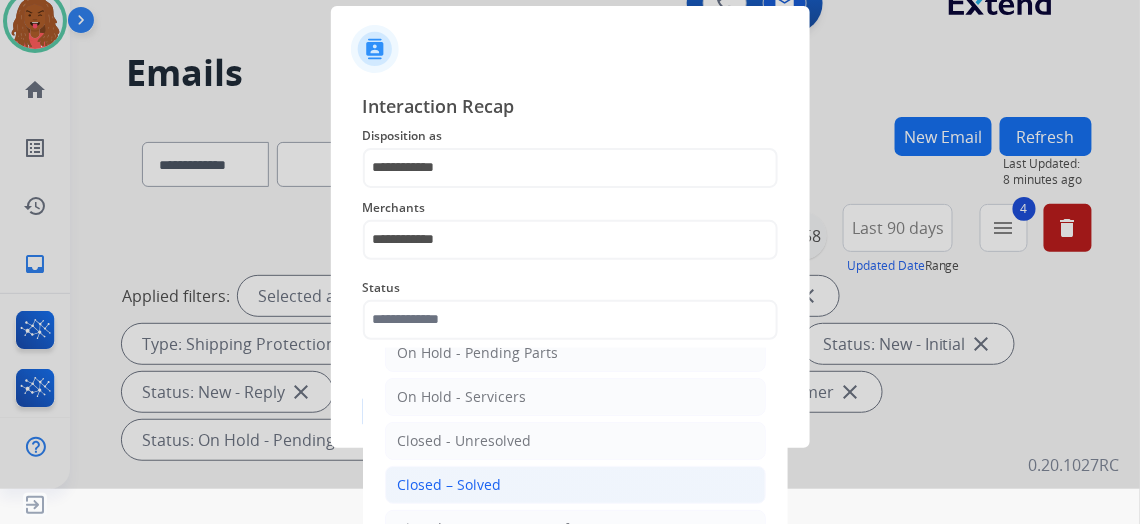 click on "Closed – Solved" 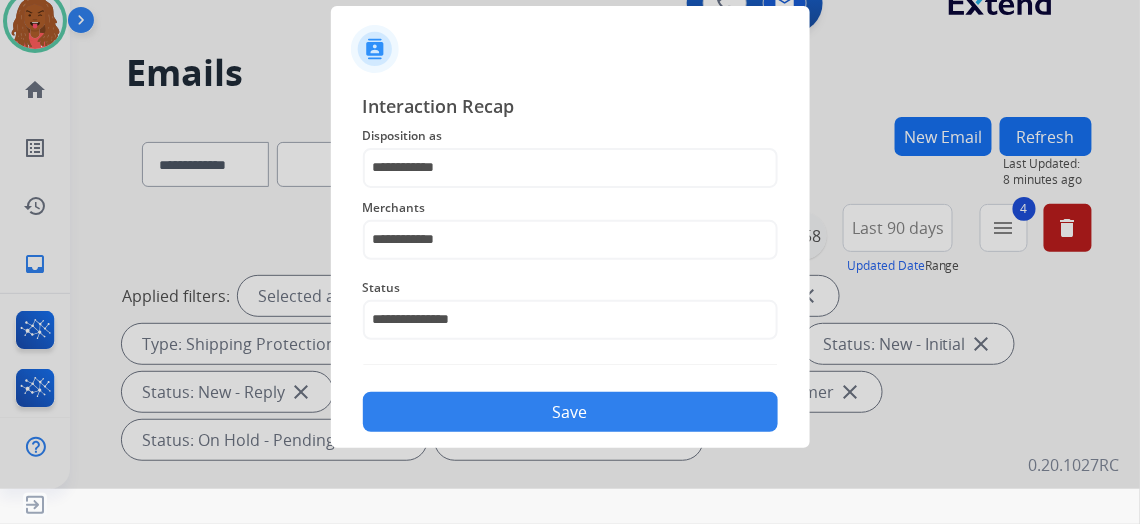 click on "Save" 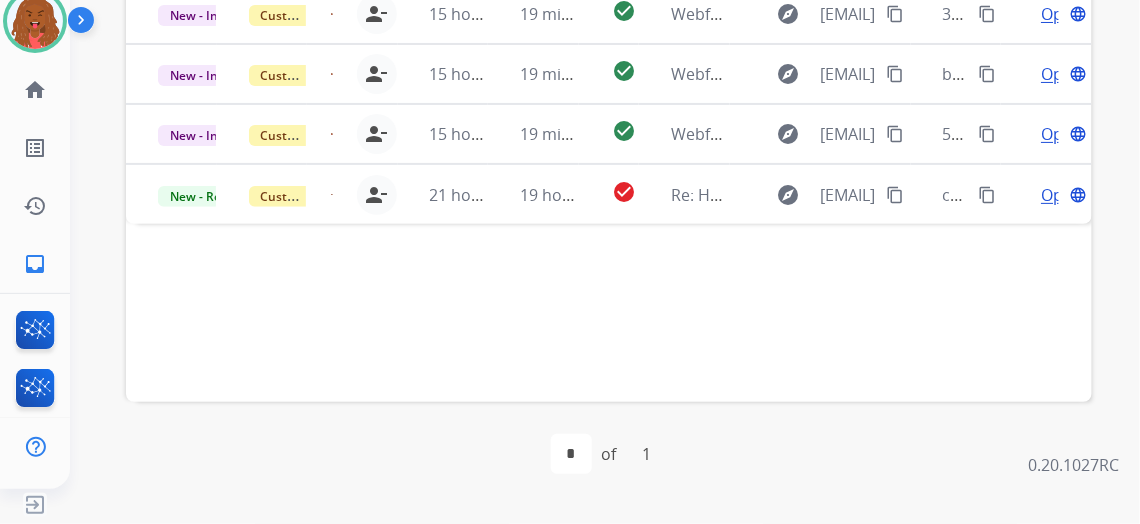 scroll, scrollTop: 789, scrollLeft: 0, axis: vertical 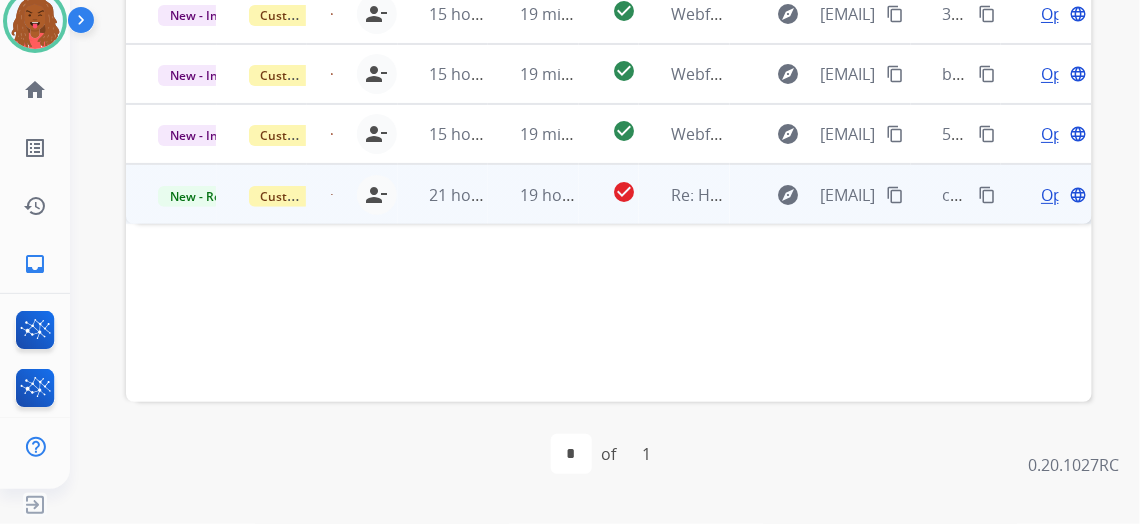 click on "Open" at bounding box center (1061, 195) 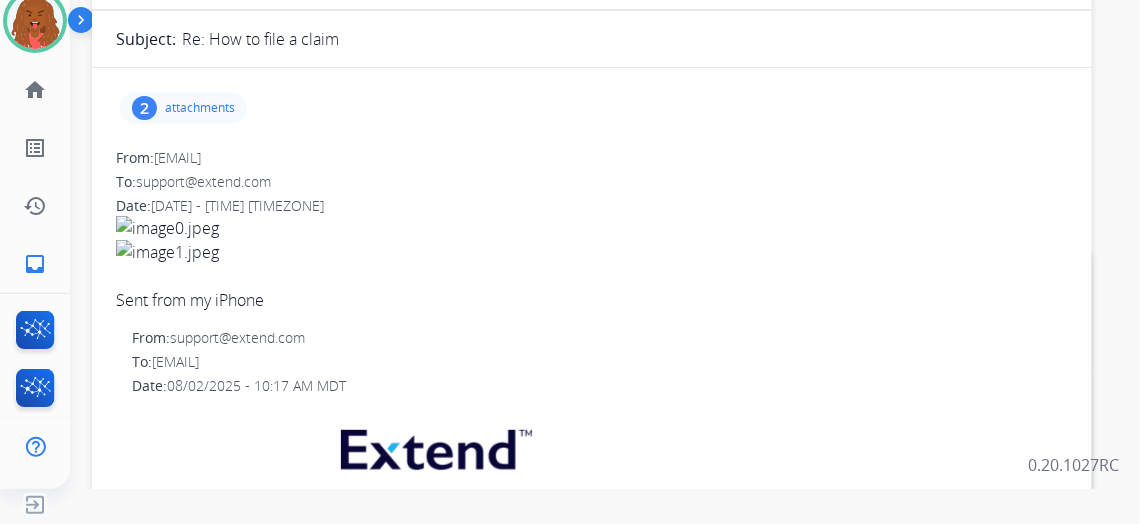 scroll, scrollTop: 244, scrollLeft: 0, axis: vertical 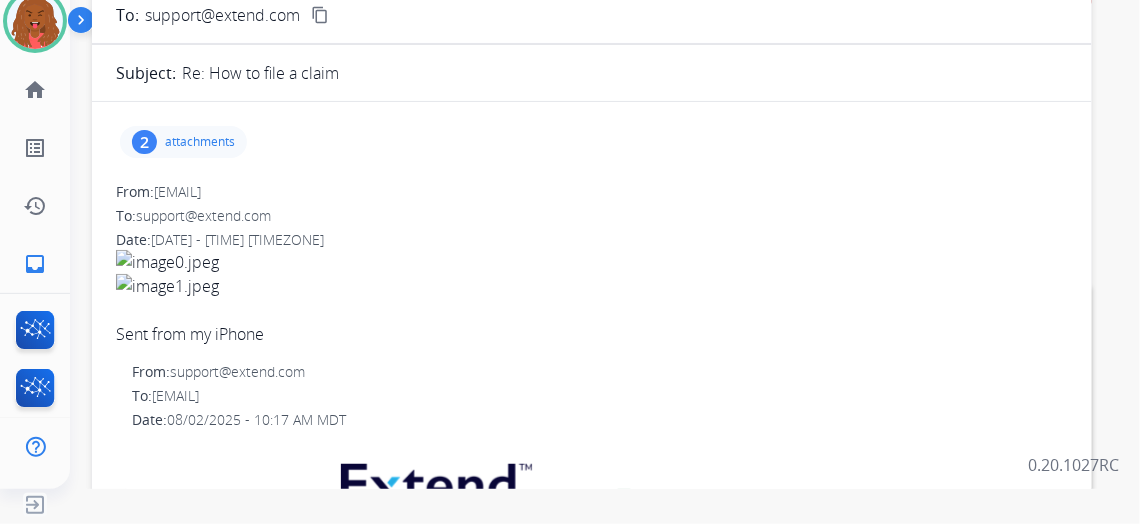 click on "attachments" at bounding box center (200, 142) 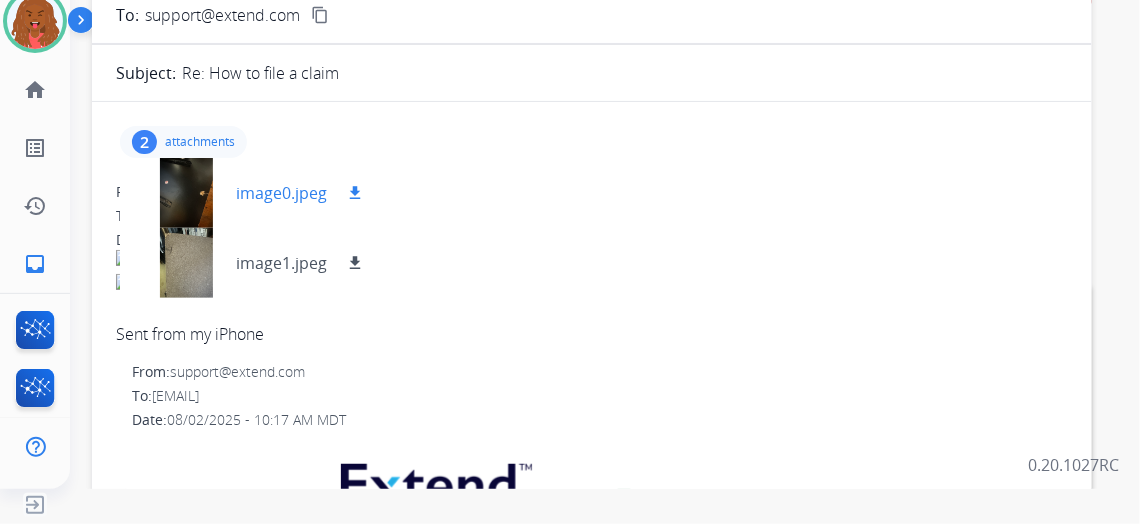 click on "download" at bounding box center [355, 193] 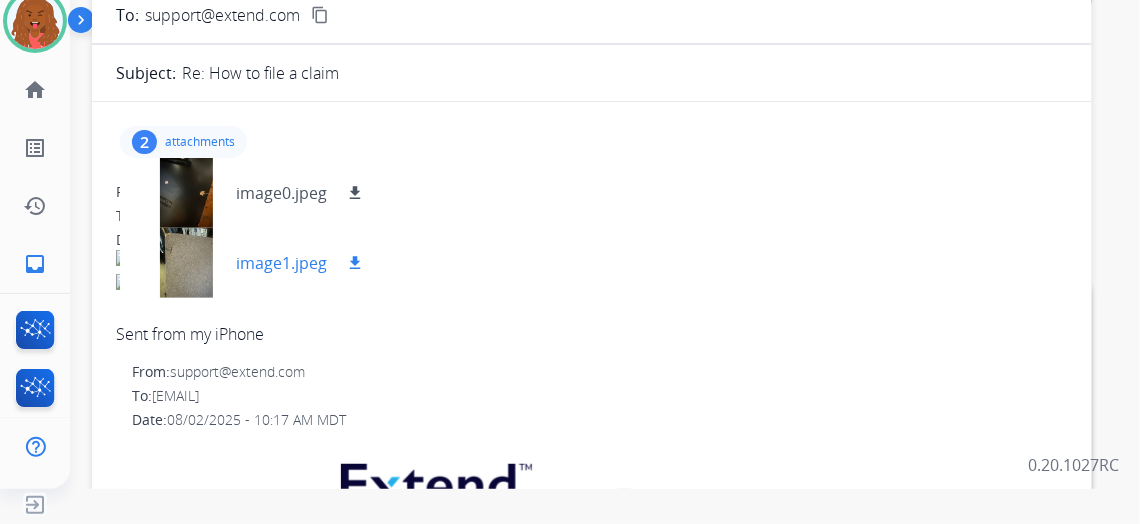 click on "download" at bounding box center [355, 263] 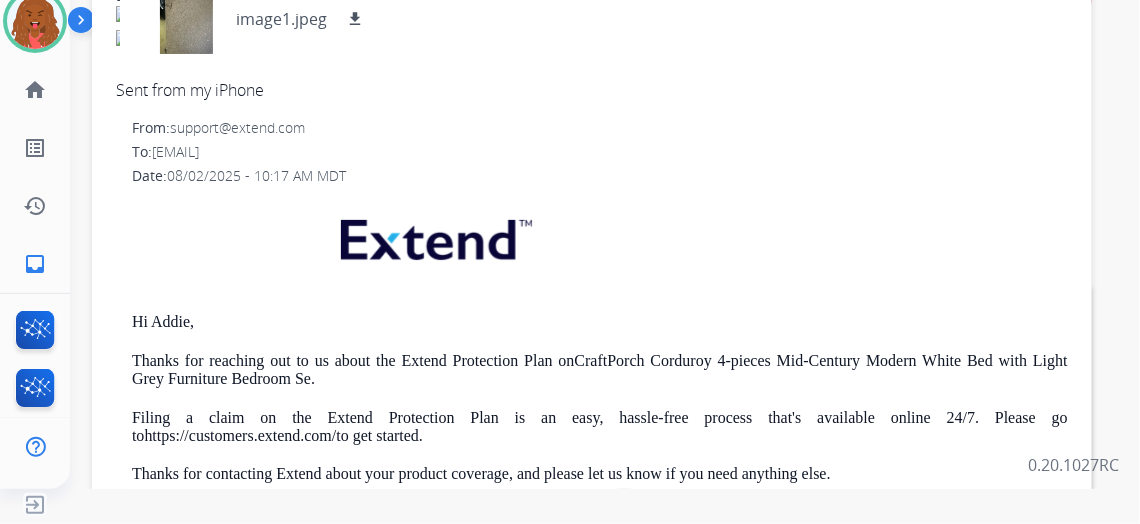 scroll, scrollTop: 256, scrollLeft: 0, axis: vertical 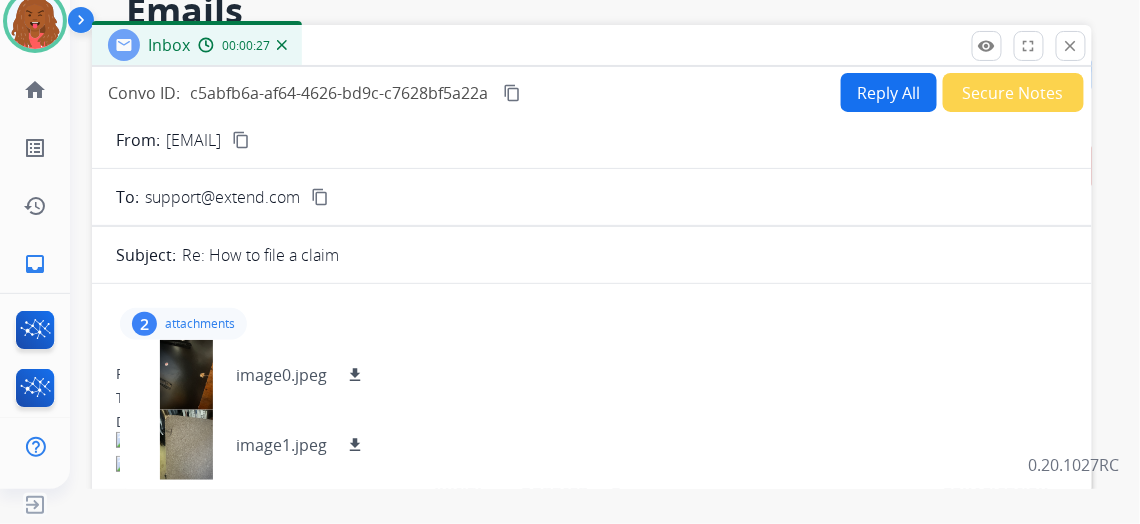 click on "content_copy" at bounding box center [241, 140] 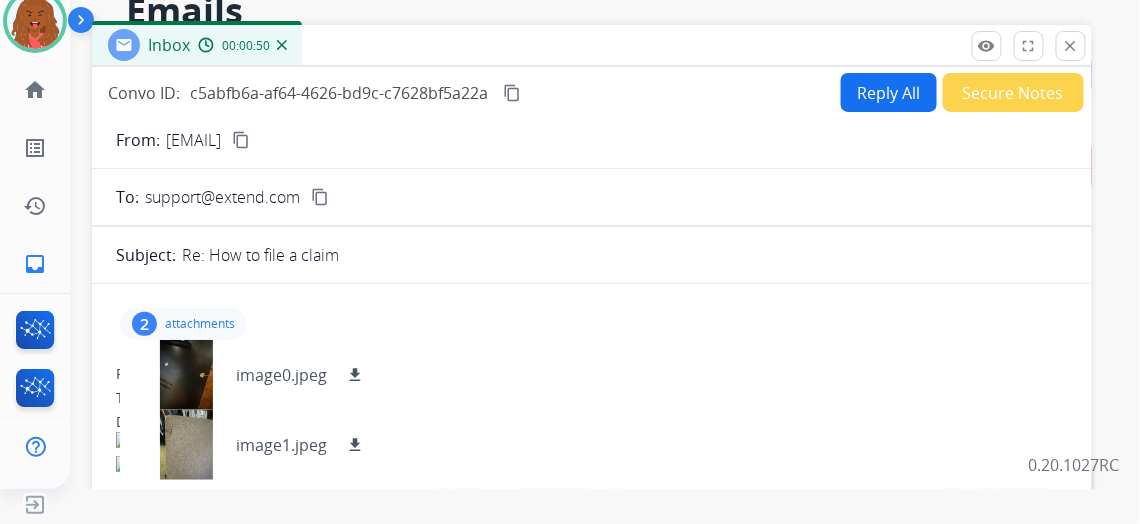 click on "2 attachments  image0.jpeg  download  image1.jpeg  download" at bounding box center (592, 324) 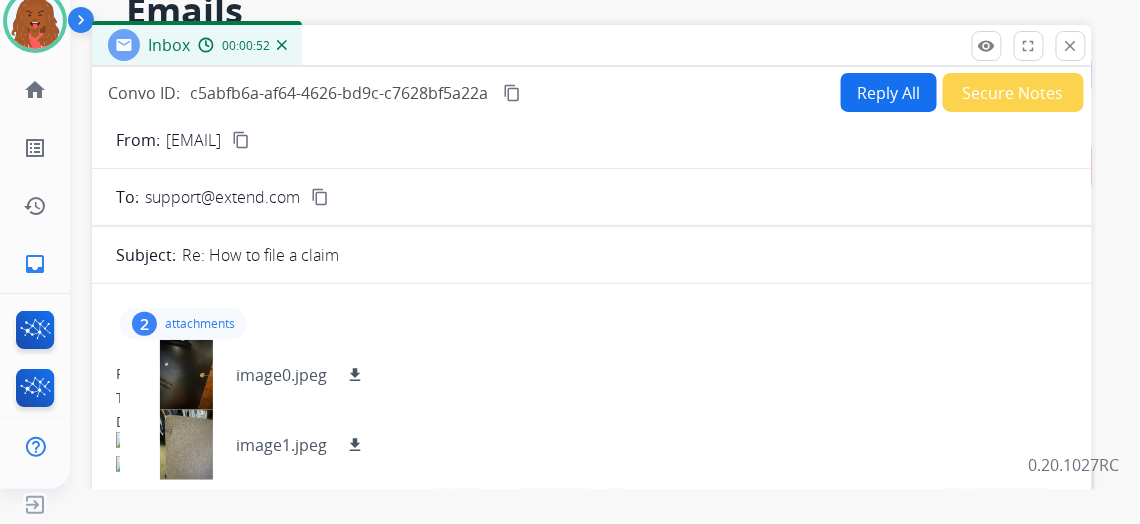 drag, startPoint x: 498, startPoint y: 356, endPoint x: 657, endPoint y: 357, distance: 159.00314 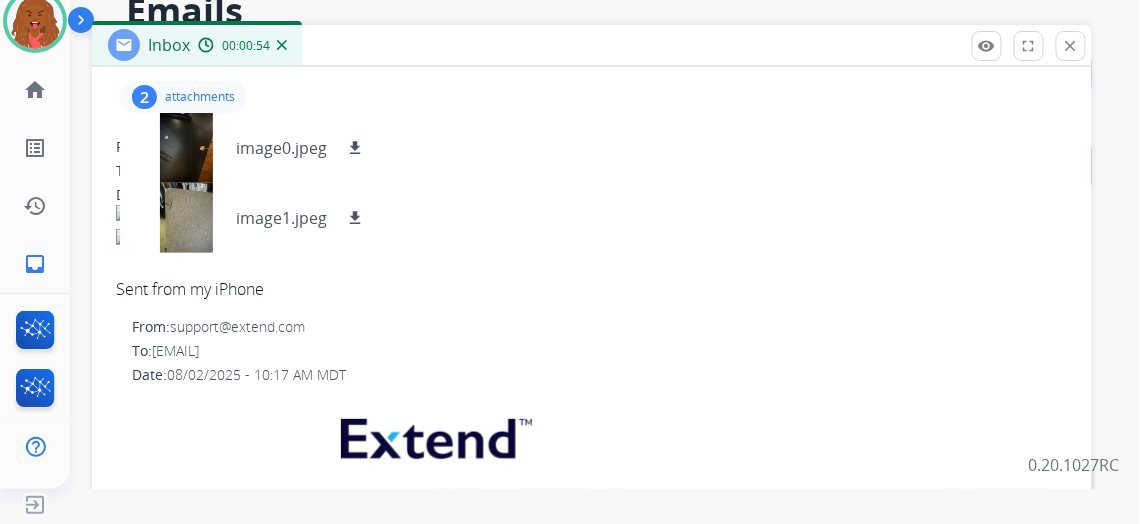 scroll, scrollTop: 256, scrollLeft: 0, axis: vertical 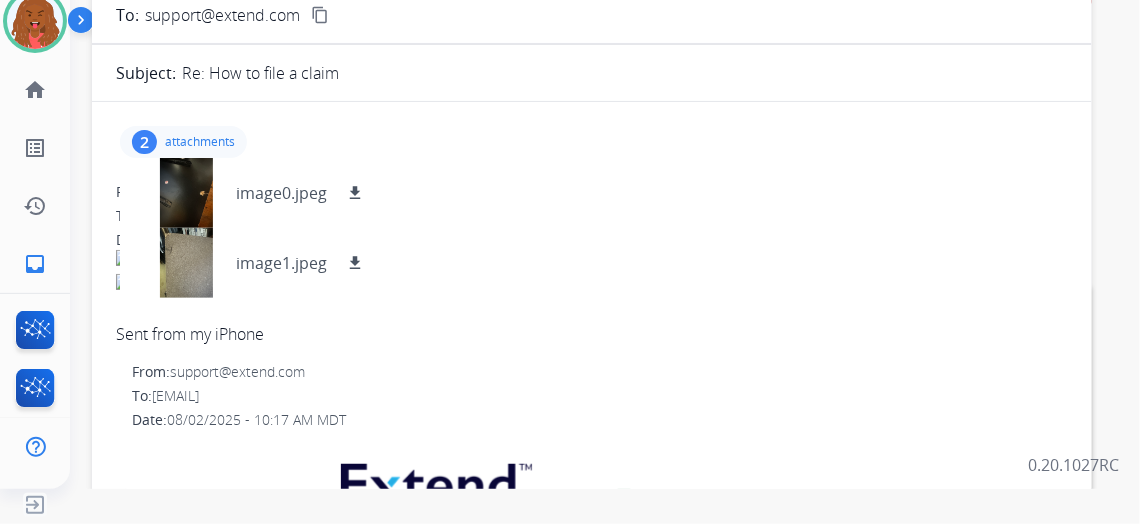 click at bounding box center [592, 262] 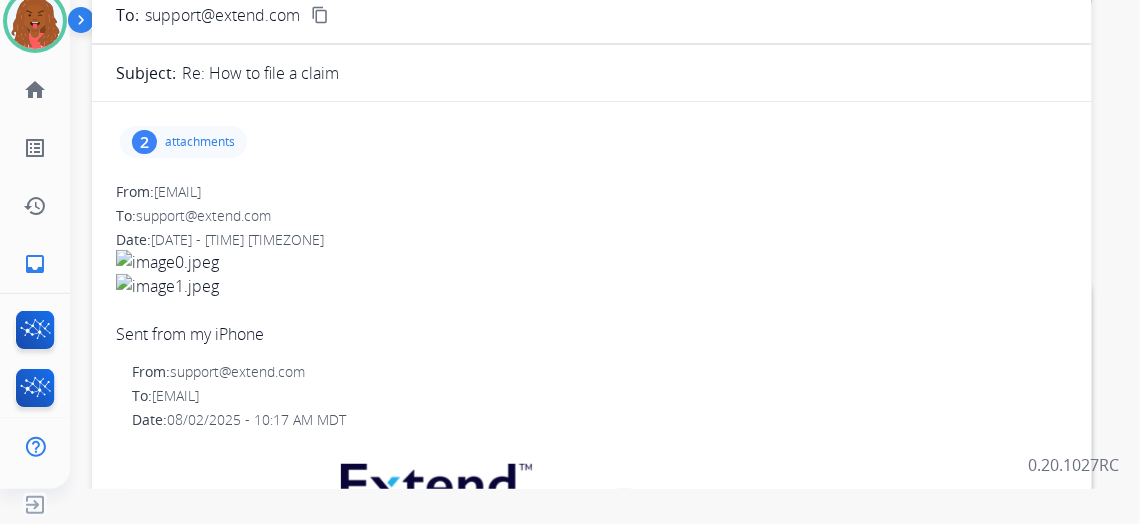 click on "attachments" at bounding box center [200, 142] 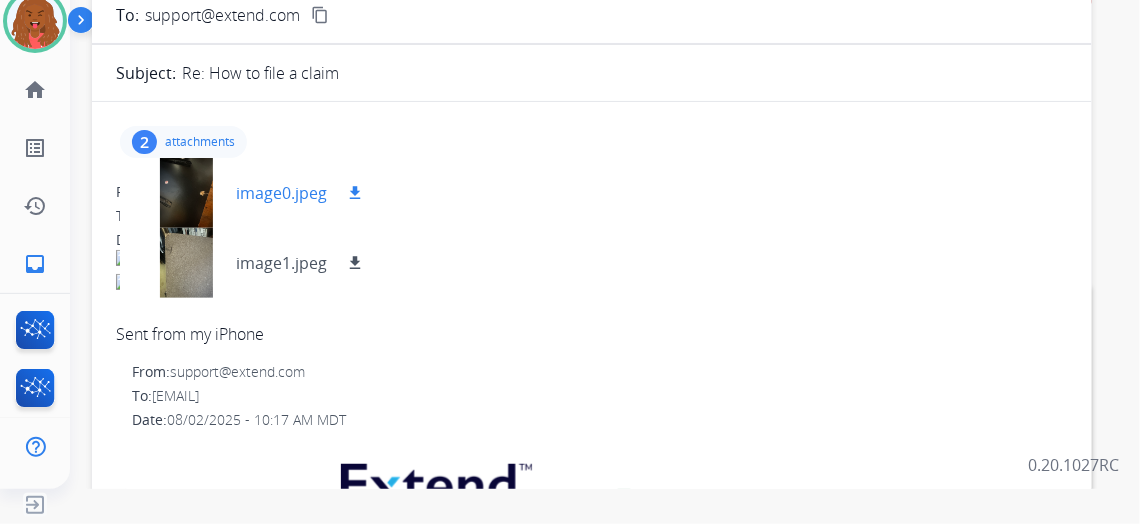 click on "download" at bounding box center [355, 193] 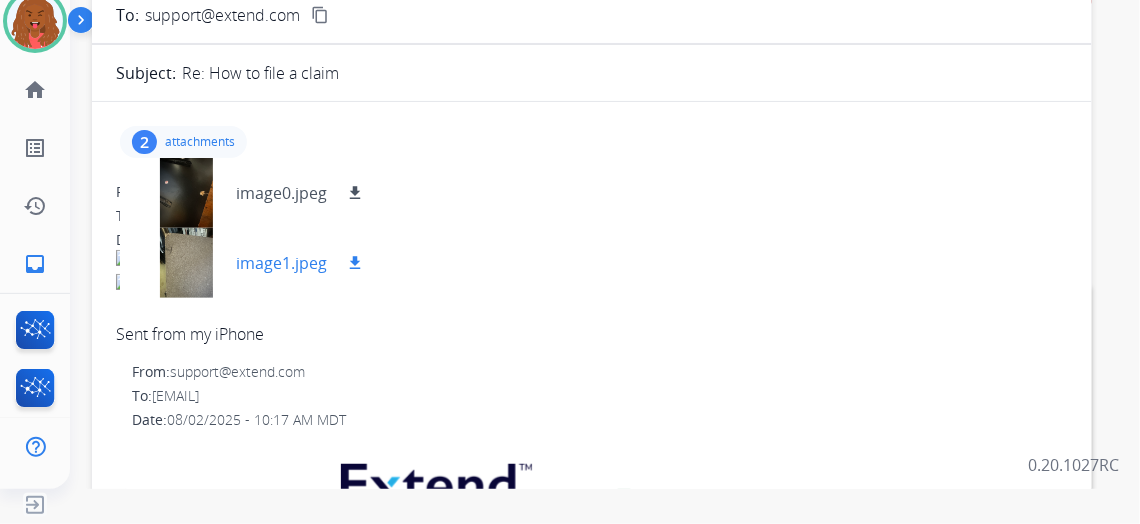 click on "download" at bounding box center [355, 263] 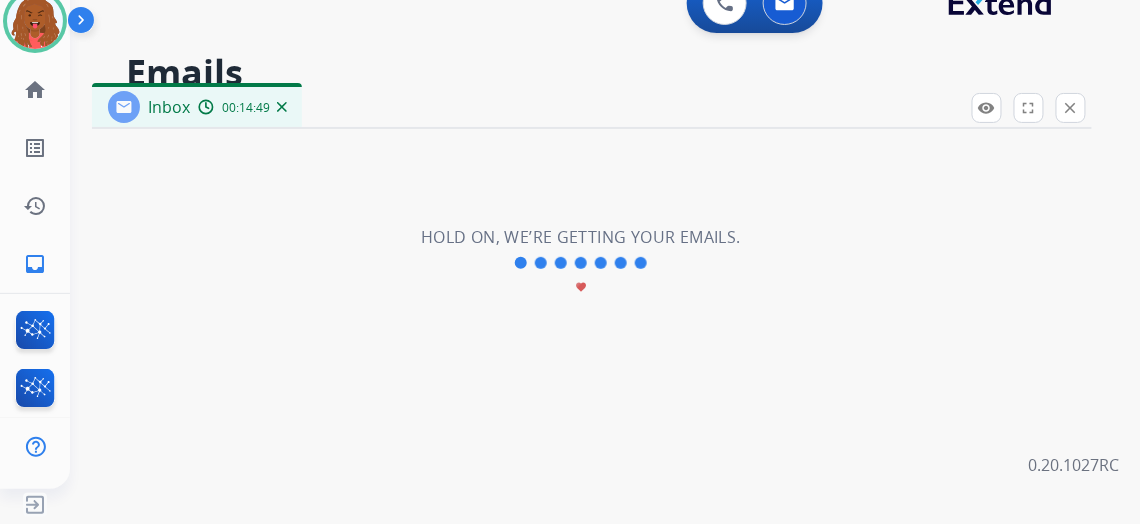 scroll, scrollTop: 0, scrollLeft: 0, axis: both 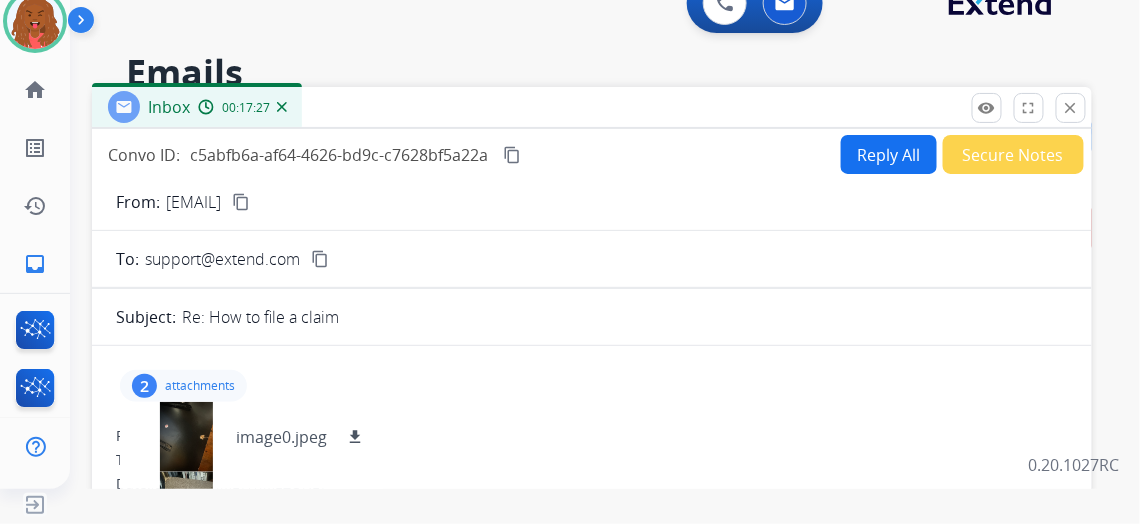 click on "2 attachments  image0.jpeg  download  image1.jpeg  download" at bounding box center (592, 386) 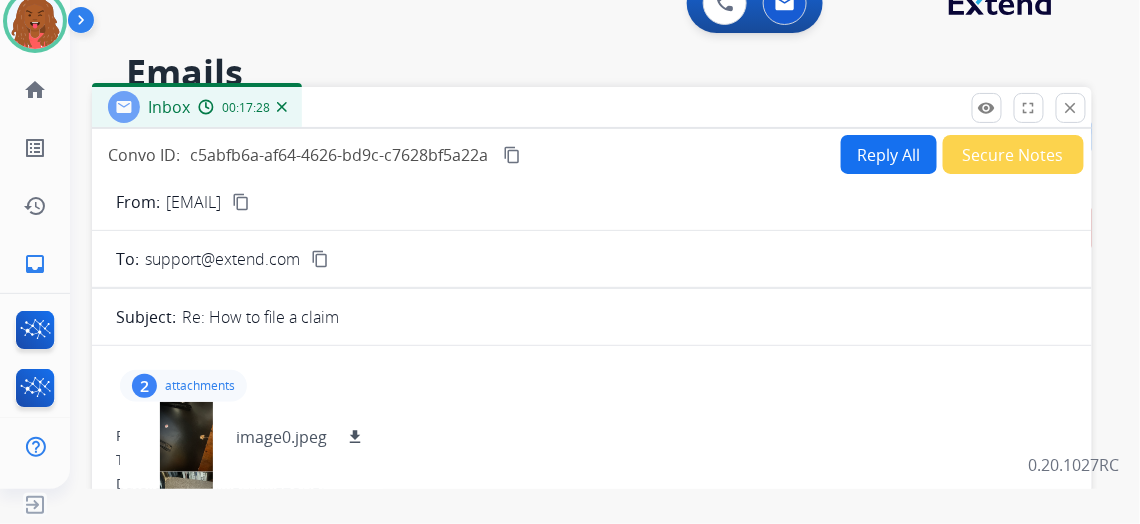 click on "2 attachments  image0.jpeg  download  image1.jpeg  download  From:  bygracealone5@gmail.com   To:  support@extend.com  Date:  08/02/2025 - 11:25 AM MDT Sent from my iPhone  From:  support@extend.com   To:  bygracealone5@gmail.com  Date:  08/02/2025 - 10:17 AM MDT Hi Addie, Thanks for reaching out to us about the Extend Protection Plan on  CraftPorch Corduroy 4-pieces Mid-Century Modern White Bed with Light Grey Furniture Bedroom Se . Filing a claim on the Extend Protection Plan is an easy, hassle-free process that's available online 24/7. Please go to  https://customers.extend.com/  to get started. Thanks for contacting Extend about your product coverage, and please let us know if you need anything else. Extend Customer support support@extend.com | www.extend.com If you have any questions or need further assistance, reply to this email or give us a call at (877) 248-7707 Monday-Friday 9:00AM - 8:00PM EST or Saturdays and Sundays 9:00AM - 2:00PM EST." at bounding box center (592, 816) 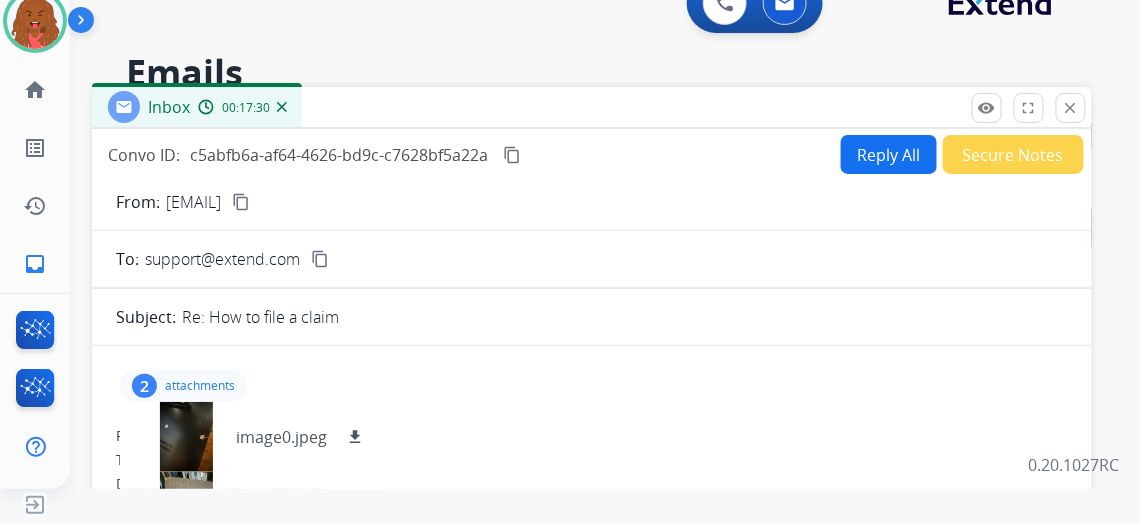 click on "From: bygracealone5@gmail.com content_copy To:  support@extend.com  content_copy Subject:  Re: How to file a claim  2 attachments  image0.jpeg  download  image1.jpeg  download  From:  bygracealone5@gmail.com   To:  support@extend.com  Date:  08/02/2025 - 11:25 AM MDT Sent from my iPhone  From:  support@extend.com   To:  bygracealone5@gmail.com  Date:  08/02/2025 - 10:17 AM MDT Hi Addie, Thanks for reaching out to us about the Extend Protection Plan on  CraftPorch Corduroy 4-pieces Mid-Century Modern White Bed with Light Grey Furniture Bedroom Se . Filing a claim on the Extend Protection Plan is an easy, hassle-free process that's available online 24/7. Please go to  https://customers.extend.com/  to get started. Thanks for contacting Extend about your product coverage, and please let us know if you need anything else. Extend Customer support support@extend.com | www.extend.com" at bounding box center (592, 730) 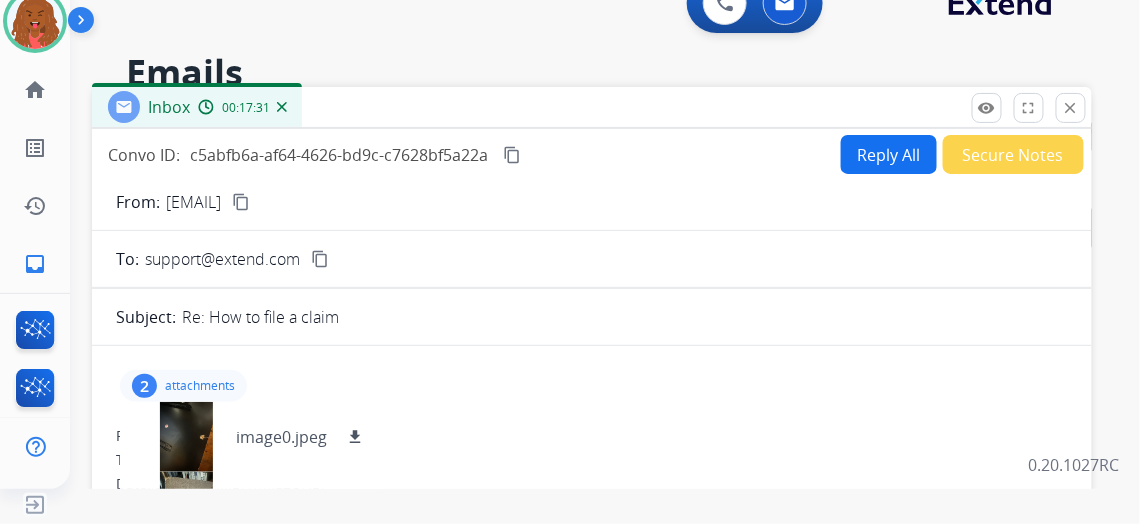 click on "Reply All" at bounding box center (889, 154) 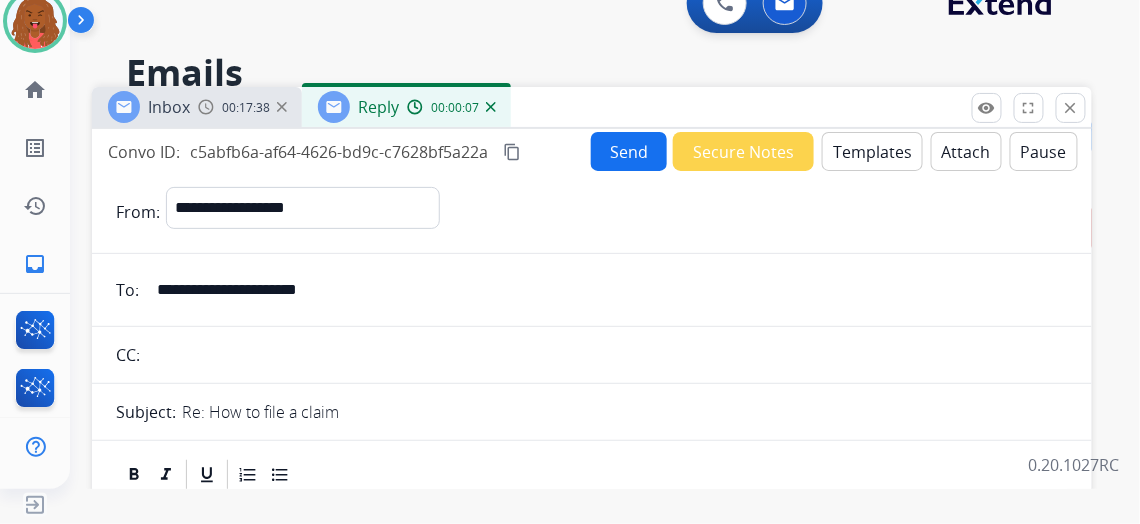 scroll, scrollTop: 0, scrollLeft: 0, axis: both 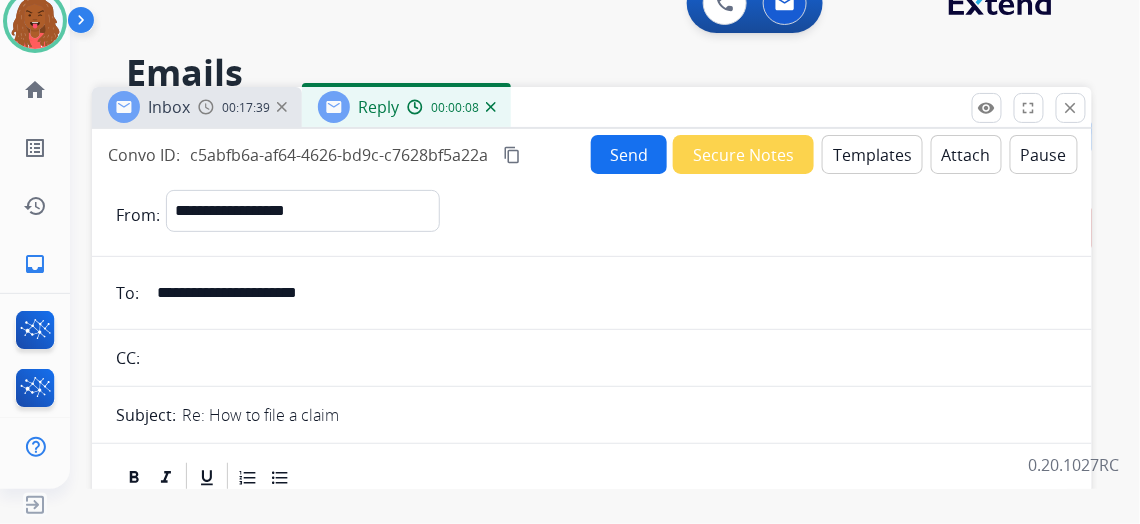 click on "Templates" at bounding box center (872, 154) 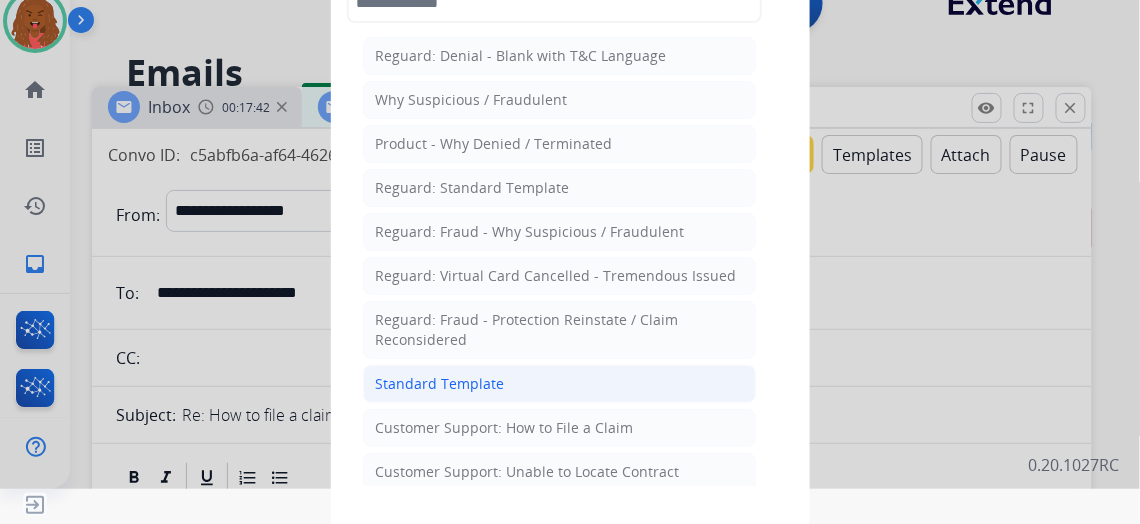 click on "Standard Template" 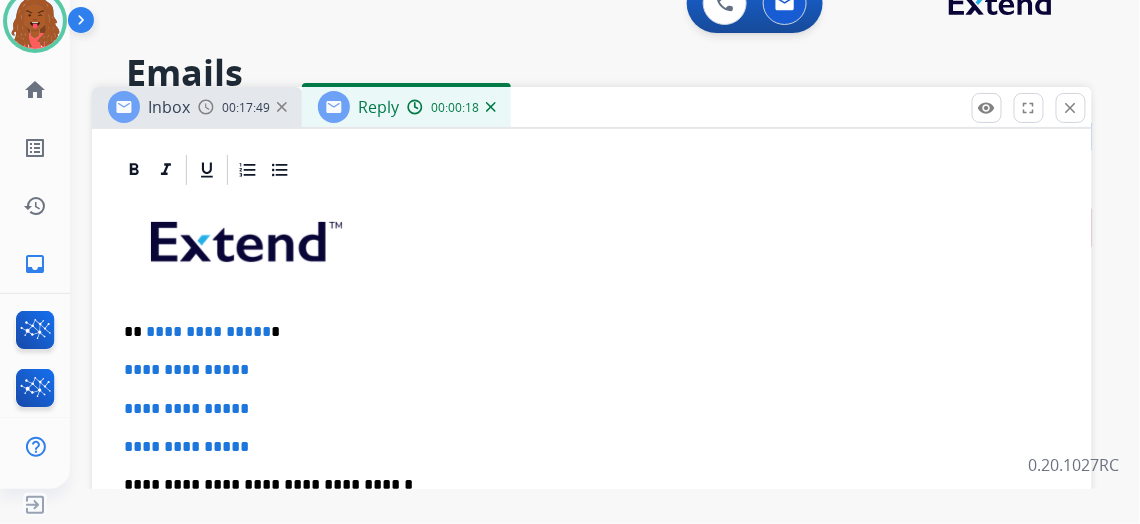scroll, scrollTop: 545, scrollLeft: 0, axis: vertical 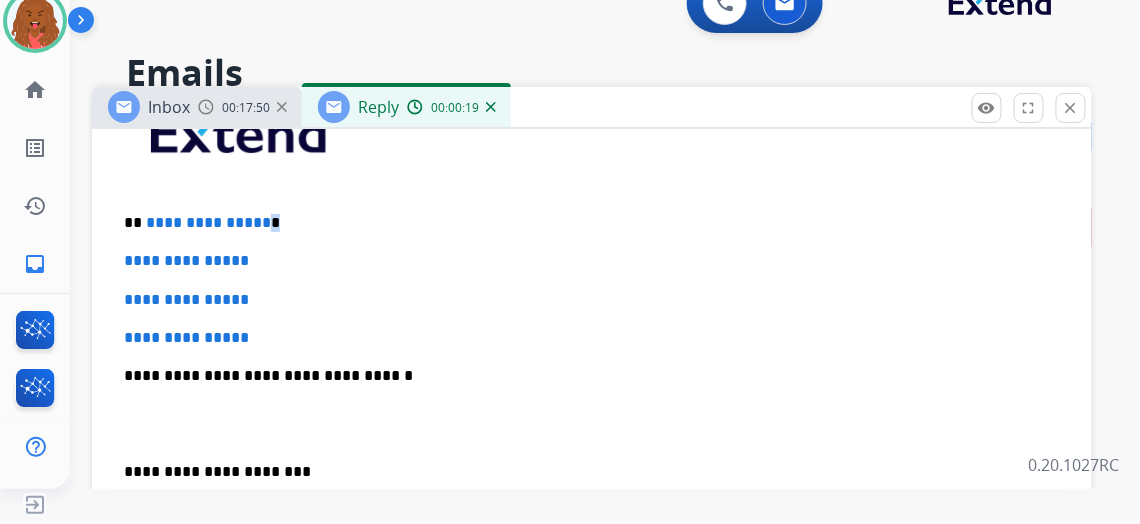 click on "**********" at bounding box center [584, 223] 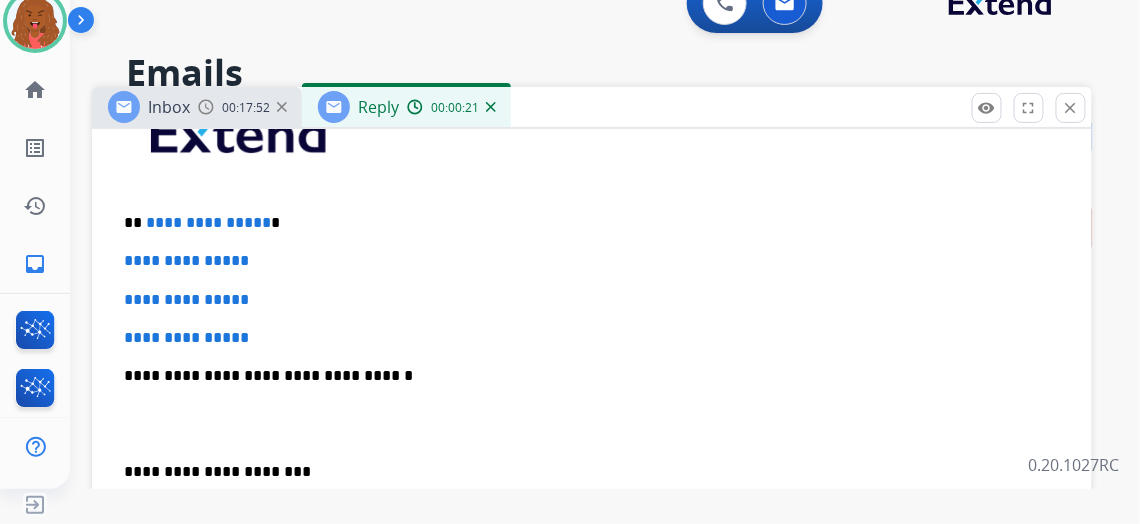 type 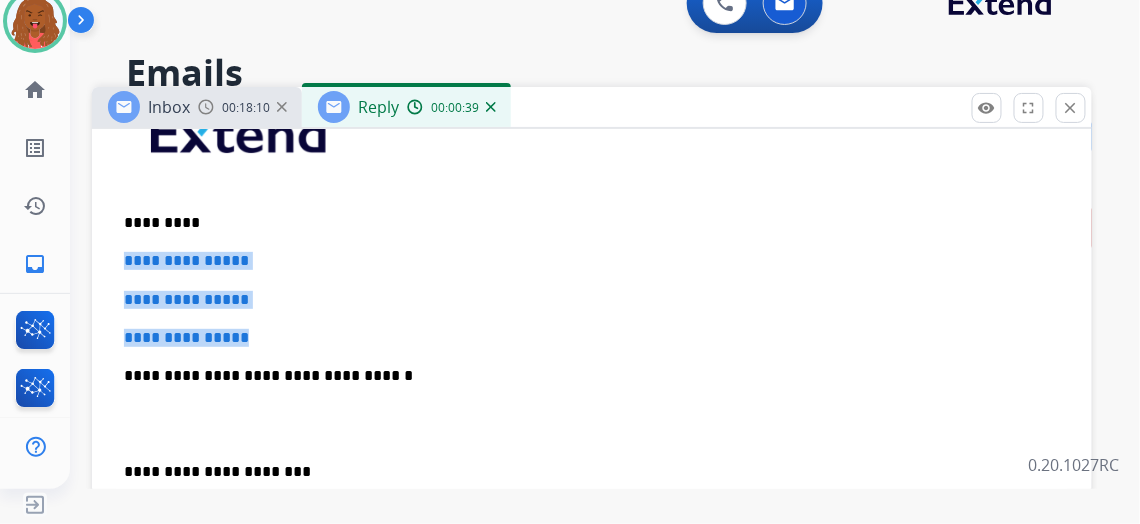 drag, startPoint x: 319, startPoint y: 338, endPoint x: 128, endPoint y: 247, distance: 211.57031 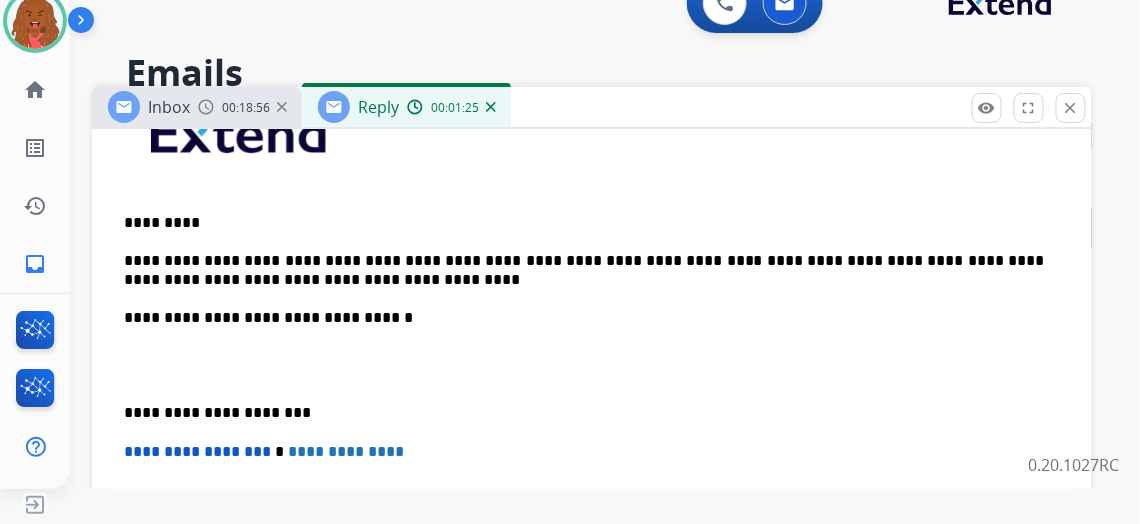 click on "**********" at bounding box center [592, 394] 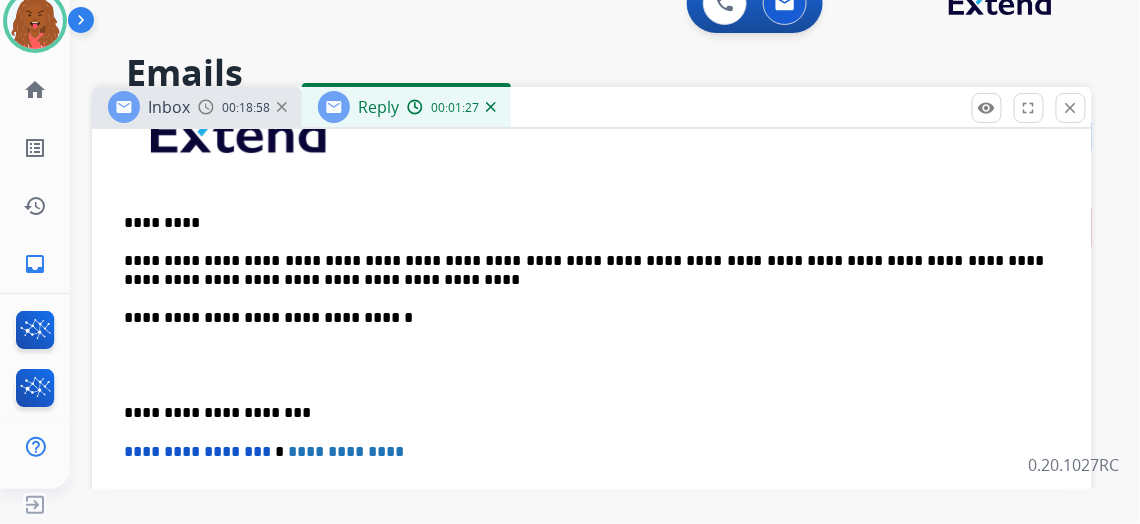 click on "**********" at bounding box center [584, 270] 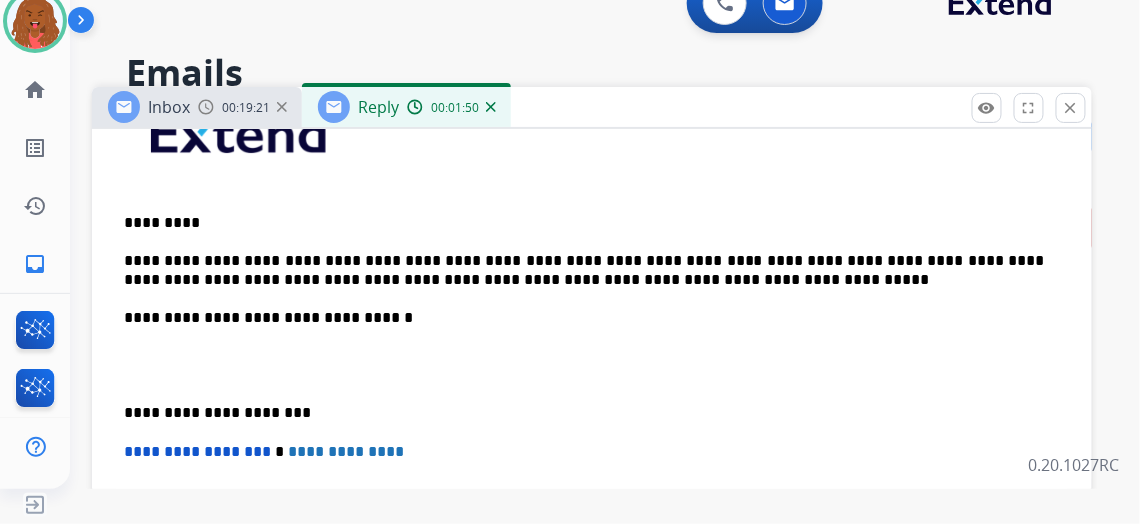 click on "**********" at bounding box center [592, 394] 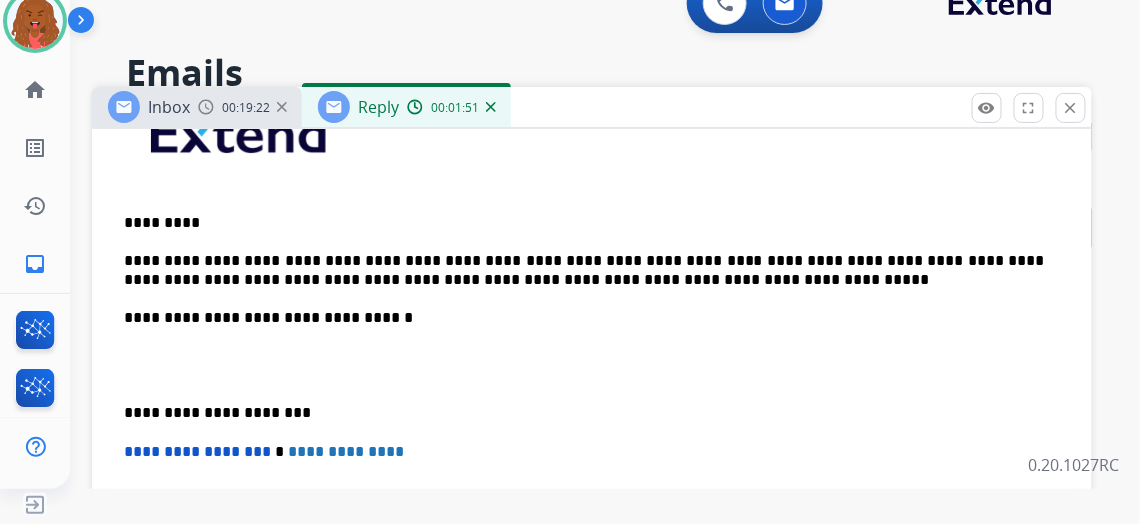 click on "**********" at bounding box center [584, 270] 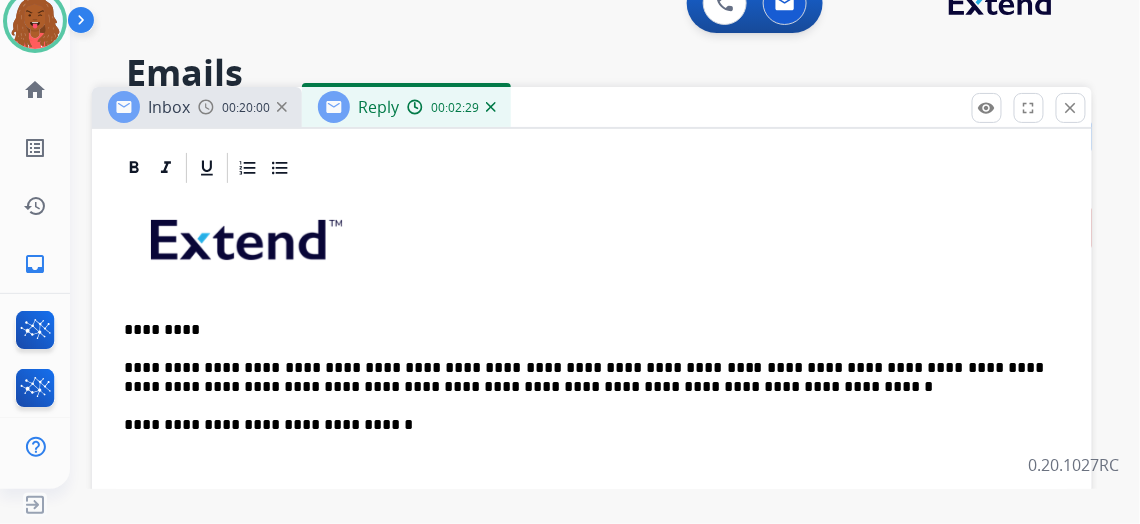 scroll, scrollTop: 0, scrollLeft: 0, axis: both 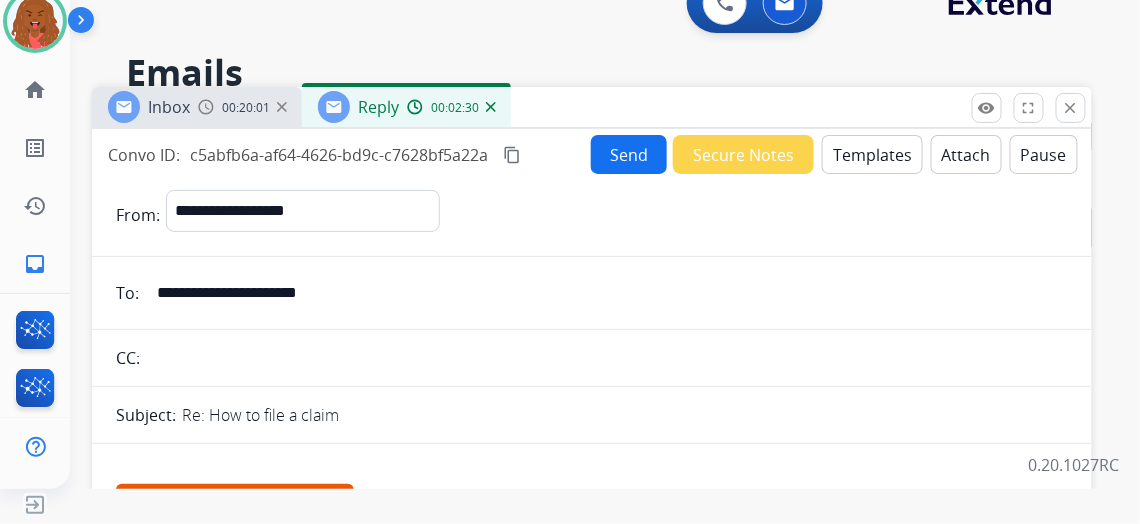 click on "Send" at bounding box center [629, 154] 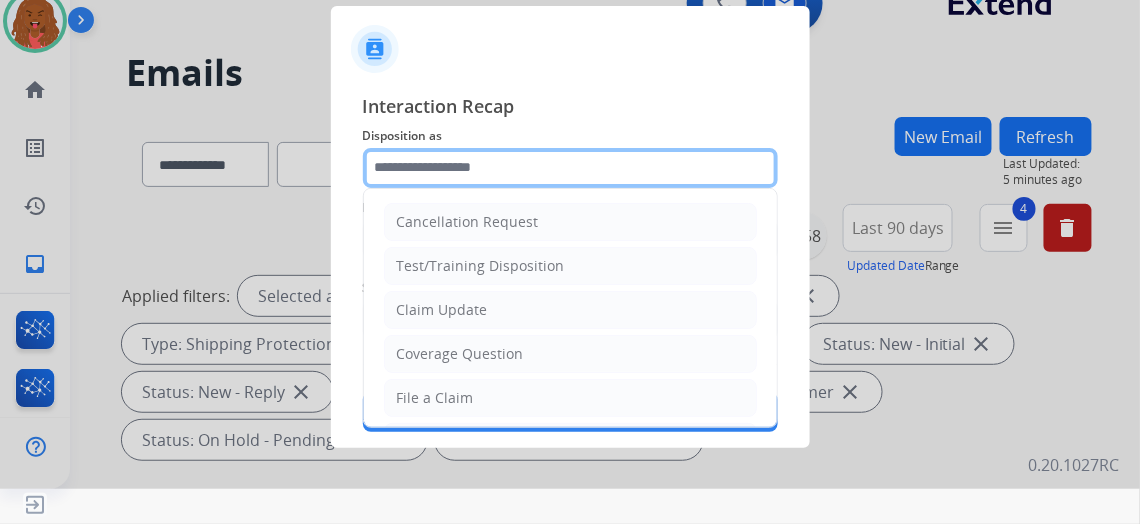 click 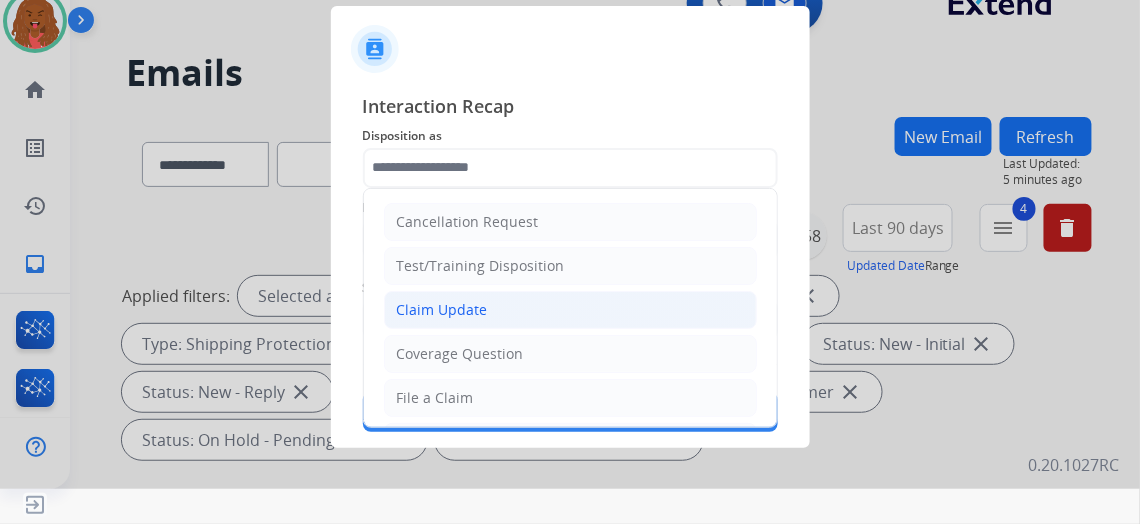 click on "Claim Update" 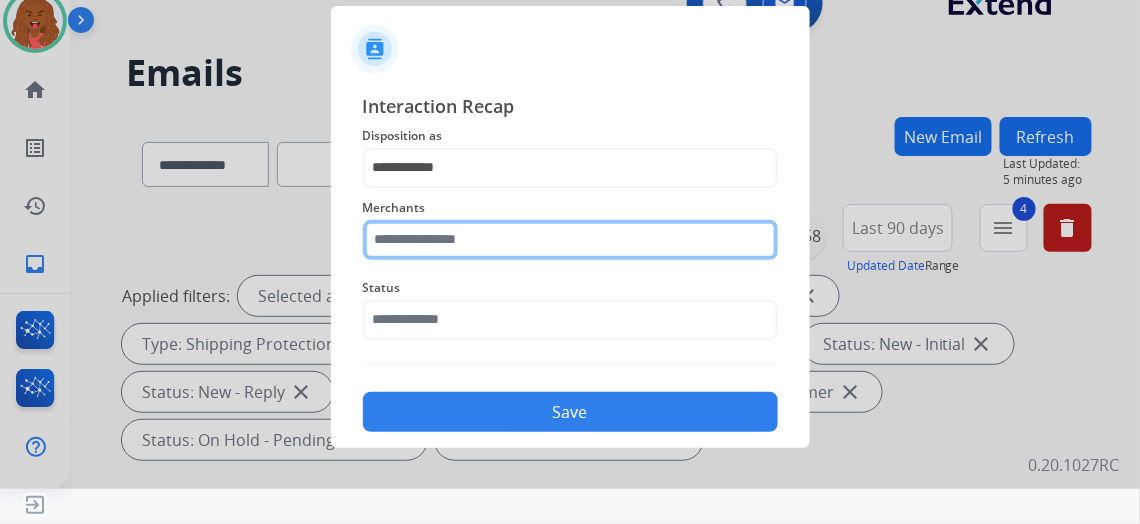 click 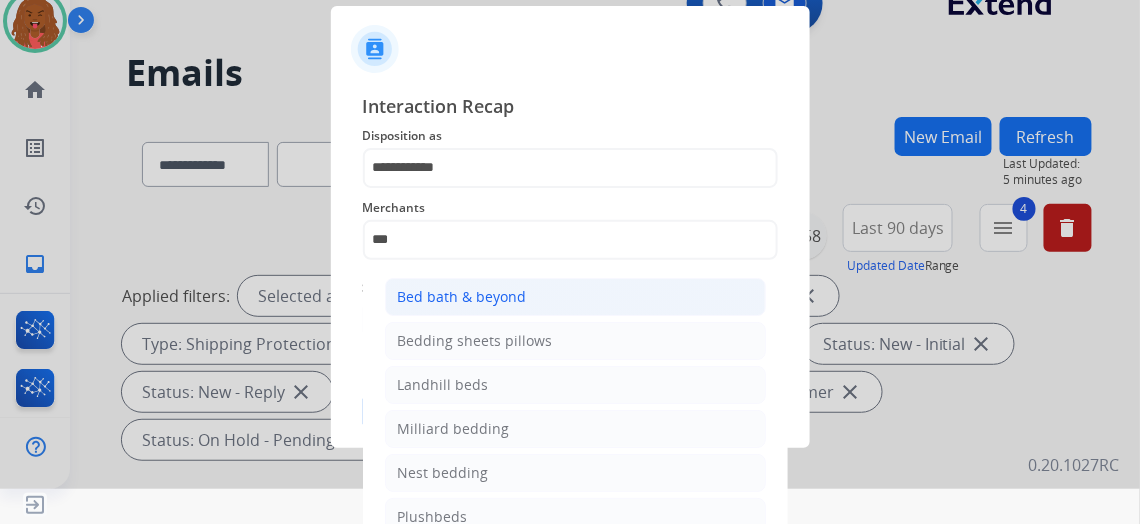 click on "Bed bath & beyond" 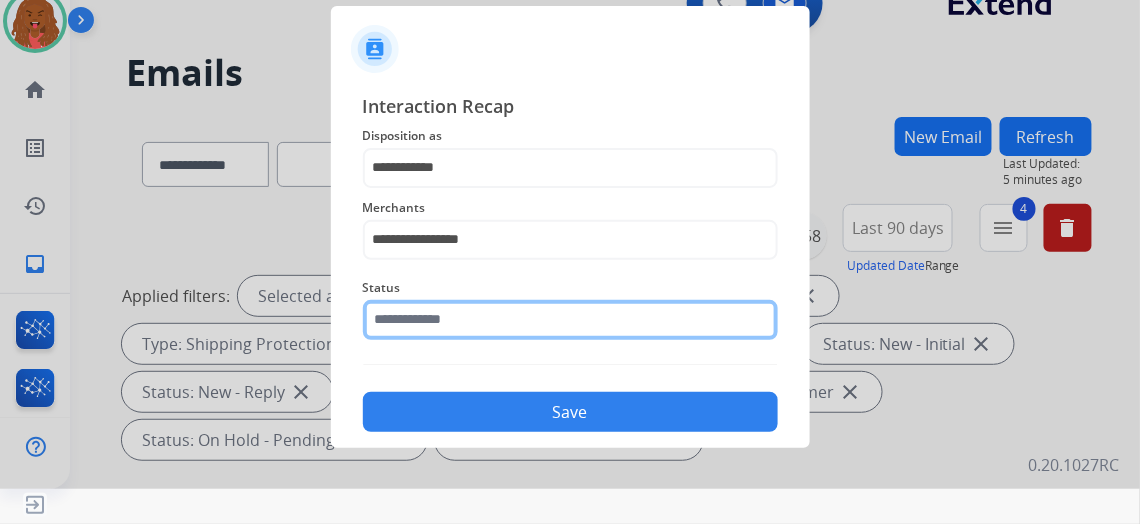 click 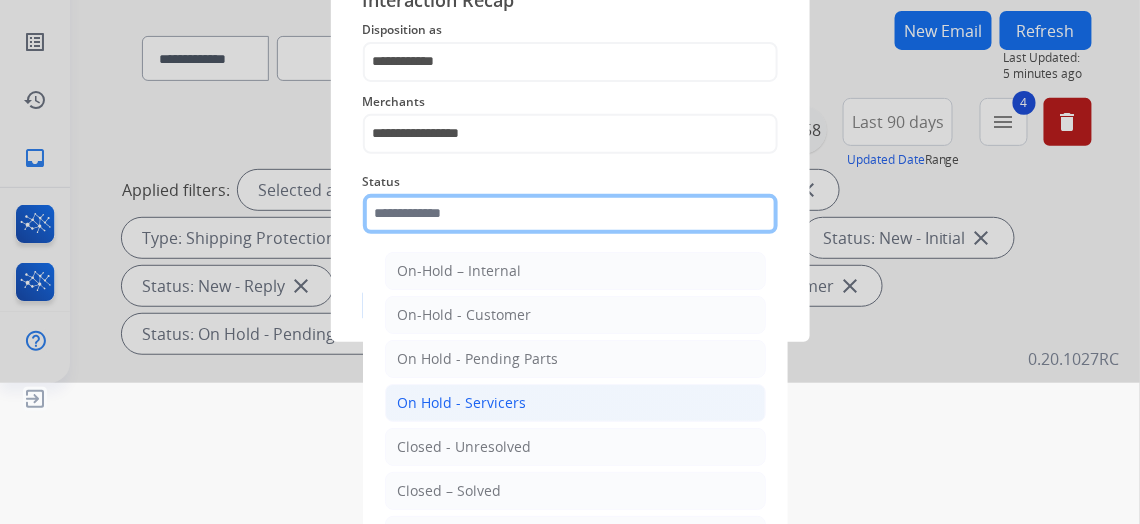 scroll, scrollTop: 158, scrollLeft: 0, axis: vertical 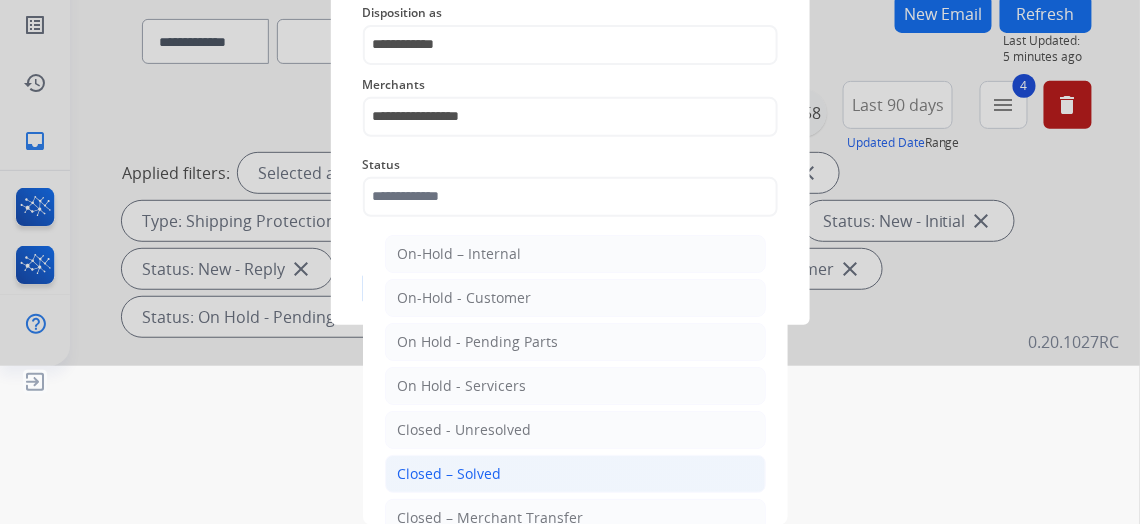 click on "Closed – Solved" 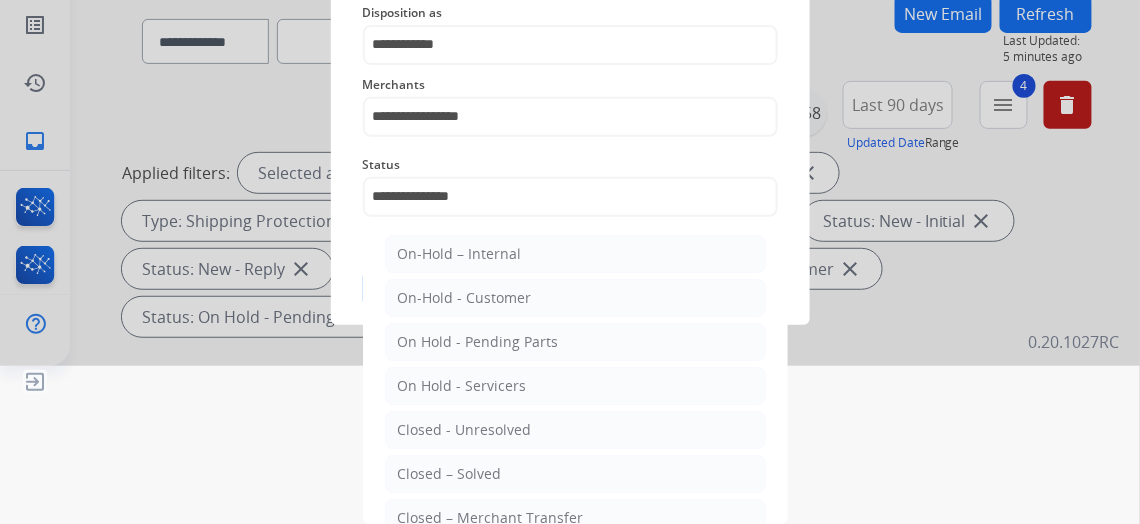 scroll, scrollTop: 35, scrollLeft: 0, axis: vertical 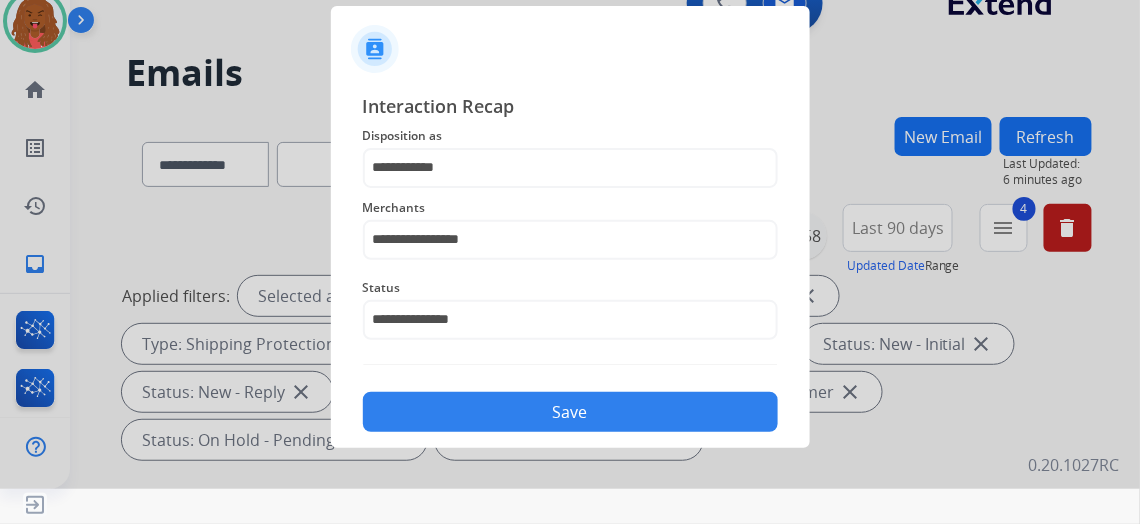 click on "Save" 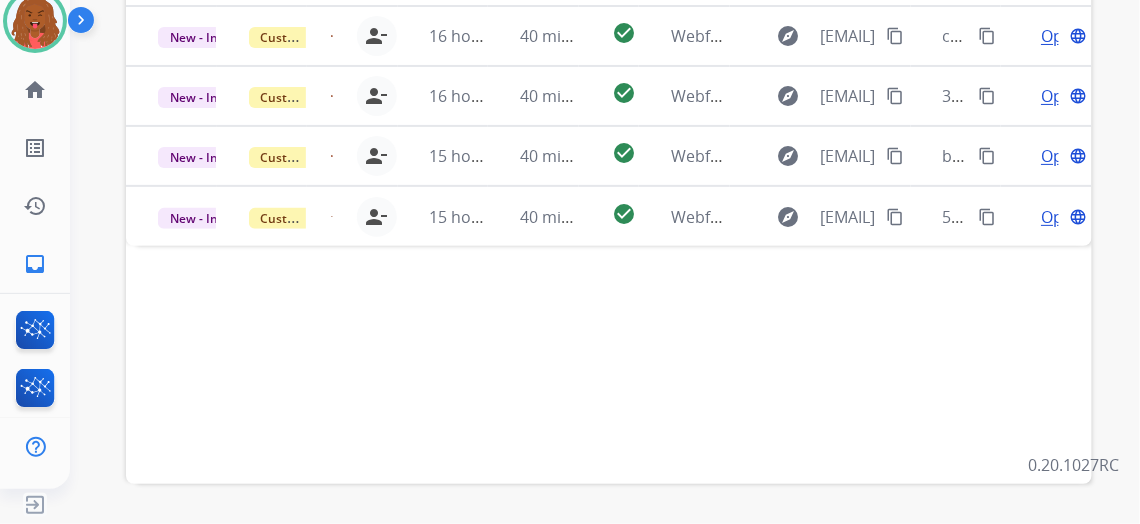 scroll, scrollTop: 607, scrollLeft: 0, axis: vertical 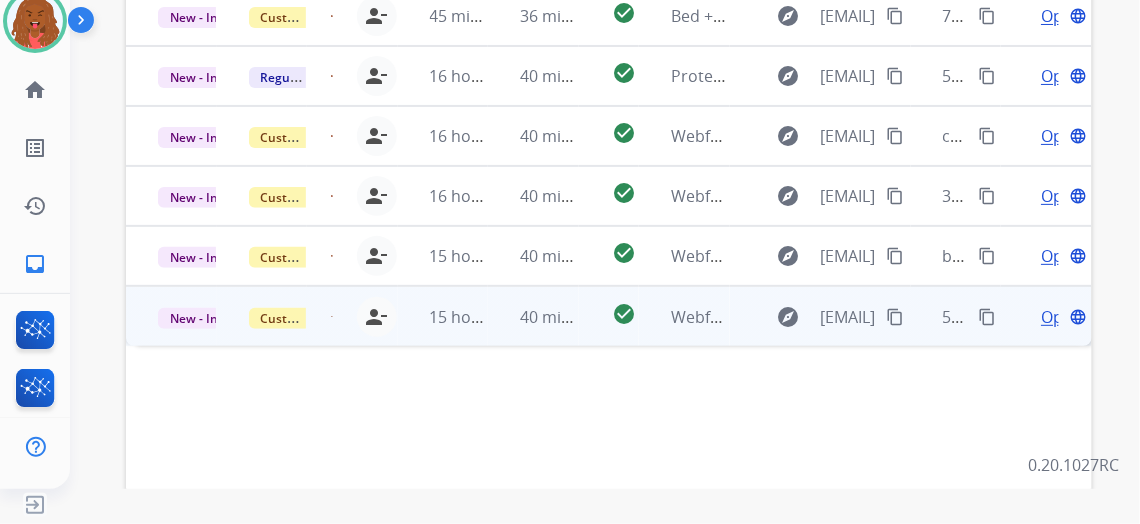 click on "Open" at bounding box center (1061, 317) 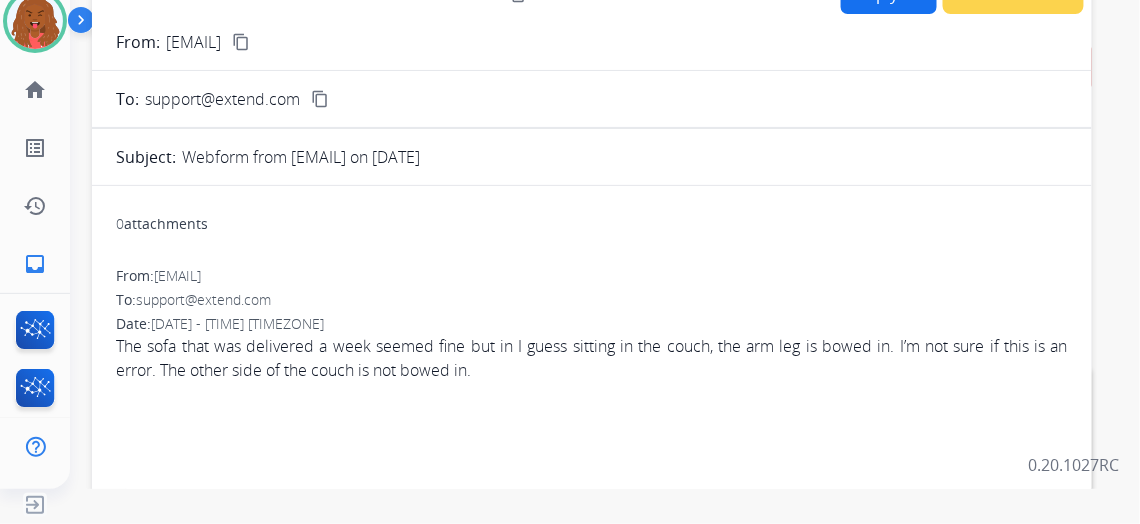 scroll, scrollTop: 153, scrollLeft: 0, axis: vertical 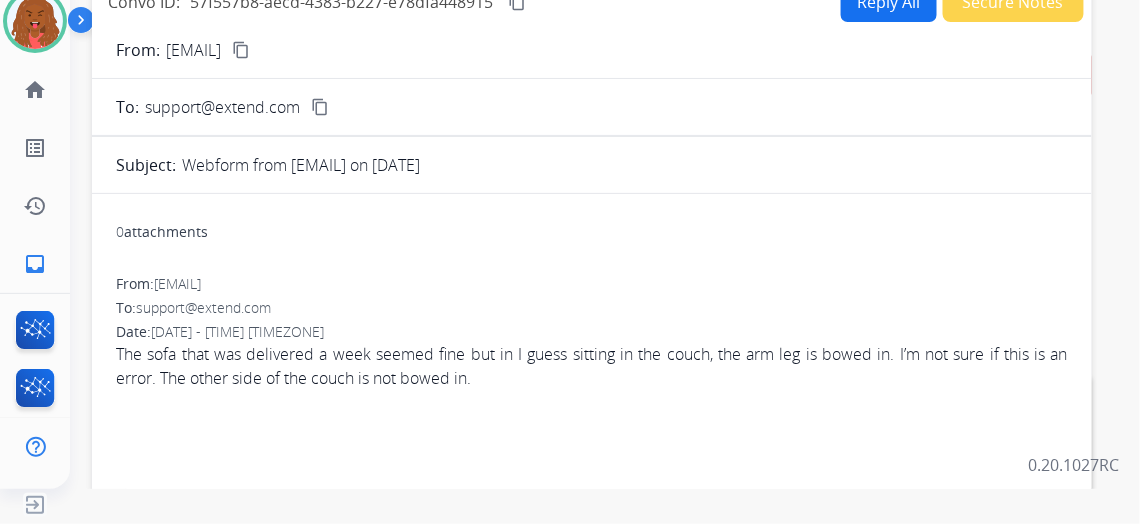 click on "content_copy" at bounding box center [241, 50] 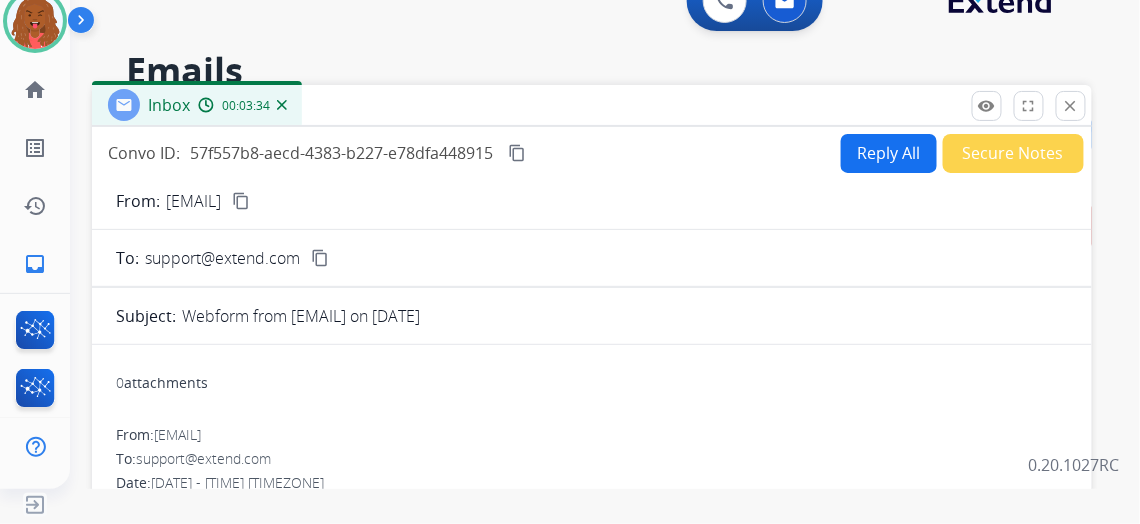 scroll, scrollTop: 0, scrollLeft: 0, axis: both 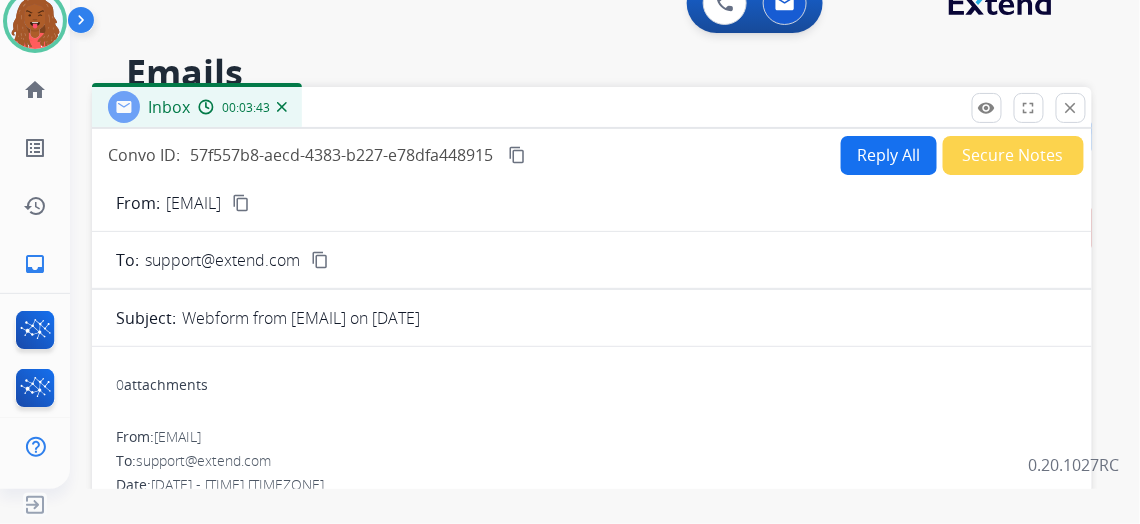 click on "Reply All" at bounding box center [889, 155] 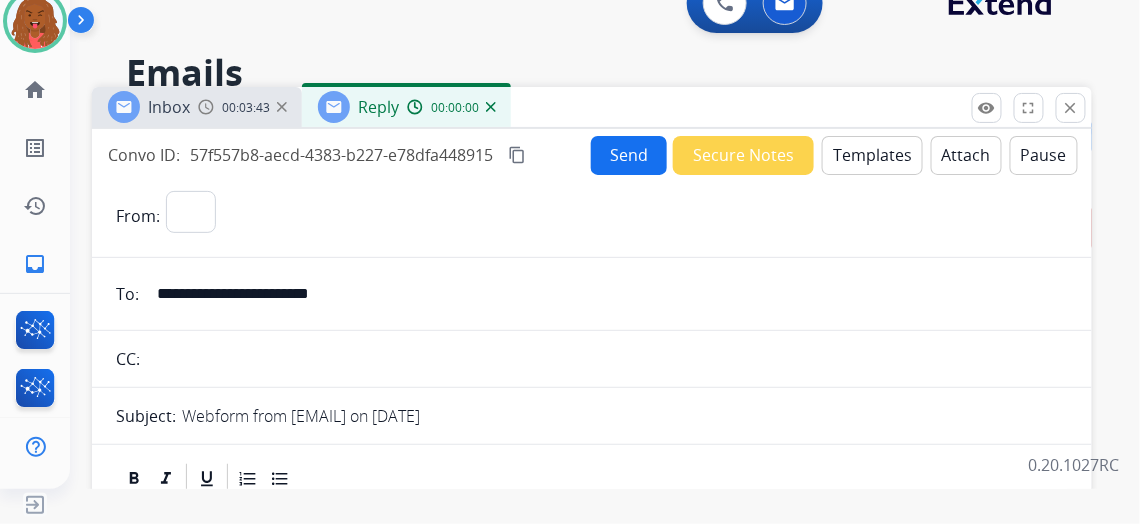 select on "**********" 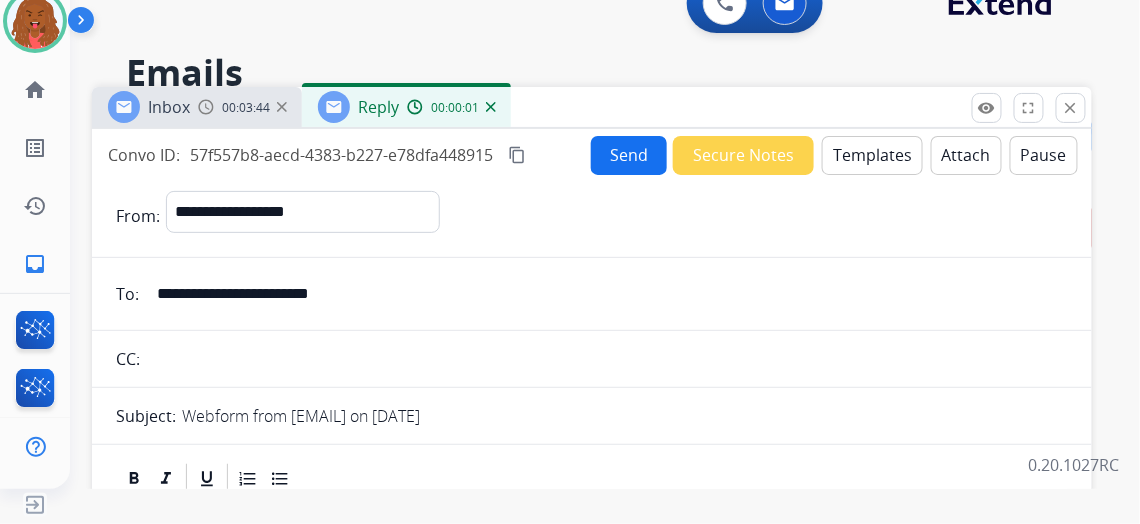 click on "Templates" at bounding box center [872, 155] 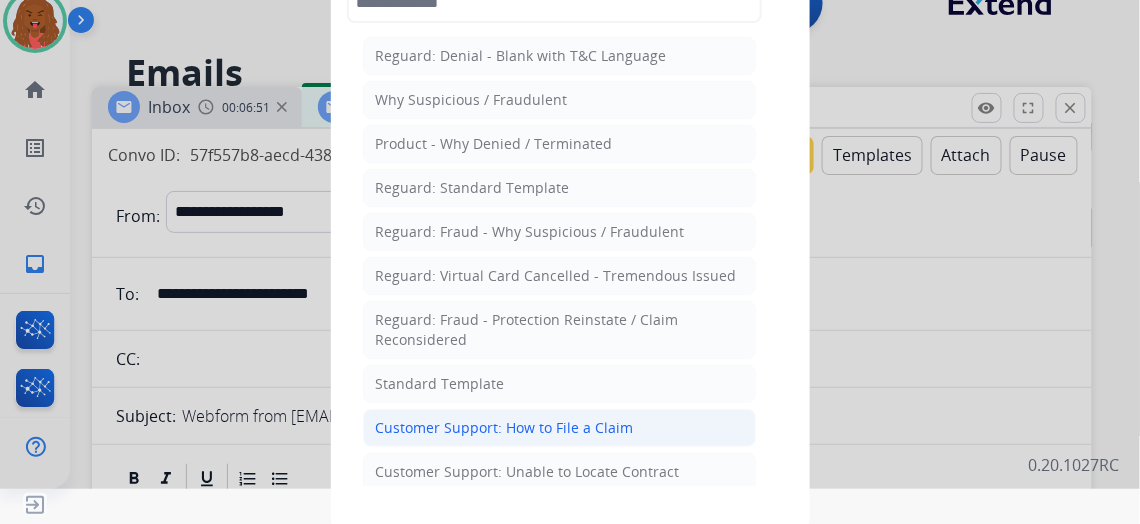 click on "Customer Support: How to File a Claim" 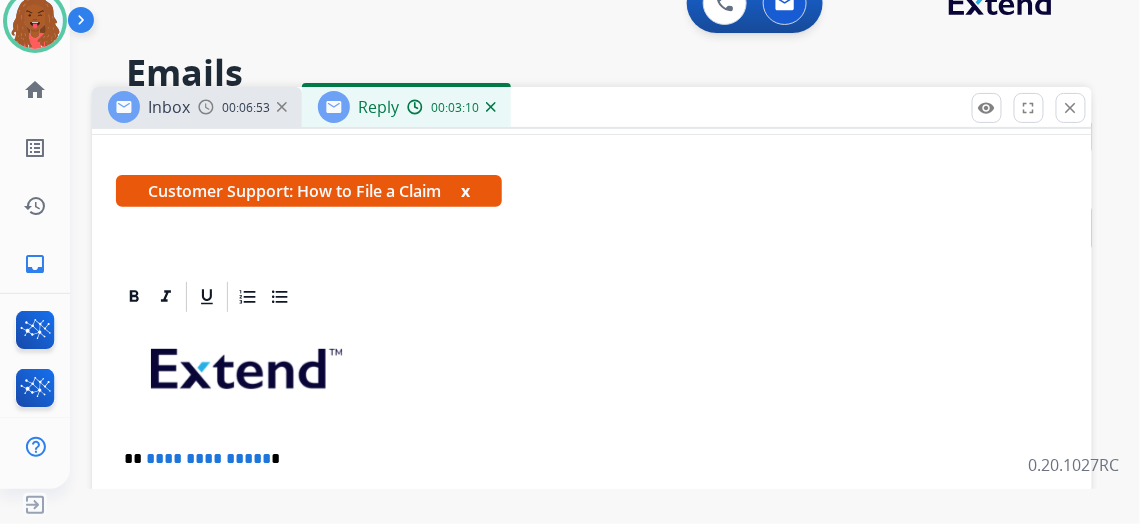 scroll, scrollTop: 344, scrollLeft: 0, axis: vertical 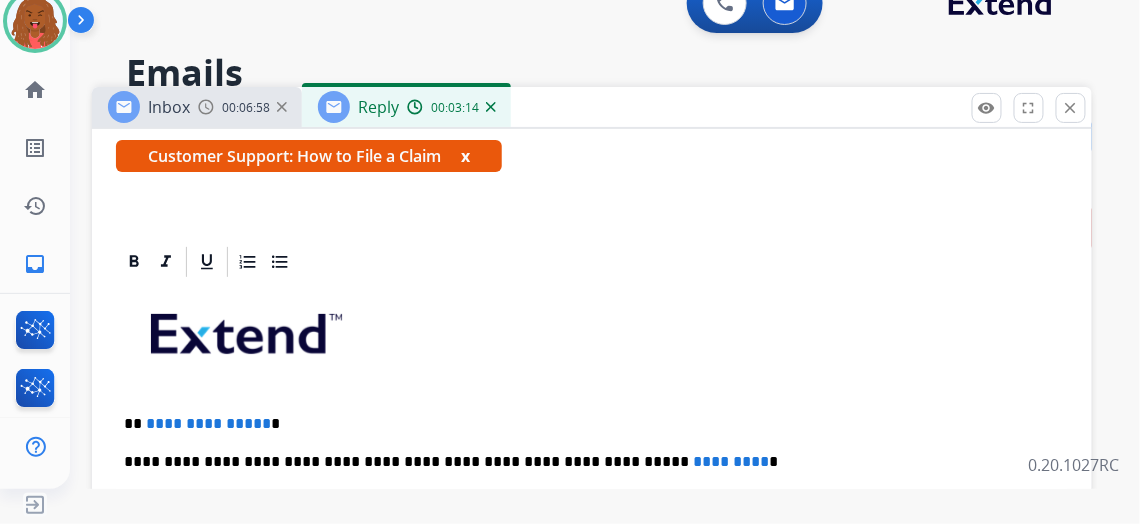 click on "**********" at bounding box center (208, 423) 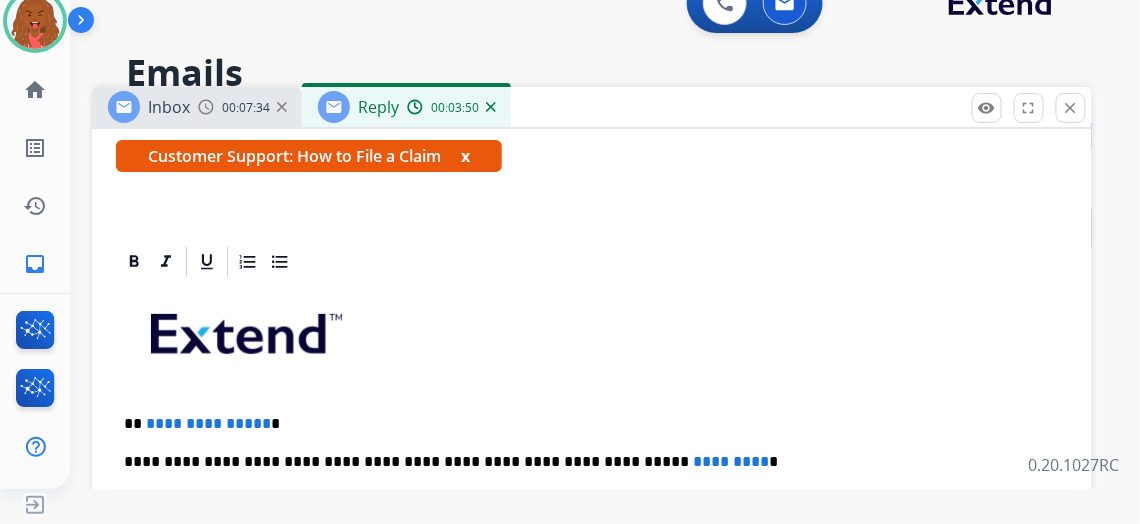 type 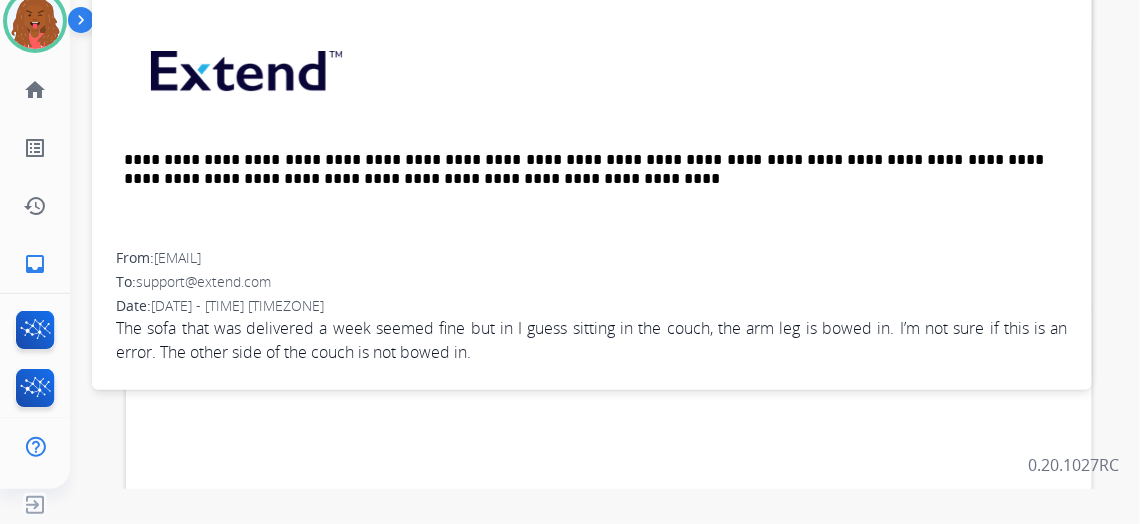 scroll, scrollTop: 545, scrollLeft: 0, axis: vertical 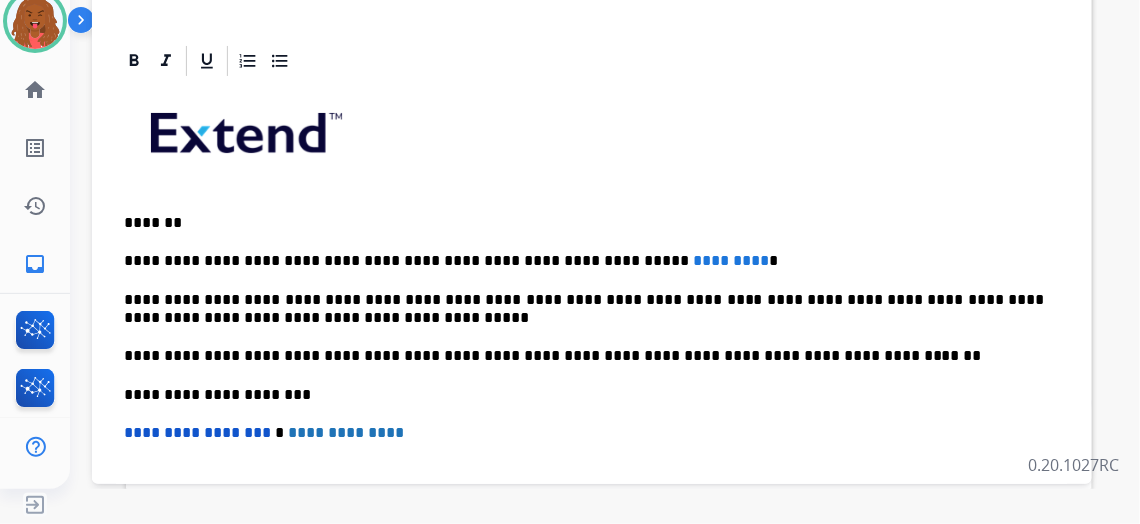 click on "**********" at bounding box center [584, 261] 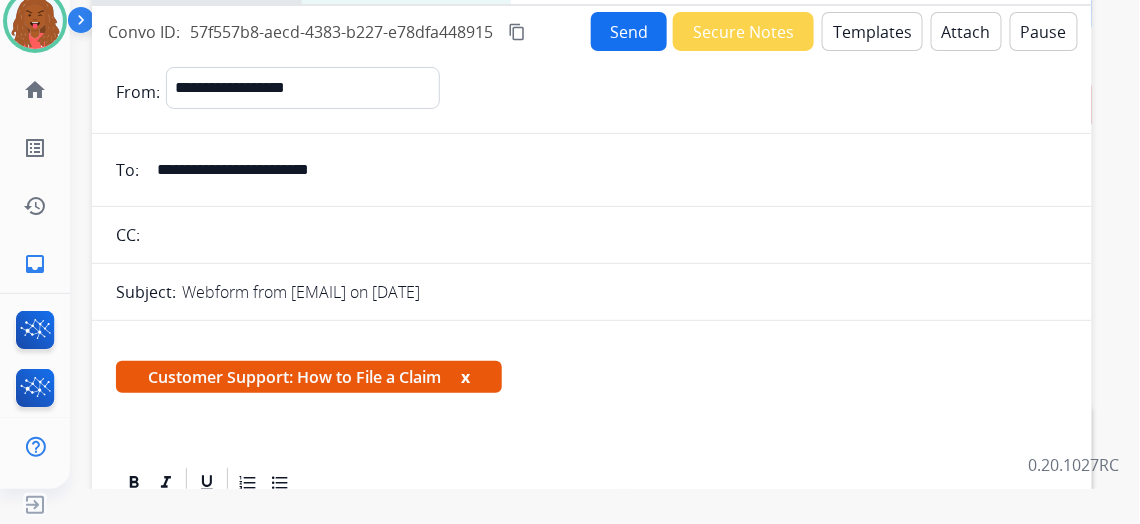 scroll, scrollTop: 90, scrollLeft: 0, axis: vertical 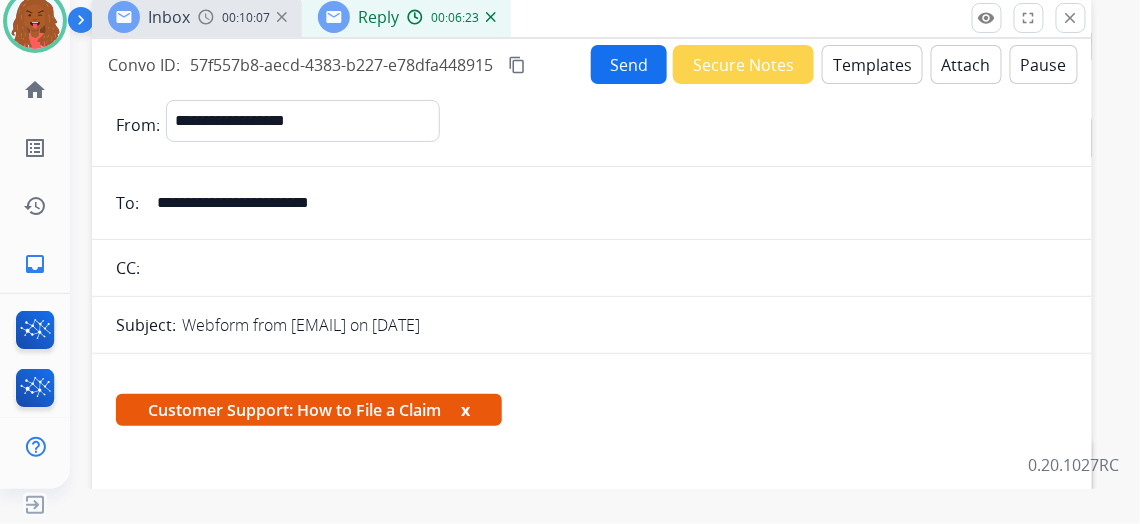 click on "Send" at bounding box center (629, 64) 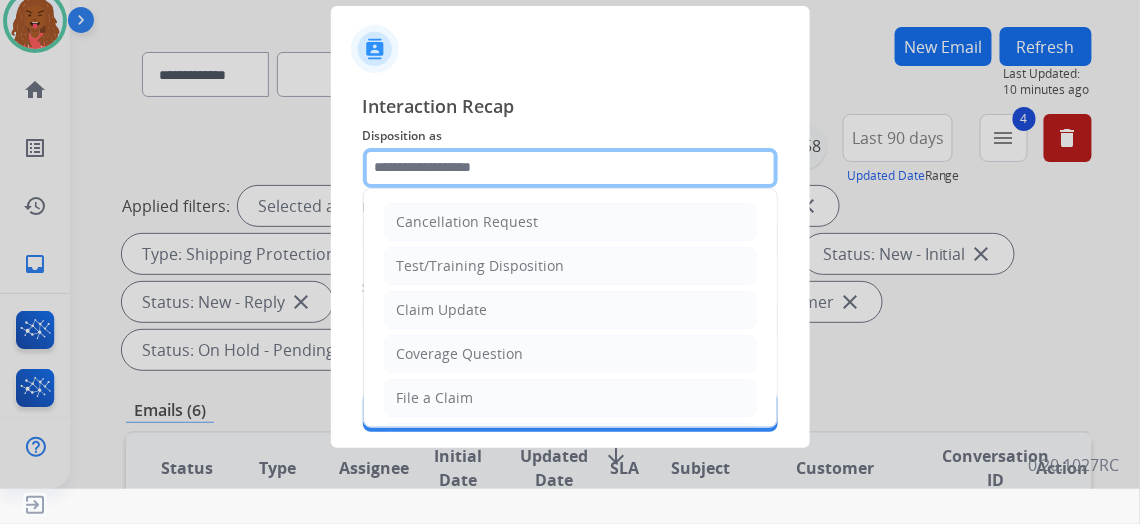 click 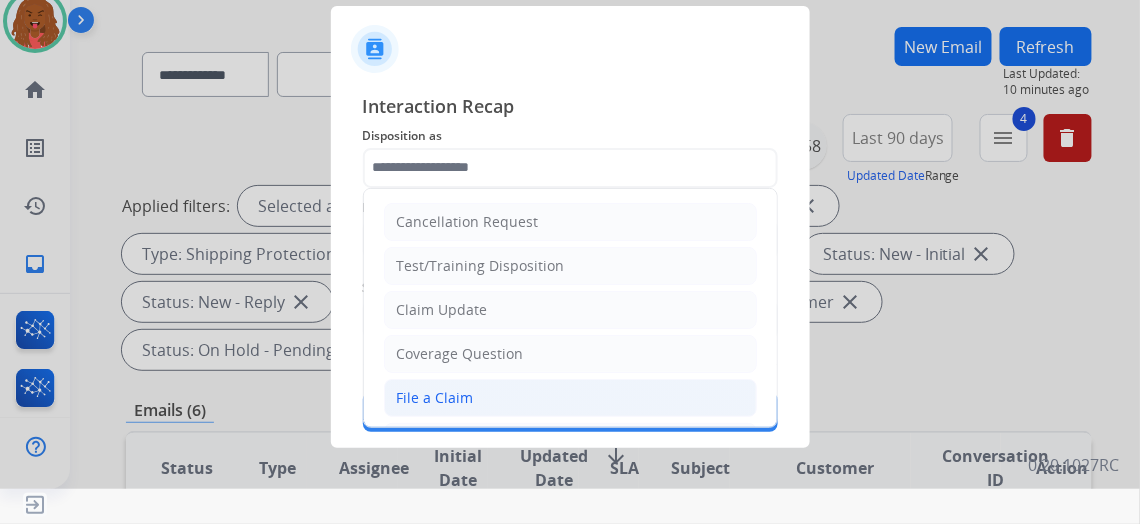 click on "File a Claim" 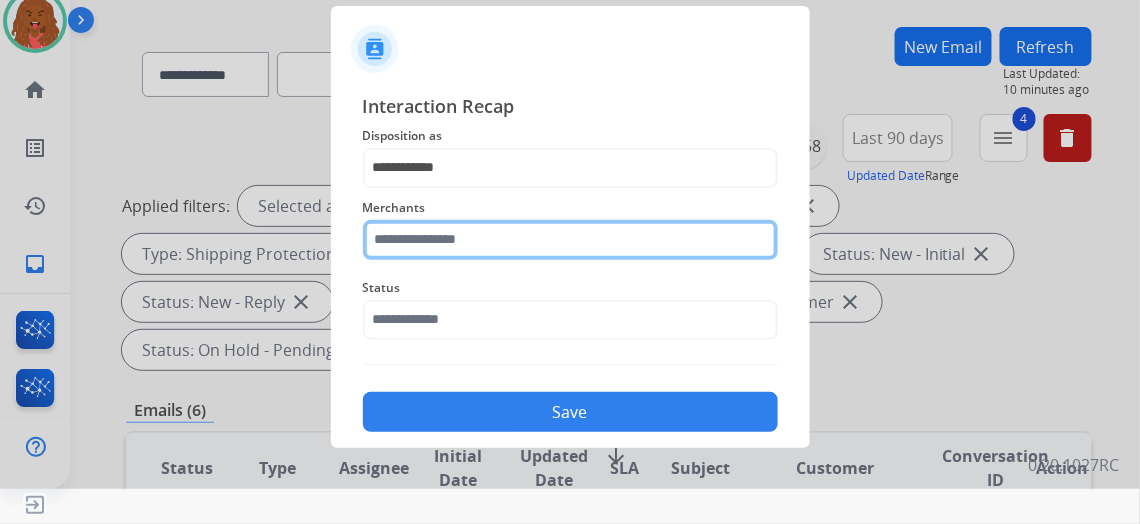 click 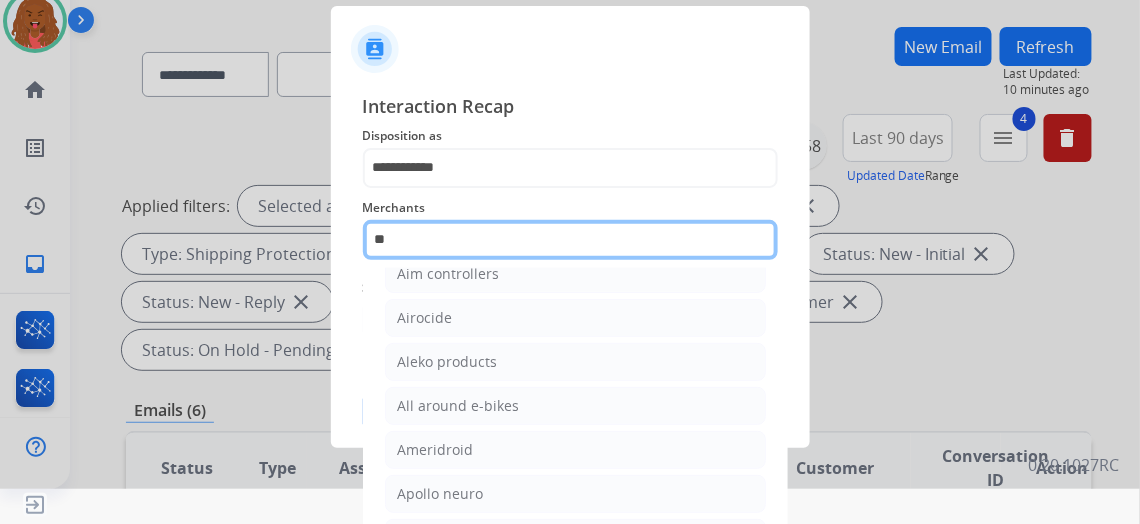 scroll, scrollTop: 0, scrollLeft: 0, axis: both 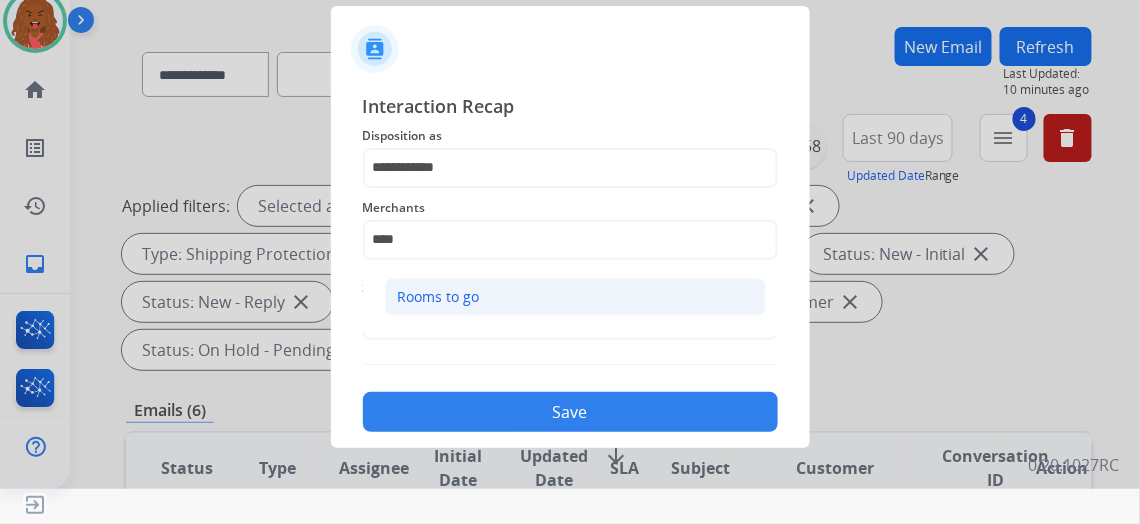 click on "Rooms to go" 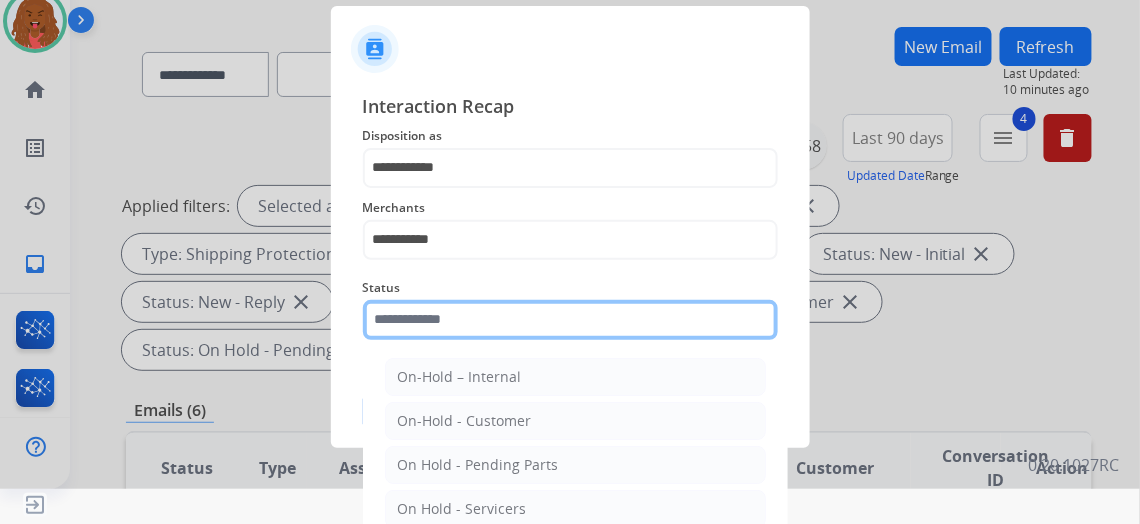 click 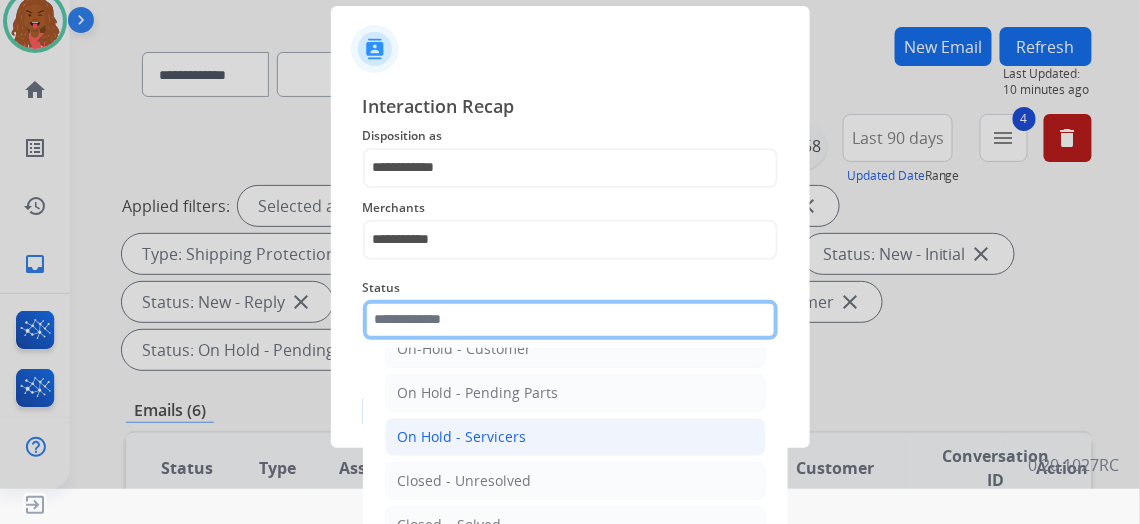 scroll, scrollTop: 112, scrollLeft: 0, axis: vertical 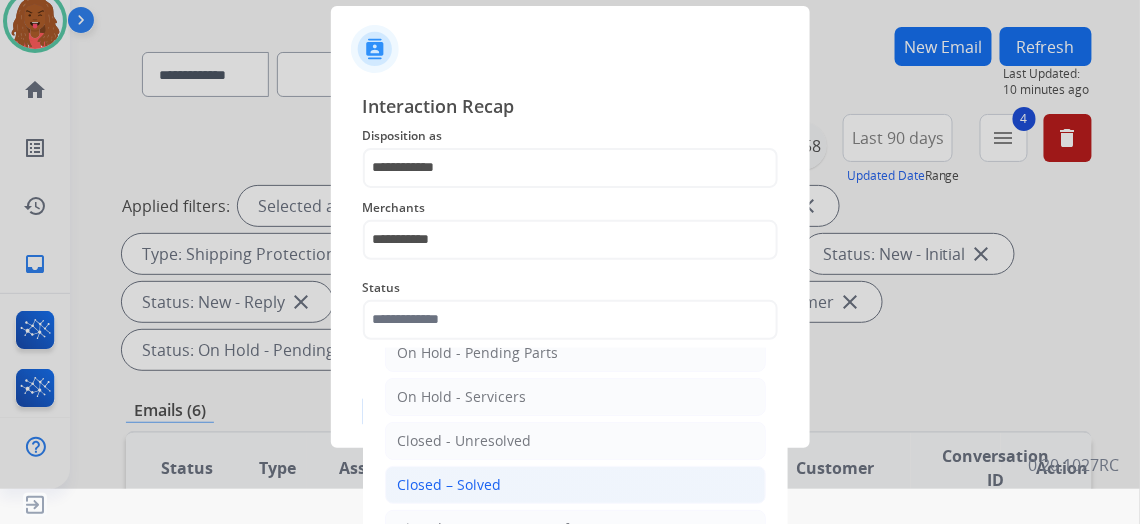 click on "Closed – Solved" 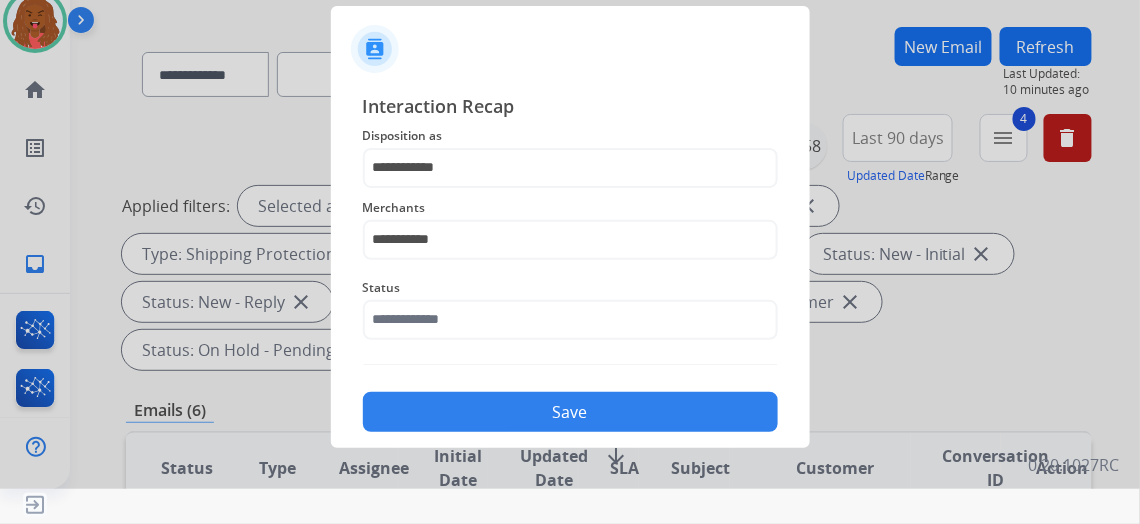 type on "**********" 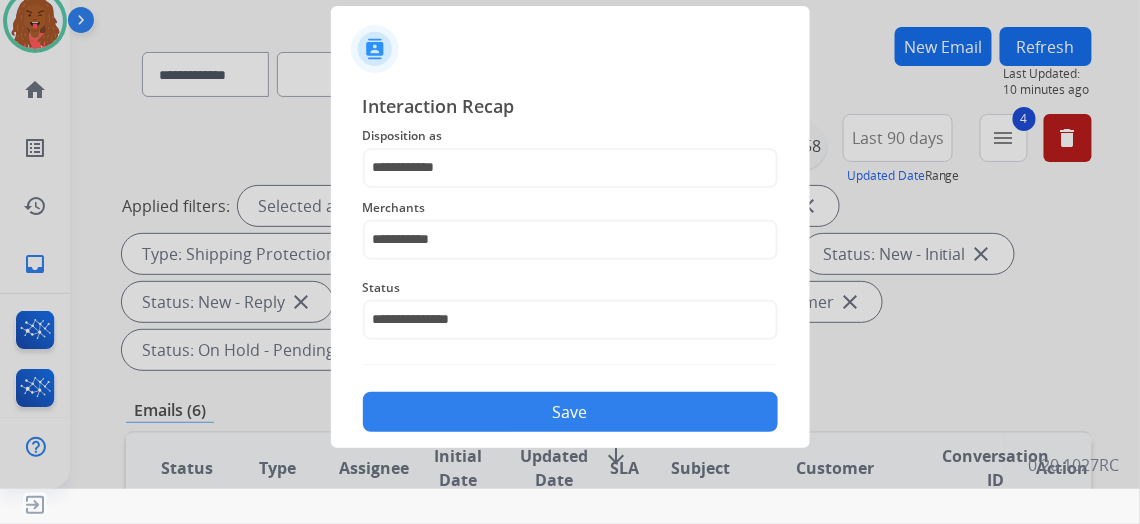 click on "Save" 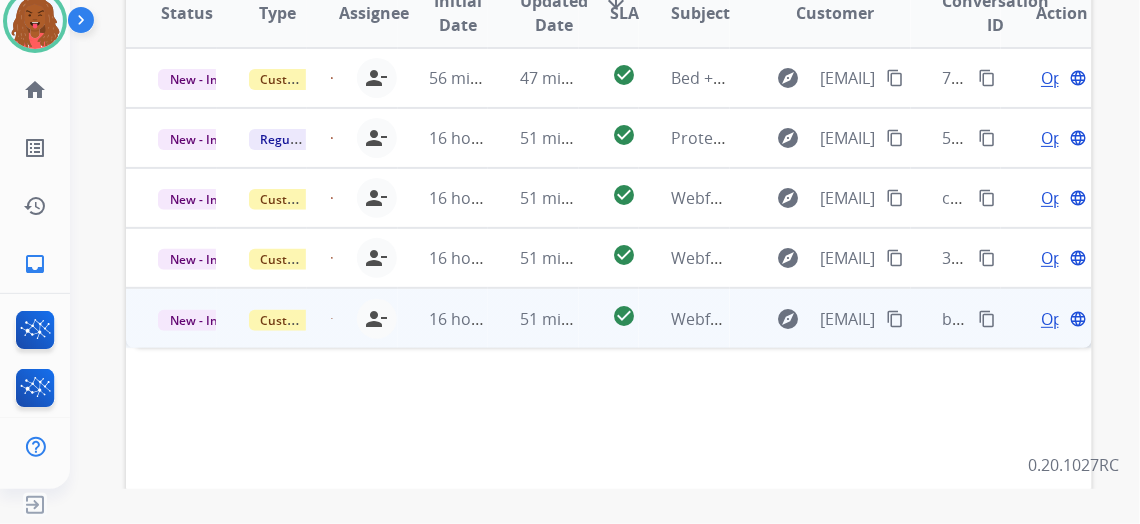 scroll, scrollTop: 454, scrollLeft: 0, axis: vertical 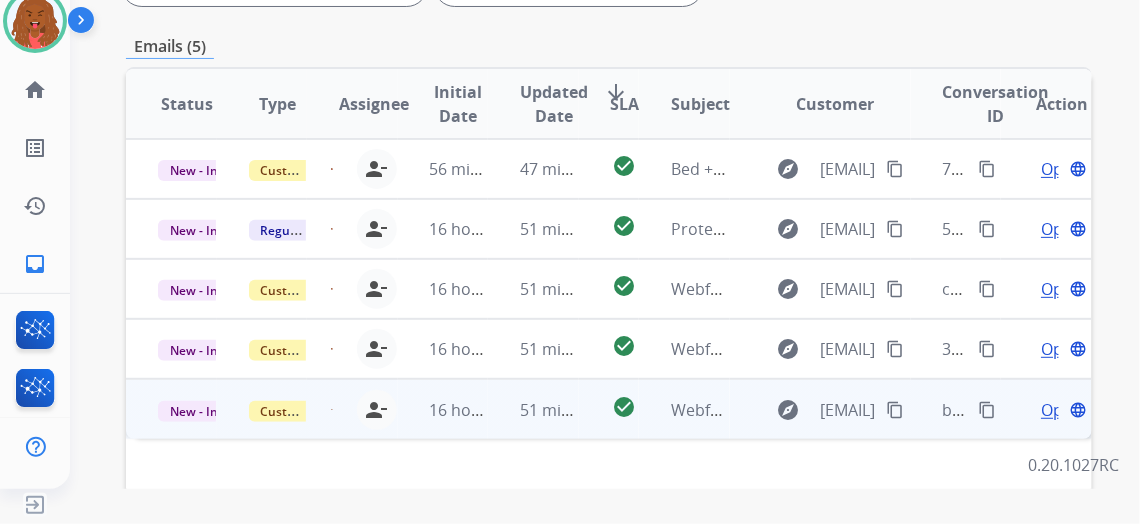click on "Open" at bounding box center (1061, 410) 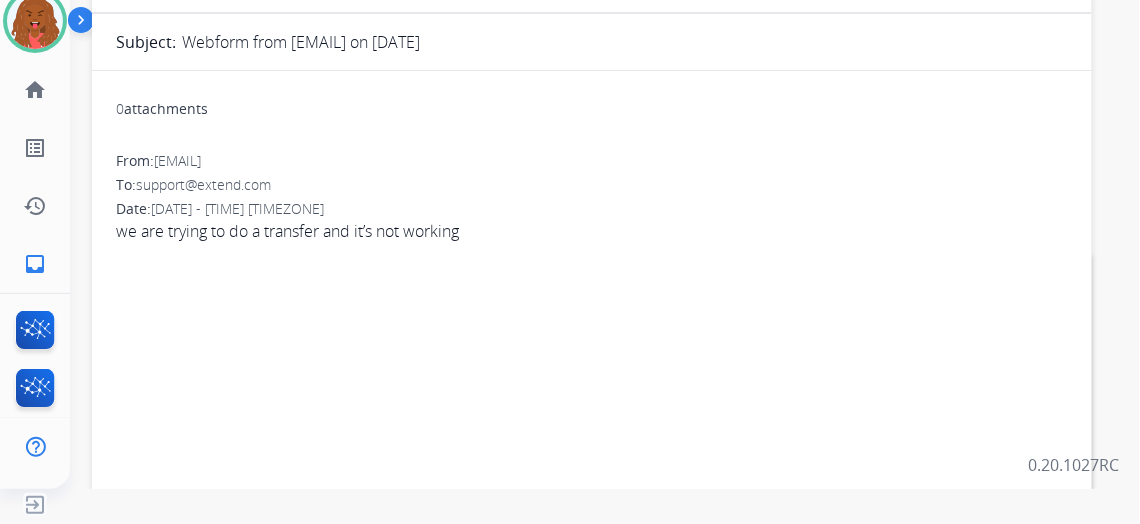 scroll, scrollTop: 181, scrollLeft: 0, axis: vertical 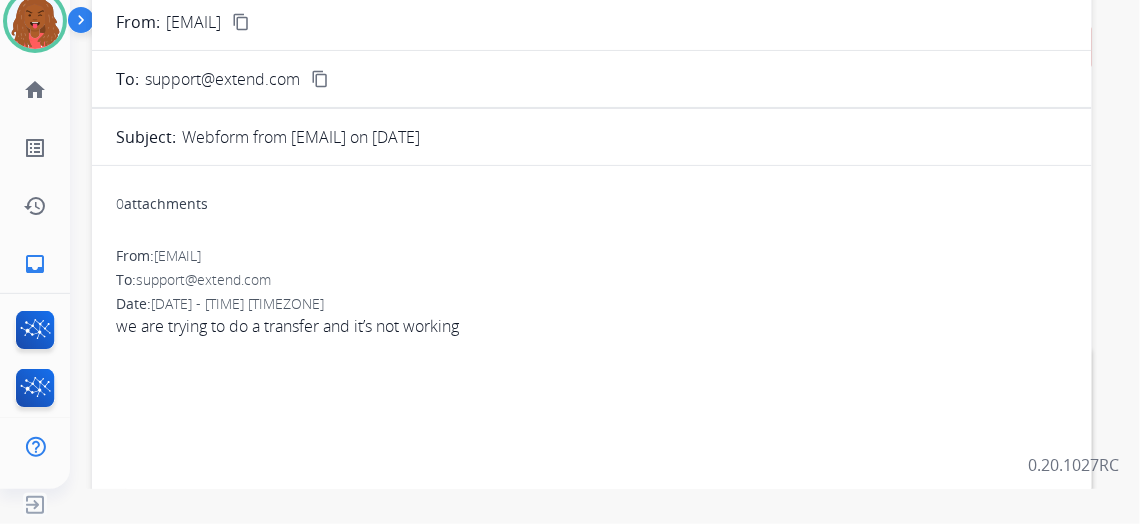 click on "content_copy" at bounding box center (241, 22) 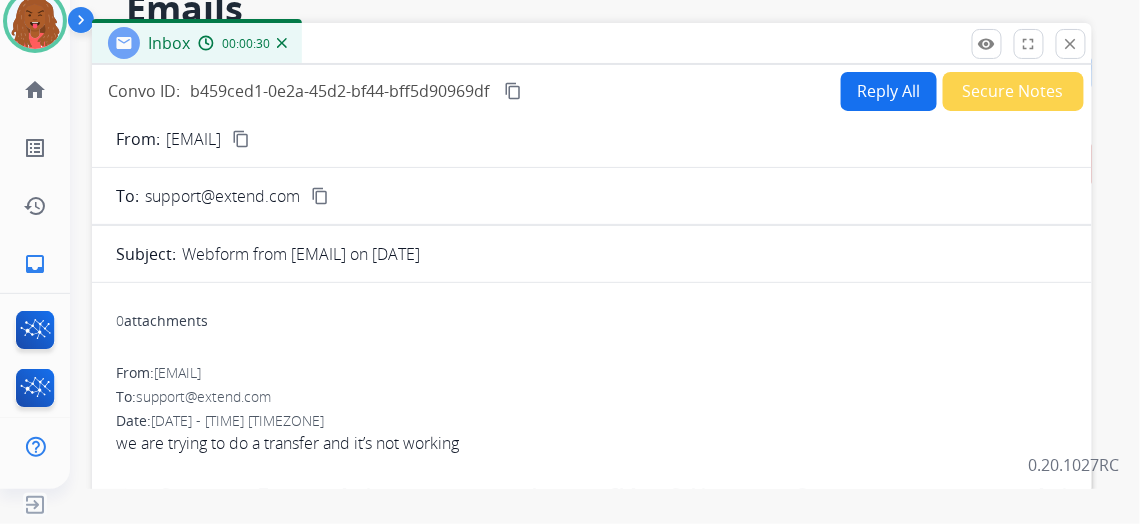 scroll, scrollTop: 0, scrollLeft: 0, axis: both 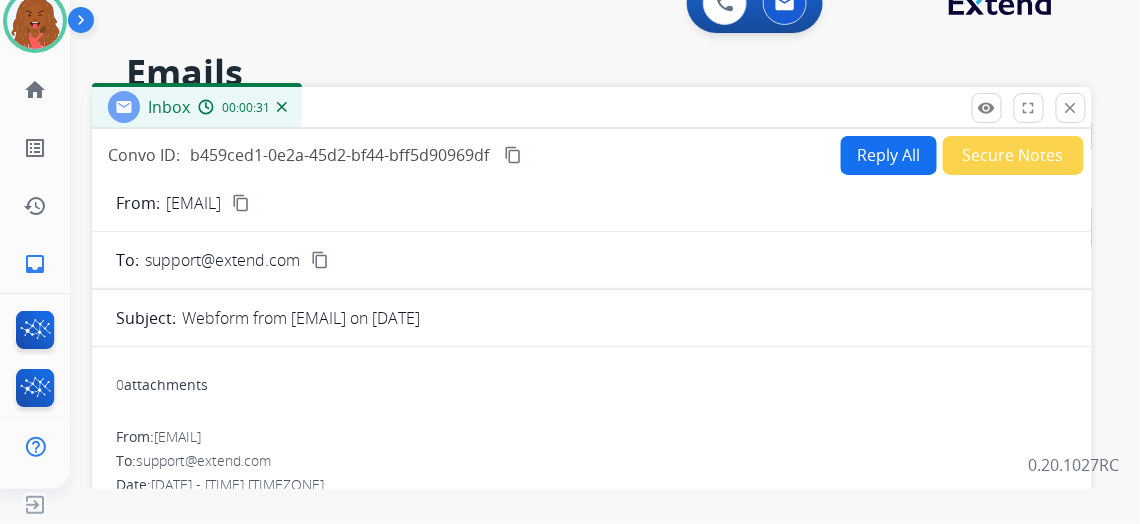 click on "Reply All" at bounding box center (889, 155) 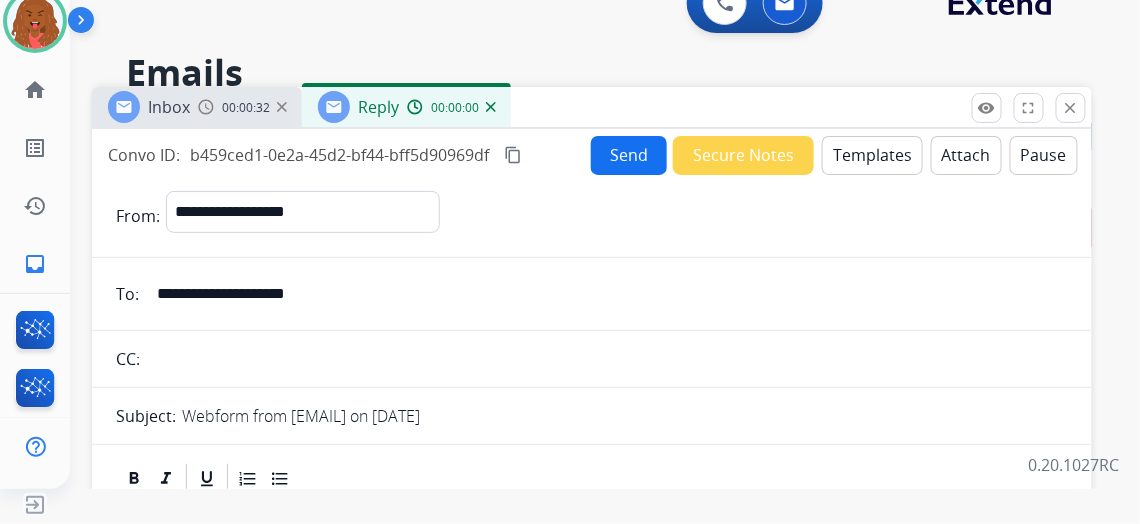 click on "**********" at bounding box center [592, 598] 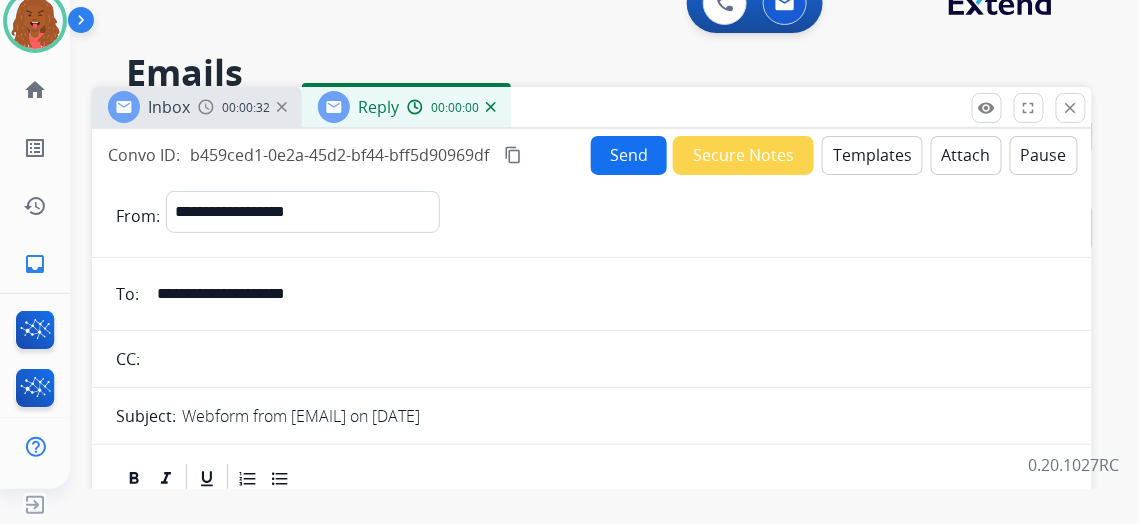 click on "Templates" at bounding box center (872, 155) 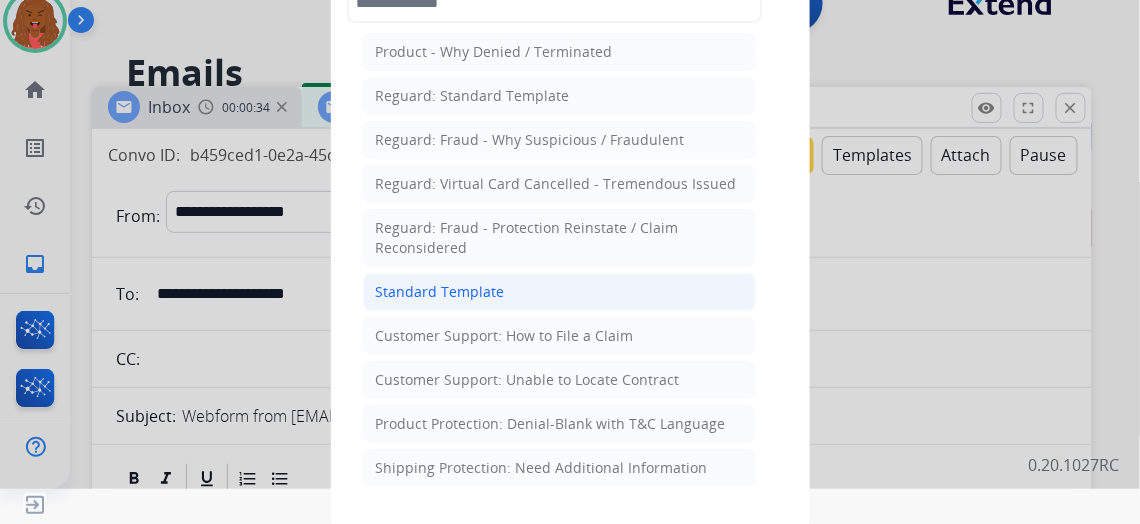 scroll, scrollTop: 90, scrollLeft: 0, axis: vertical 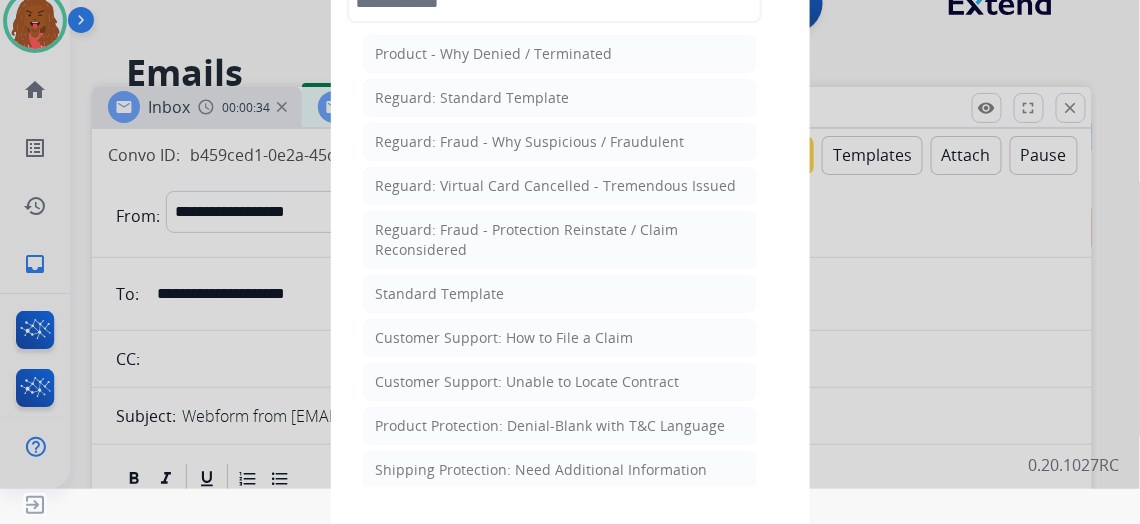 click on "Standard Template" 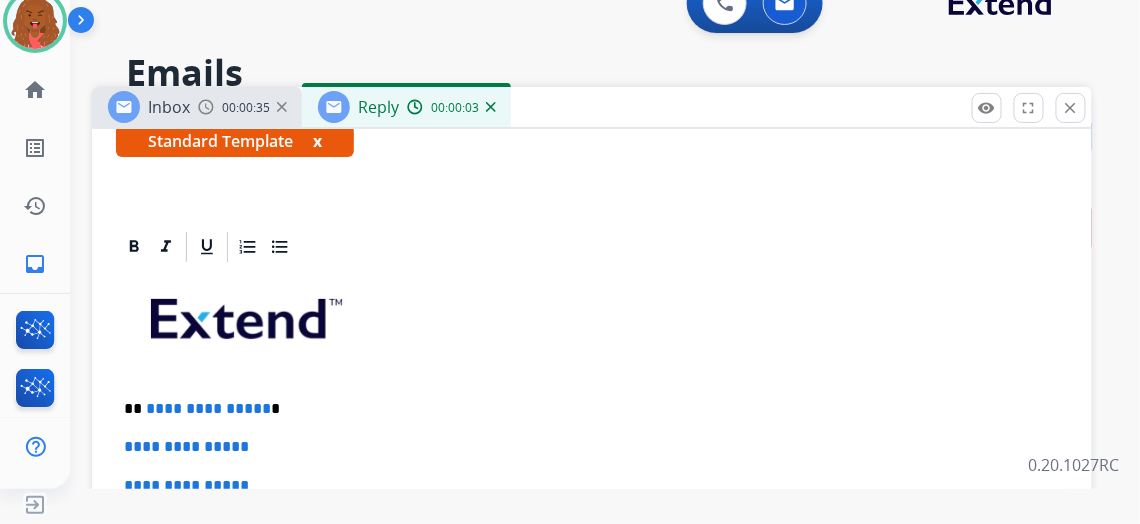 scroll, scrollTop: 363, scrollLeft: 0, axis: vertical 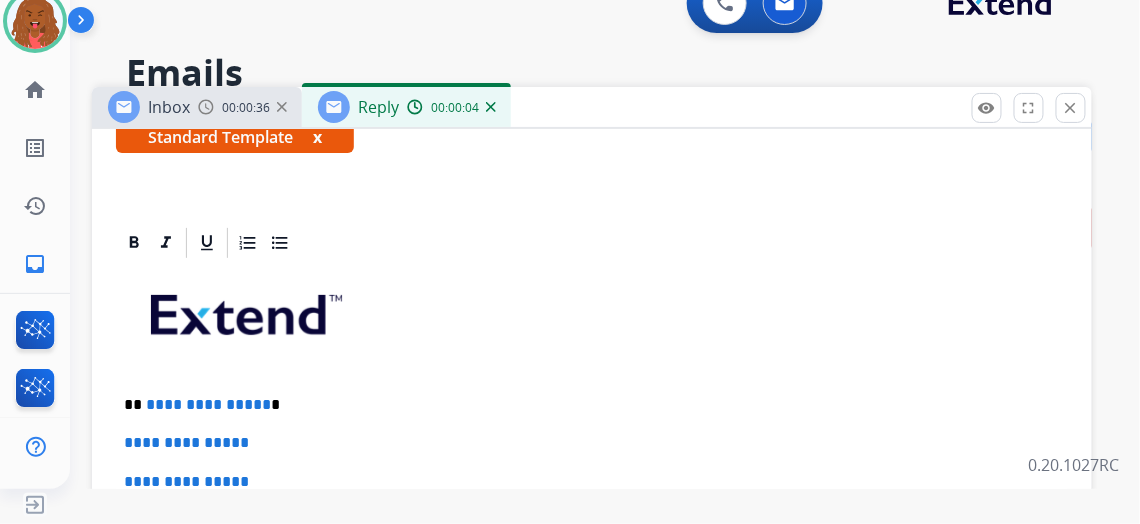 click on "**********" at bounding box center [208, 404] 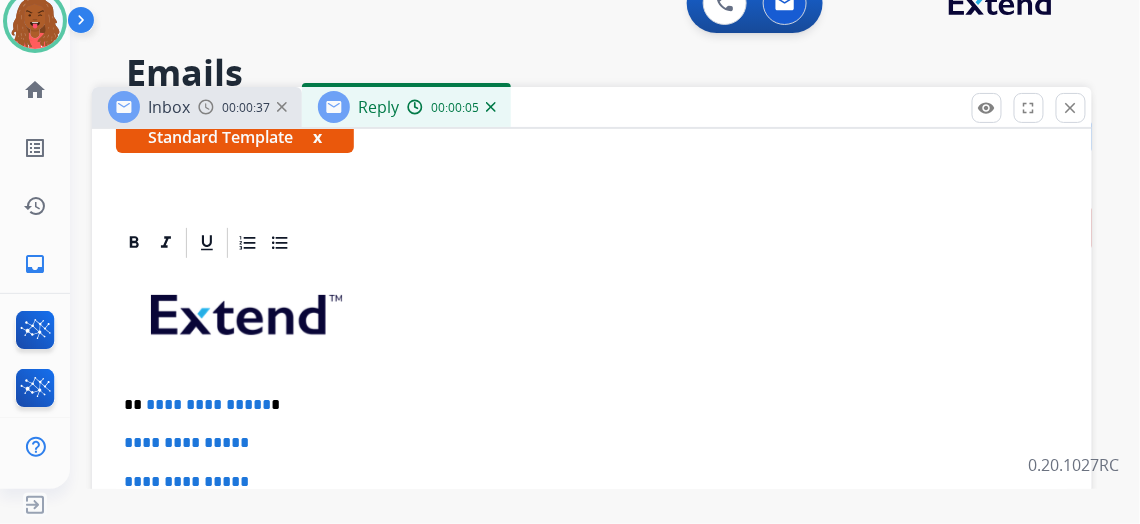 type 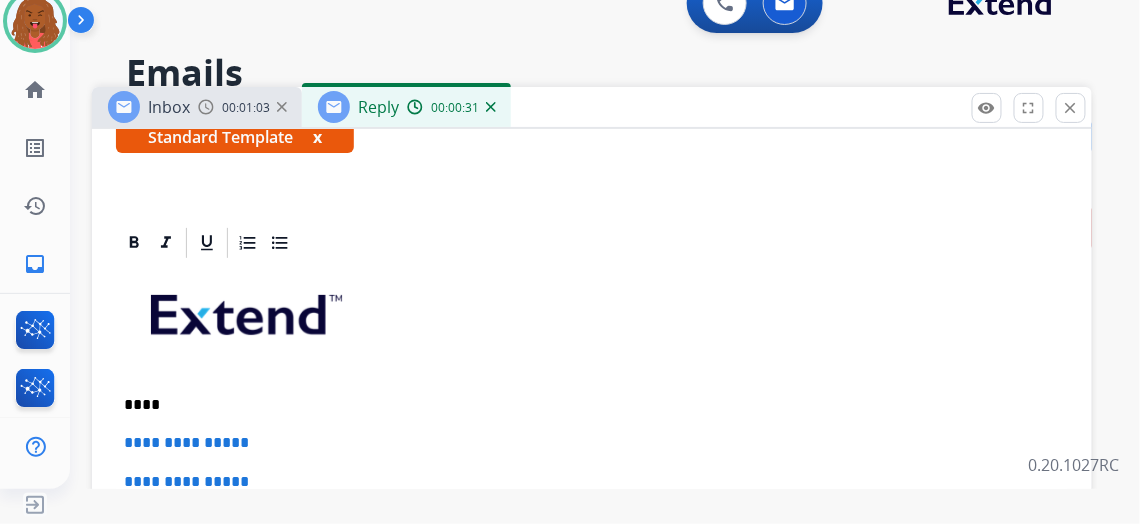 click on "****" at bounding box center (584, 405) 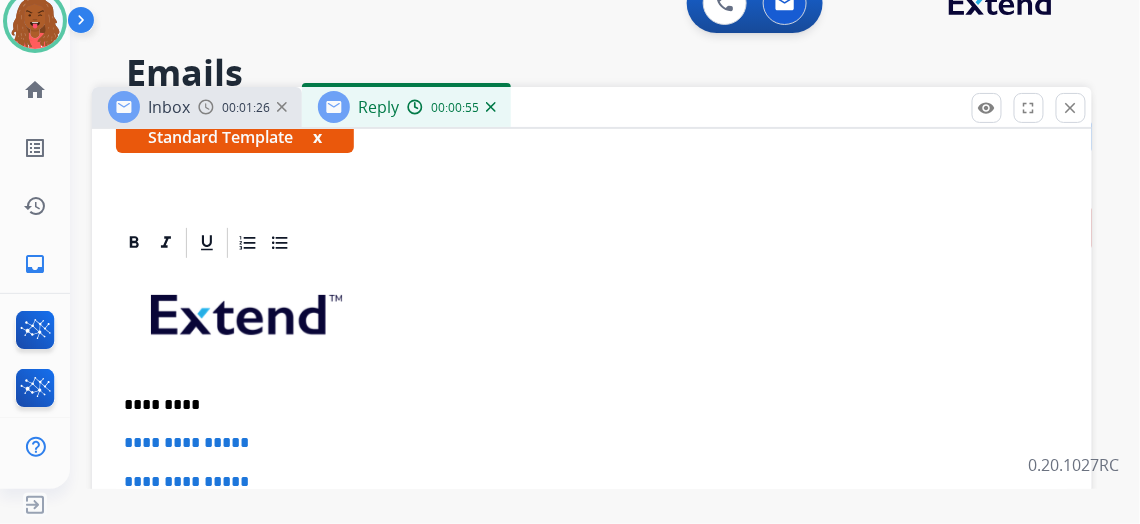 scroll, scrollTop: 396, scrollLeft: 0, axis: vertical 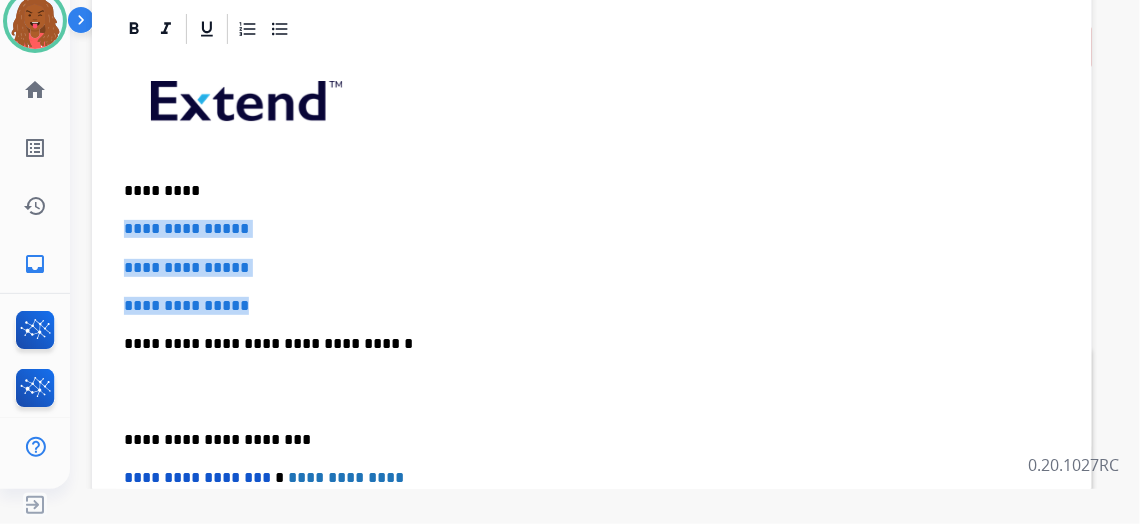 drag, startPoint x: 279, startPoint y: 306, endPoint x: 110, endPoint y: 200, distance: 199.49185 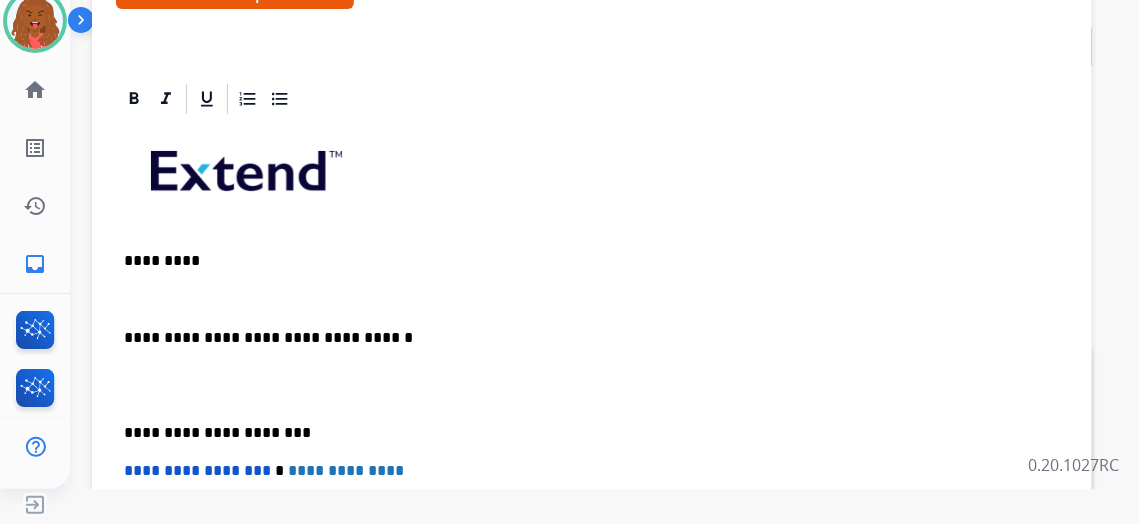 scroll, scrollTop: 320, scrollLeft: 0, axis: vertical 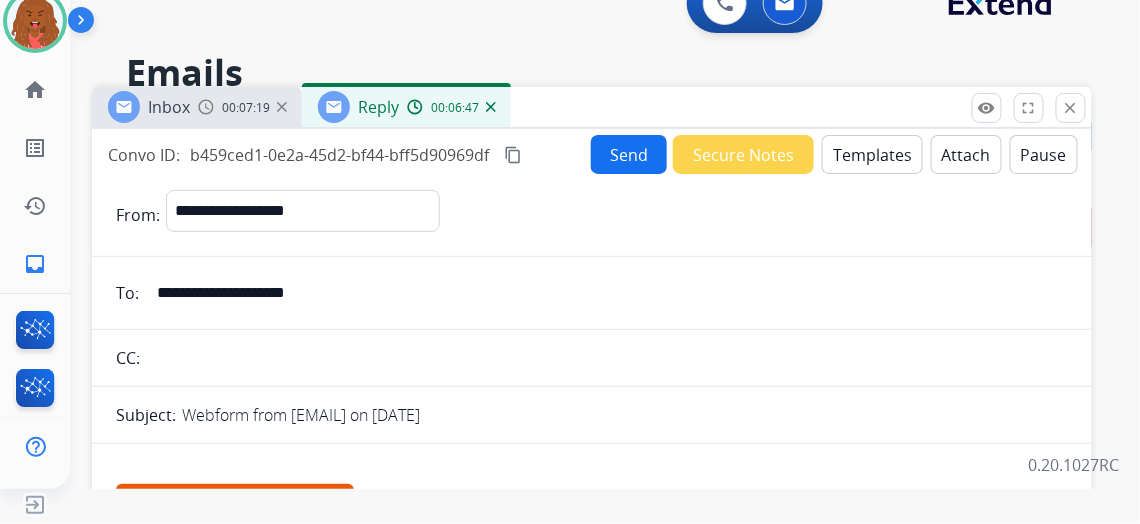 click on "Send" at bounding box center [629, 154] 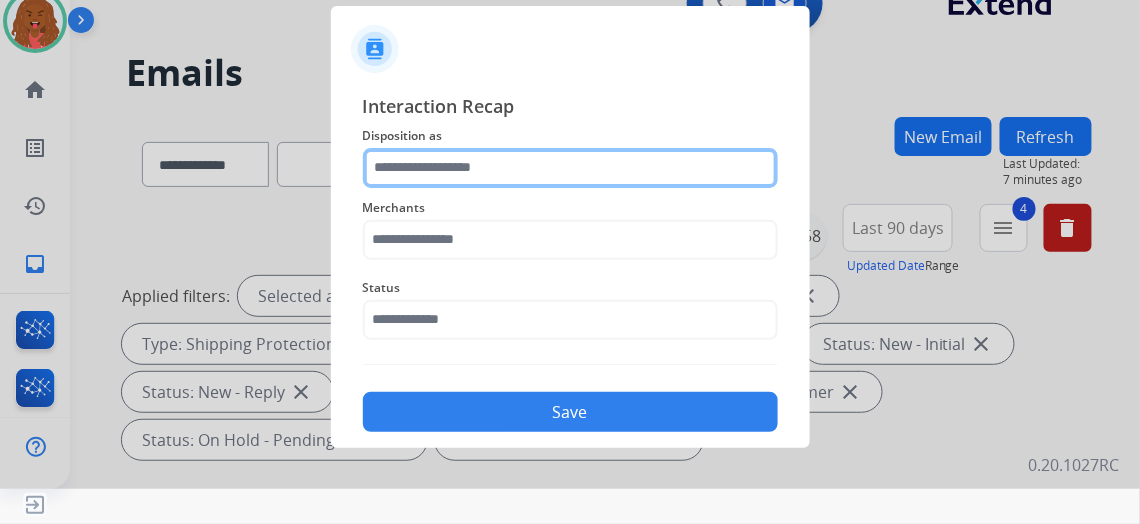 click 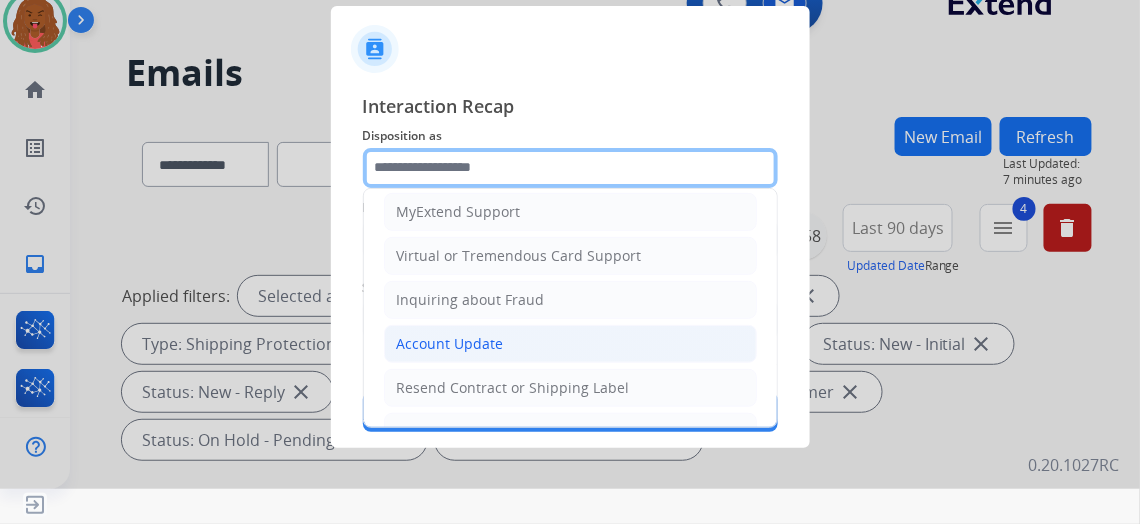 scroll, scrollTop: 272, scrollLeft: 0, axis: vertical 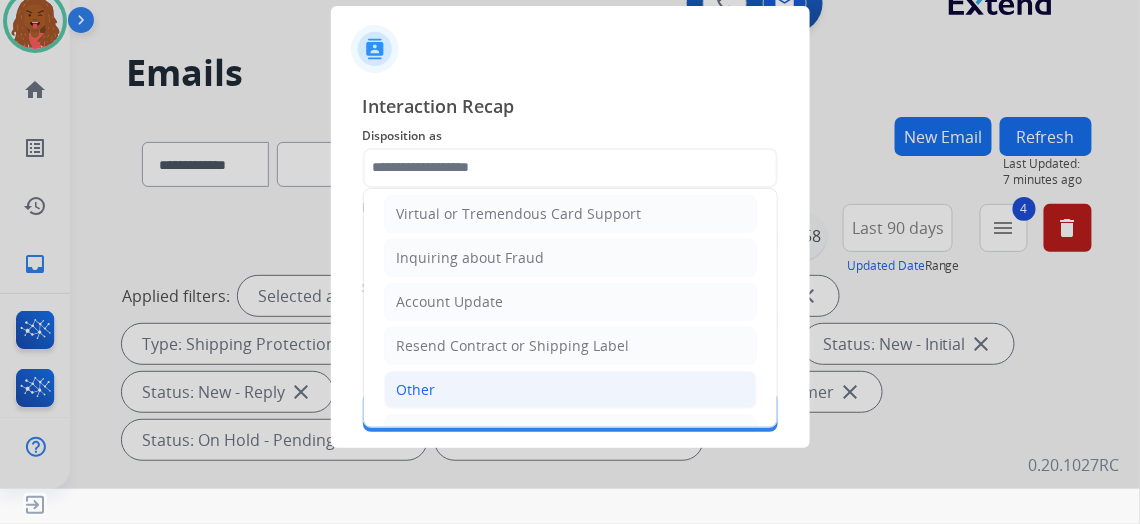 click on "Other" 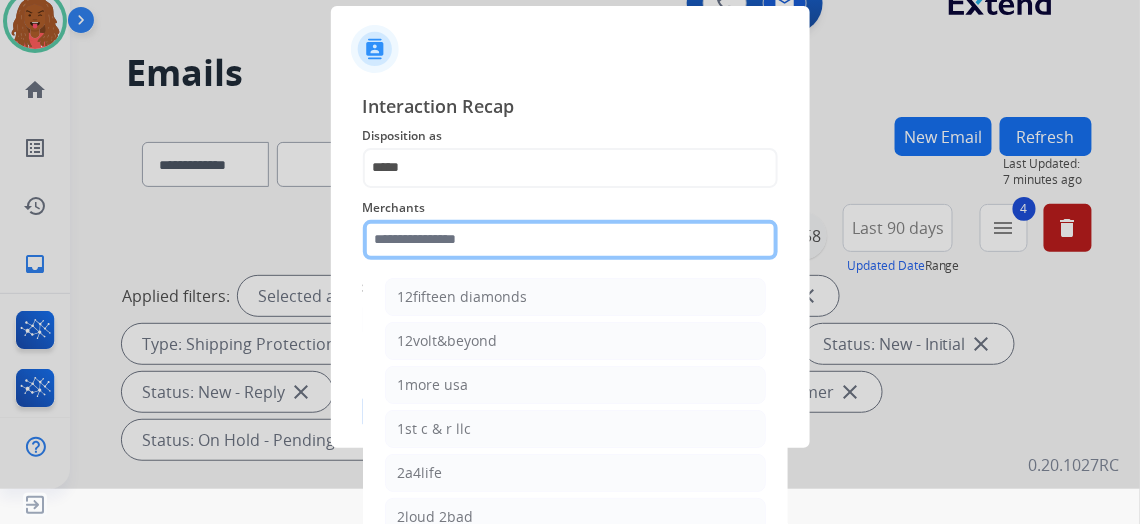 click 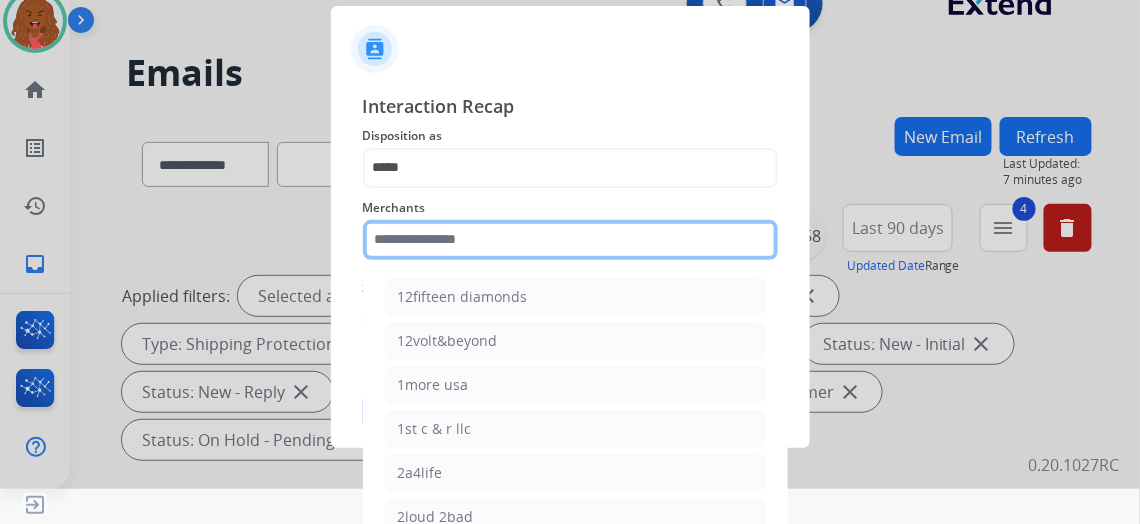 click 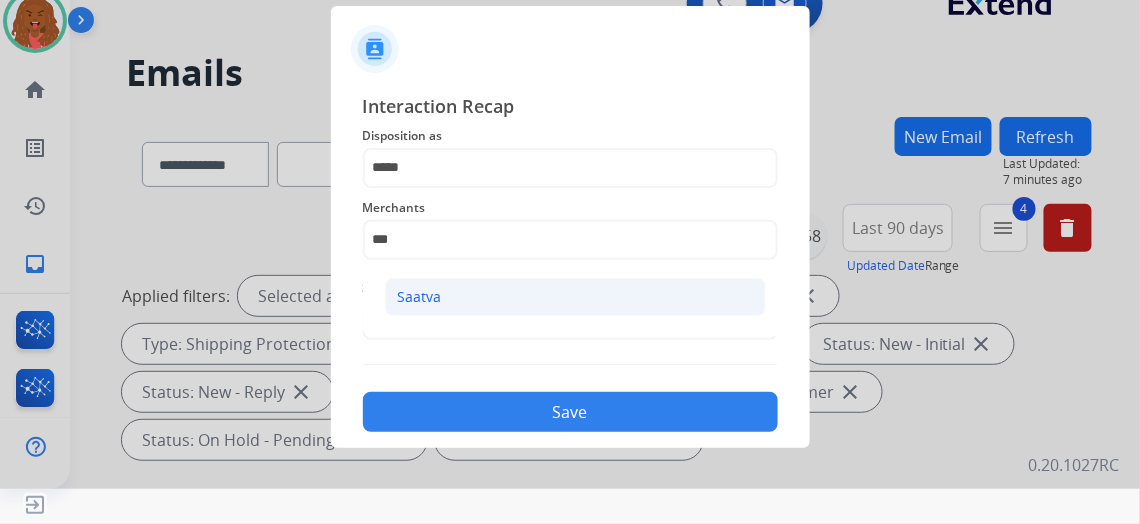 click on "Saatva" 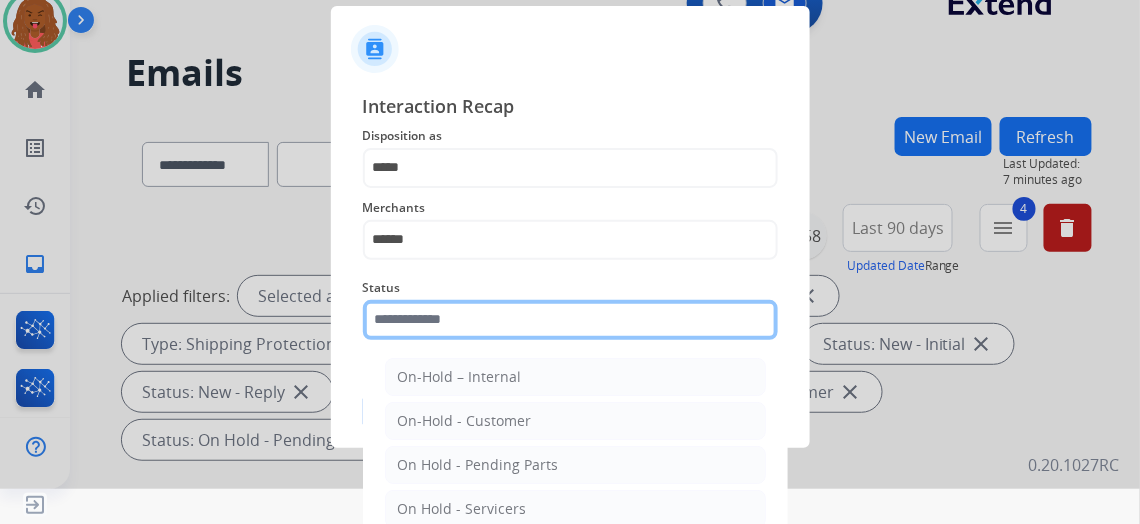 click 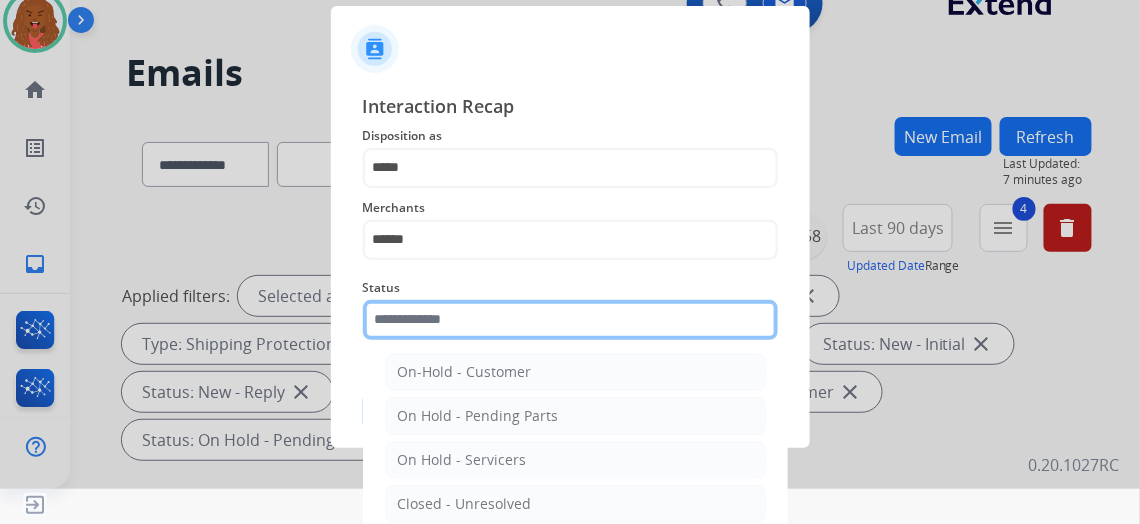 scroll, scrollTop: 112, scrollLeft: 0, axis: vertical 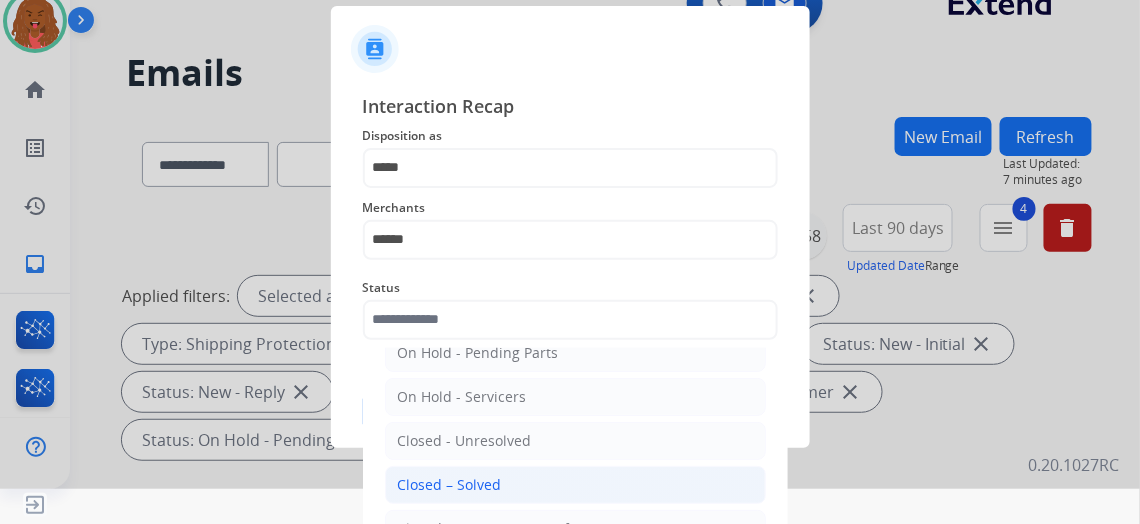 click on "Closed – Solved" 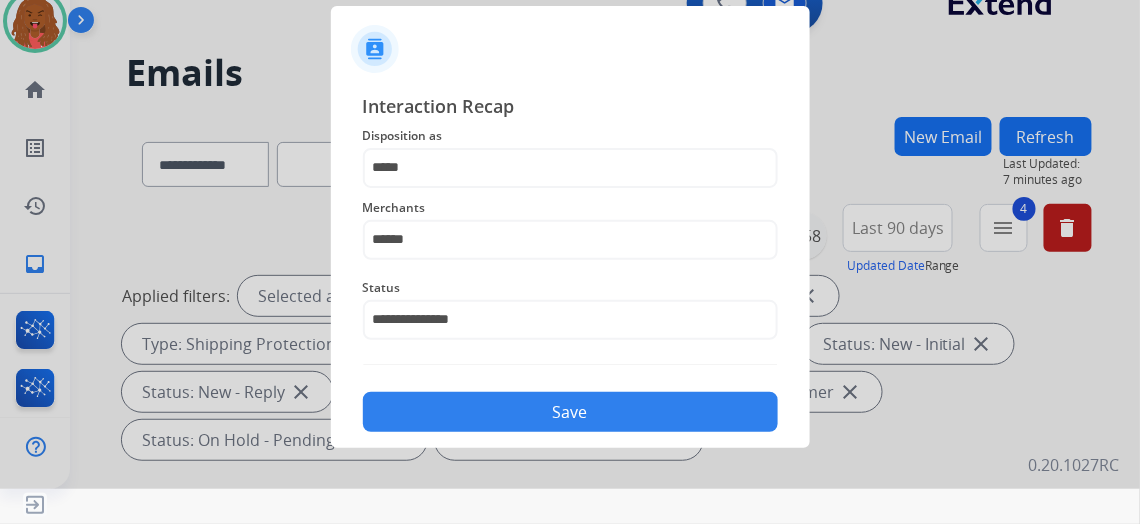 click on "Save" 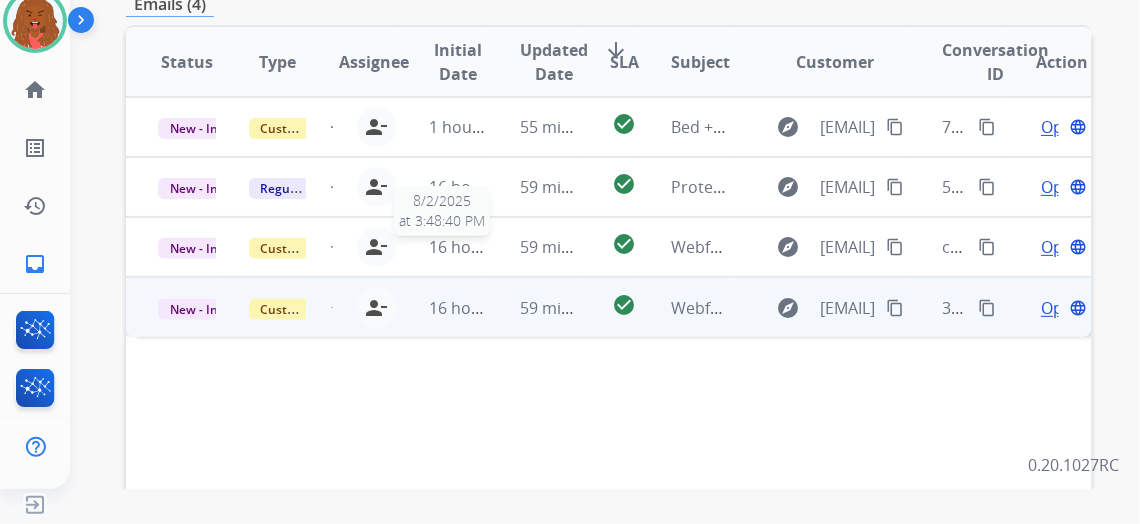 scroll, scrollTop: 545, scrollLeft: 0, axis: vertical 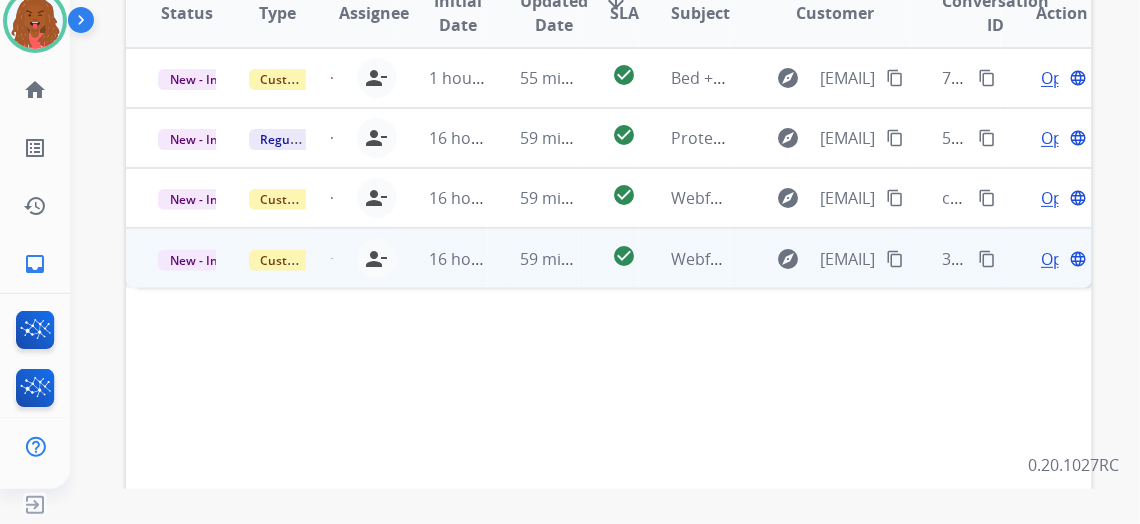 click on "Open" at bounding box center [1061, 259] 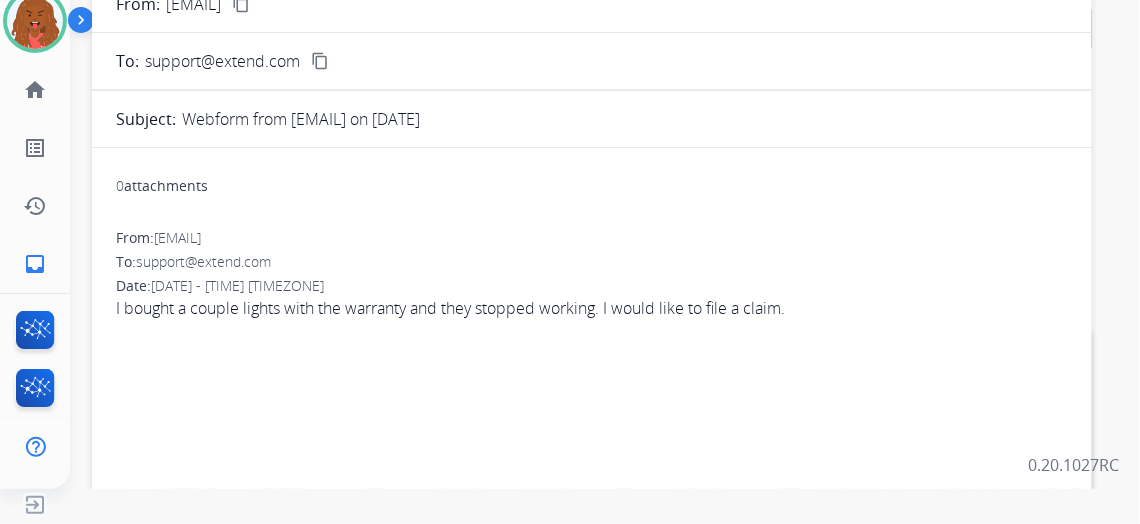 scroll, scrollTop: 90, scrollLeft: 0, axis: vertical 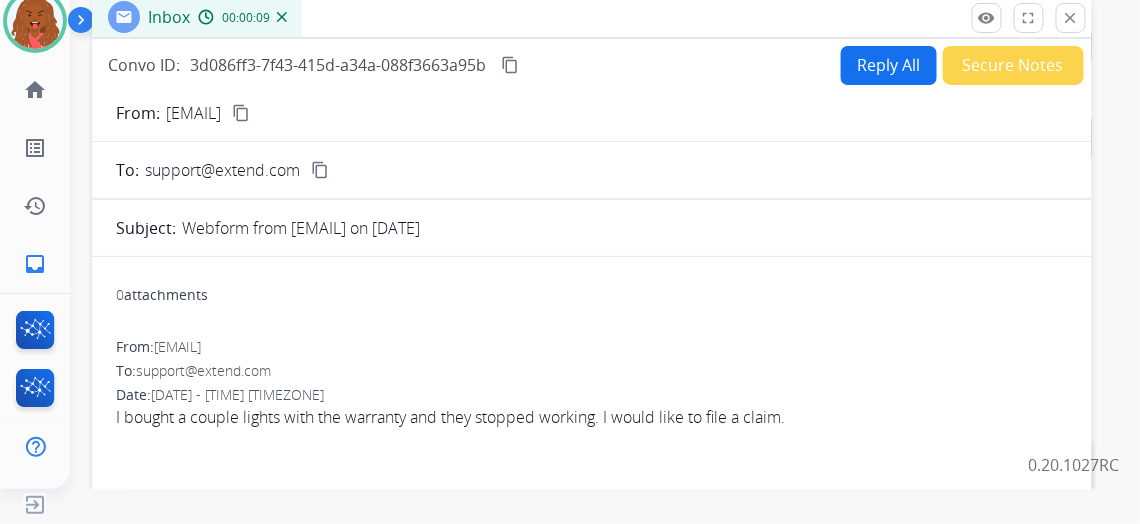 click on "content_copy" at bounding box center [241, 113] 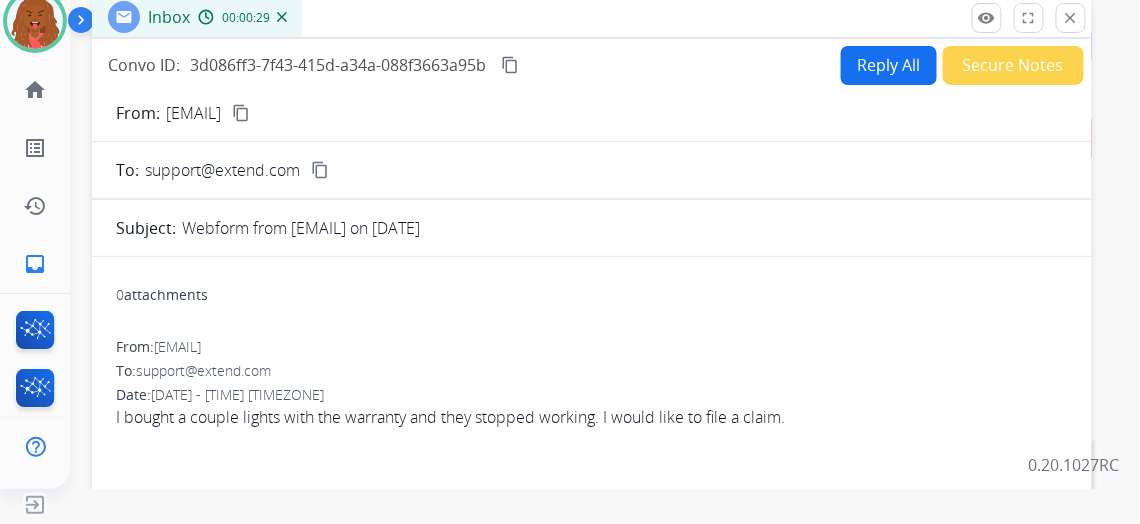 click on "Reply All" at bounding box center [889, 65] 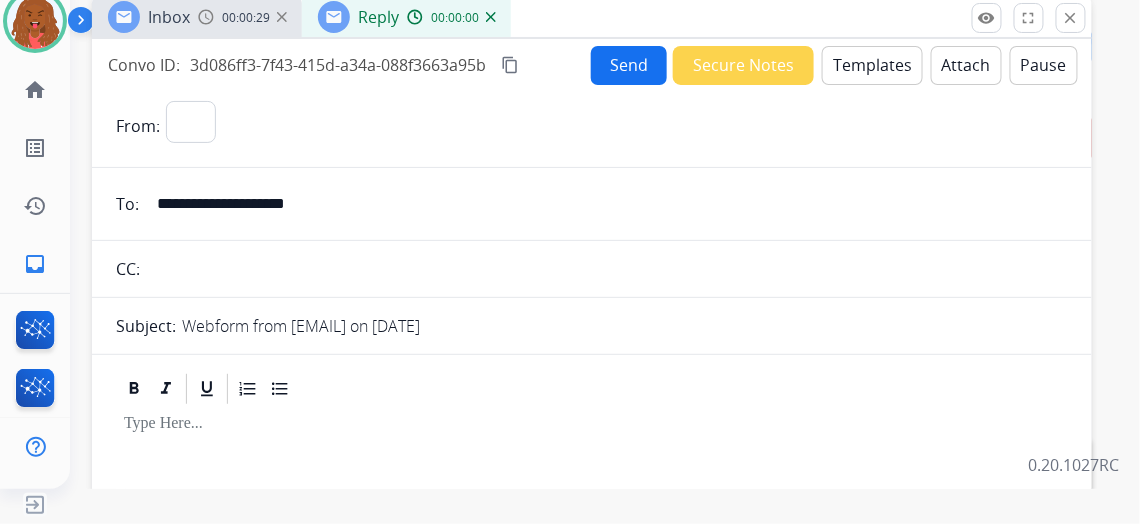 select on "**********" 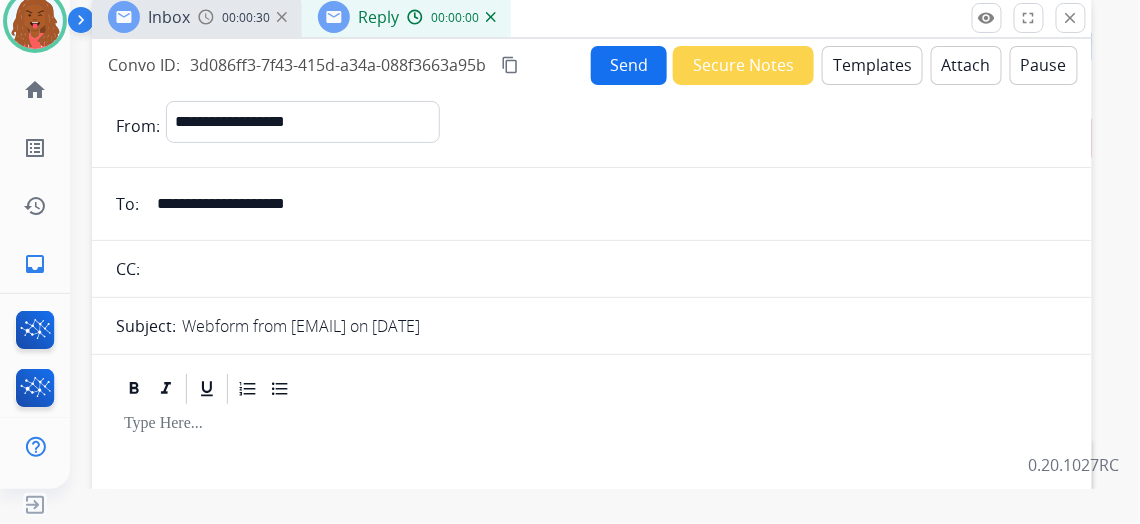 click on "Templates" at bounding box center (872, 65) 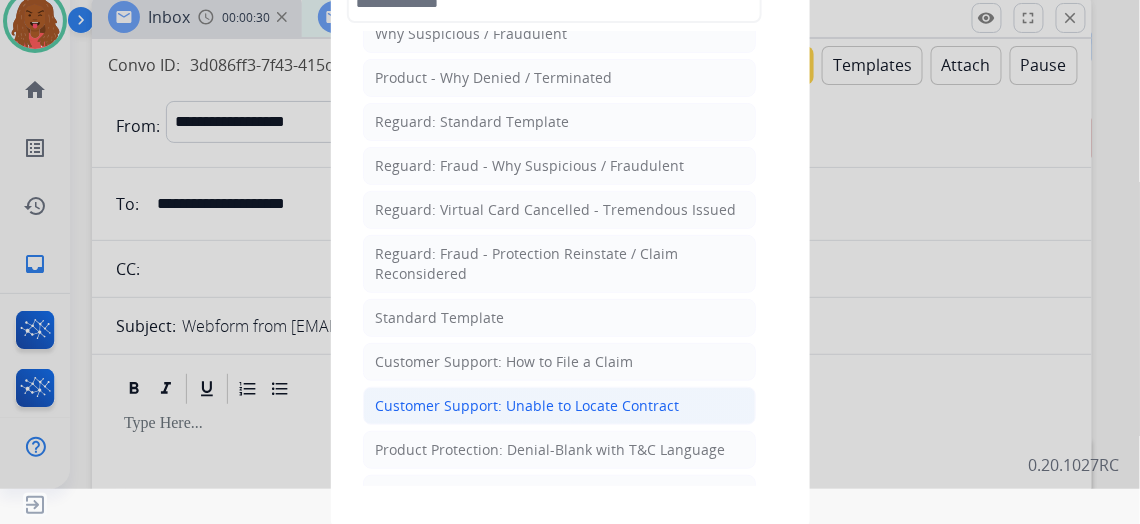 scroll, scrollTop: 181, scrollLeft: 0, axis: vertical 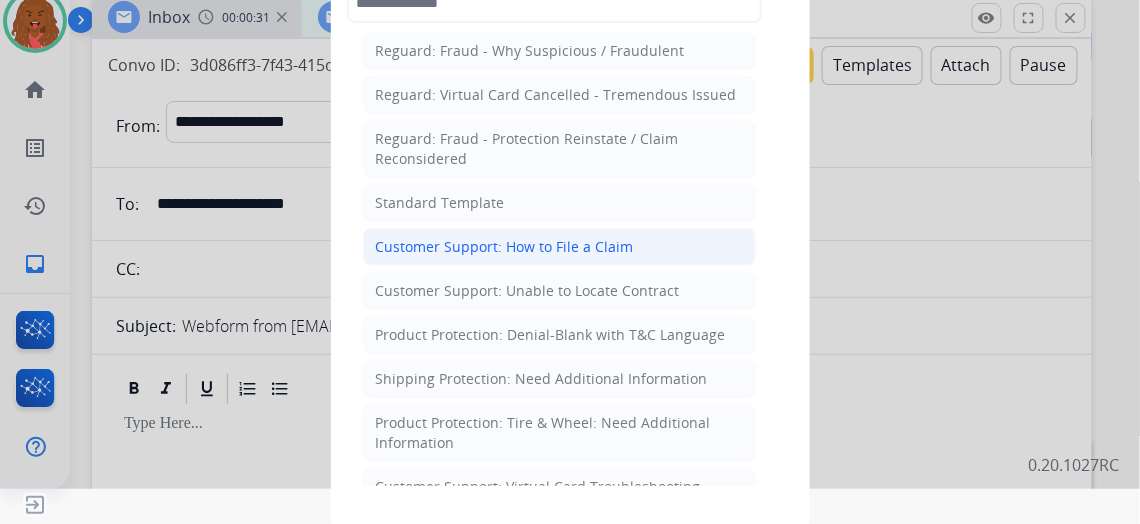 click on "Customer Support: How to File a Claim" 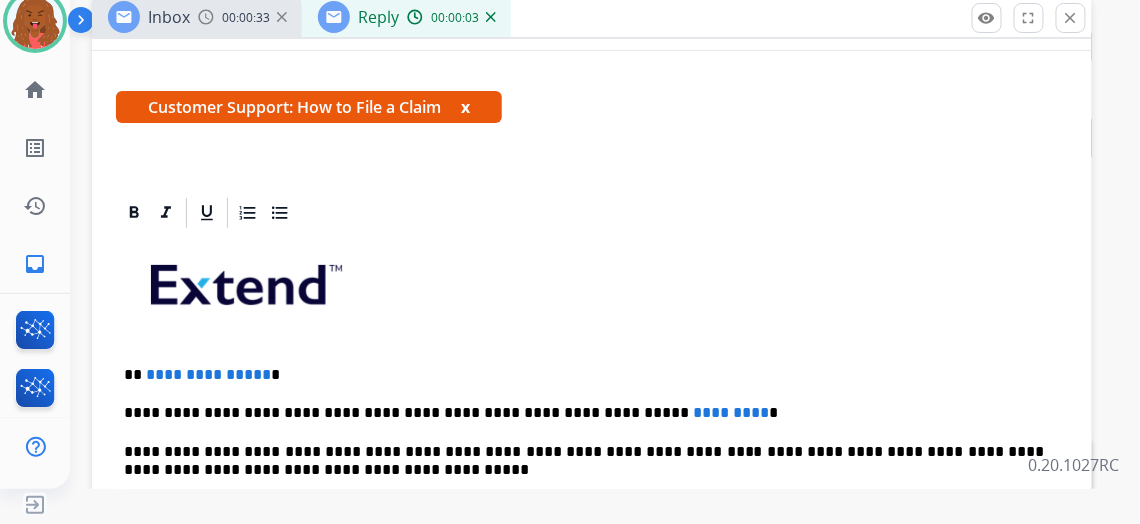 scroll, scrollTop: 319, scrollLeft: 0, axis: vertical 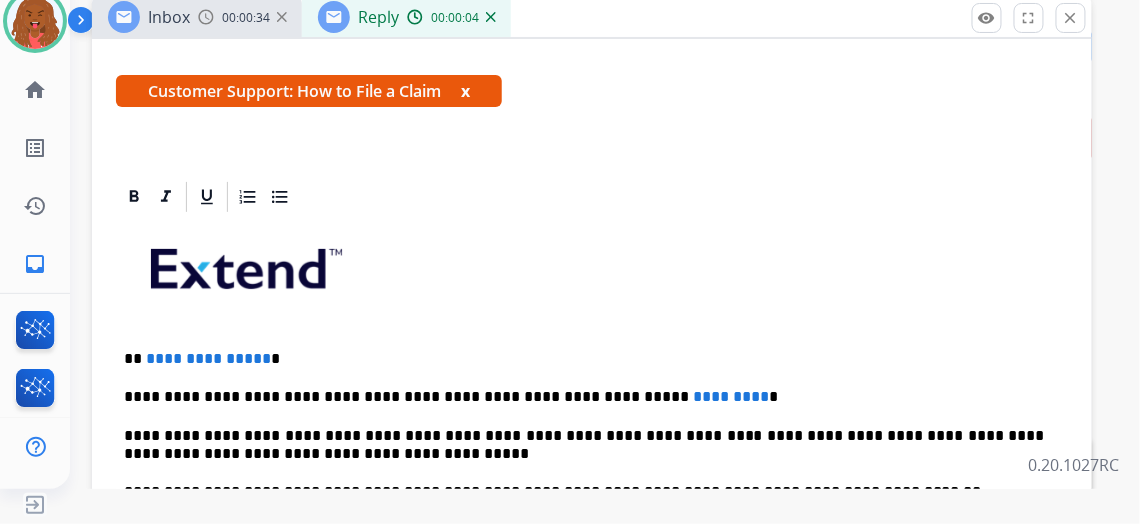 click on "**********" at bounding box center (208, 358) 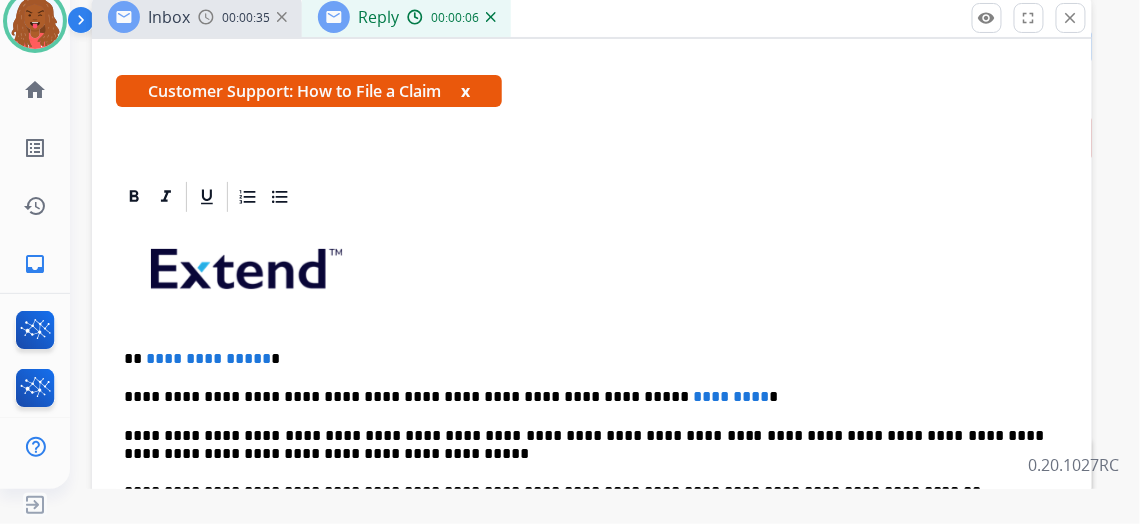 type 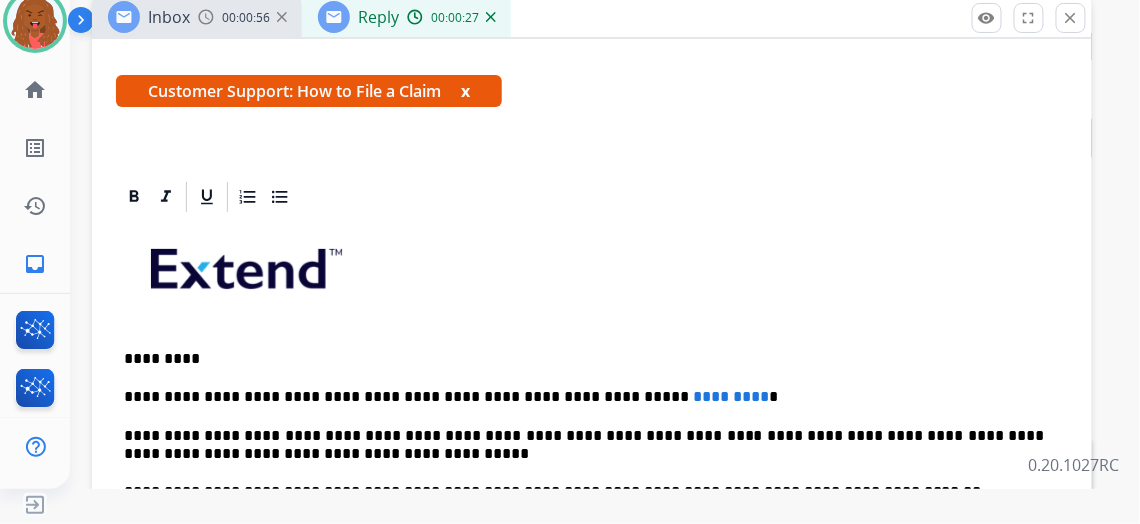click on "*********" at bounding box center [731, 396] 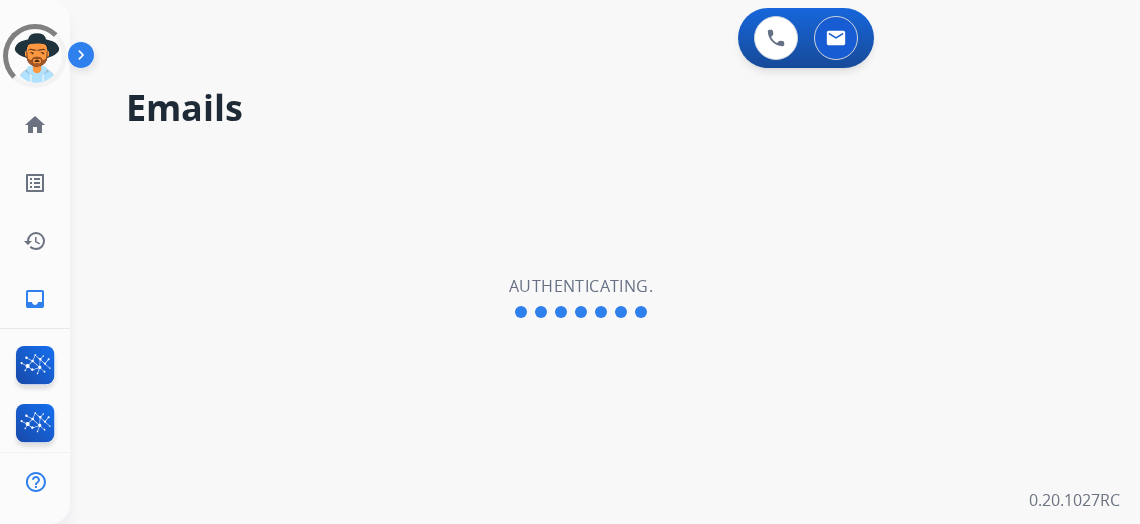 scroll, scrollTop: 35, scrollLeft: 0, axis: vertical 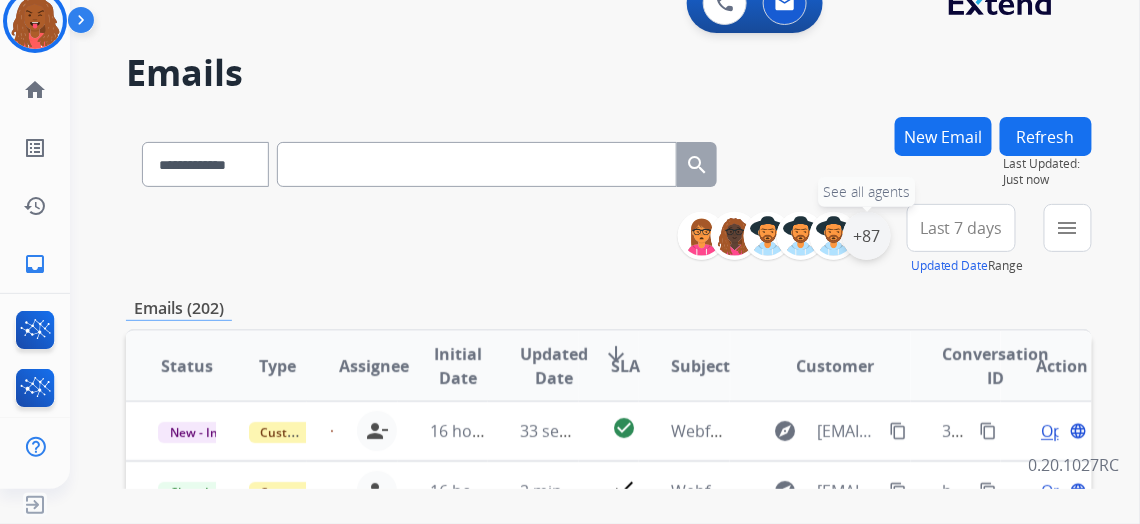 click on "+87" at bounding box center (867, 236) 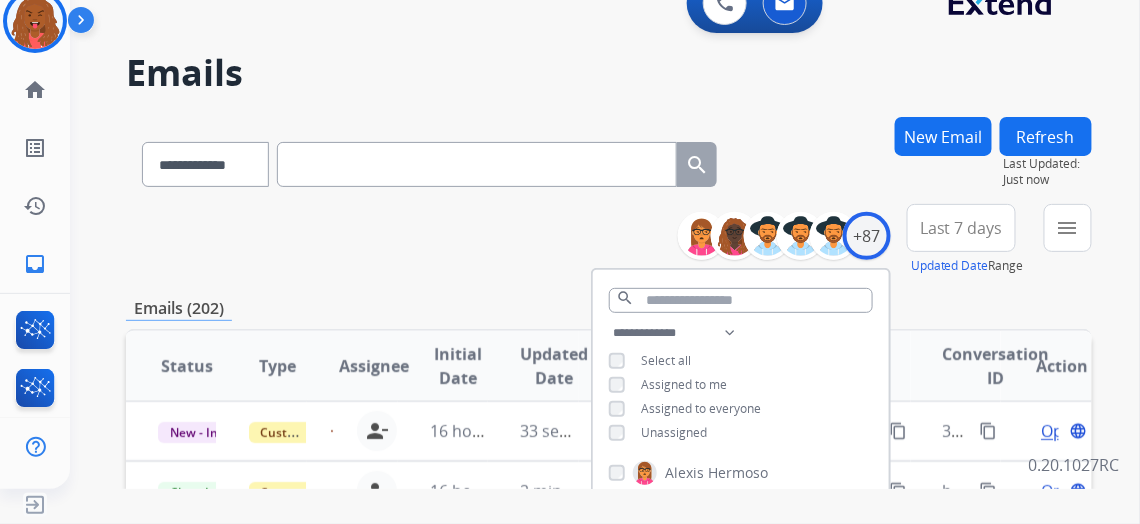 click on "Unassigned" at bounding box center (674, 432) 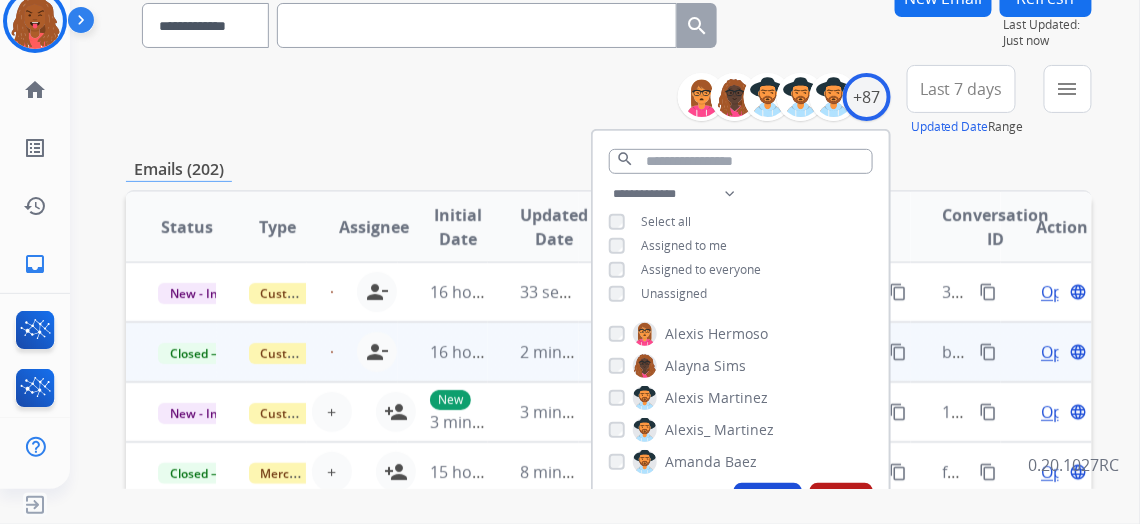 scroll, scrollTop: 181, scrollLeft: 0, axis: vertical 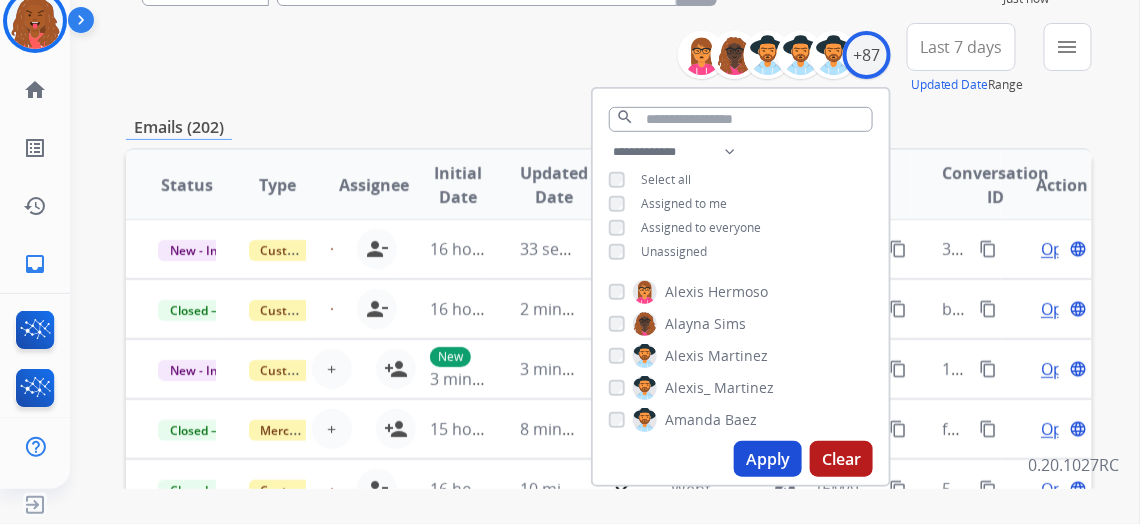 click on "Apply" at bounding box center (768, 459) 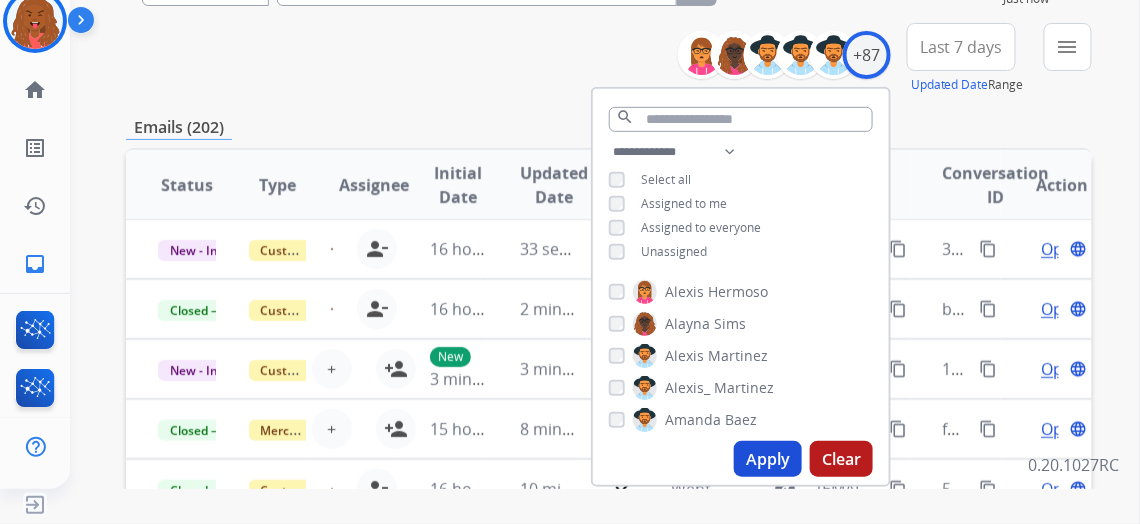 scroll, scrollTop: 0, scrollLeft: 0, axis: both 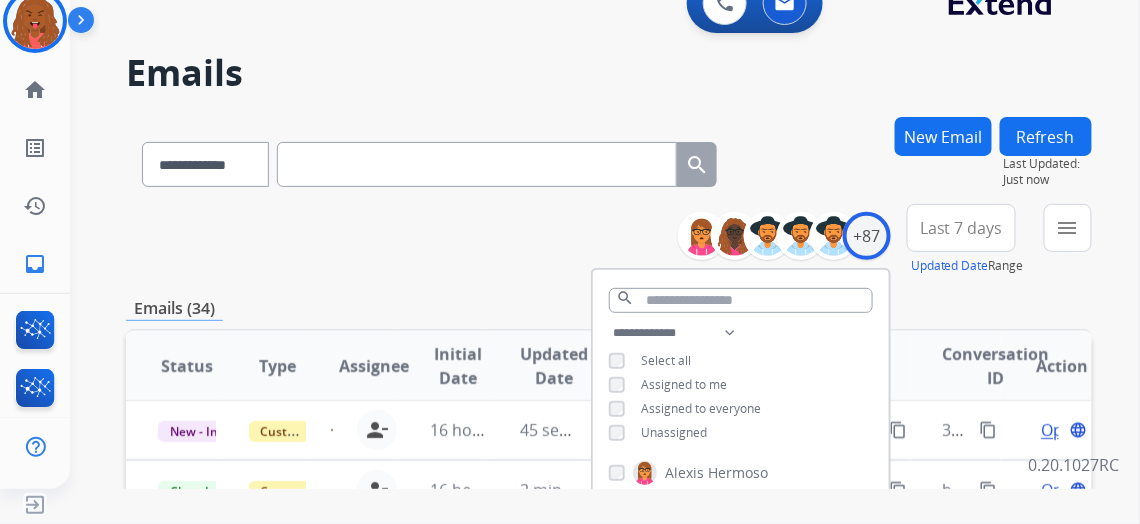 click on "**********" at bounding box center (609, 160) 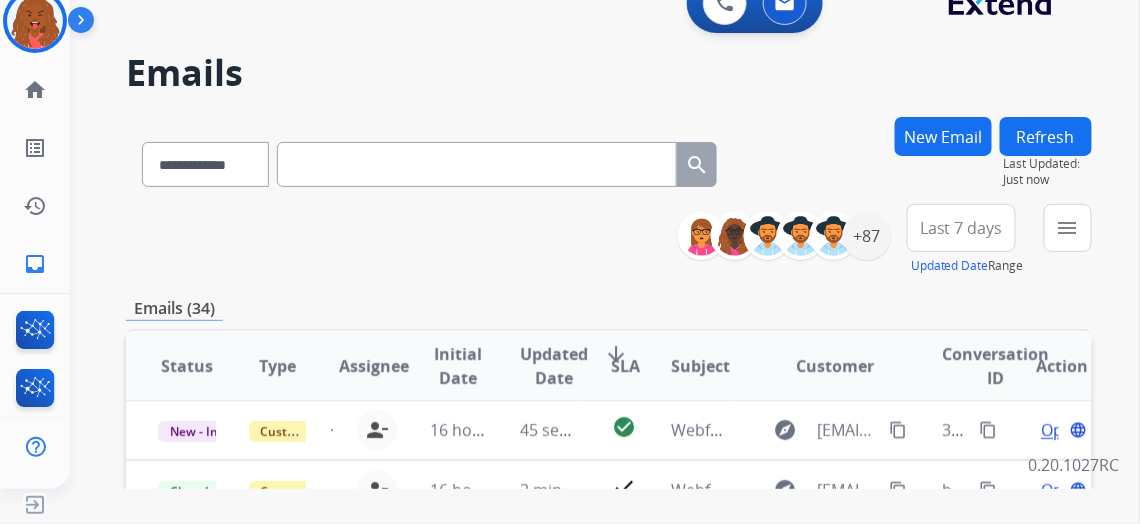 click on "Last 7 days" at bounding box center (961, 228) 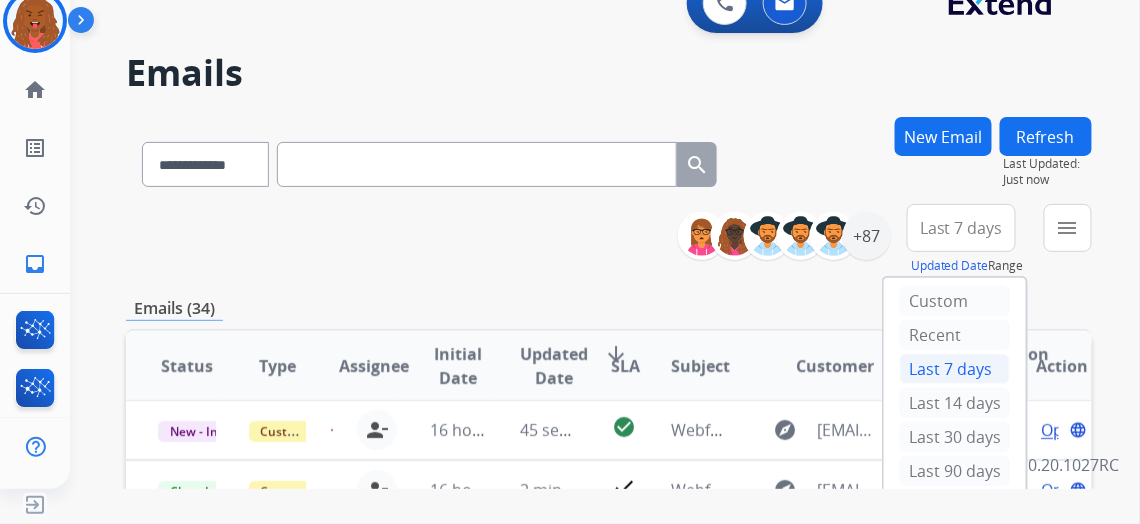 click on "Last 90 days" at bounding box center [955, 473] 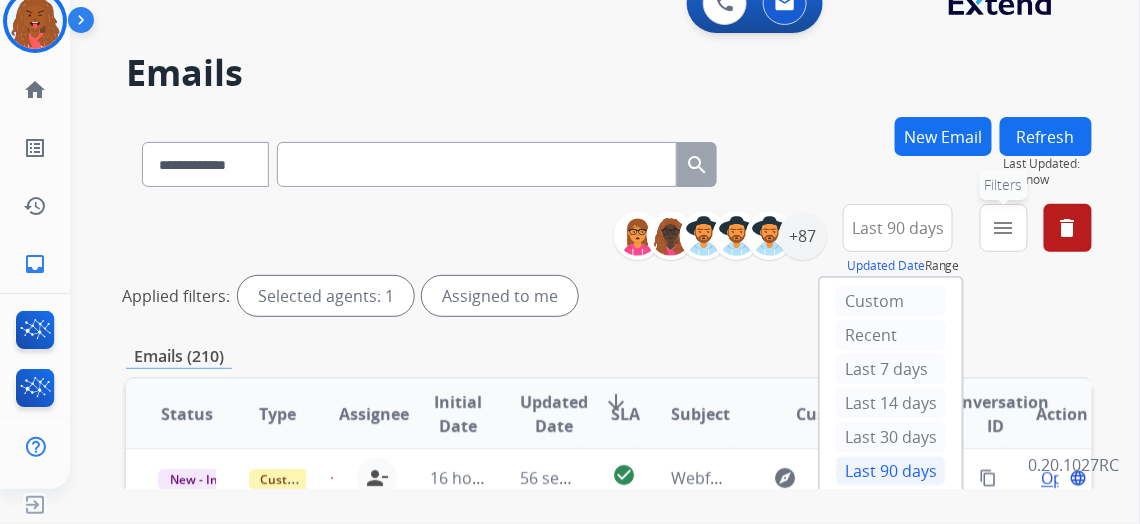 click on "menu" at bounding box center [1004, 228] 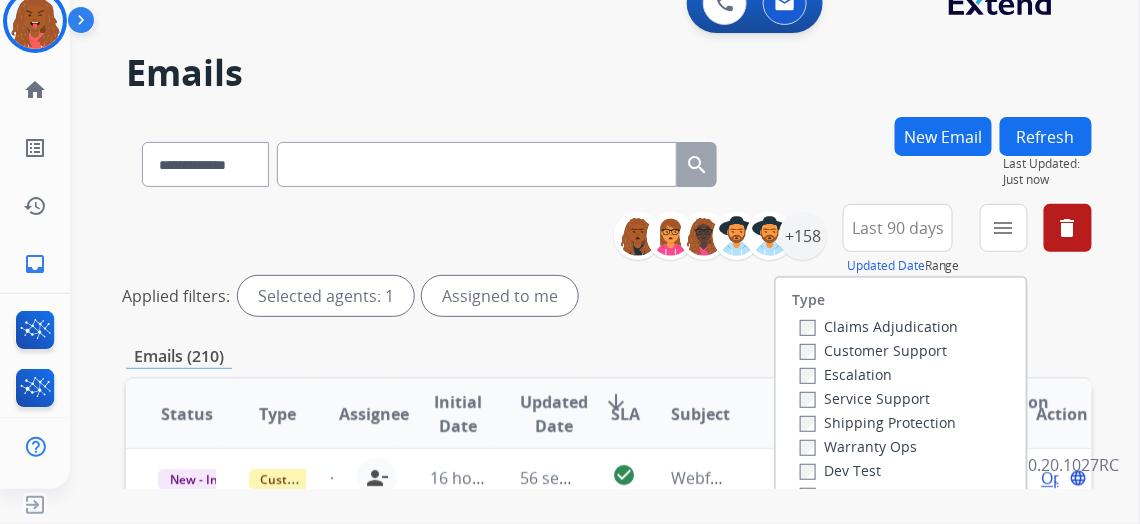 click on "Customer Support" at bounding box center (873, 350) 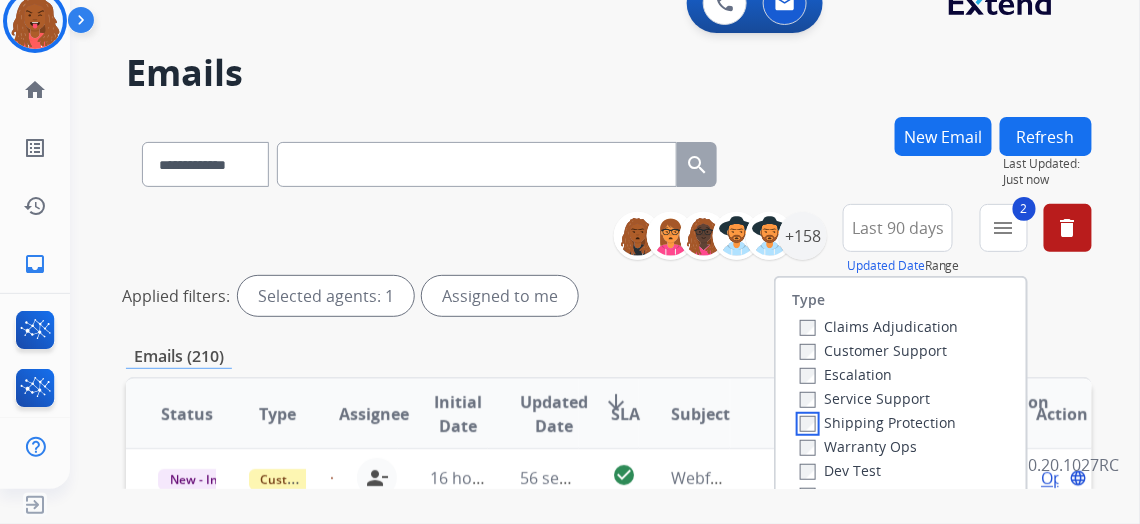 scroll, scrollTop: 90, scrollLeft: 0, axis: vertical 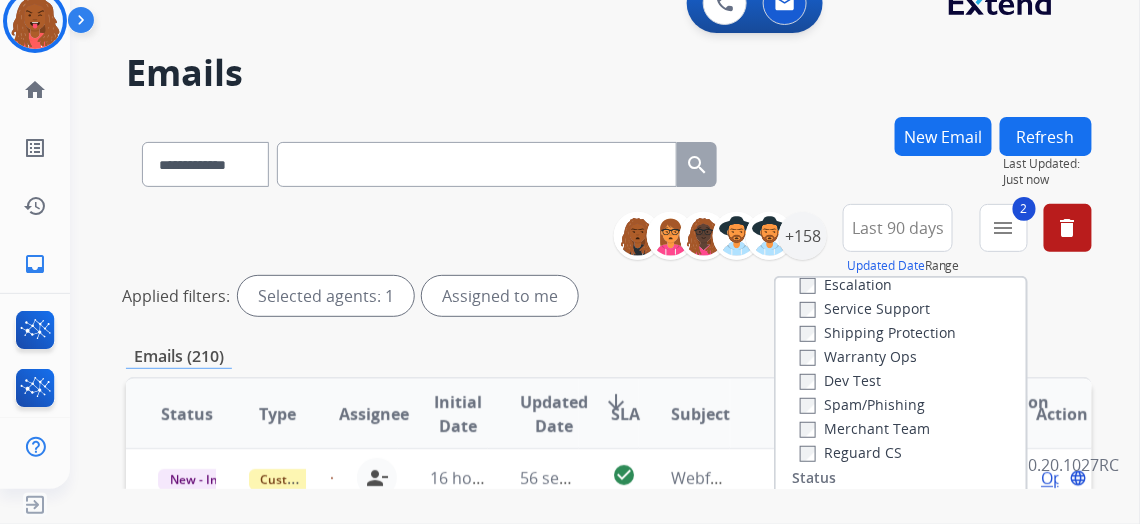 click on "Reguard CS" at bounding box center (851, 452) 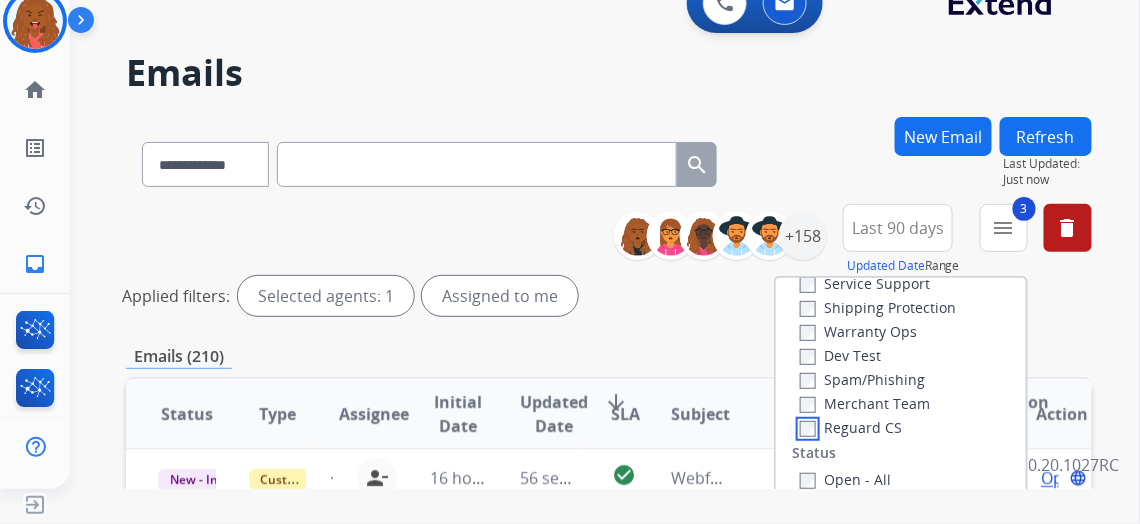 scroll, scrollTop: 181, scrollLeft: 0, axis: vertical 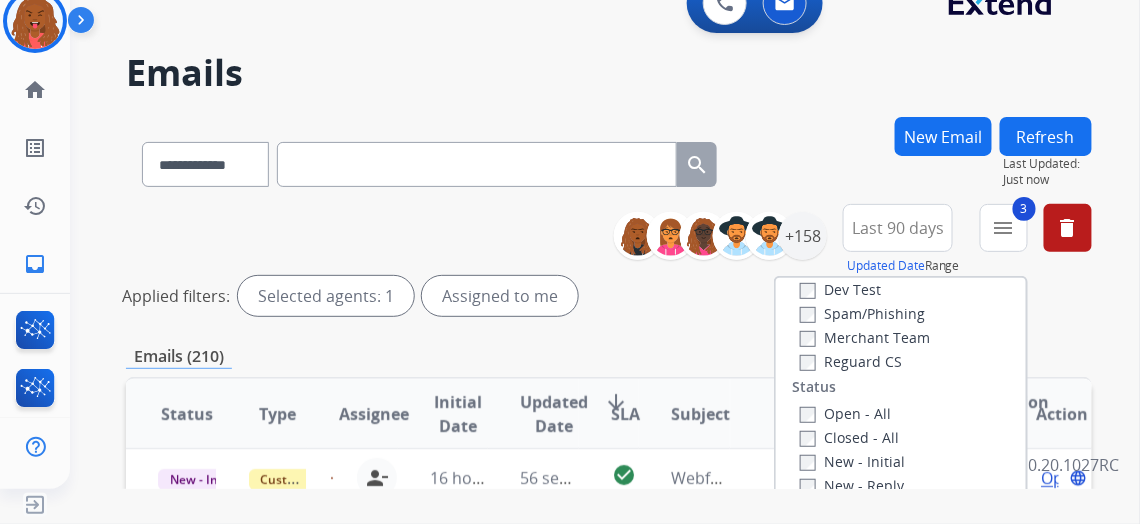 click on "Closed - All" at bounding box center (905, 437) 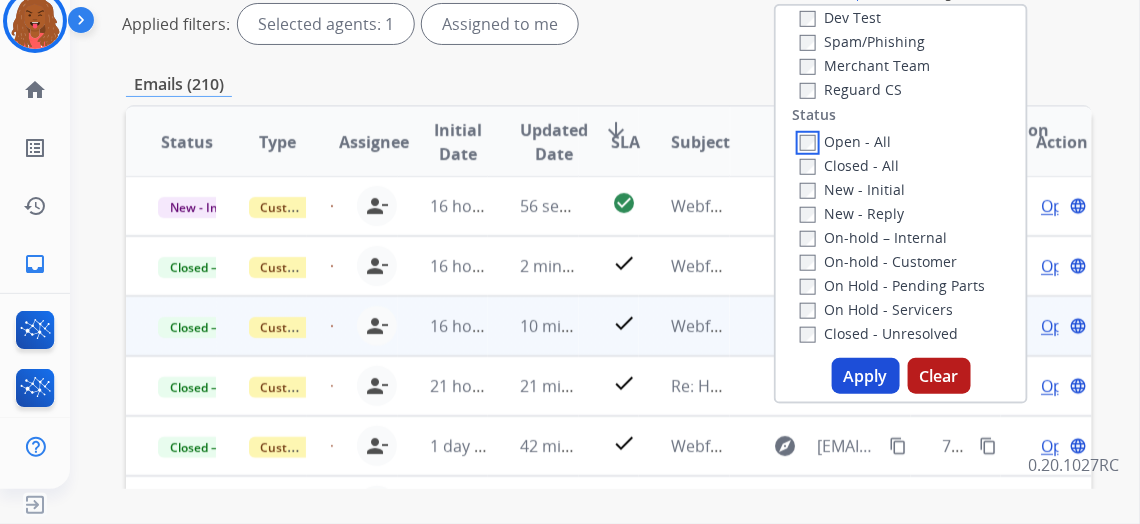 scroll, scrollTop: 272, scrollLeft: 0, axis: vertical 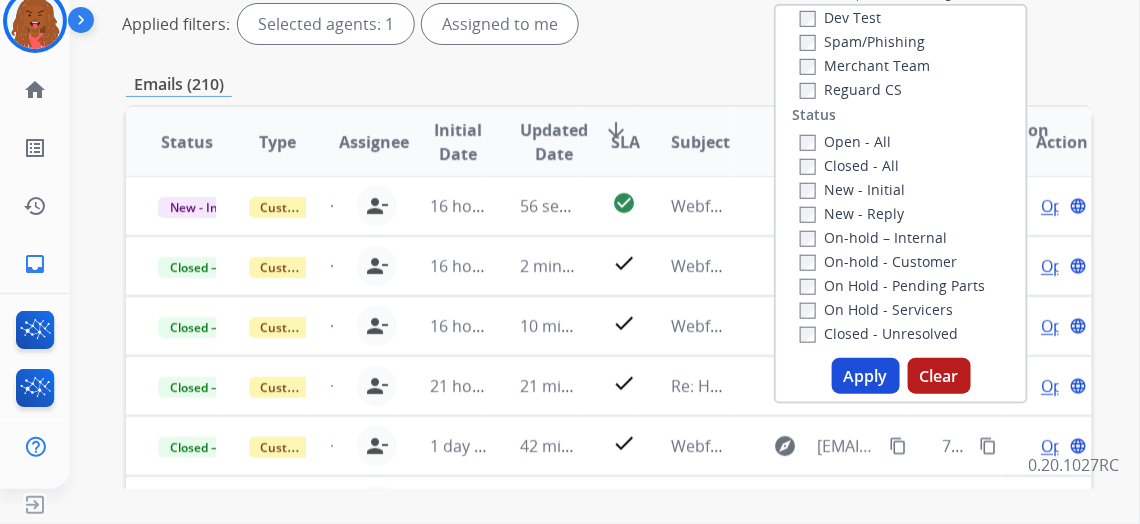 click on "Apply" at bounding box center [866, 376] 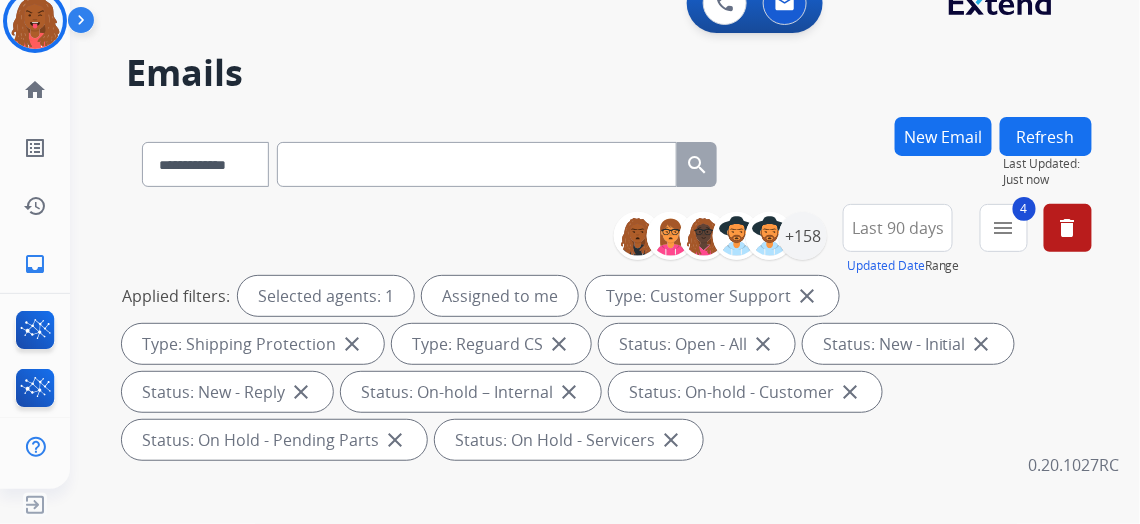 scroll, scrollTop: 0, scrollLeft: 0, axis: both 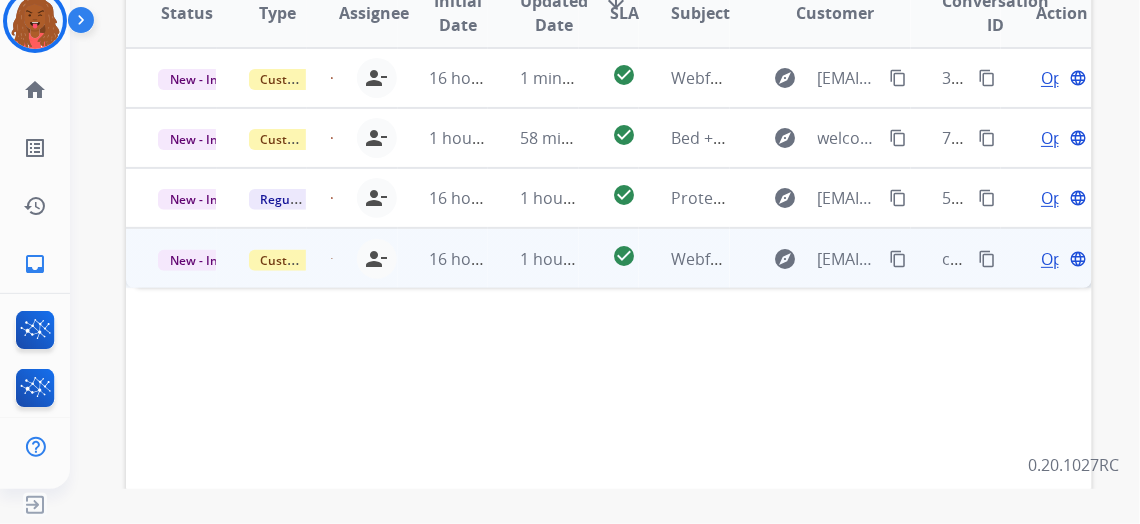 click on "Open" at bounding box center (1061, 259) 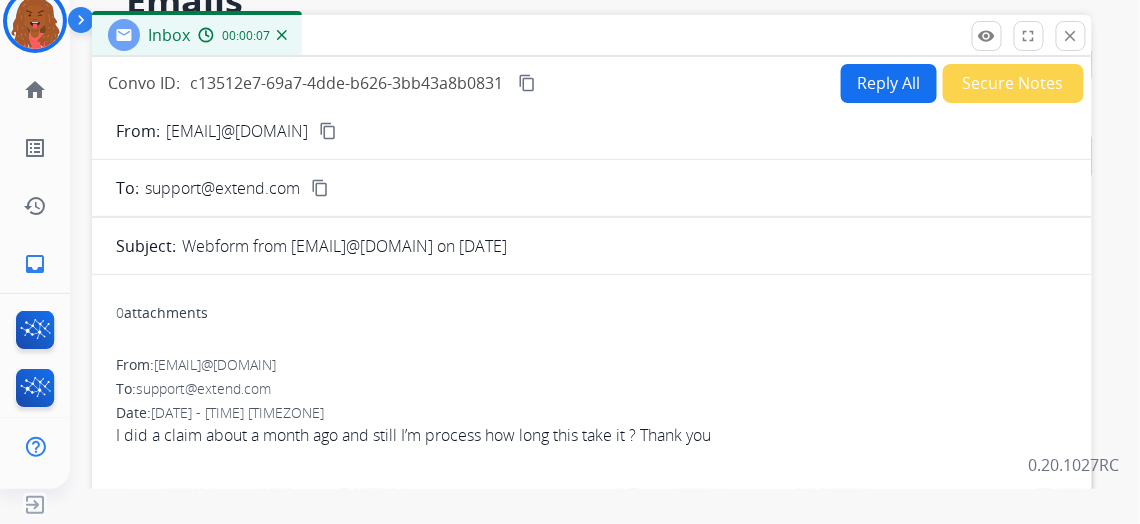 scroll, scrollTop: 181, scrollLeft: 0, axis: vertical 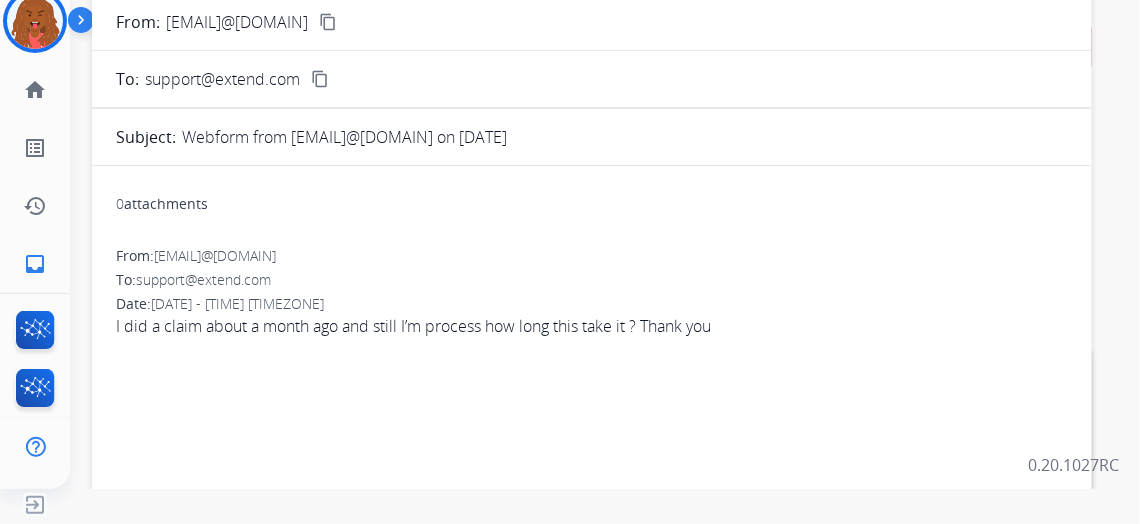 click on "[EMAIL]" at bounding box center [215, 255] 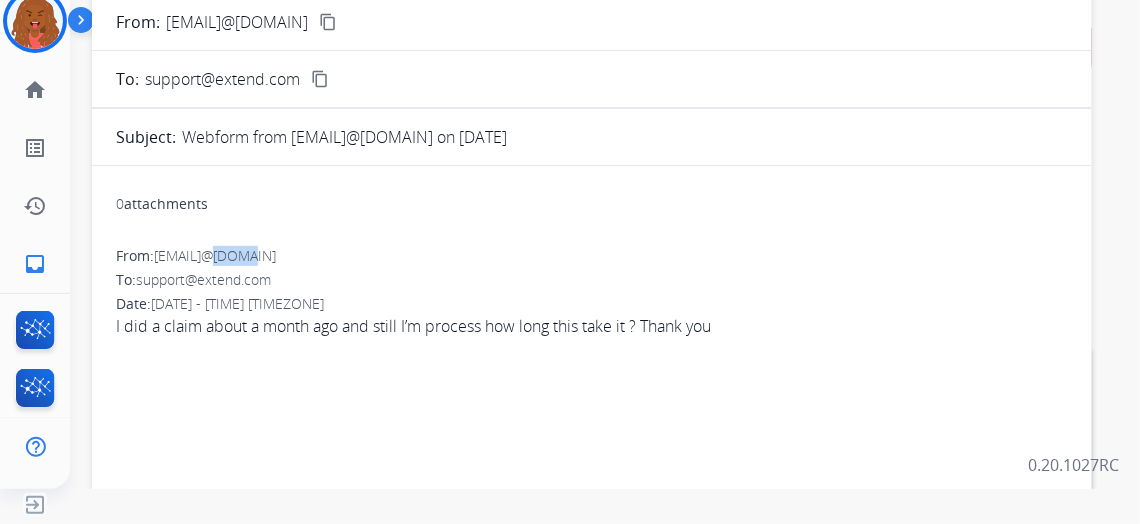 click on "[EMAIL]" at bounding box center (215, 255) 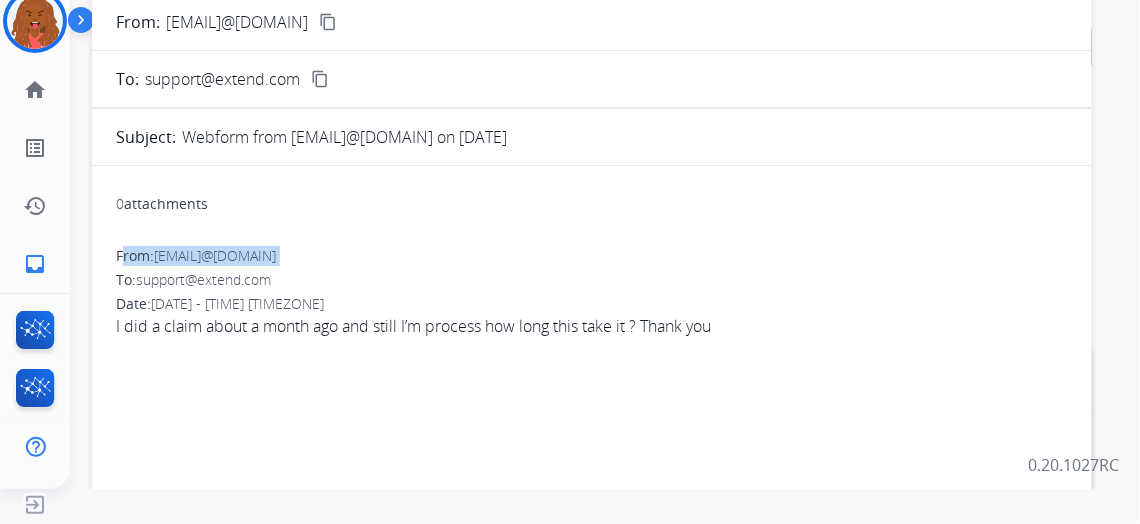 click on "[EMAIL]" at bounding box center (215, 255) 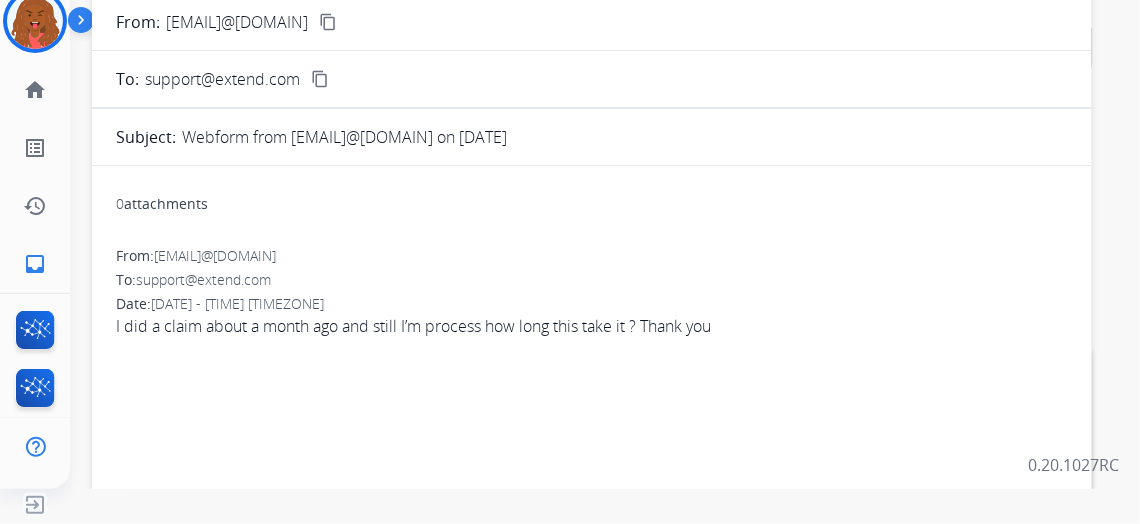 drag, startPoint x: 247, startPoint y: 250, endPoint x: 464, endPoint y: 198, distance: 223.14345 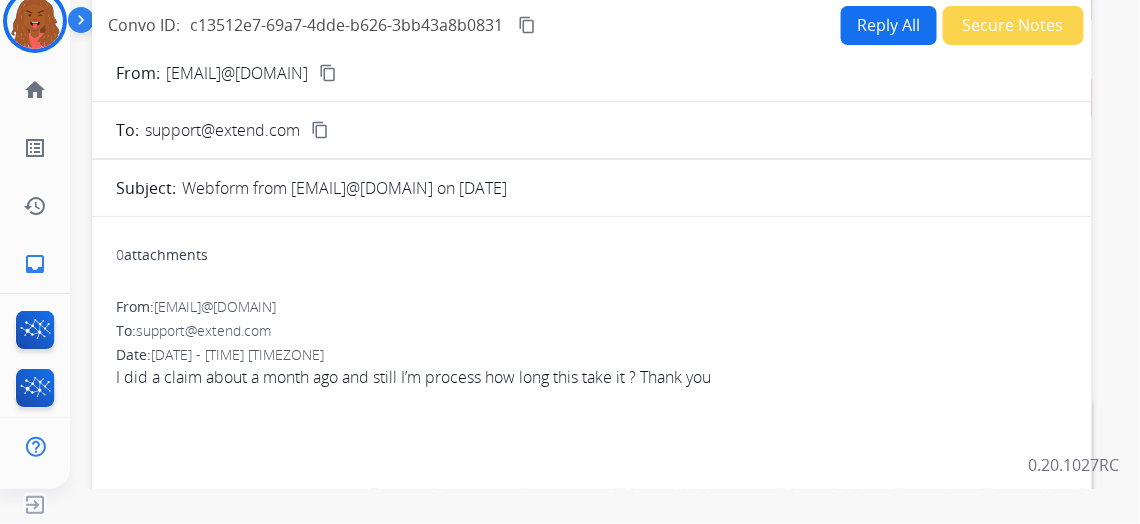 scroll, scrollTop: 0, scrollLeft: 0, axis: both 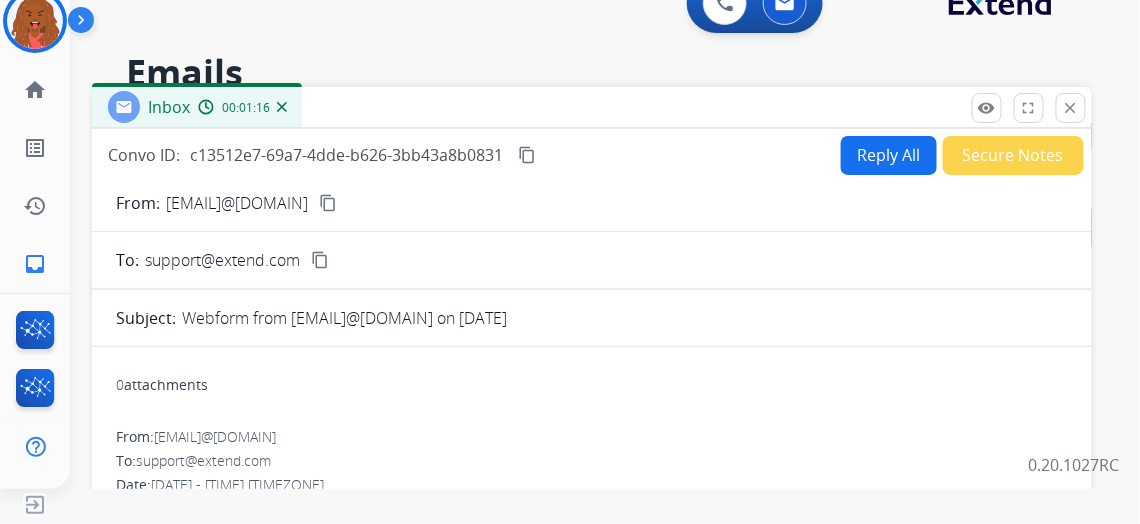 click on "Reply All" at bounding box center [889, 155] 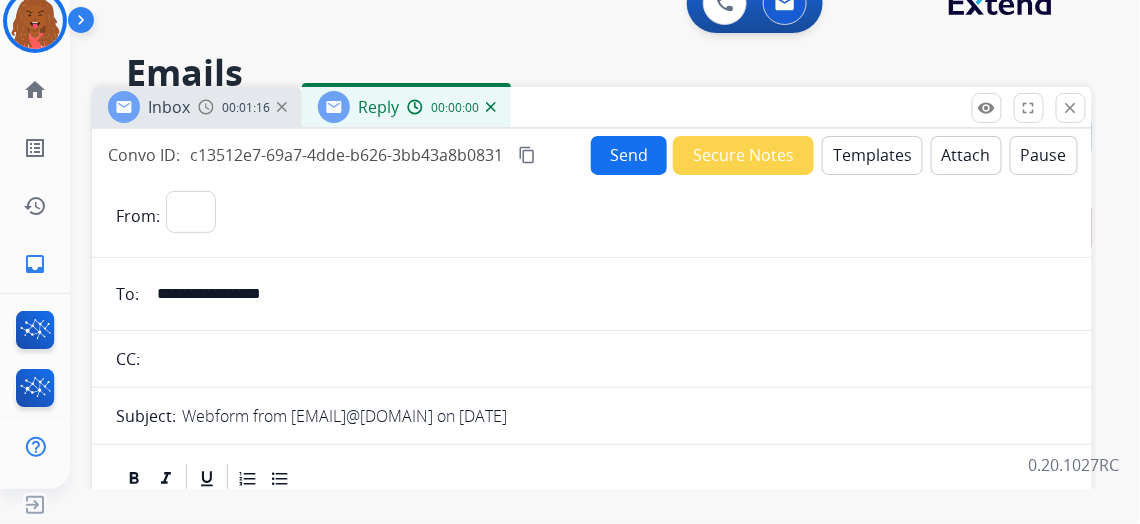 select on "**********" 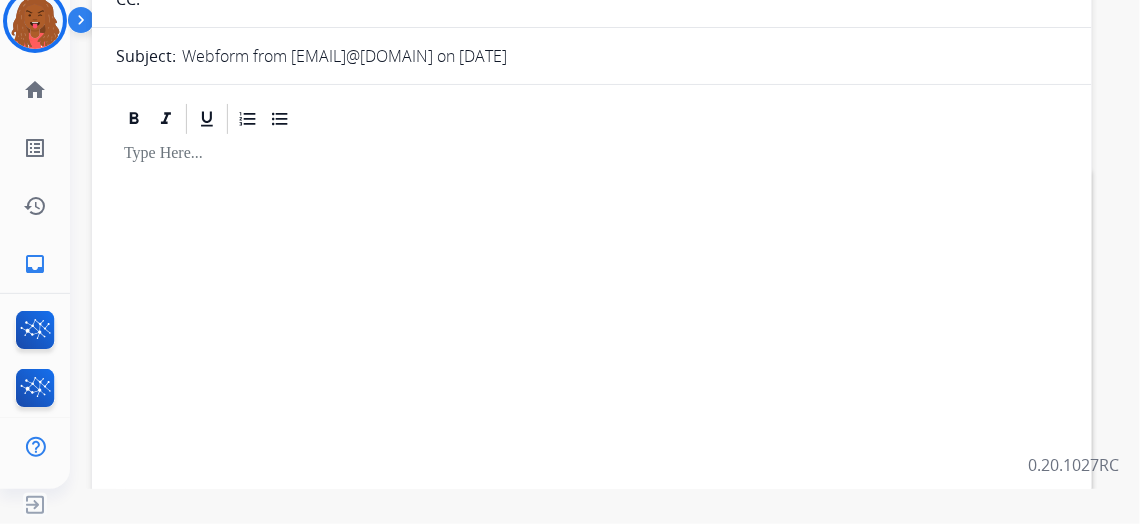 scroll, scrollTop: 363, scrollLeft: 0, axis: vertical 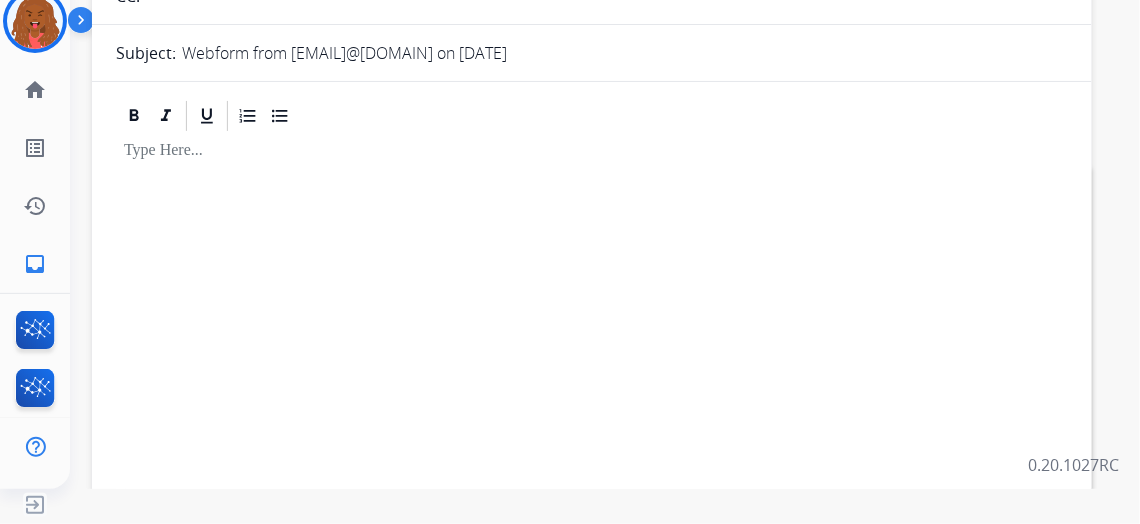 click at bounding box center [592, 336] 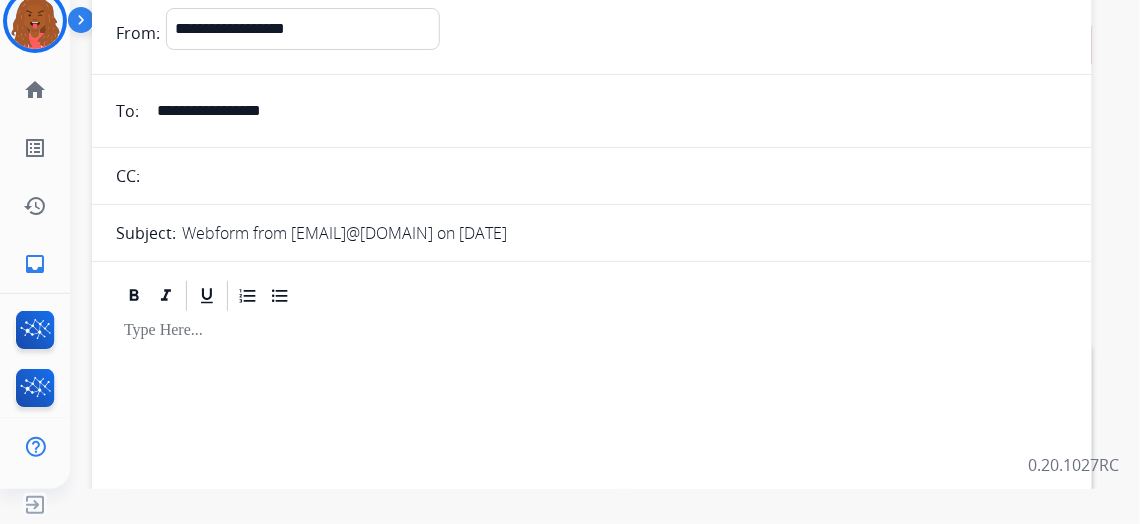 scroll, scrollTop: 0, scrollLeft: 0, axis: both 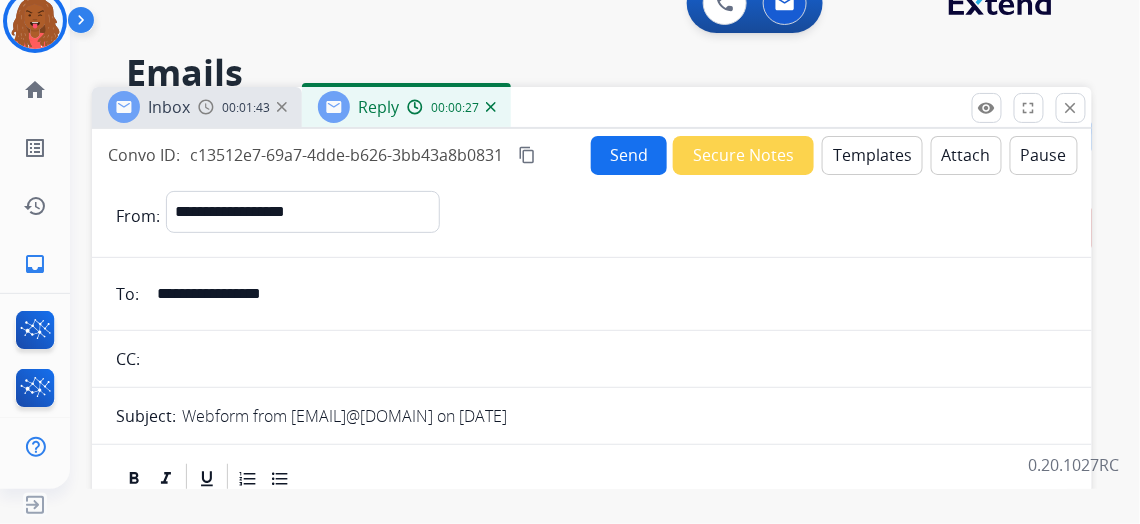 click on "Templates" at bounding box center (872, 155) 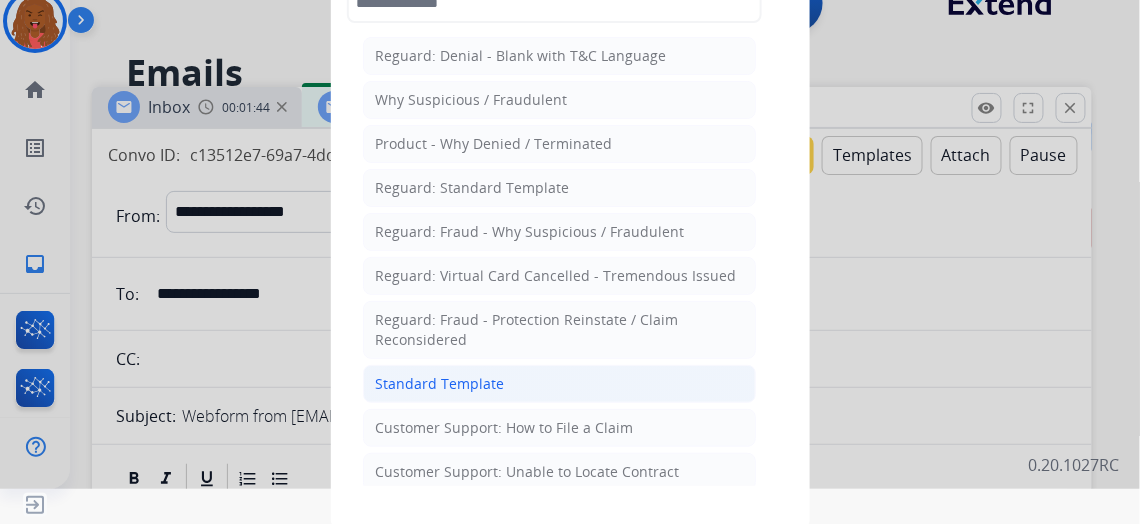 click on "Standard Template" 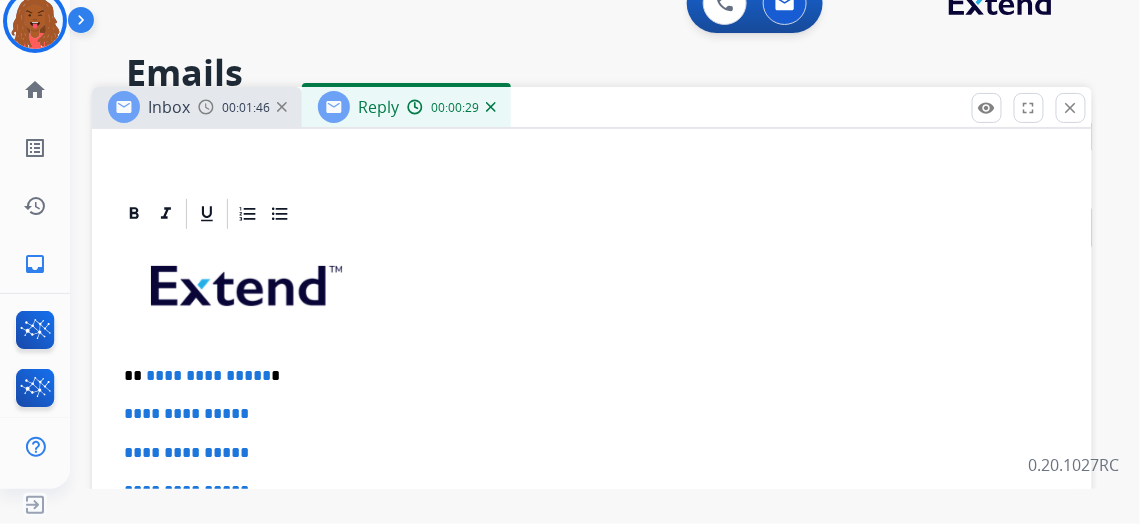 scroll, scrollTop: 396, scrollLeft: 0, axis: vertical 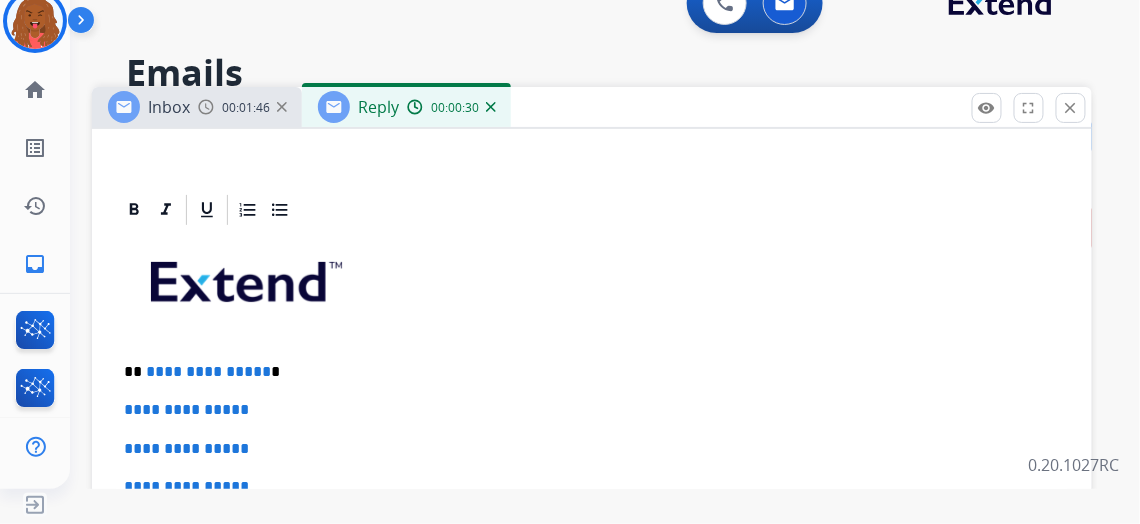 click on "**********" at bounding box center (584, 372) 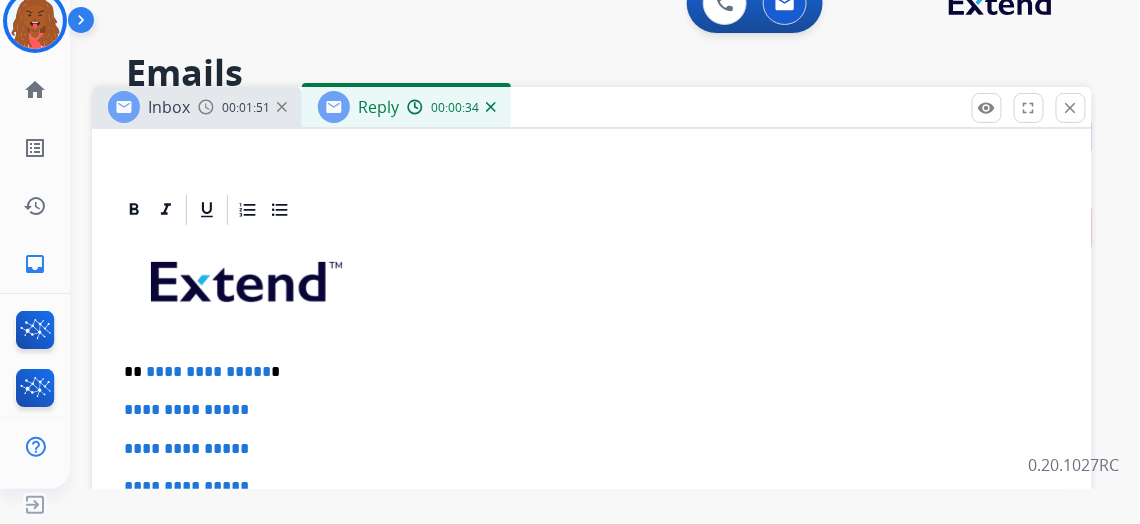 scroll, scrollTop: 90, scrollLeft: 0, axis: vertical 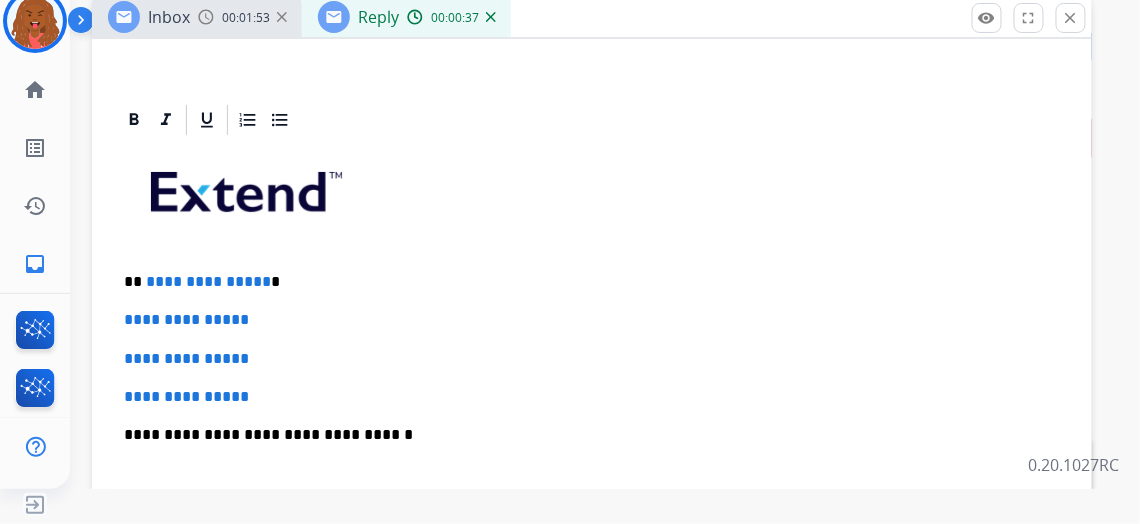 type 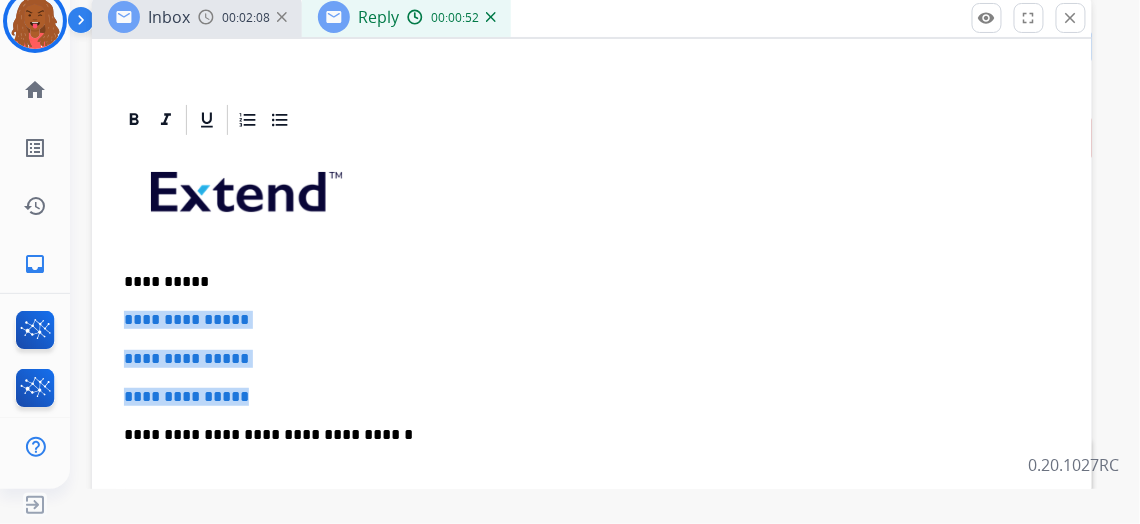 drag, startPoint x: 298, startPoint y: 397, endPoint x: 127, endPoint y: 304, distance: 194.65353 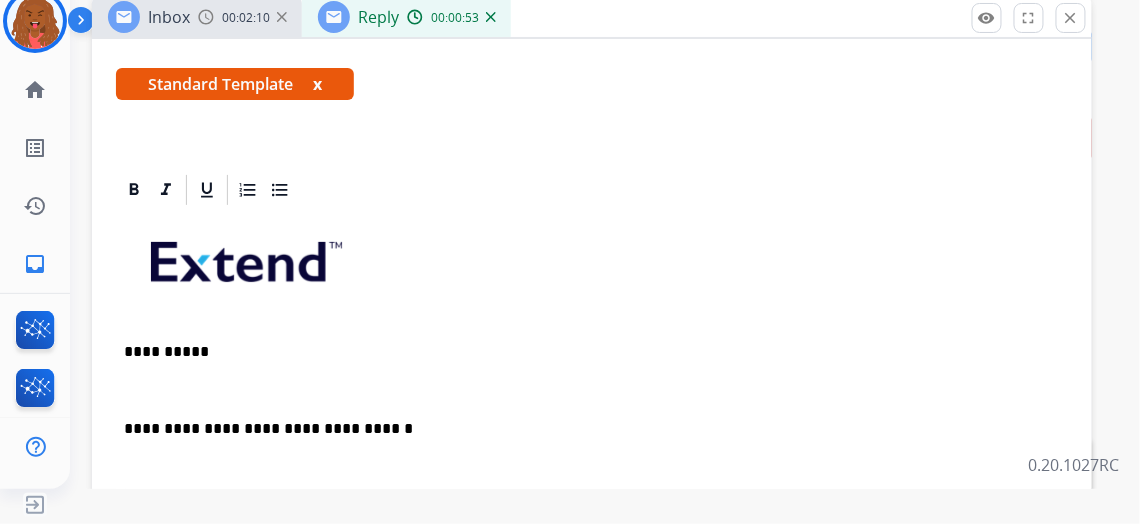 scroll, scrollTop: 320, scrollLeft: 0, axis: vertical 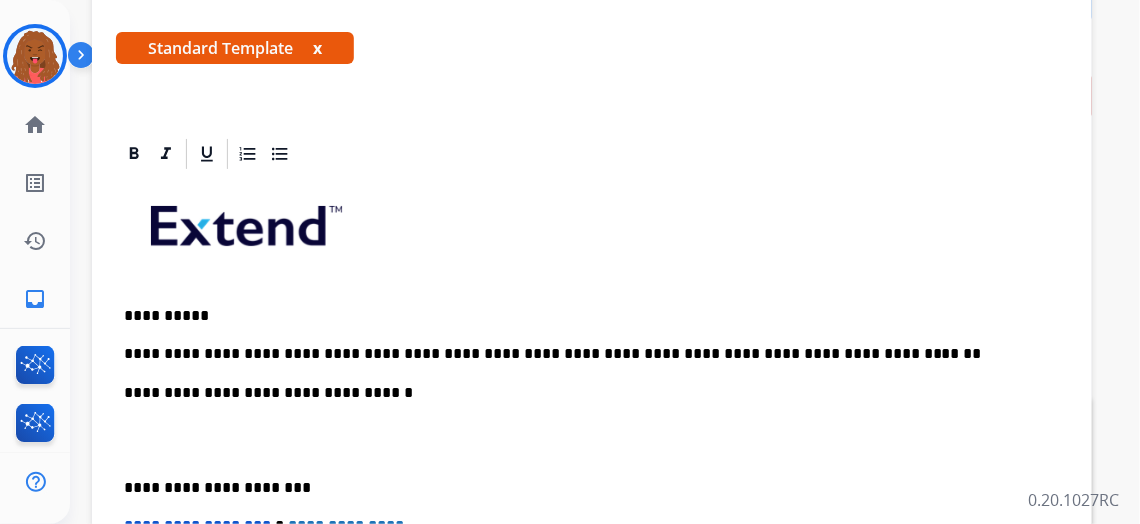 click on "**********" at bounding box center (584, 354) 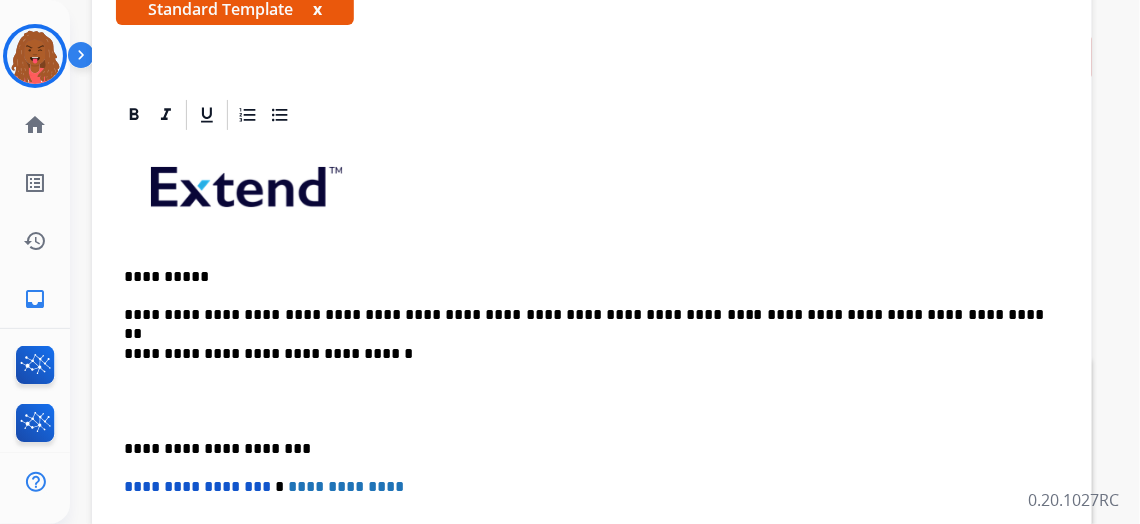 scroll, scrollTop: 258, scrollLeft: 0, axis: vertical 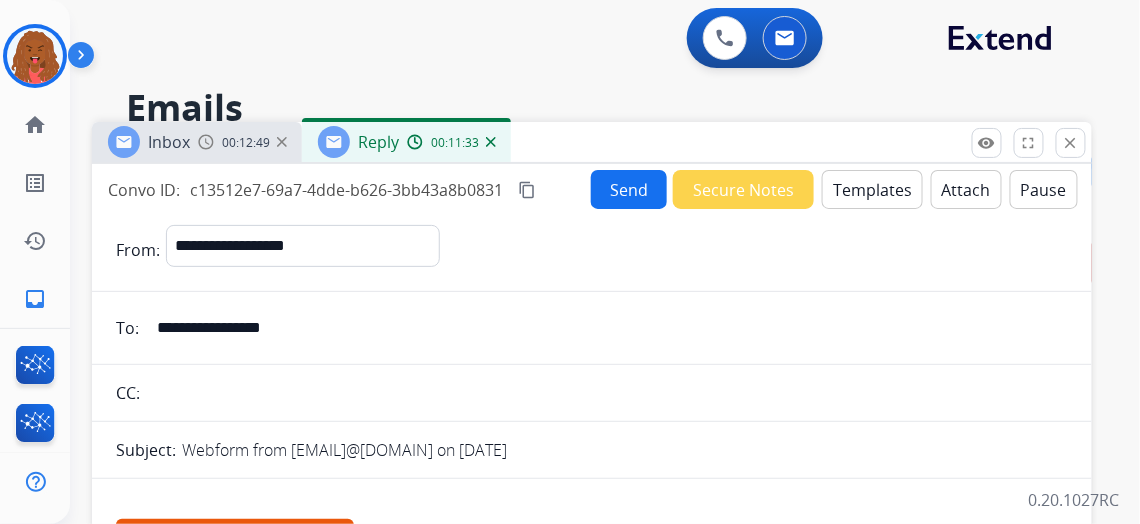 click on "Send" at bounding box center (629, 189) 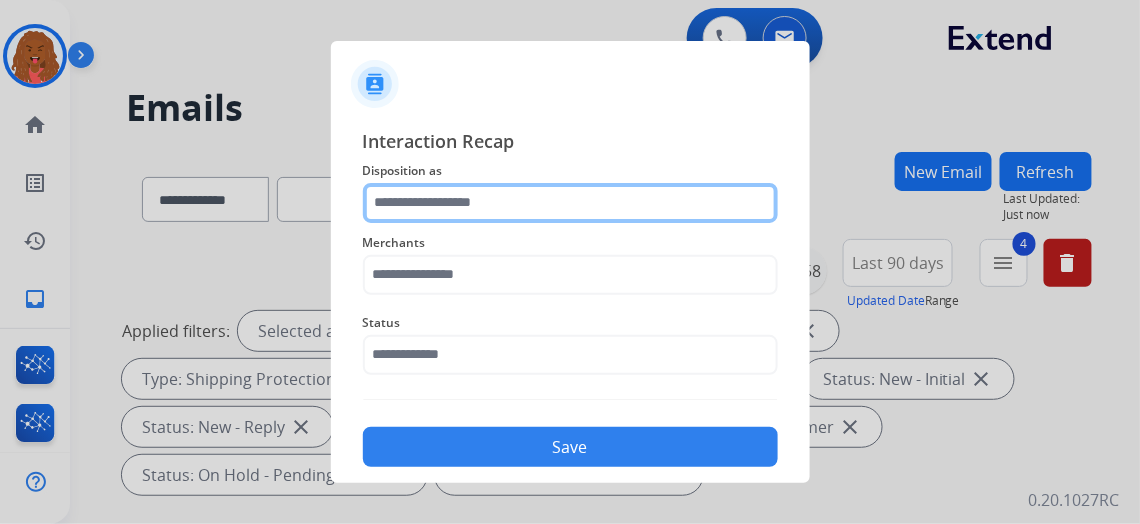 click 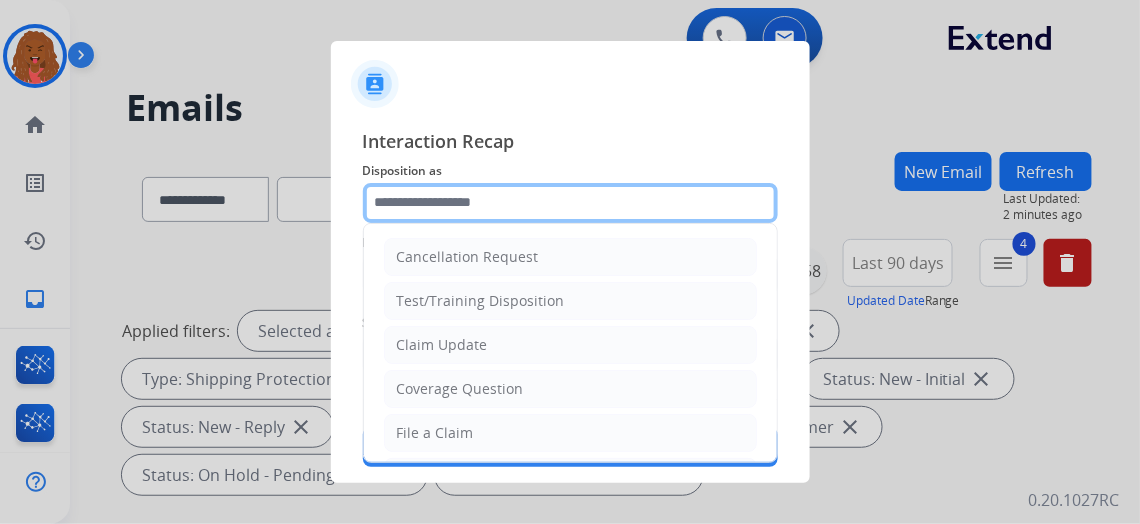 scroll, scrollTop: 272, scrollLeft: 0, axis: vertical 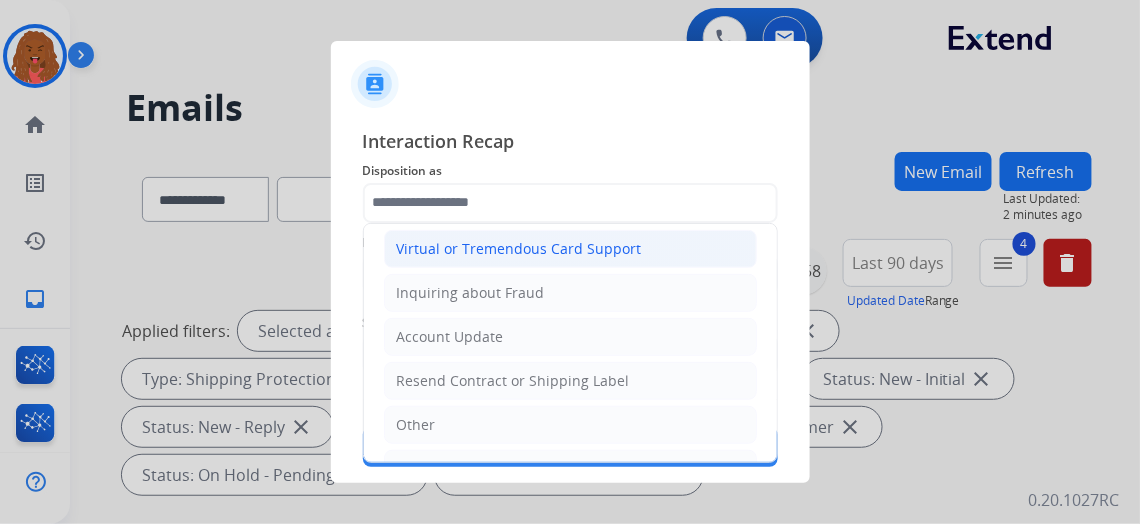 click on "Virtual or Tremendous Card Support" 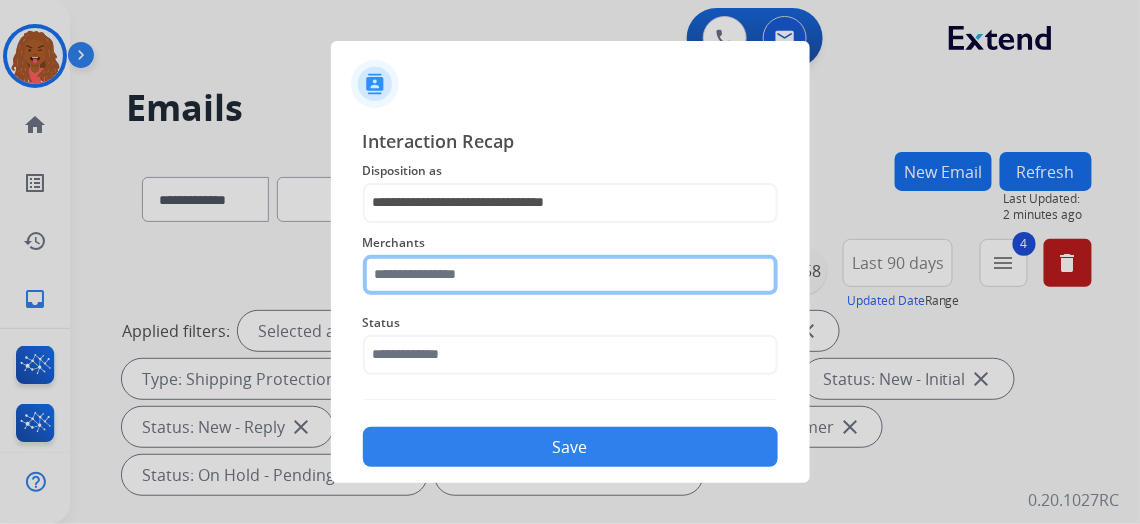 click 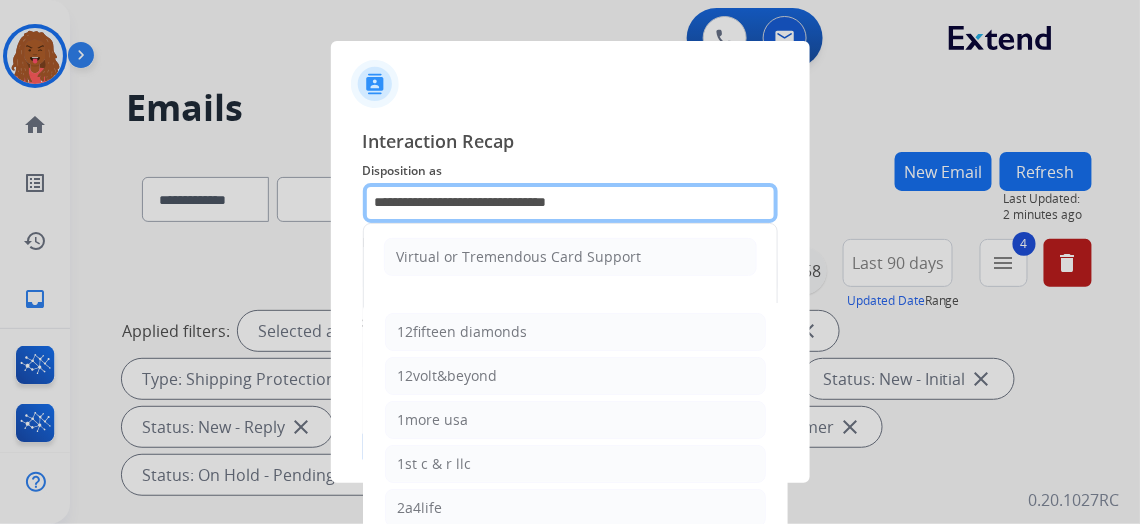 click on "**********" 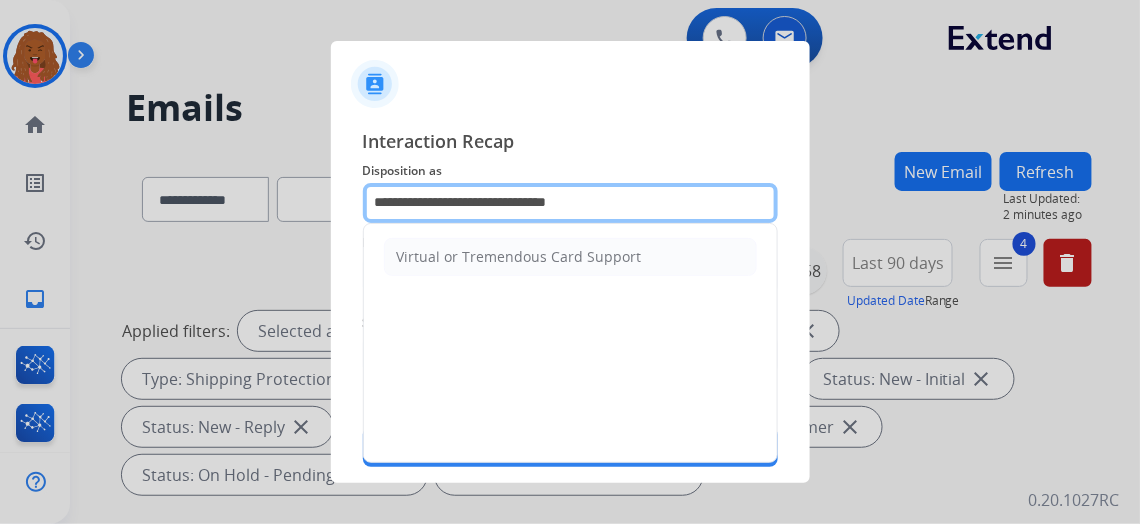drag, startPoint x: 715, startPoint y: 187, endPoint x: 215, endPoint y: 258, distance: 505.01584 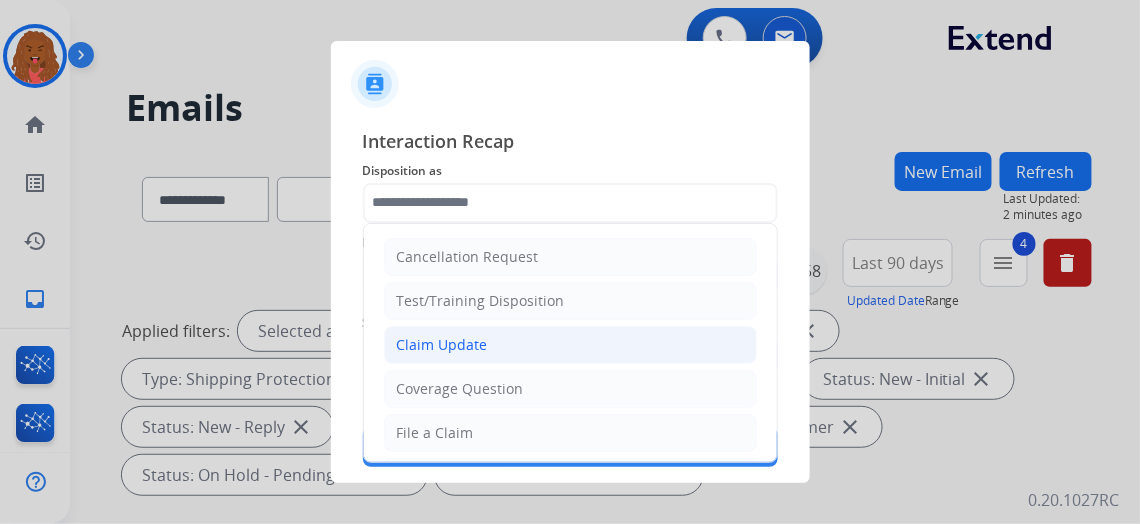click on "Claim Update" 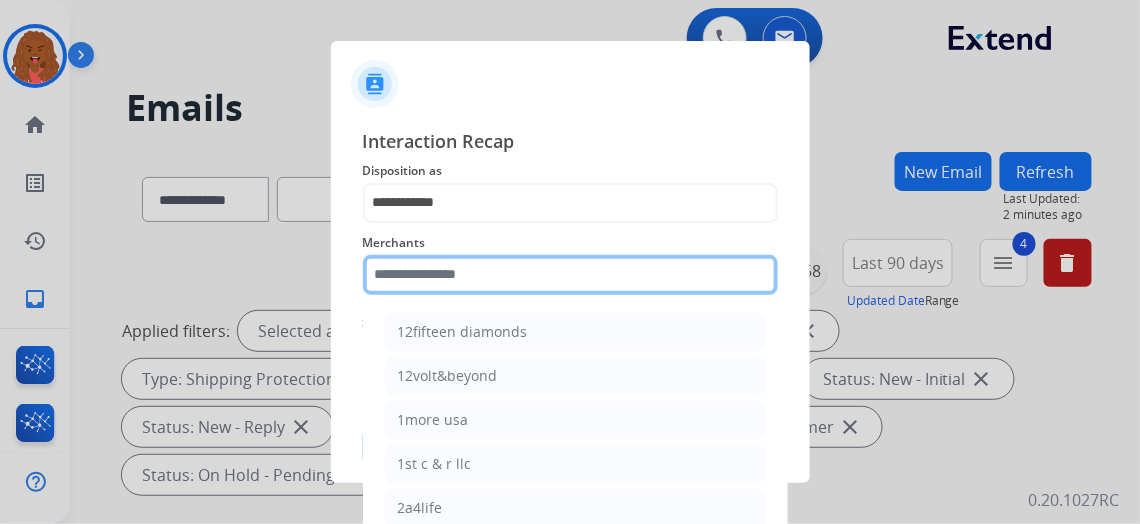 click 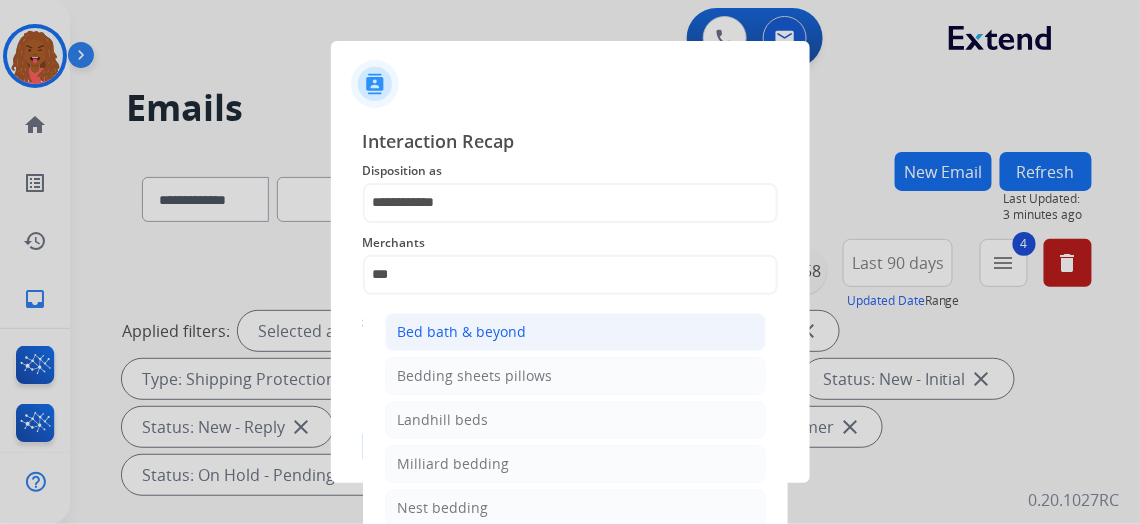click on "Bed bath & beyond" 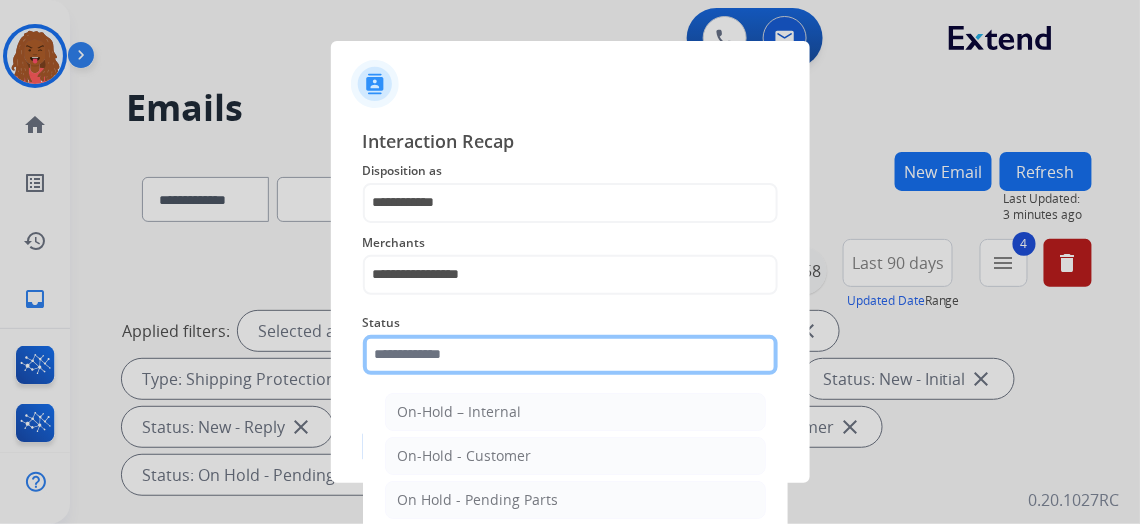 click 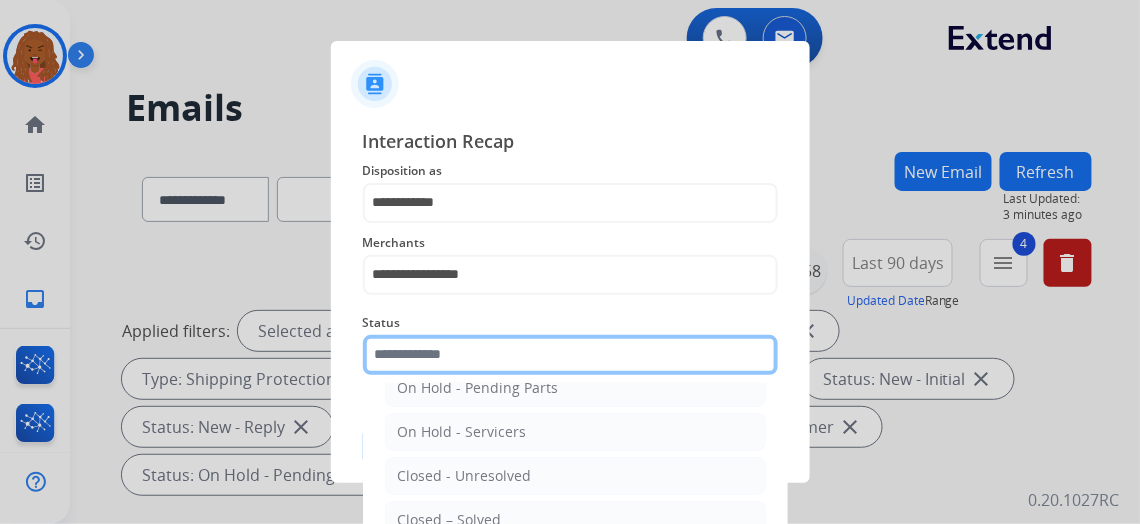 scroll, scrollTop: 112, scrollLeft: 0, axis: vertical 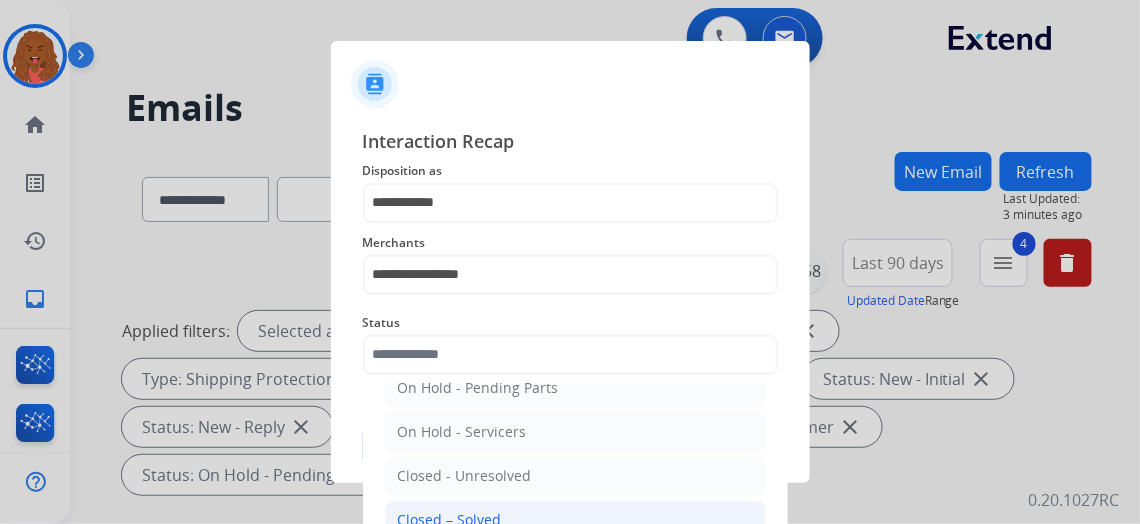 click on "Closed – Solved" 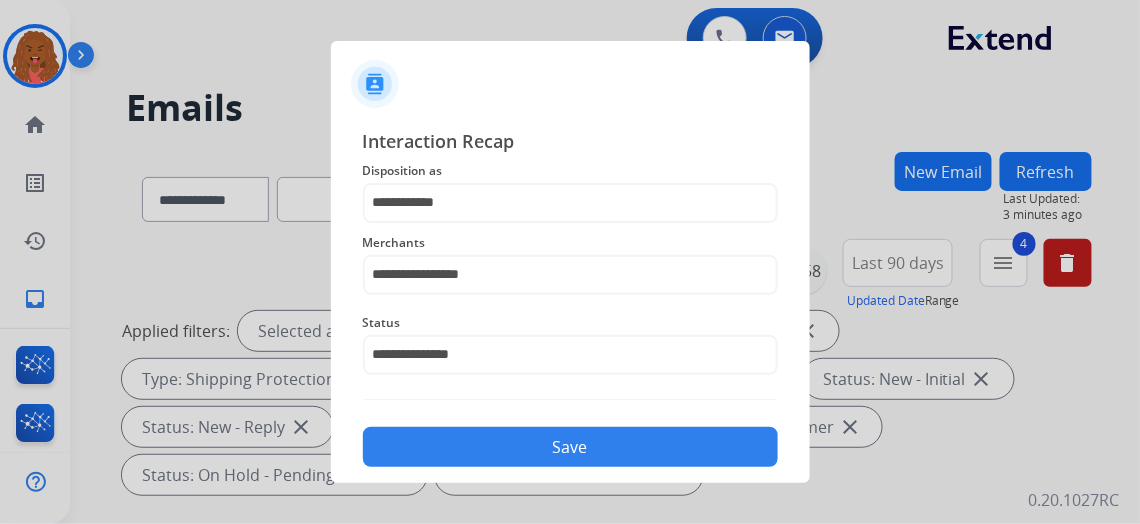 click on "Save" 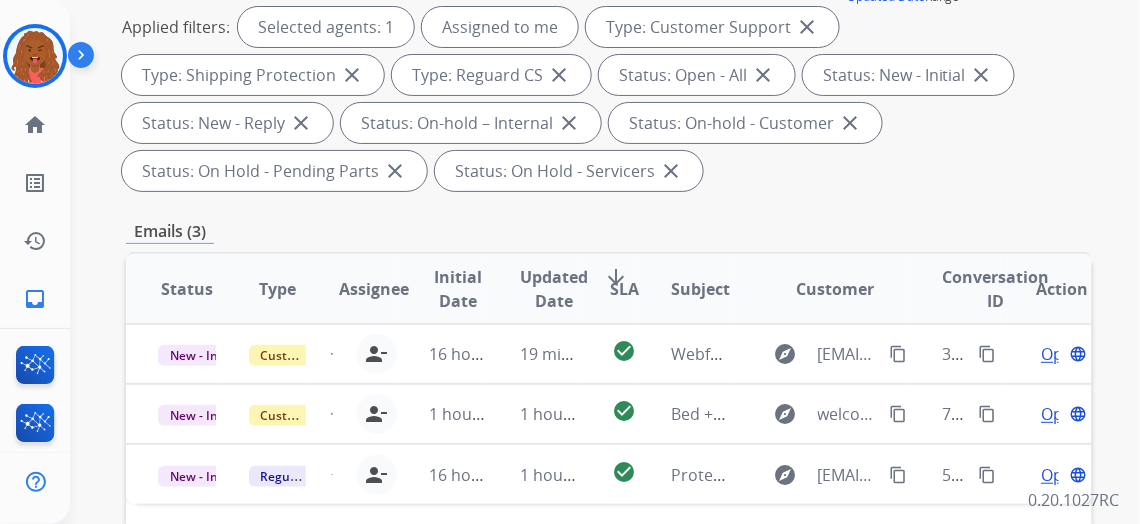scroll, scrollTop: 363, scrollLeft: 0, axis: vertical 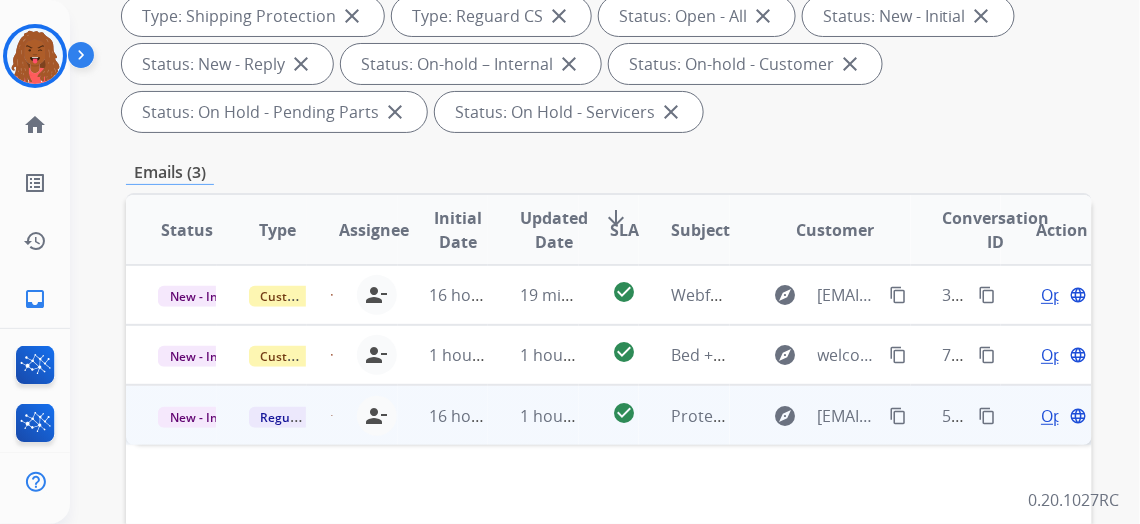 click on "Open" at bounding box center (1061, 416) 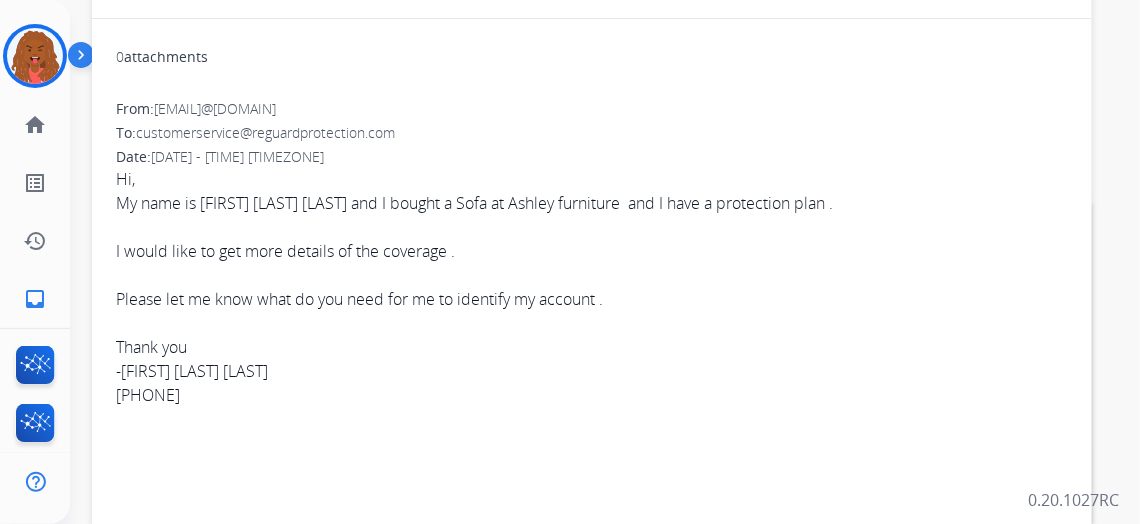 click at bounding box center (35, 56) 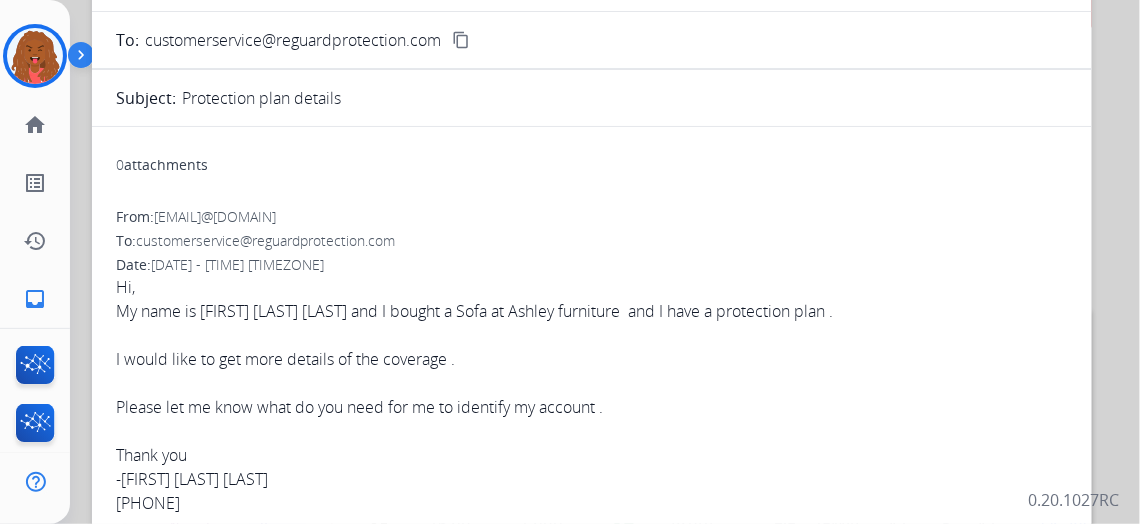 scroll, scrollTop: 0, scrollLeft: 0, axis: both 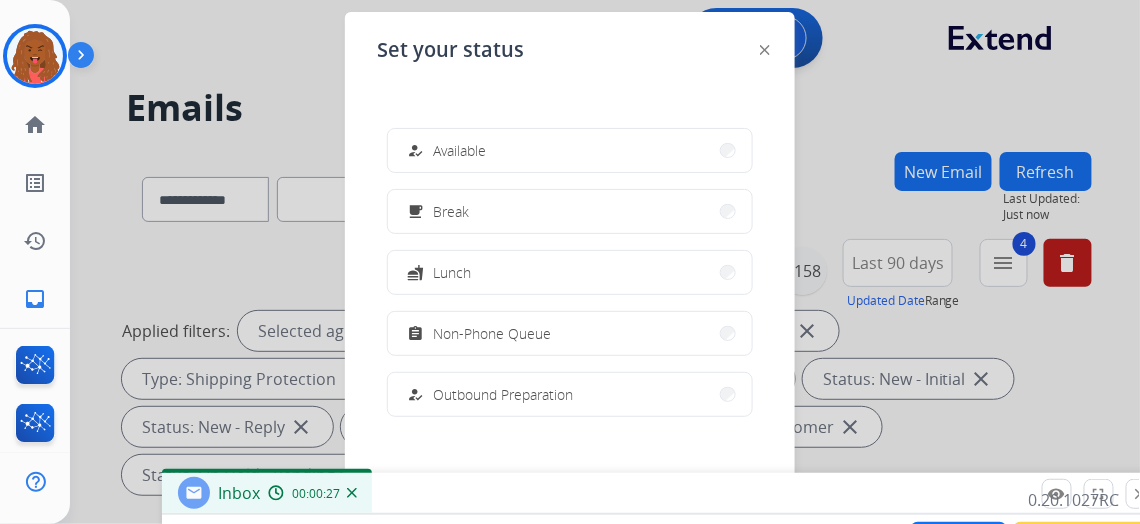 drag, startPoint x: 558, startPoint y: 151, endPoint x: 596, endPoint y: 476, distance: 327.214 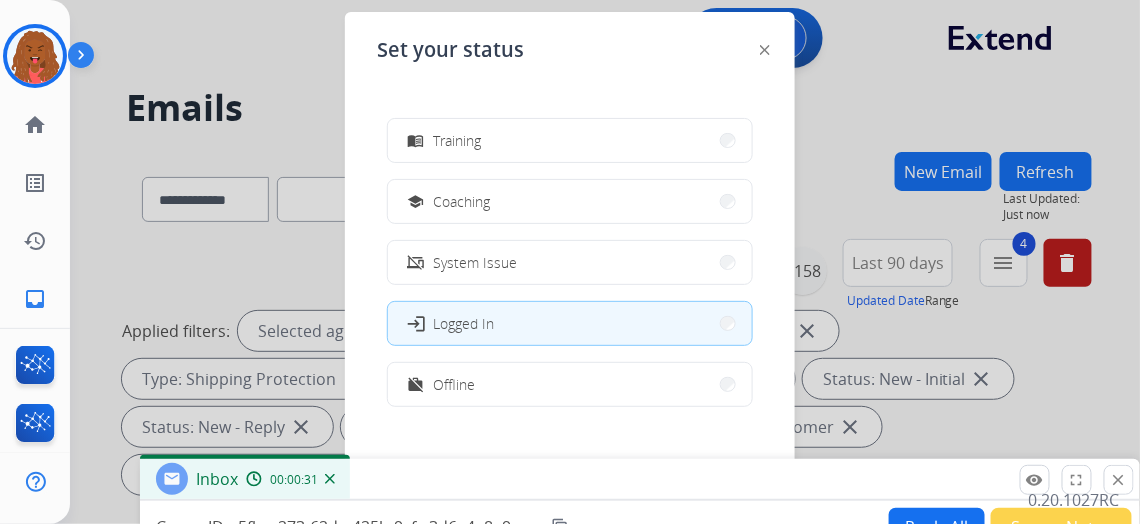 scroll, scrollTop: 0, scrollLeft: 0, axis: both 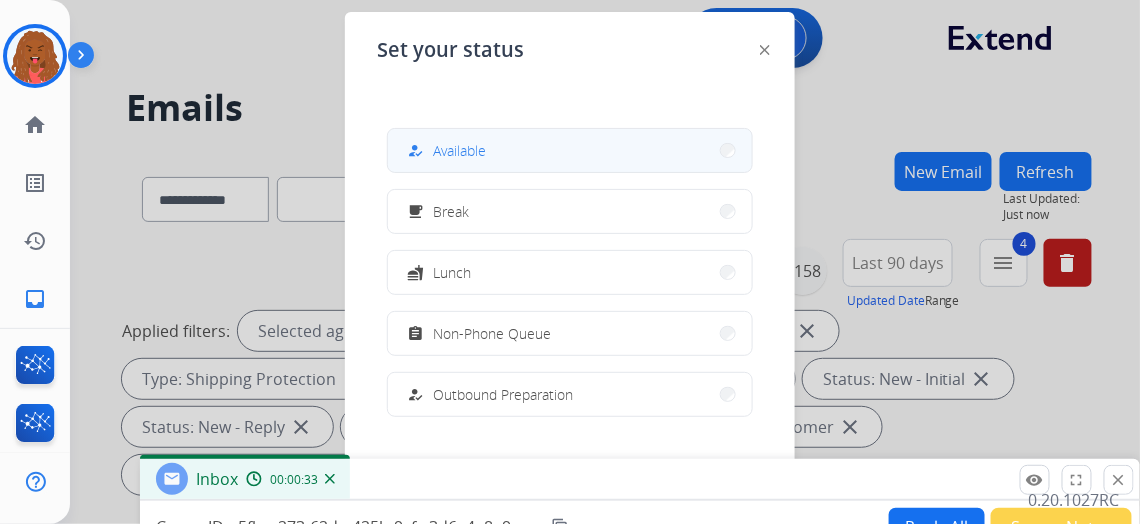 click on "how_to_reg Available" at bounding box center (570, 150) 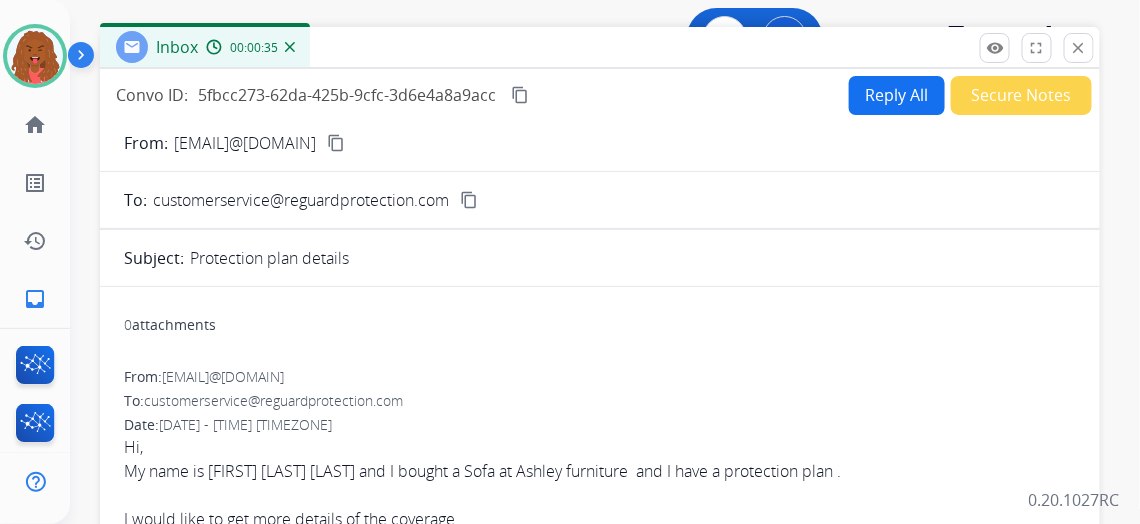 drag, startPoint x: 573, startPoint y: 487, endPoint x: 529, endPoint y: 54, distance: 435.22983 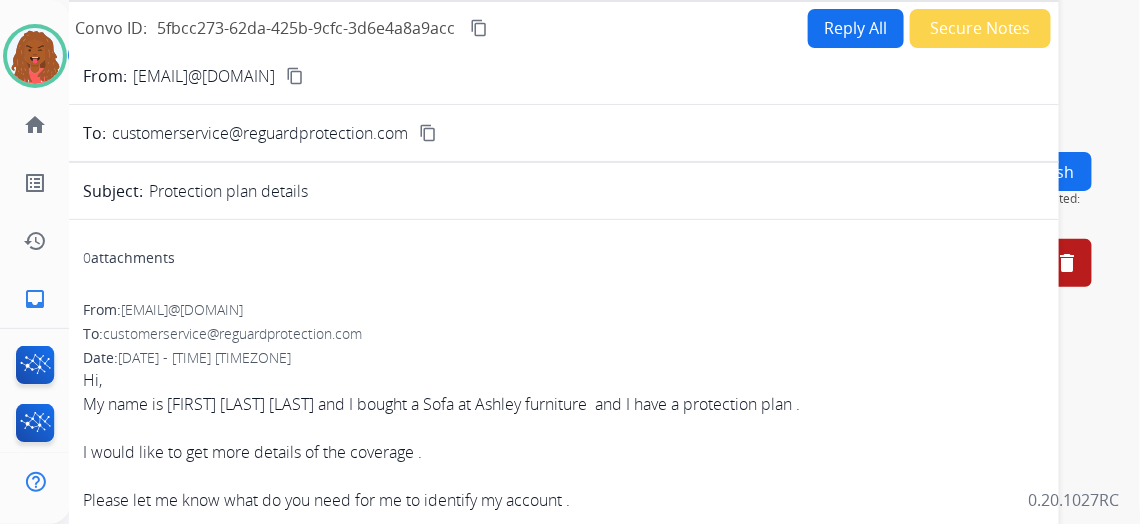 drag, startPoint x: 578, startPoint y: 52, endPoint x: 552, endPoint y: -21, distance: 77.491936 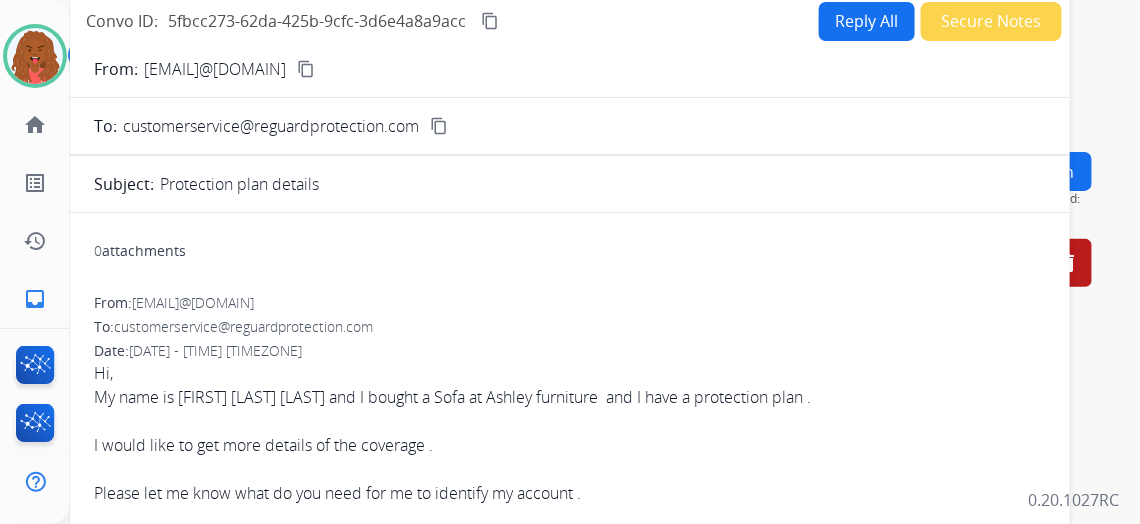 click on "Reply All" at bounding box center [867, 21] 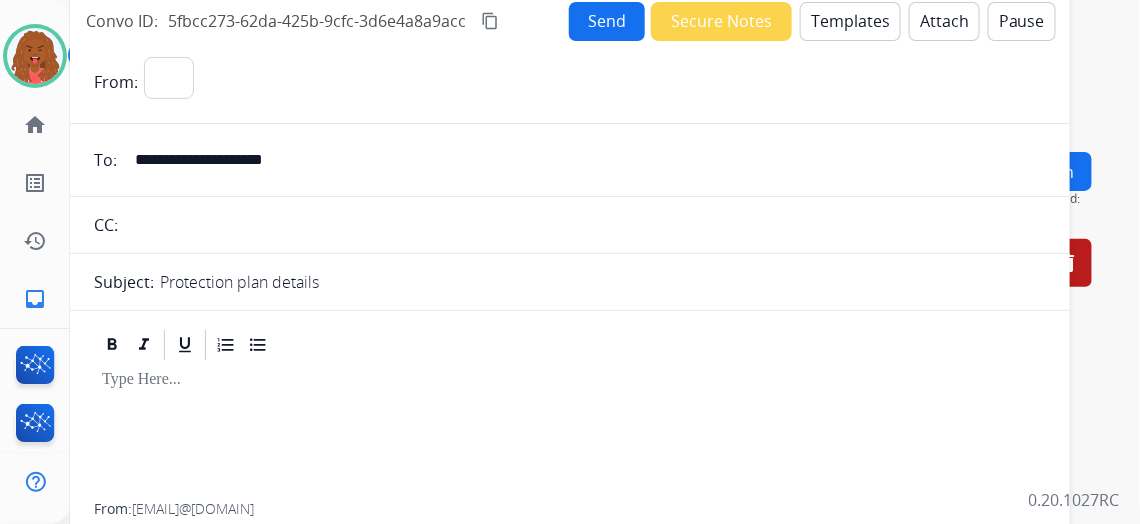 select on "**********" 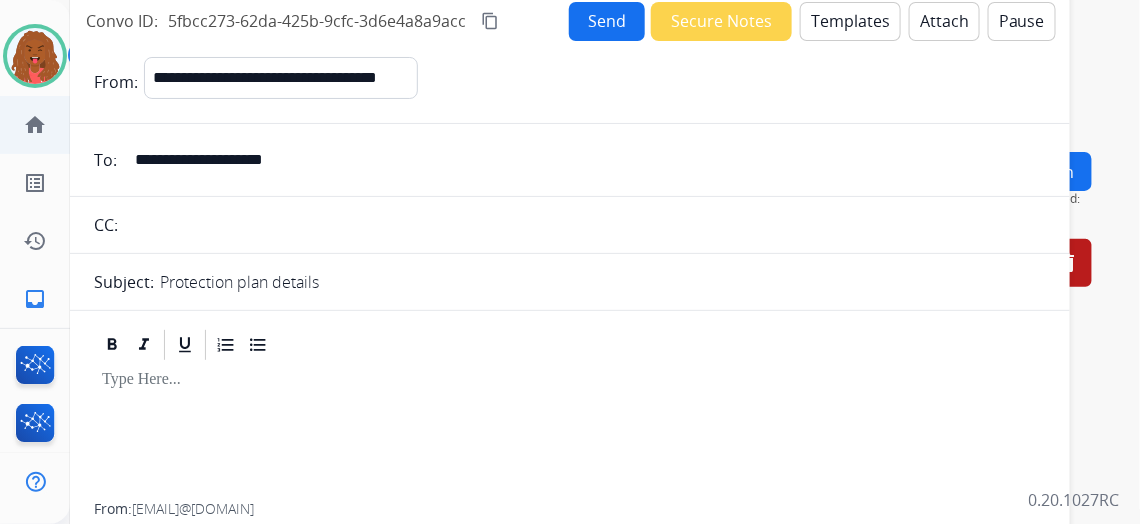 drag, startPoint x: 365, startPoint y: 175, endPoint x: 0, endPoint y: 140, distance: 366.67426 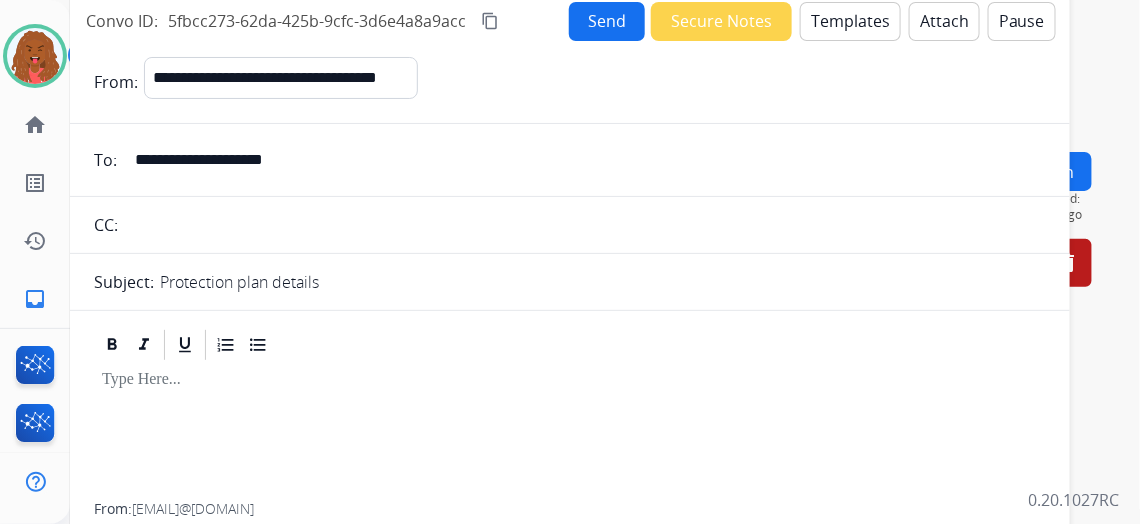 click on "Templates" at bounding box center (850, 21) 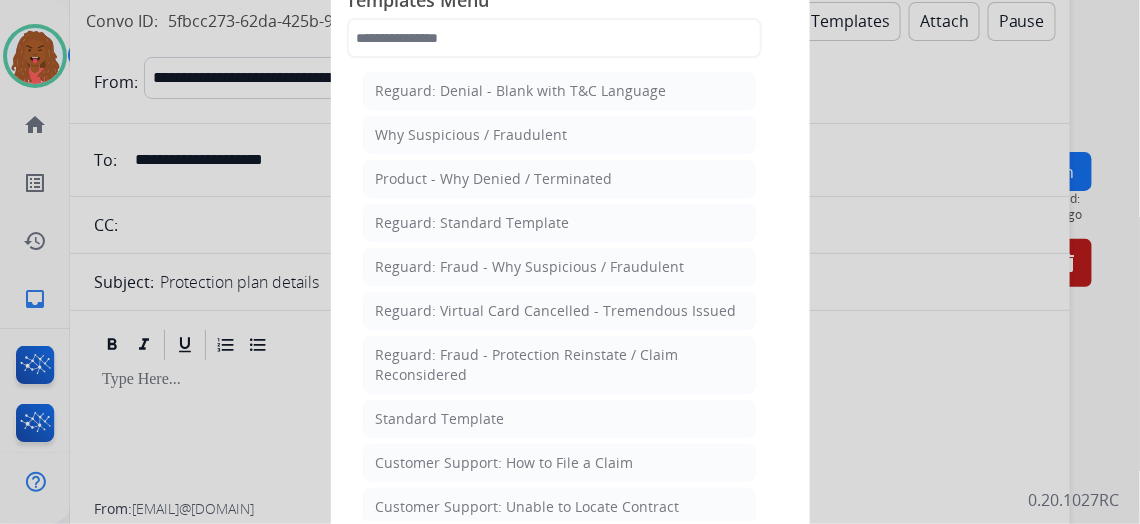 click on "Standard Template" 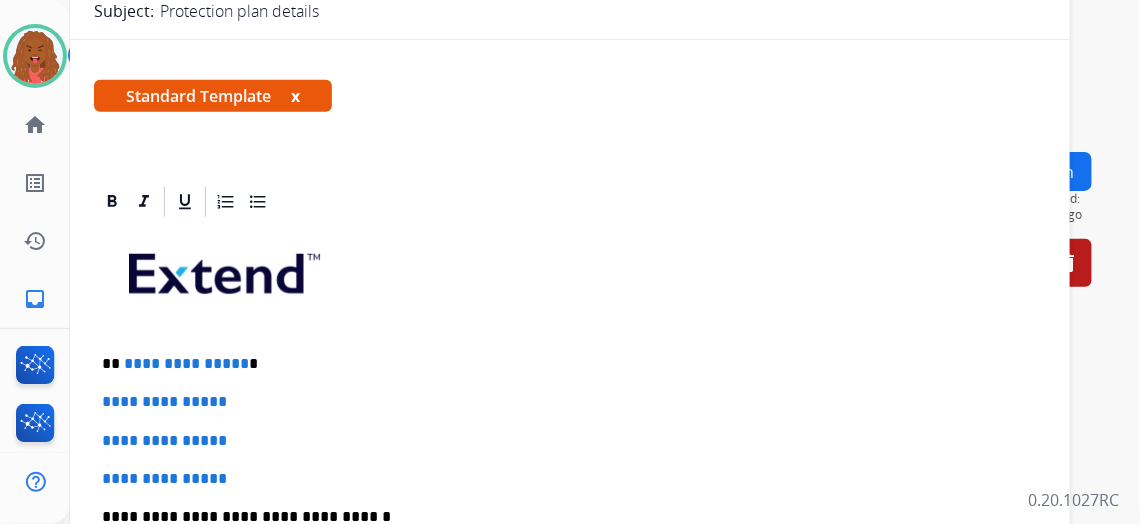 scroll, scrollTop: 272, scrollLeft: 0, axis: vertical 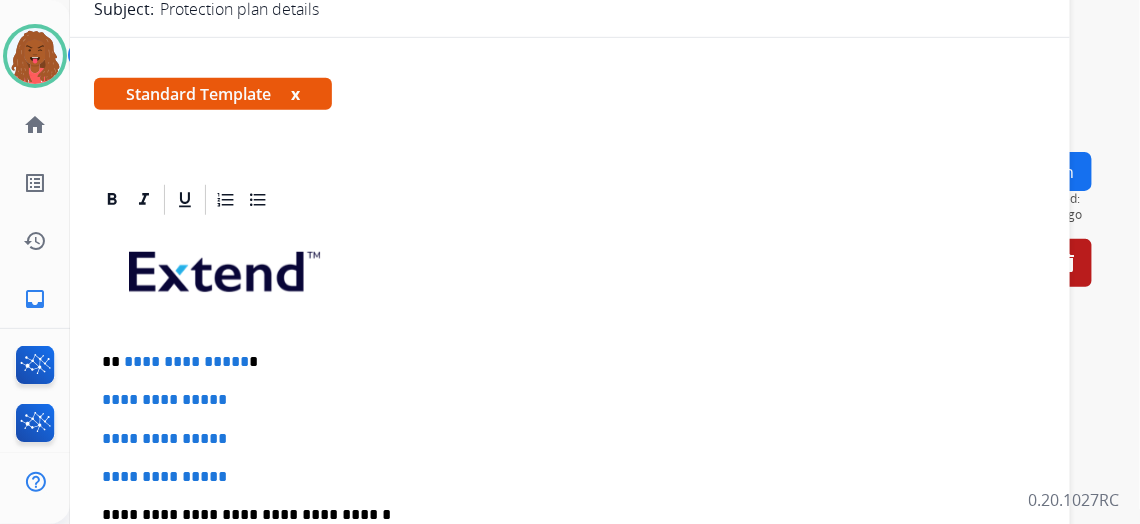 click on "x" at bounding box center [295, 94] 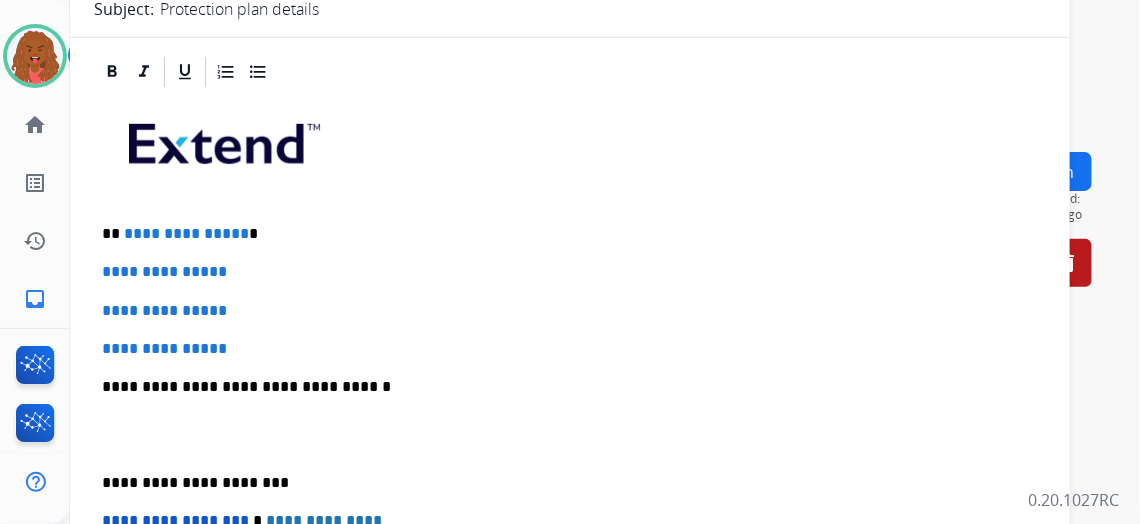 click on "**********" at bounding box center [570, 272] 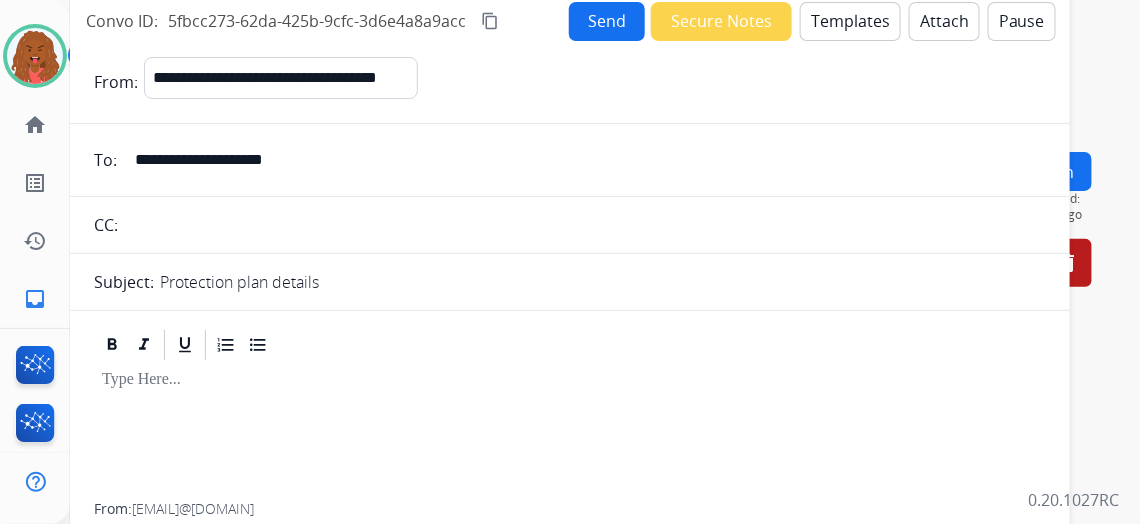 click on "Templates" at bounding box center (850, 21) 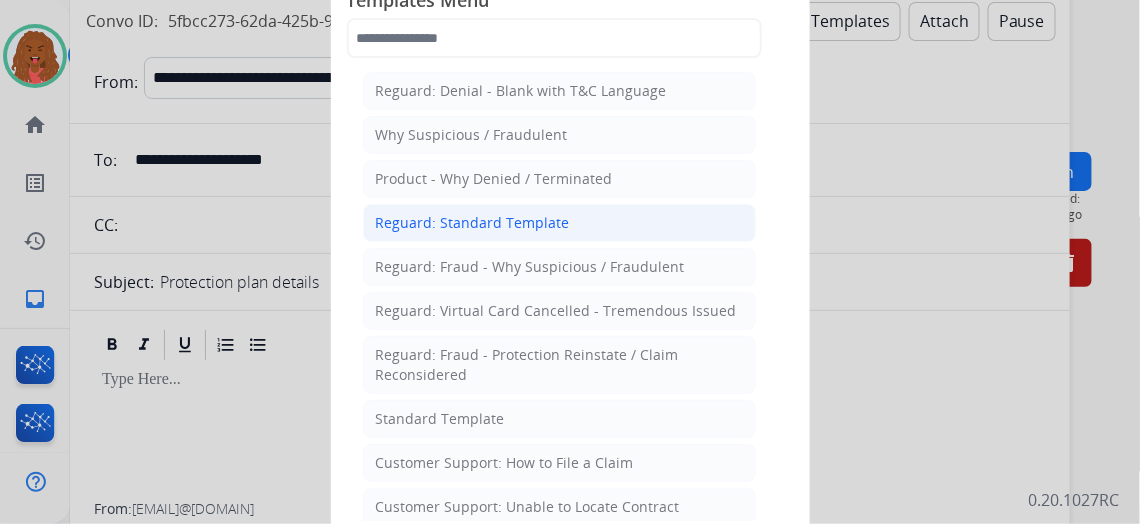 click on "Reguard: Standard Template" 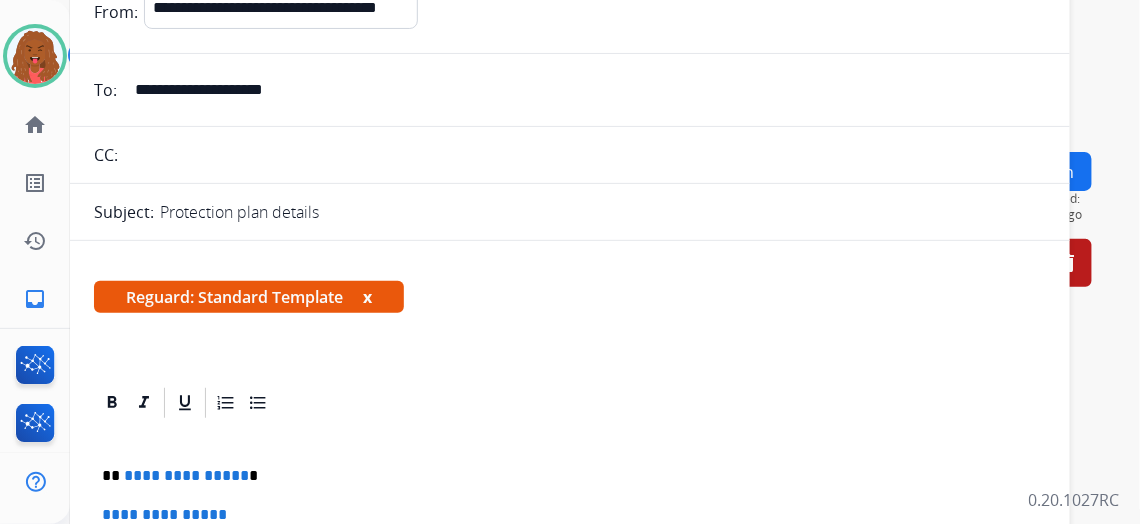 scroll, scrollTop: 272, scrollLeft: 0, axis: vertical 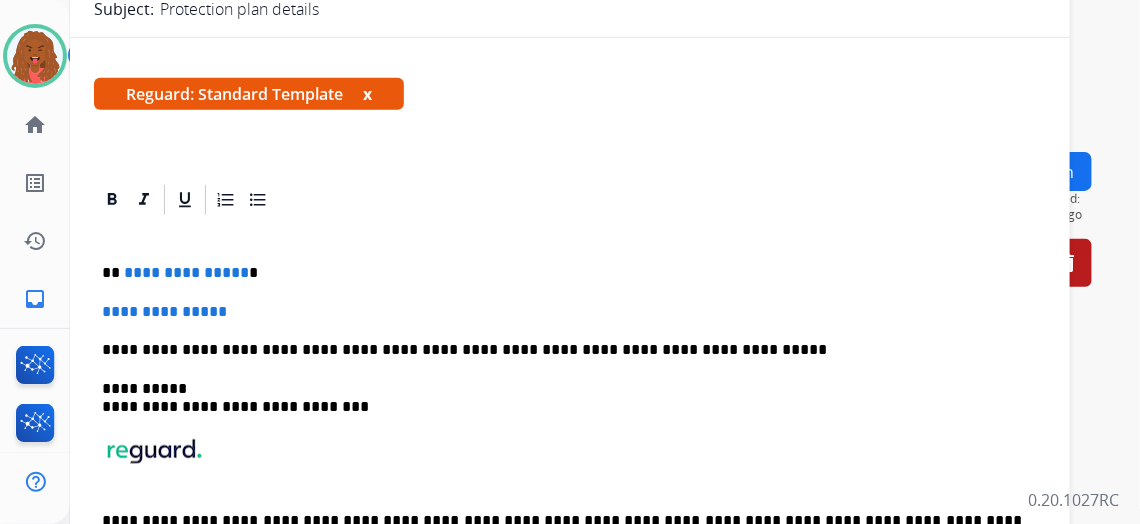 click on "**********" at bounding box center (570, 415) 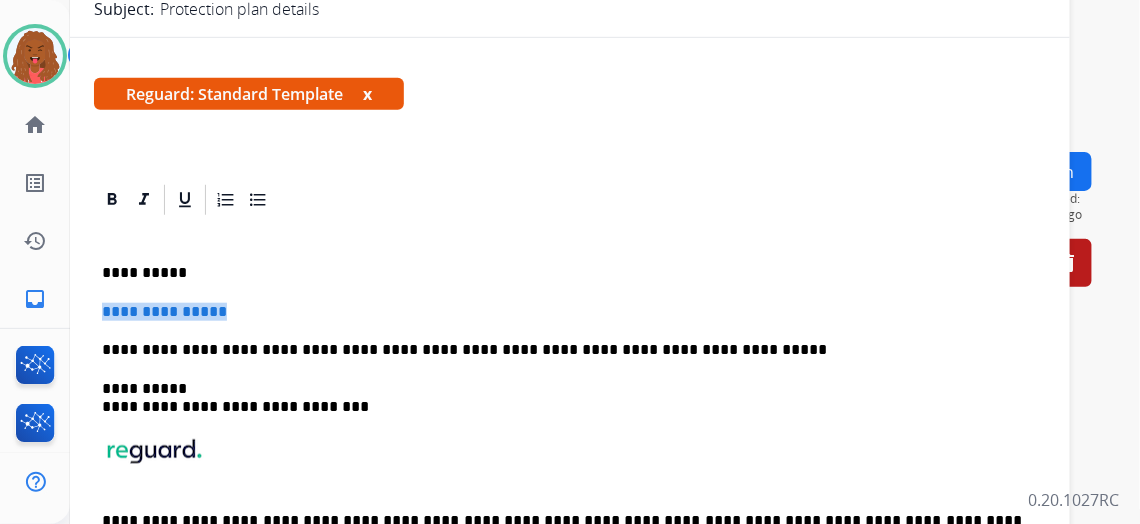 drag, startPoint x: 278, startPoint y: 312, endPoint x: 115, endPoint y: 316, distance: 163.04907 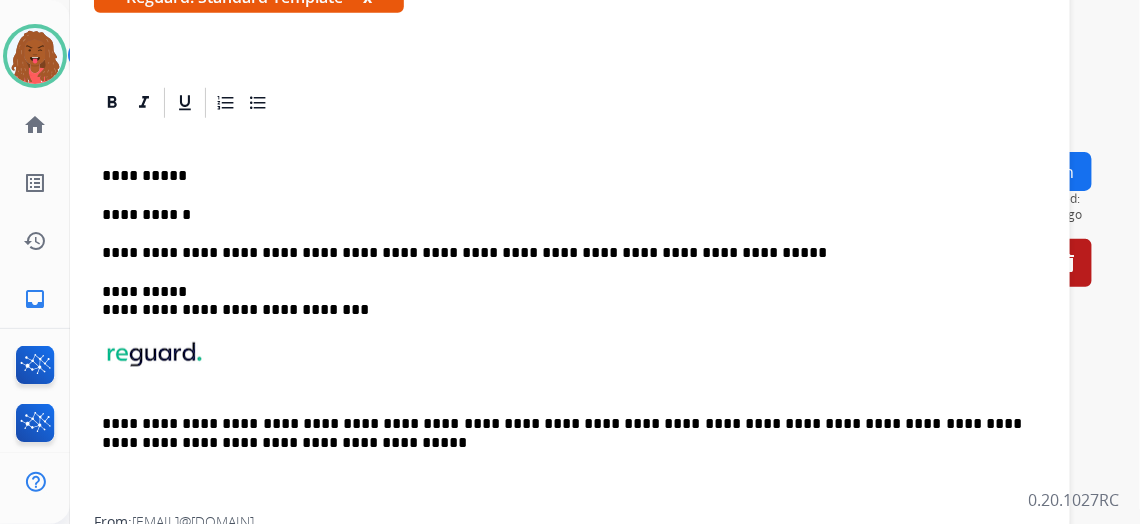 scroll, scrollTop: 369, scrollLeft: 0, axis: vertical 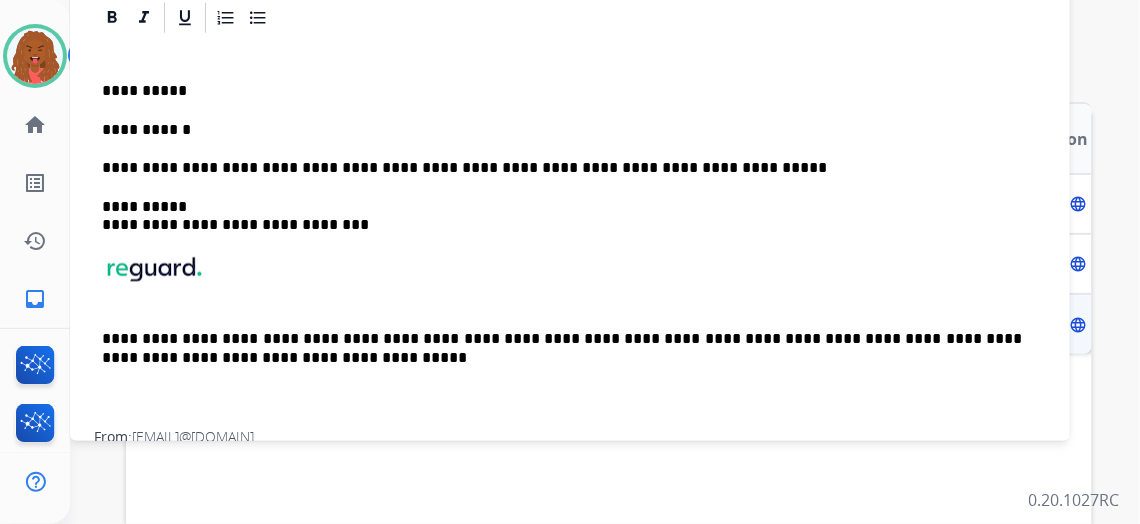 click on "**********" at bounding box center [562, 91] 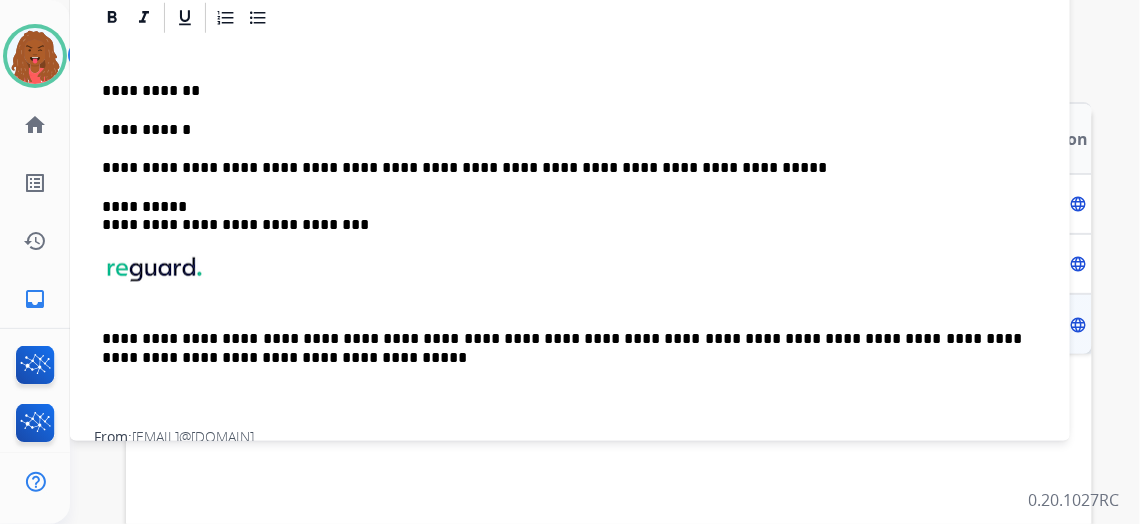 click on "**********" at bounding box center [562, 130] 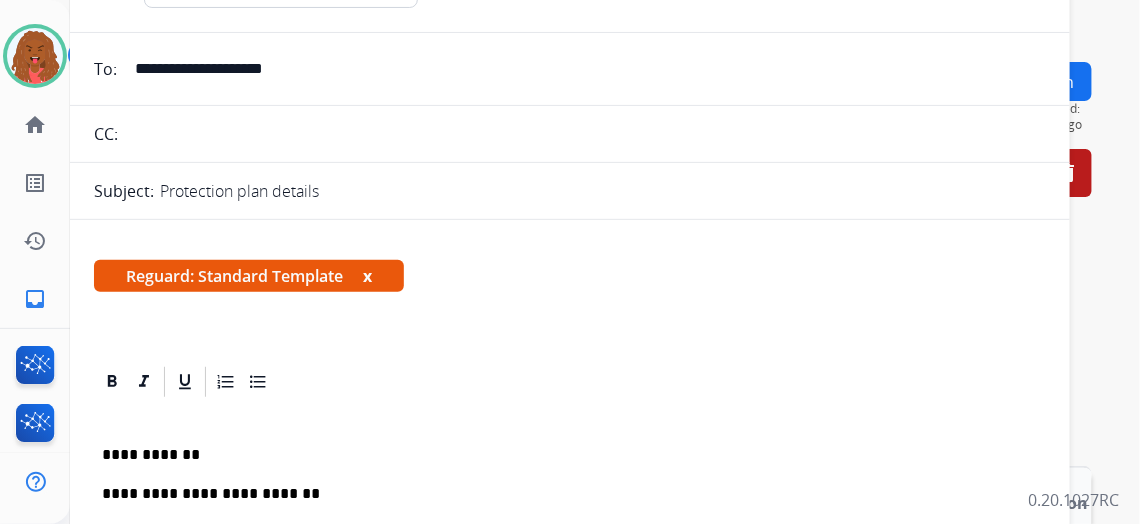 scroll, scrollTop: 0, scrollLeft: 0, axis: both 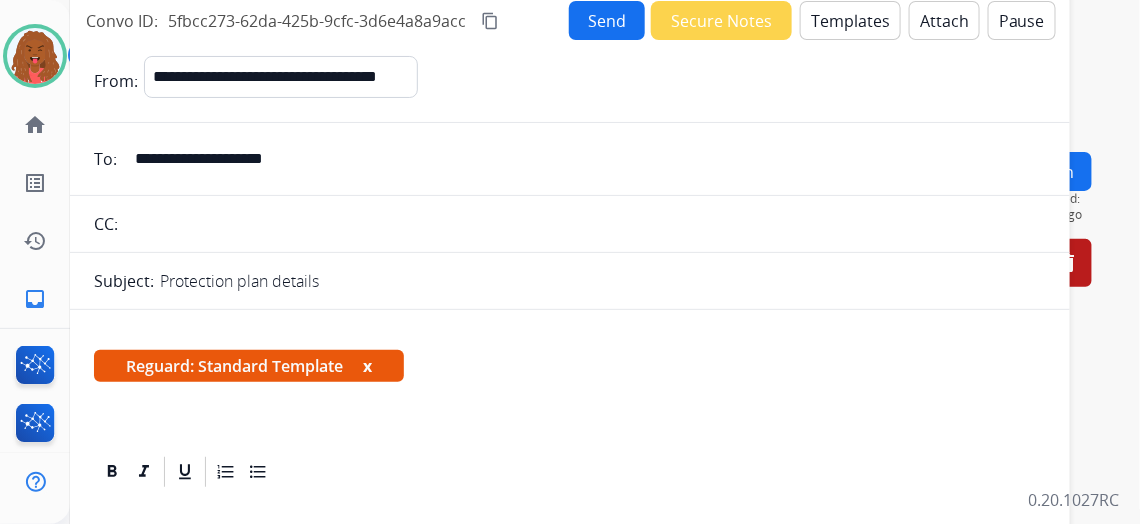 click on "Attach" at bounding box center (944, 20) 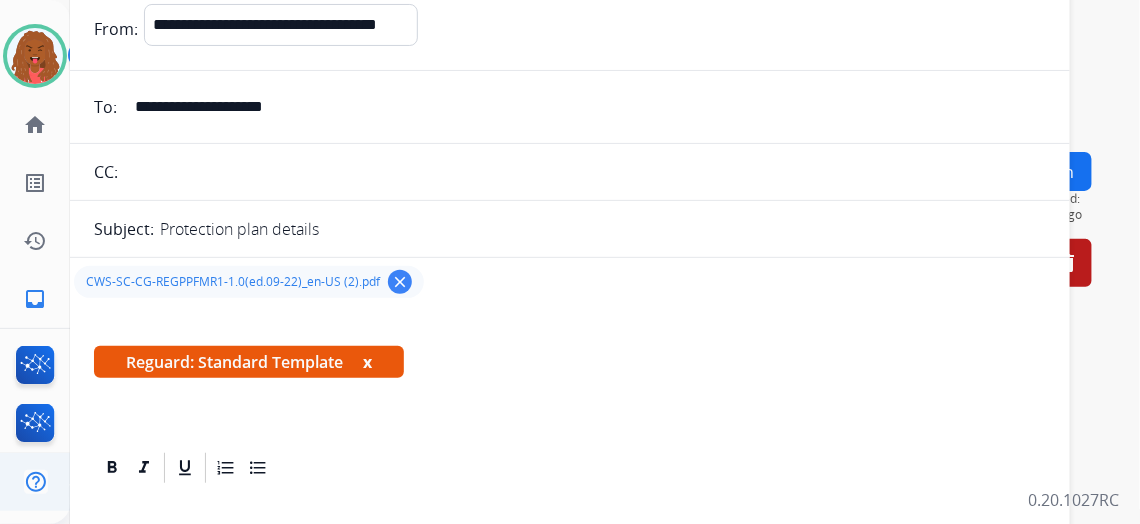 scroll, scrollTop: 90, scrollLeft: 0, axis: vertical 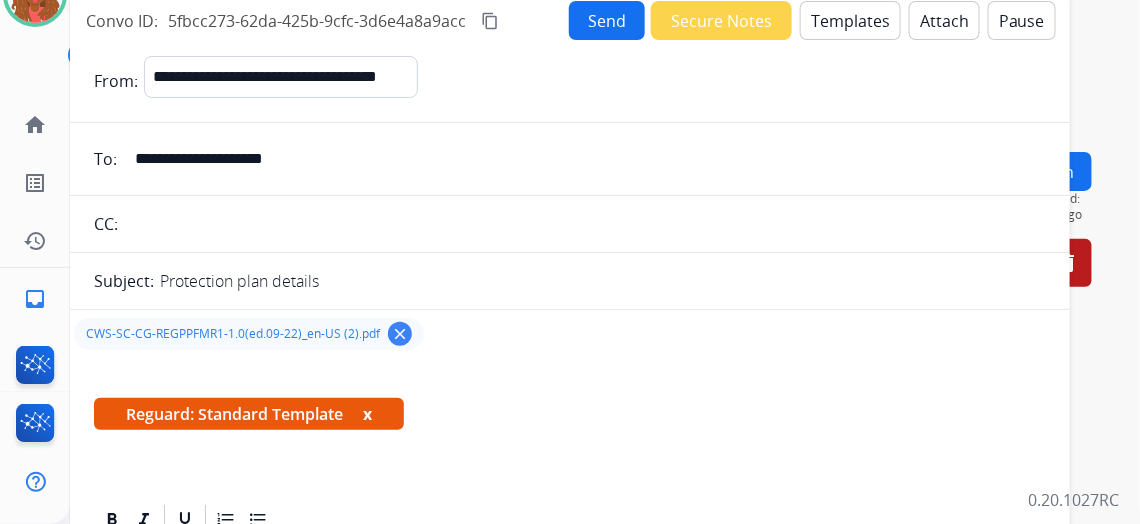 click on "Send" at bounding box center [607, 20] 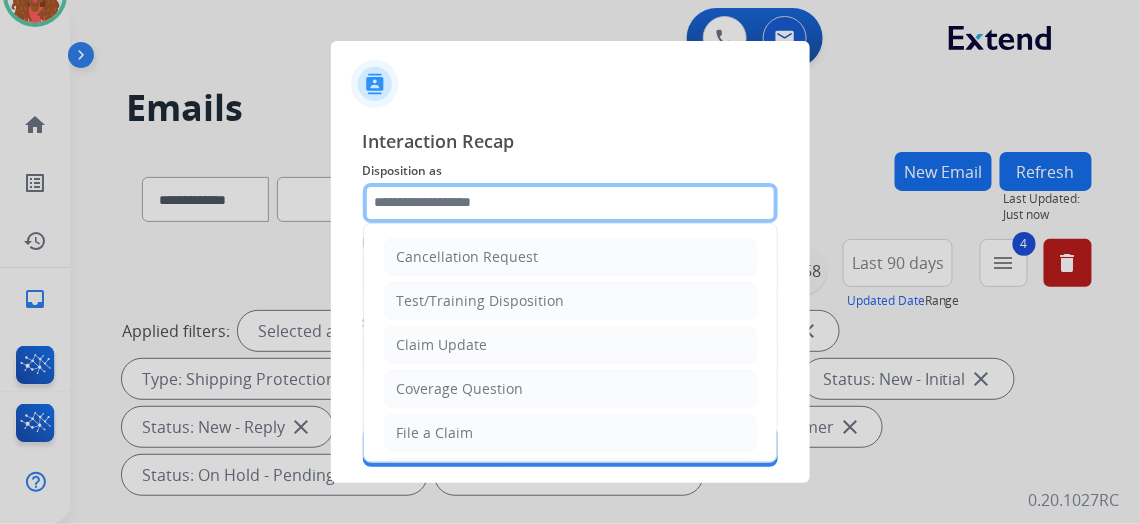 click 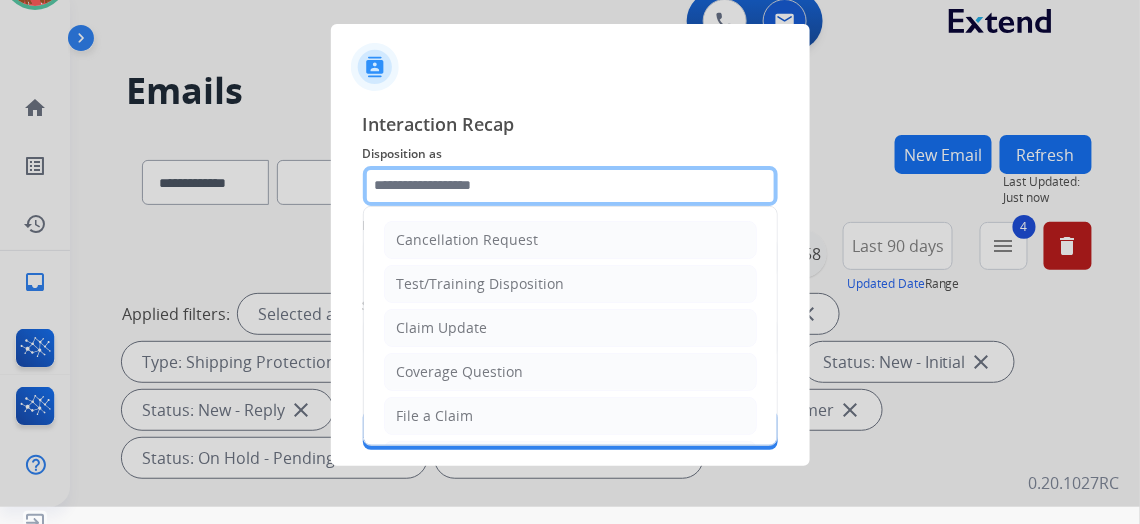 scroll, scrollTop: 35, scrollLeft: 0, axis: vertical 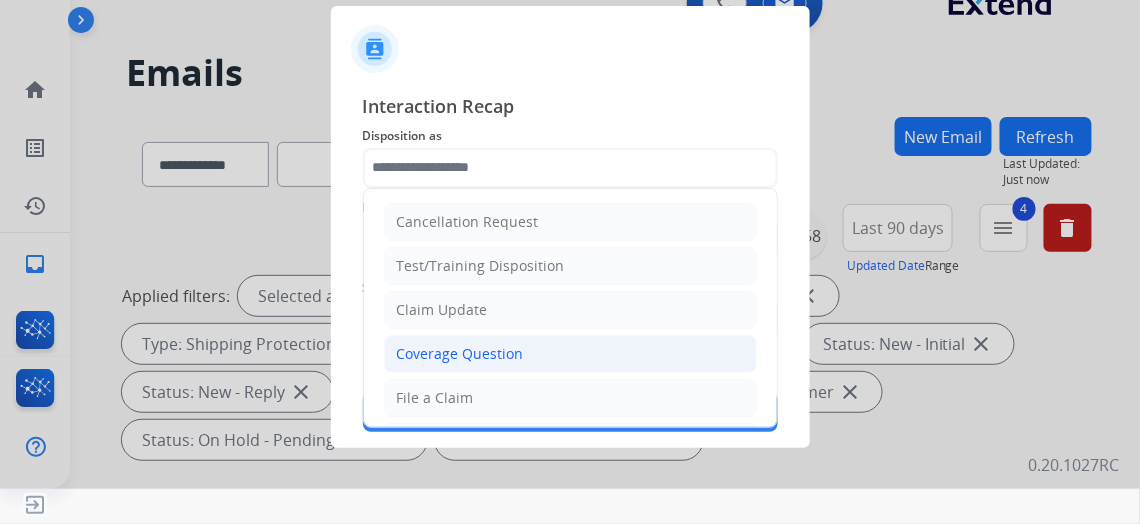 click on "Coverage Question" 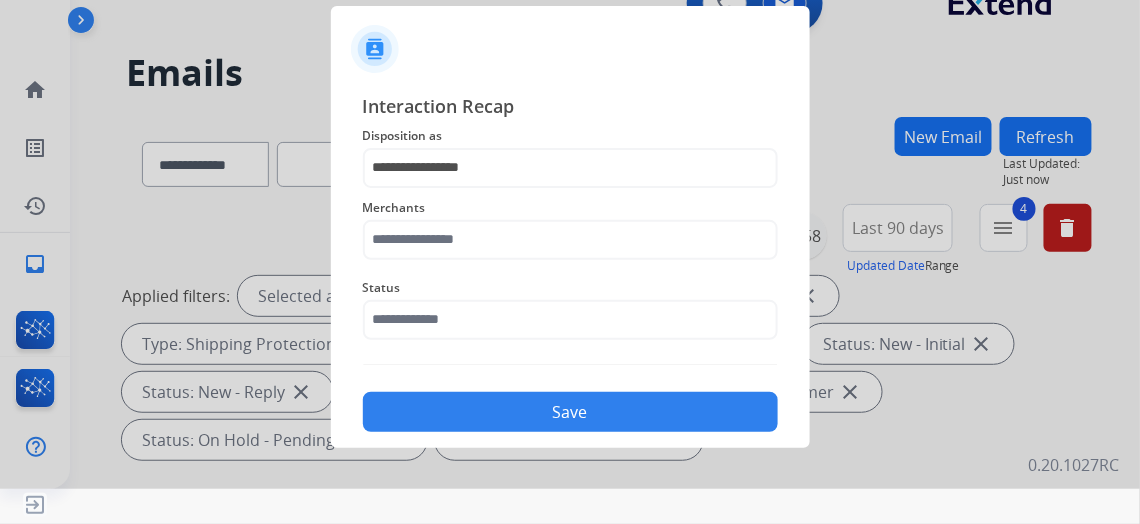 click on "Merchants" 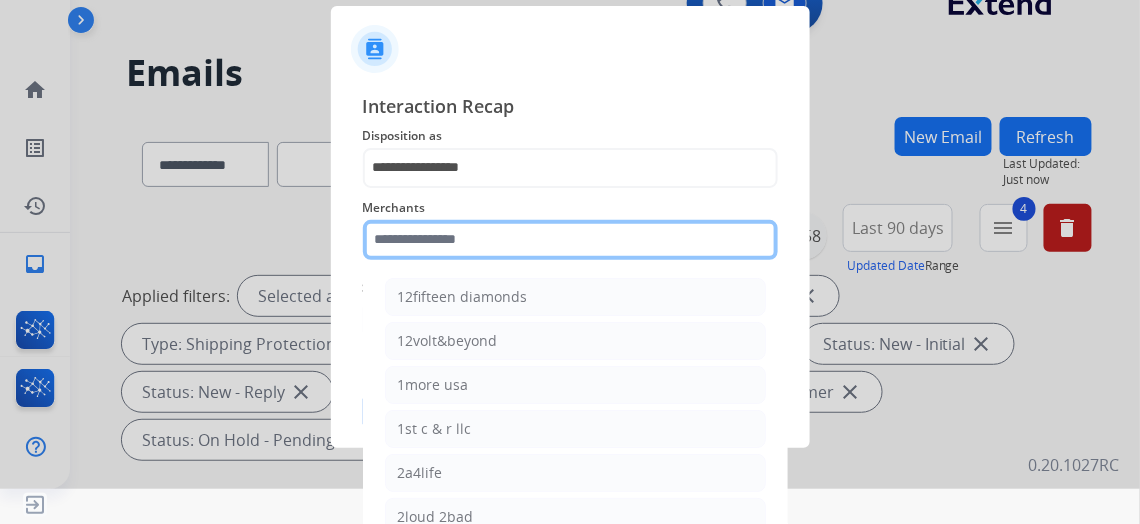 click 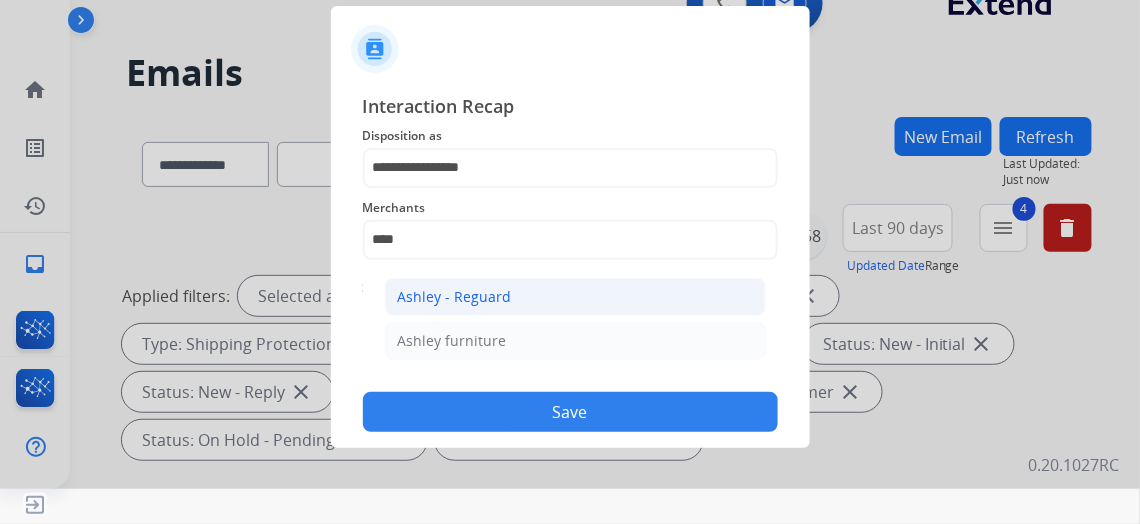 click on "Ashley - Reguard" 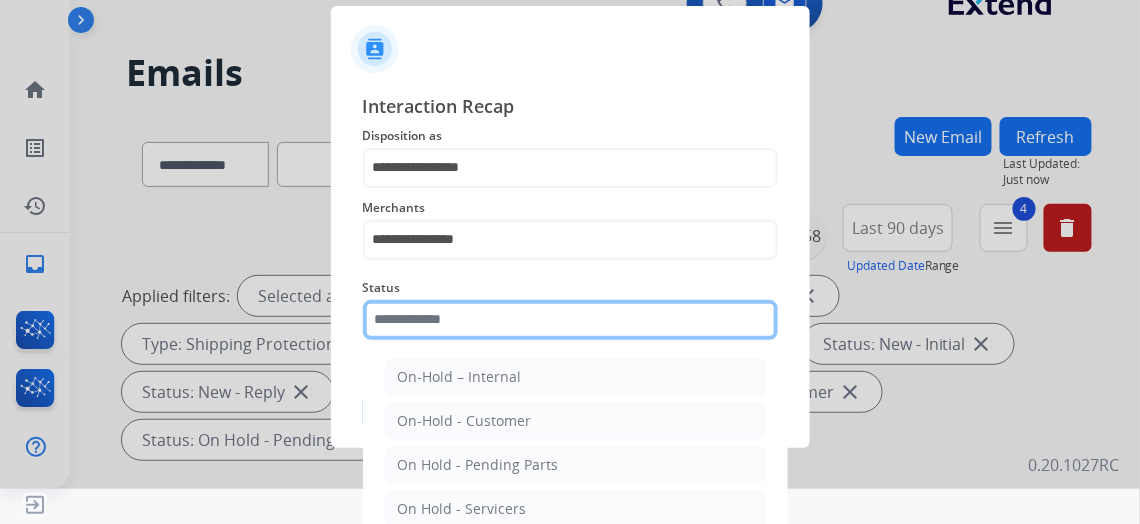 drag, startPoint x: 483, startPoint y: 324, endPoint x: 474, endPoint y: 343, distance: 21.023796 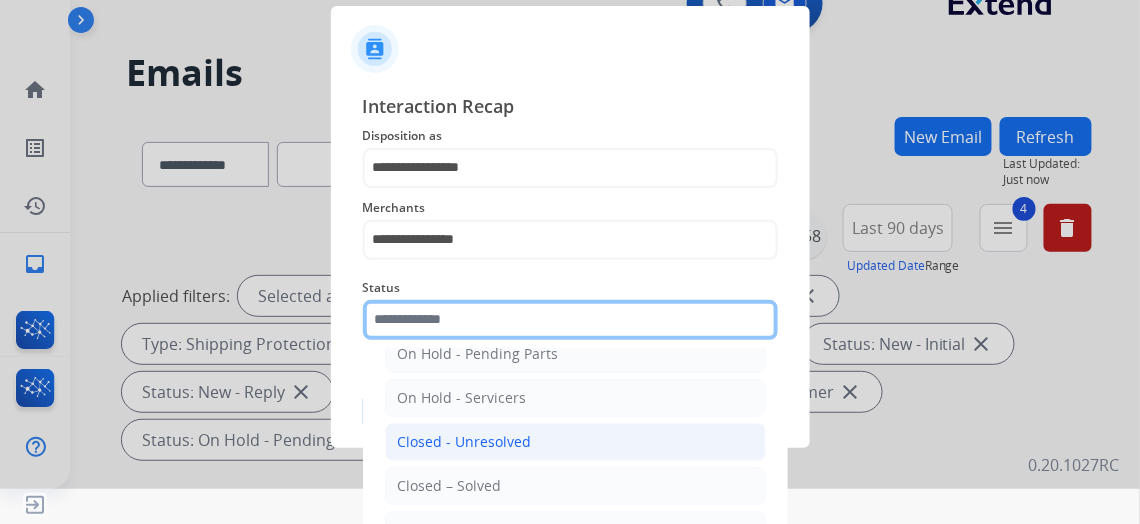scroll, scrollTop: 112, scrollLeft: 0, axis: vertical 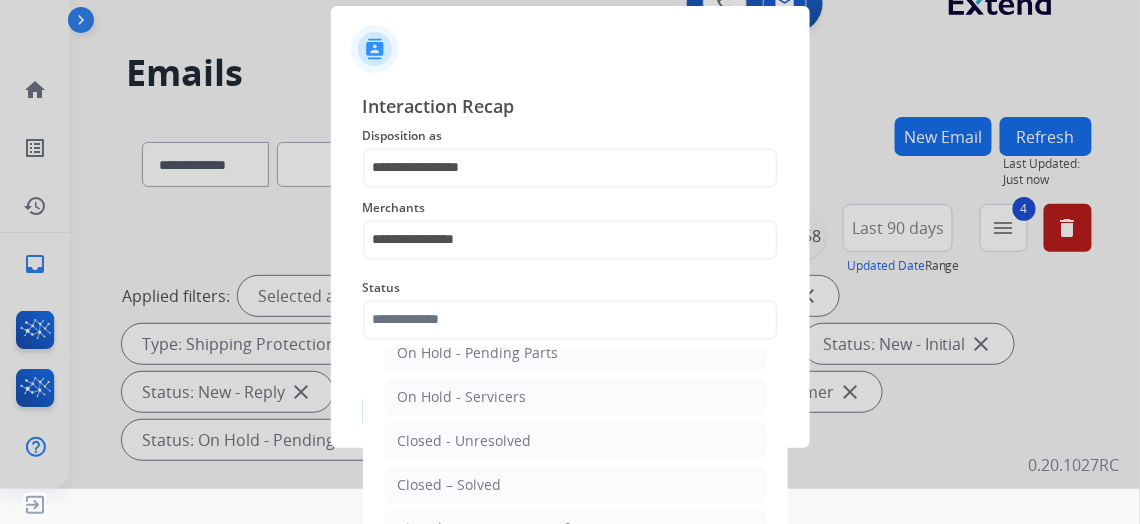 click on "Closed – Solved" 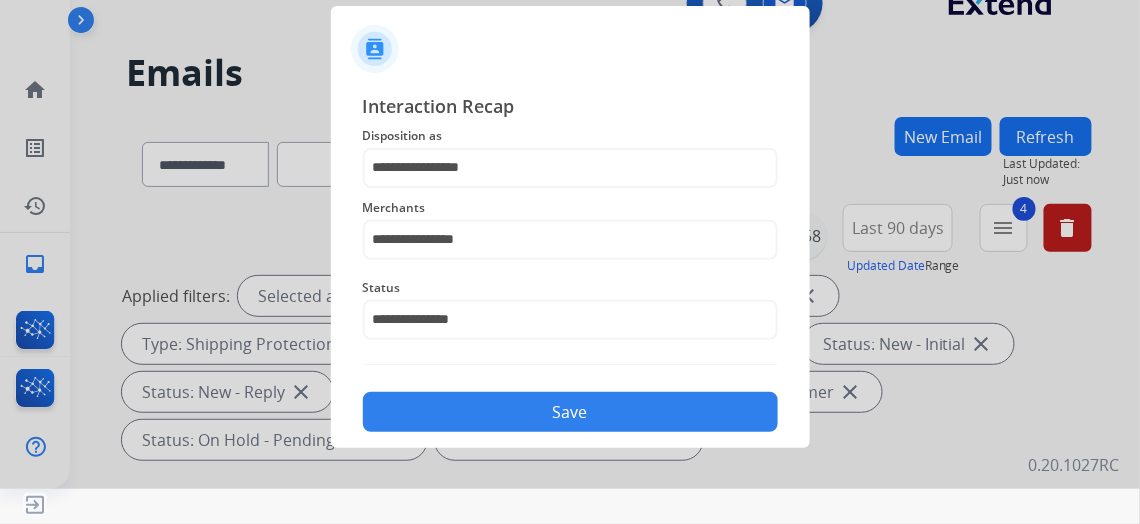drag, startPoint x: 462, startPoint y: 433, endPoint x: 453, endPoint y: 427, distance: 10.816654 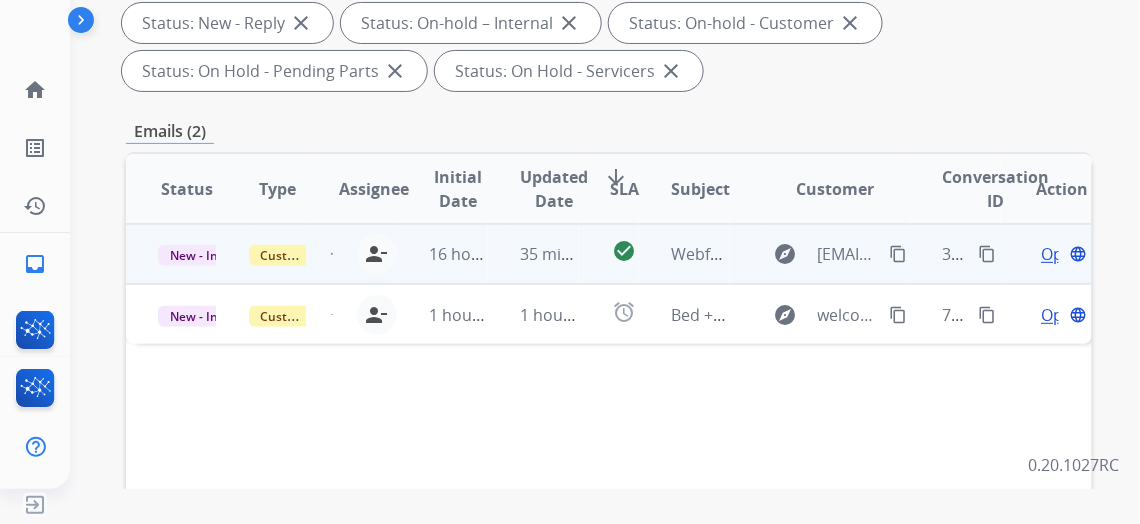 scroll, scrollTop: 363, scrollLeft: 0, axis: vertical 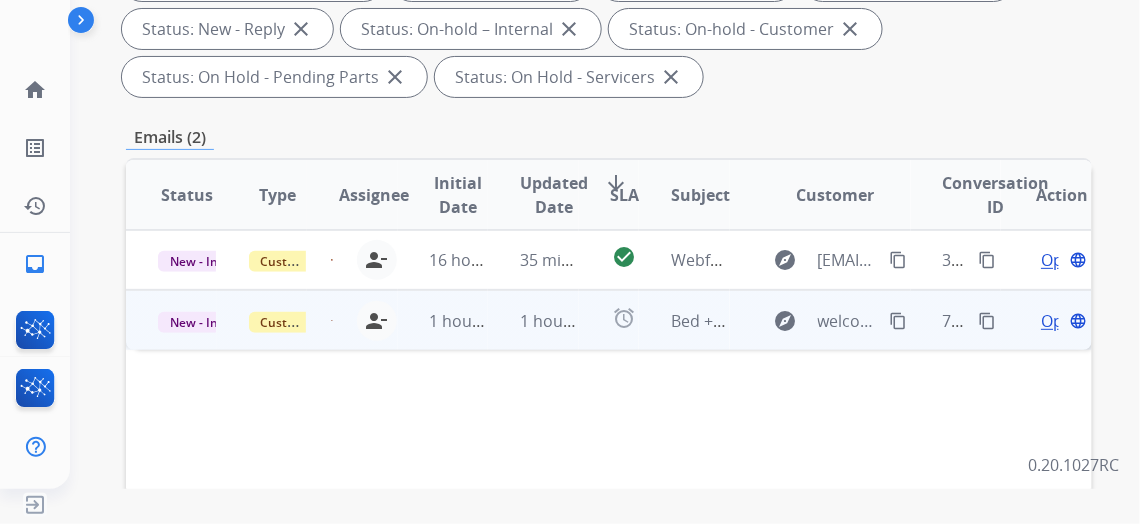 click on "Open" at bounding box center (1061, 321) 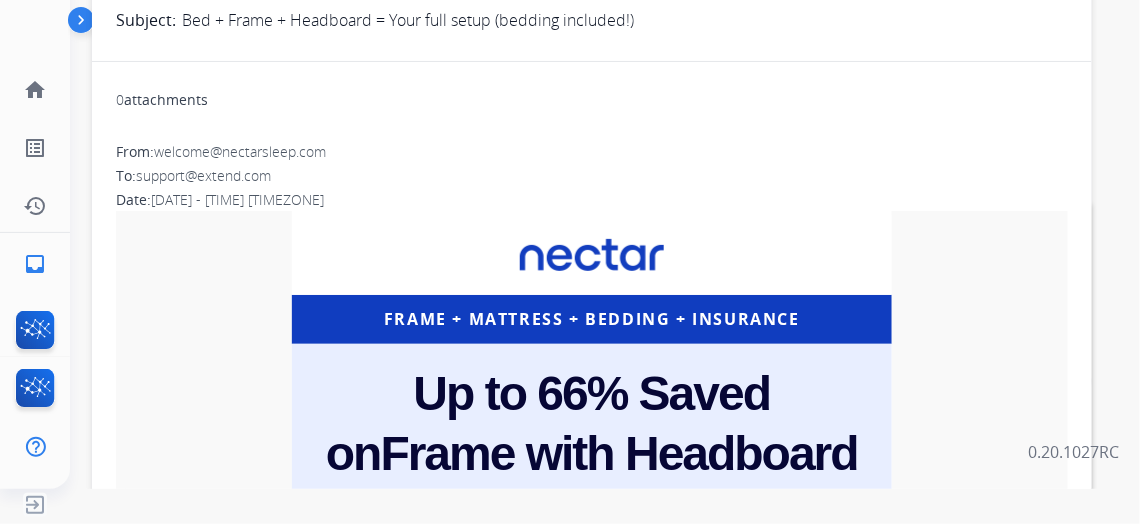 scroll, scrollTop: 373, scrollLeft: 0, axis: vertical 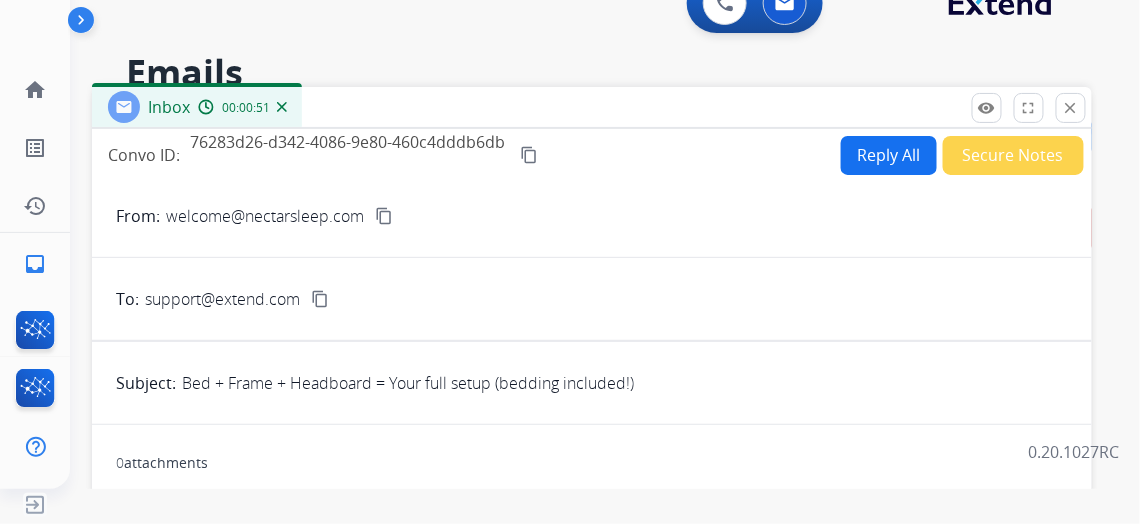 click on "close" at bounding box center (1071, 108) 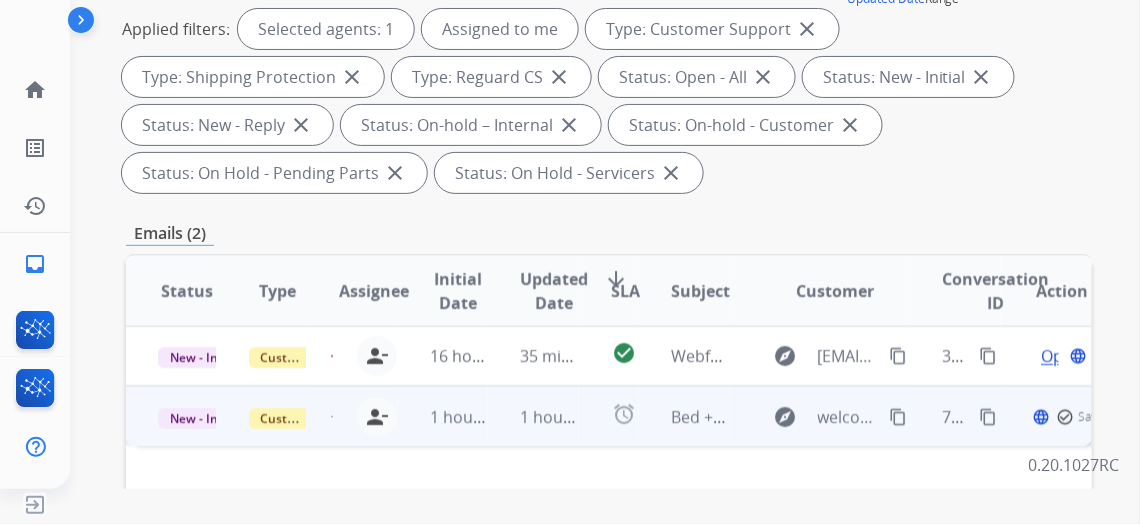 scroll, scrollTop: 272, scrollLeft: 0, axis: vertical 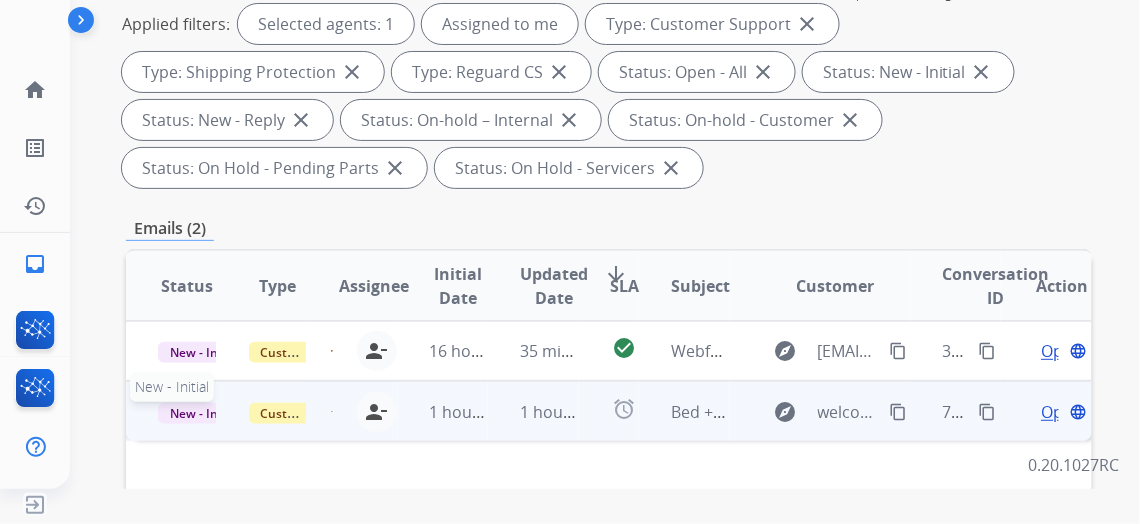 click on "New - Initial" at bounding box center (204, 413) 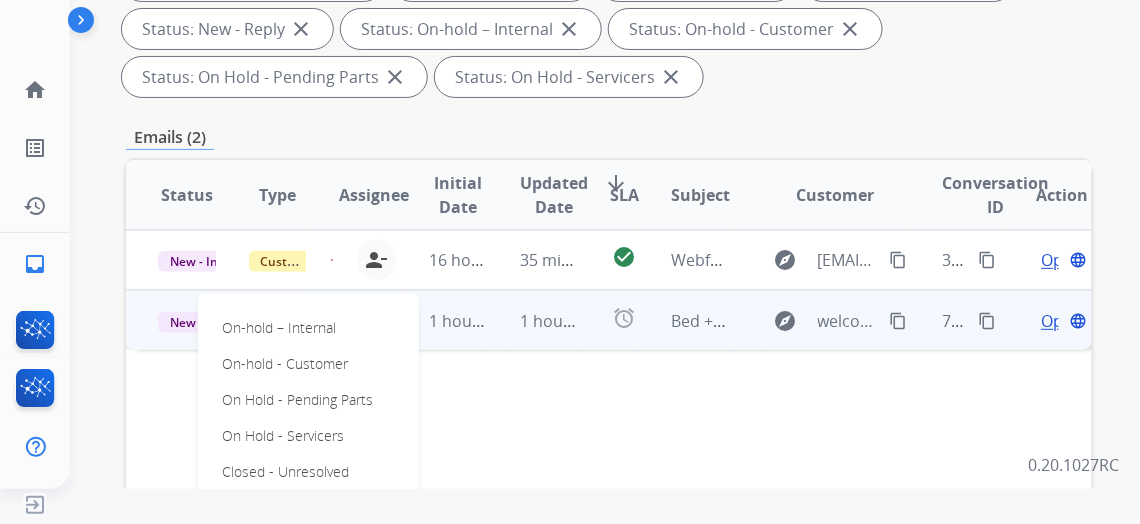 scroll, scrollTop: 454, scrollLeft: 0, axis: vertical 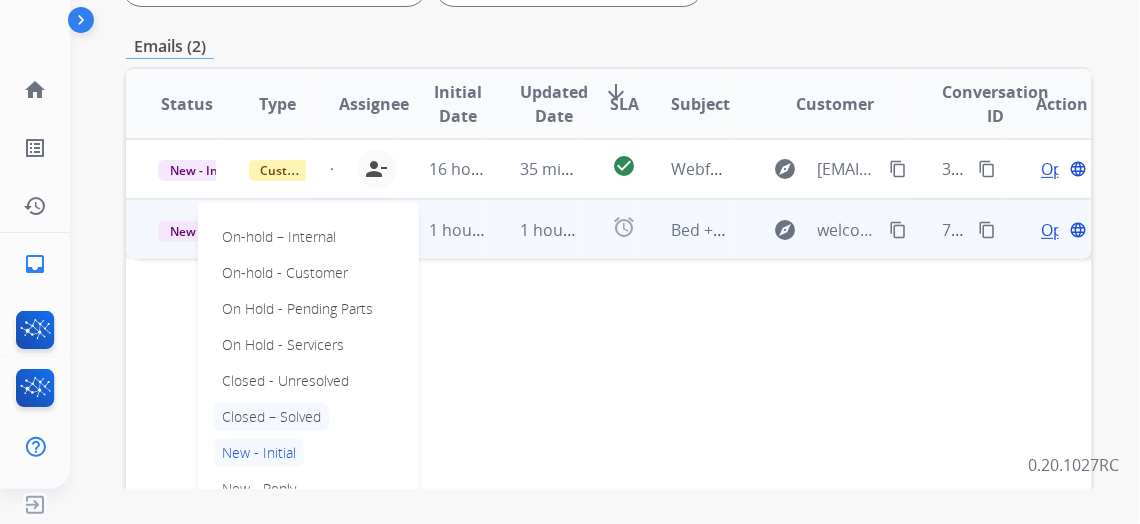 drag, startPoint x: 327, startPoint y: 430, endPoint x: 319, endPoint y: 412, distance: 19.697716 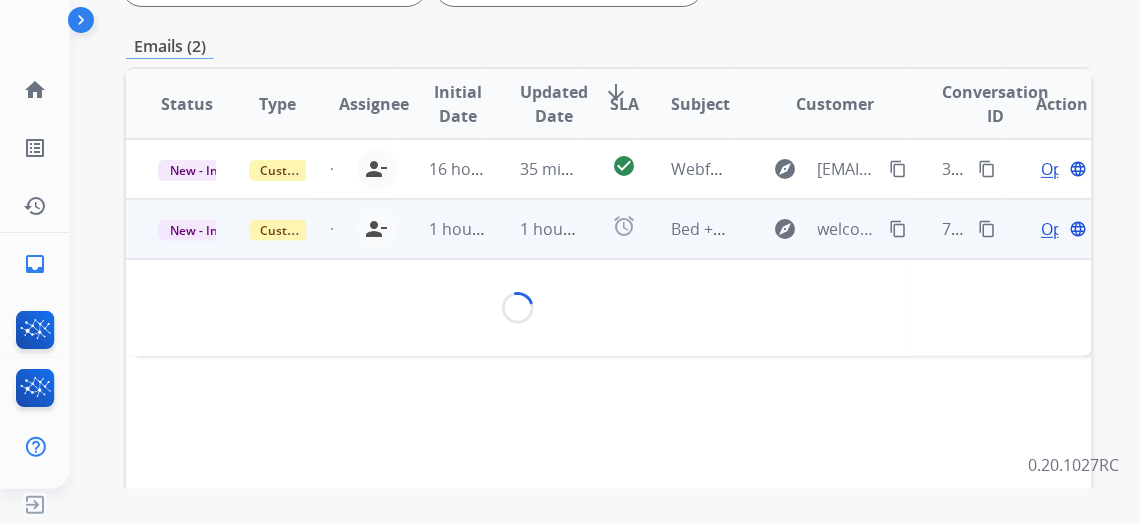 click on "Status Type Assignee Initial Date Updated Date arrow_downward SLA Subject Customer Conversation ID Action New - Initial Customer Support britney.white@mcibpo.com person_remove Unassign to Me 16 hours ago 35 minutes ago check_circle  Webform from Trina.tamai@yahoo.com on 08/02/2025  explore Trina.tamai@yahoo.com content_copy  3d086ff3-7f43-415d-a34a-088f3663a95b  content_copy Open language New - Initial Customer Support britney.white@mcibpo.com person_remove Unassign to Me 1 hour ago 1 hour ago alarm  Bed + Frame + Headboard = Your full setup (bedding included!)  explore welcome@nectarsleep.com content_copy  76283d26-d342-4086-9e80-460c4dddb6db  content_copy Open language Loading..." at bounding box center (609, 402) 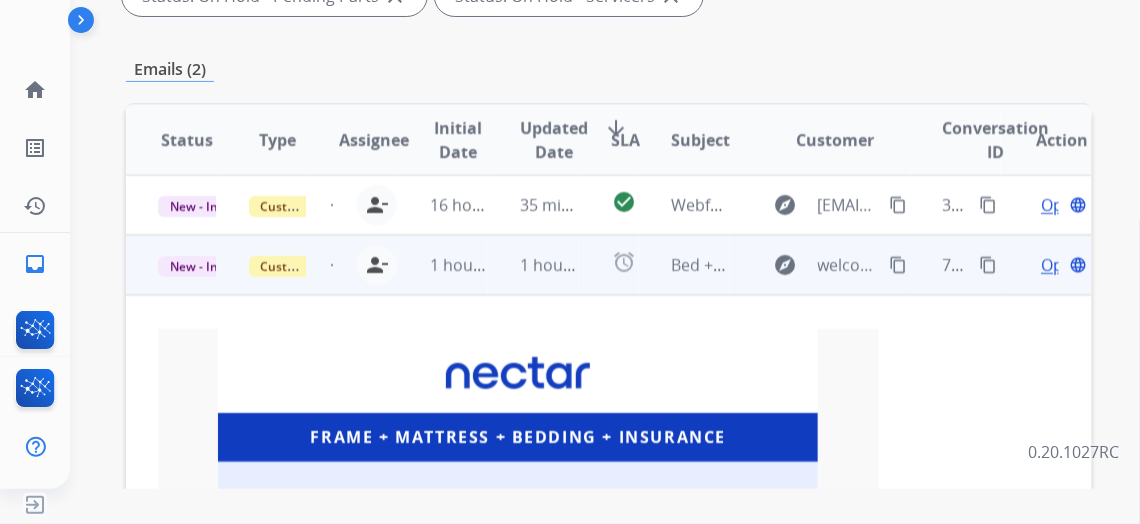 scroll, scrollTop: 464, scrollLeft: 0, axis: vertical 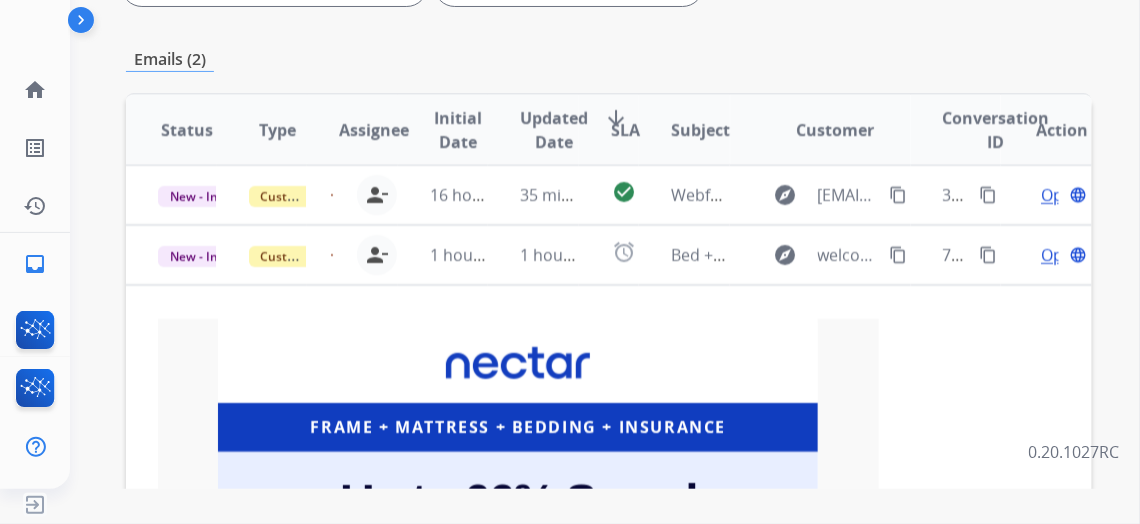 click on "Customer Support" at bounding box center (262, 255) 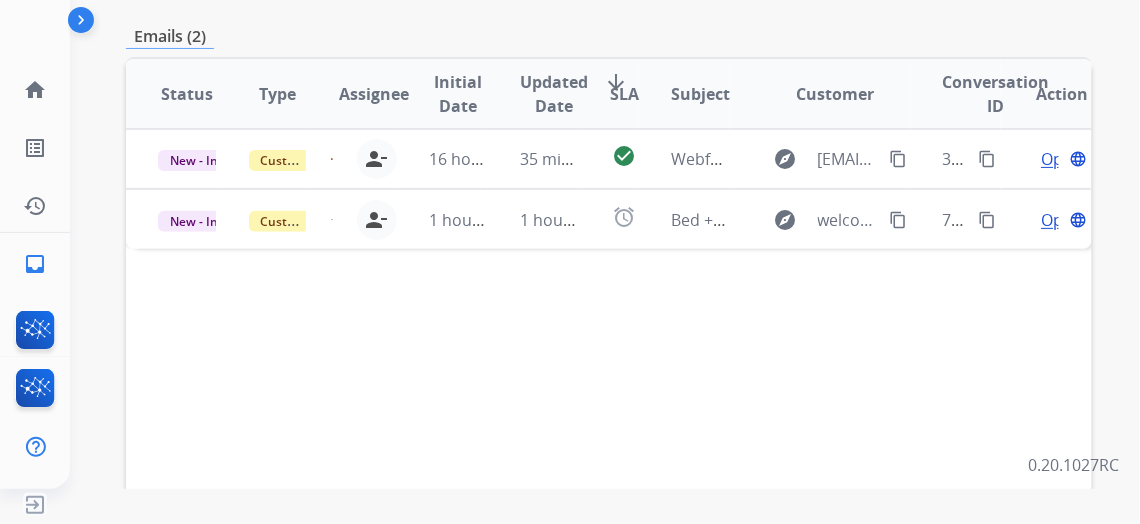 scroll, scrollTop: 454, scrollLeft: 0, axis: vertical 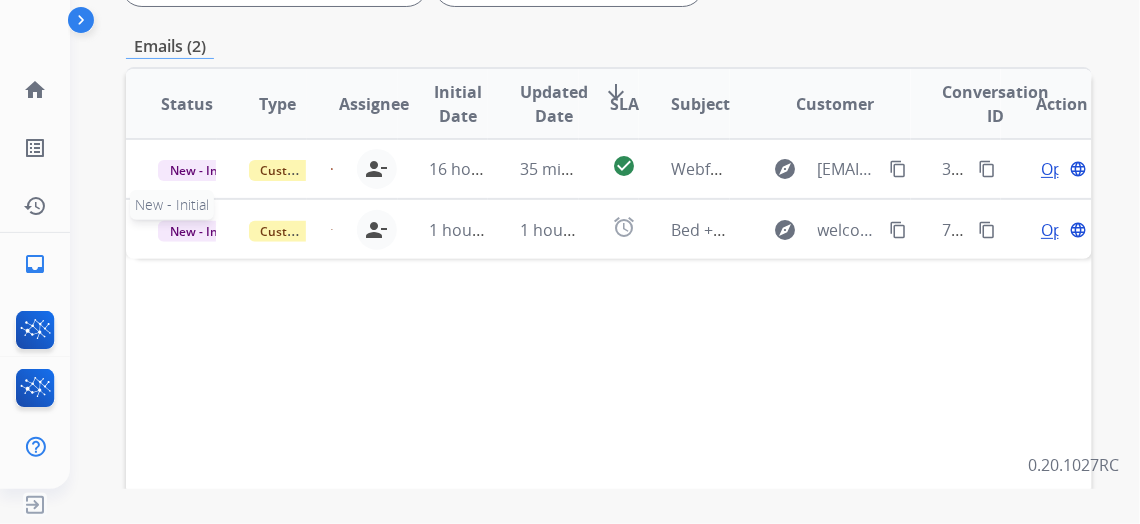 click on "New - Initial" at bounding box center (204, 231) 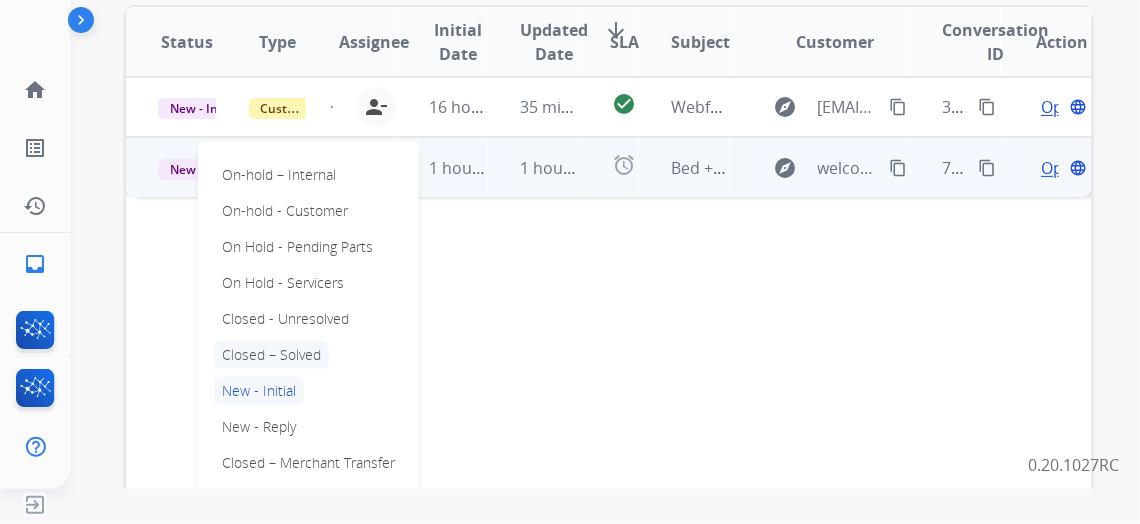 scroll, scrollTop: 545, scrollLeft: 0, axis: vertical 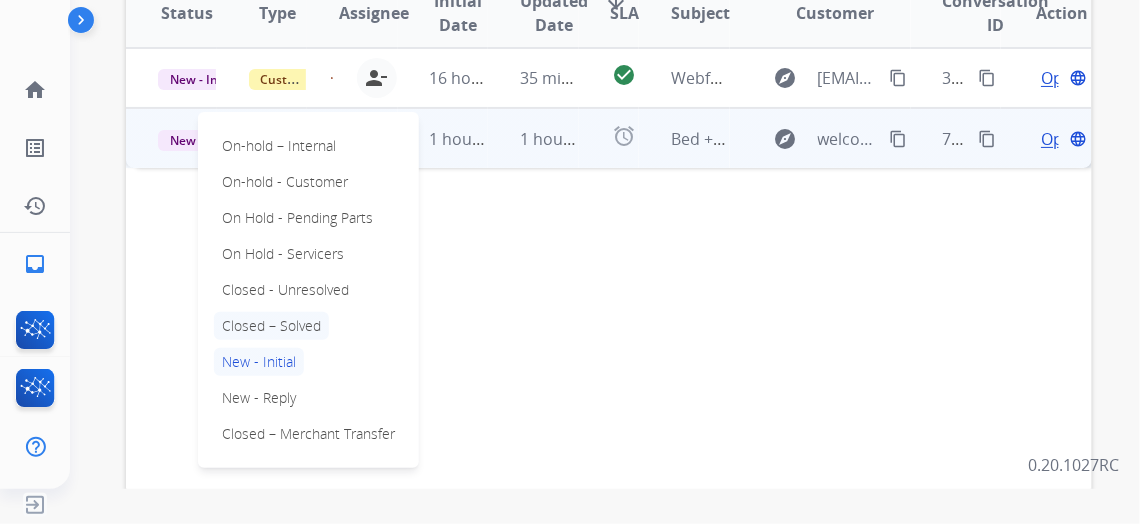 click on "Closed – Solved" at bounding box center (271, 326) 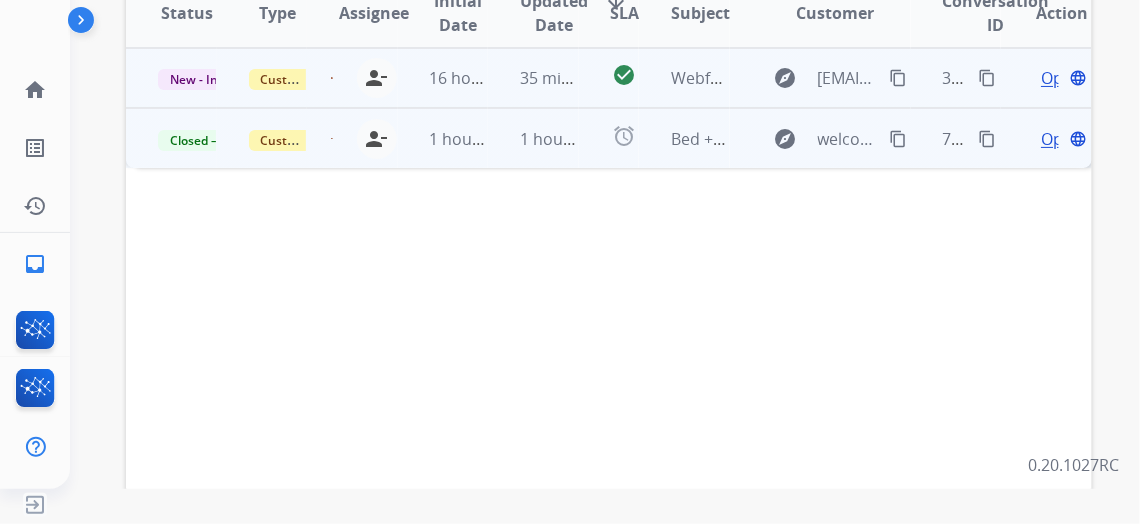 click on "Open language" at bounding box center (1062, 78) 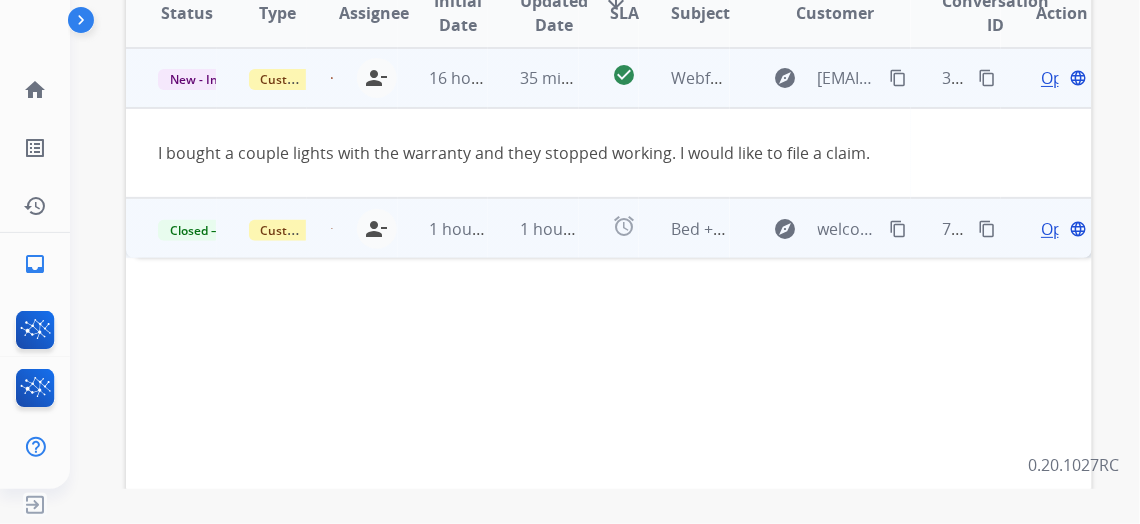 click on "Open" at bounding box center [1061, 78] 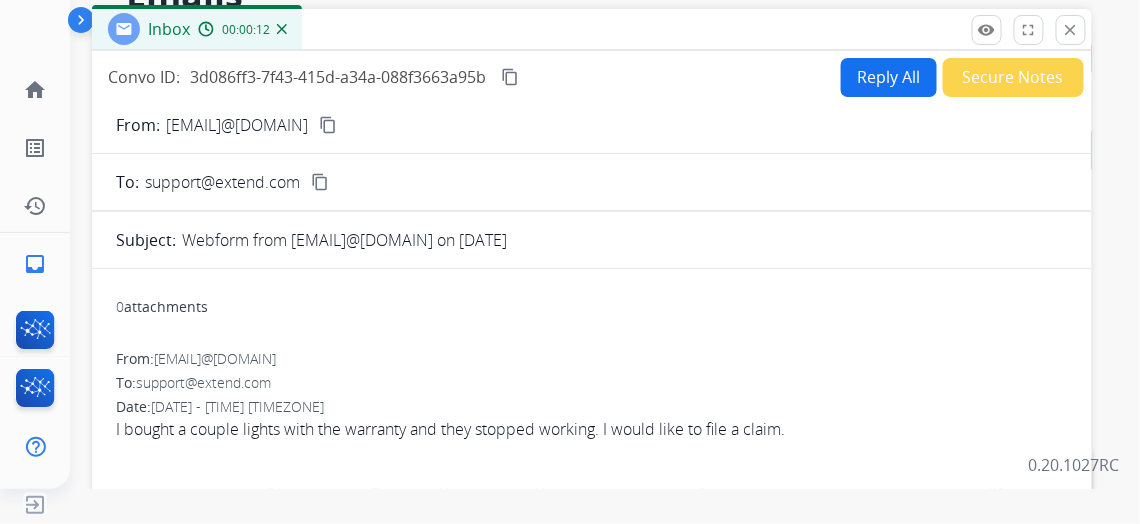 scroll, scrollTop: 0, scrollLeft: 0, axis: both 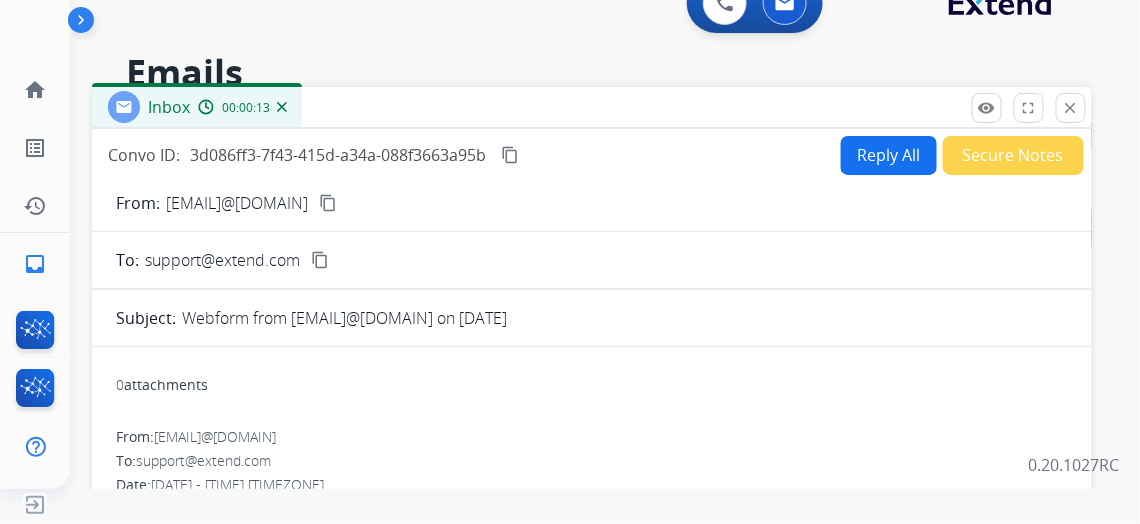 click on "Reply All" at bounding box center (889, 155) 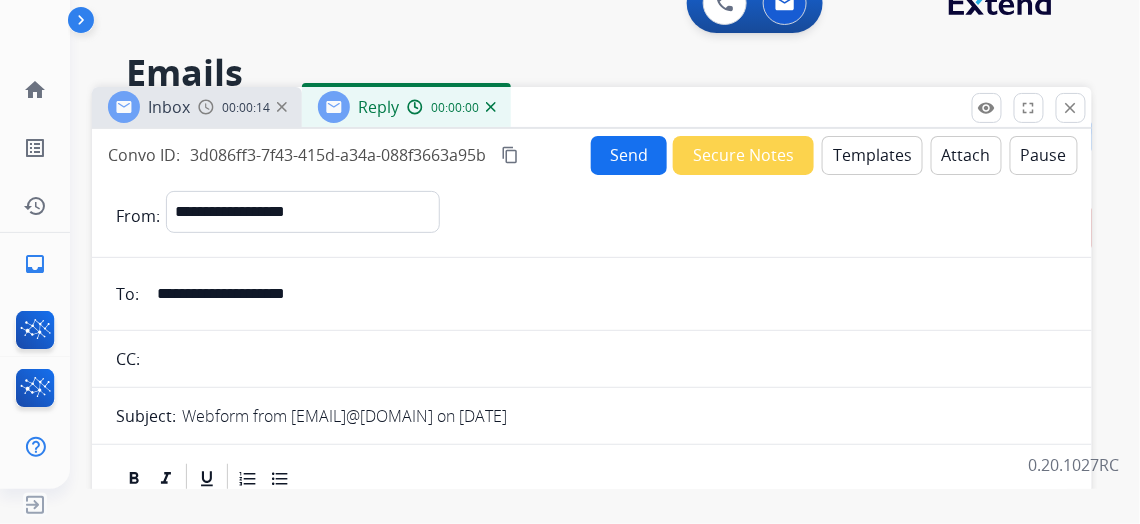 click on "Templates" at bounding box center [872, 155] 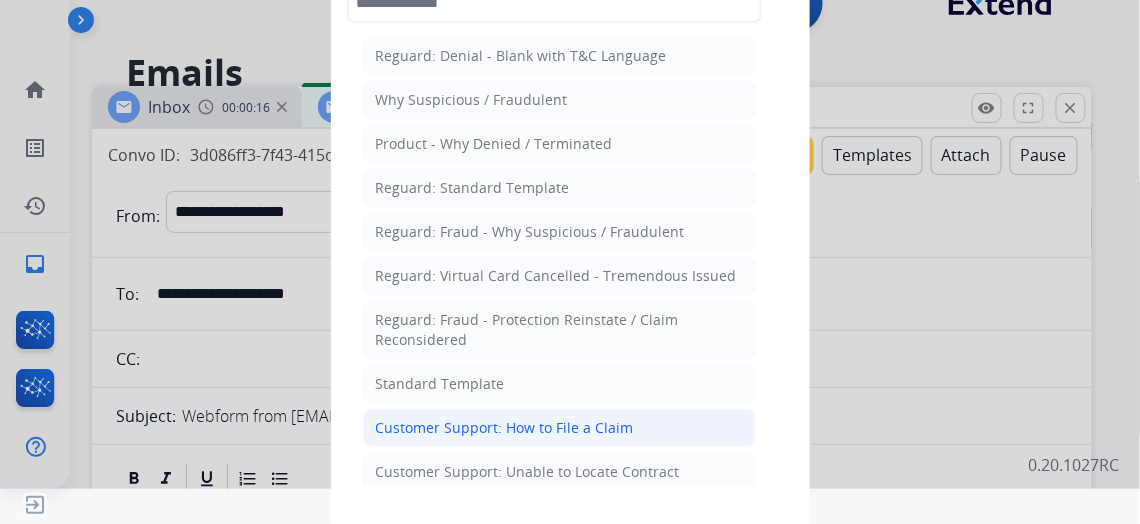 click on "Customer Support: How to File a Claim" 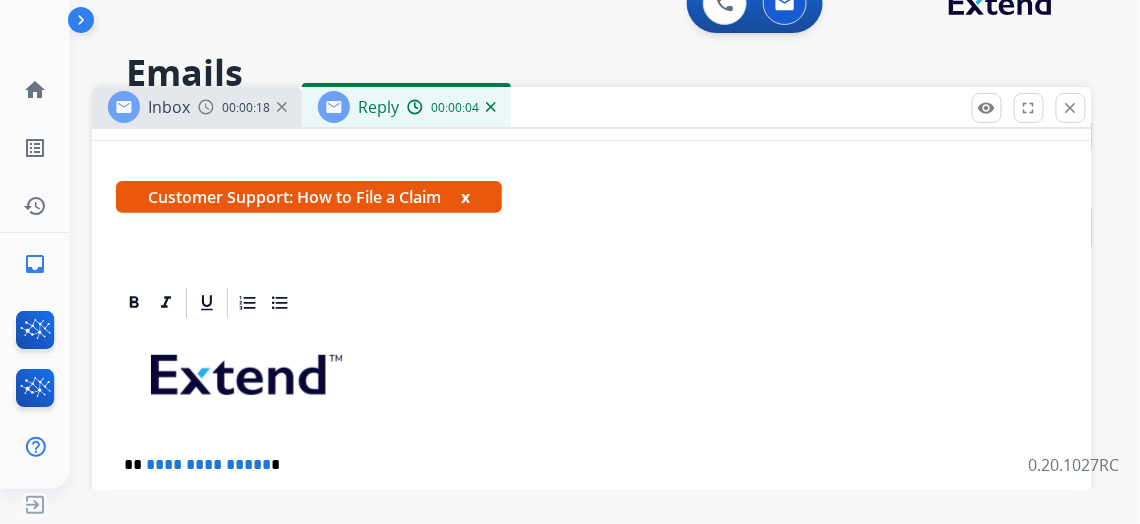 scroll, scrollTop: 319, scrollLeft: 0, axis: vertical 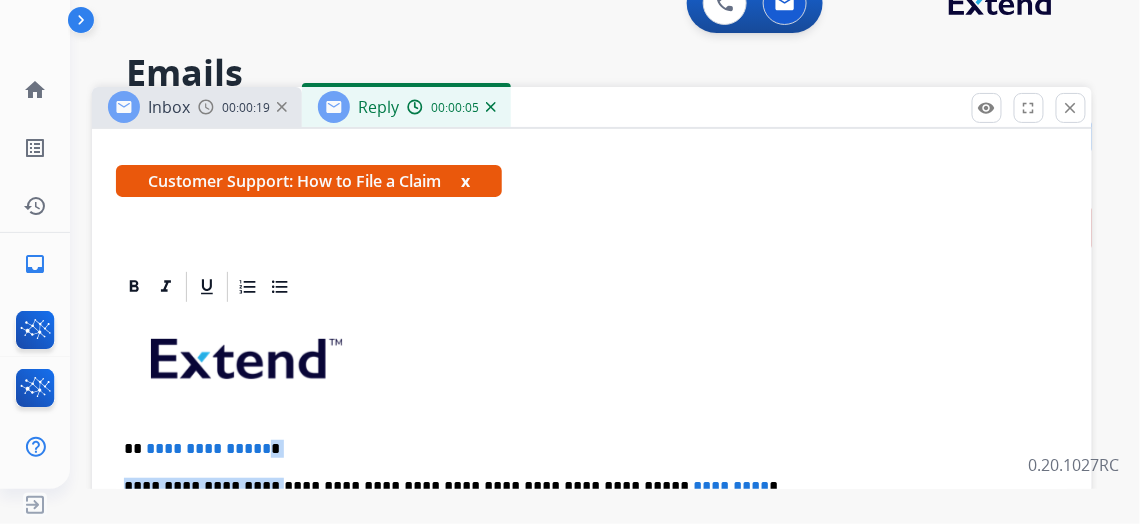 drag, startPoint x: 272, startPoint y: 450, endPoint x: 298, endPoint y: 467, distance: 31.06445 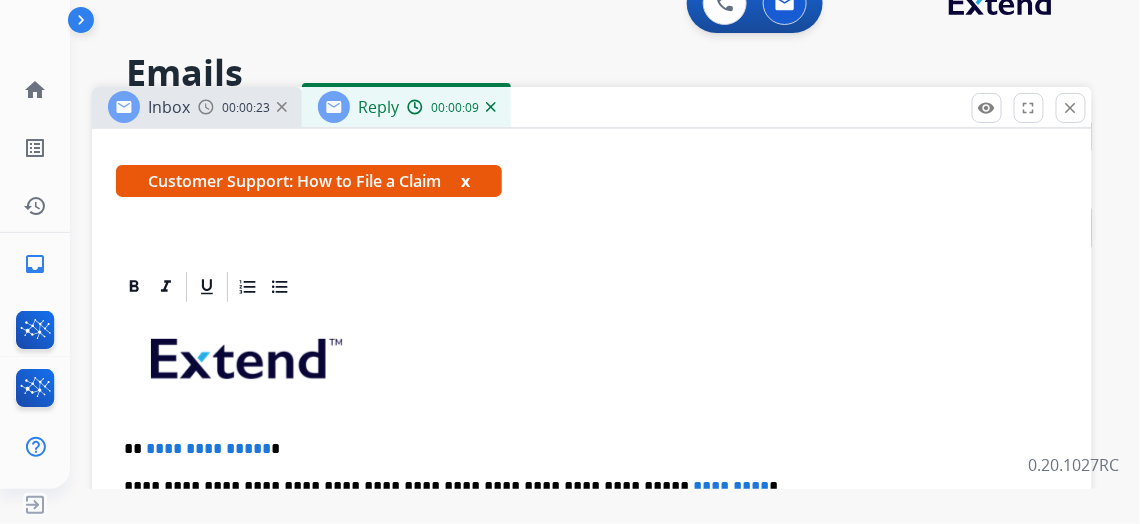type 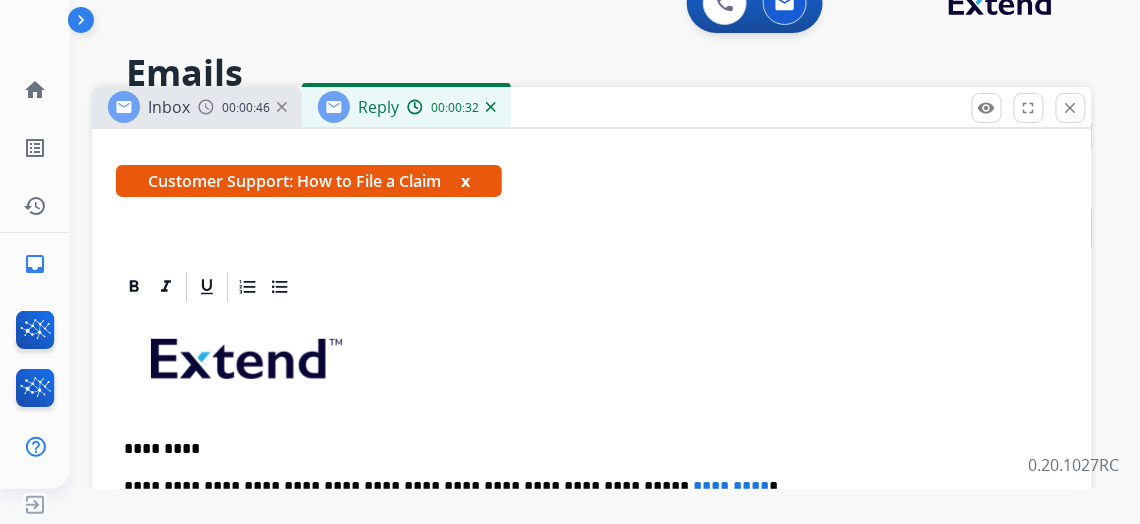 drag, startPoint x: 681, startPoint y: 492, endPoint x: 815, endPoint y: 500, distance: 134.23859 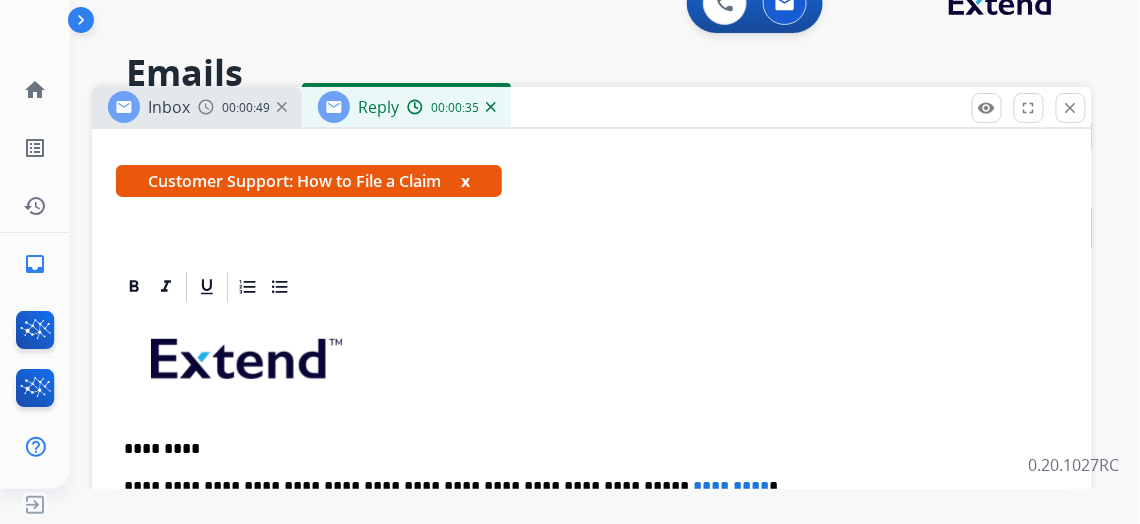 drag, startPoint x: 681, startPoint y: 481, endPoint x: 749, endPoint y: 504, distance: 71.7844 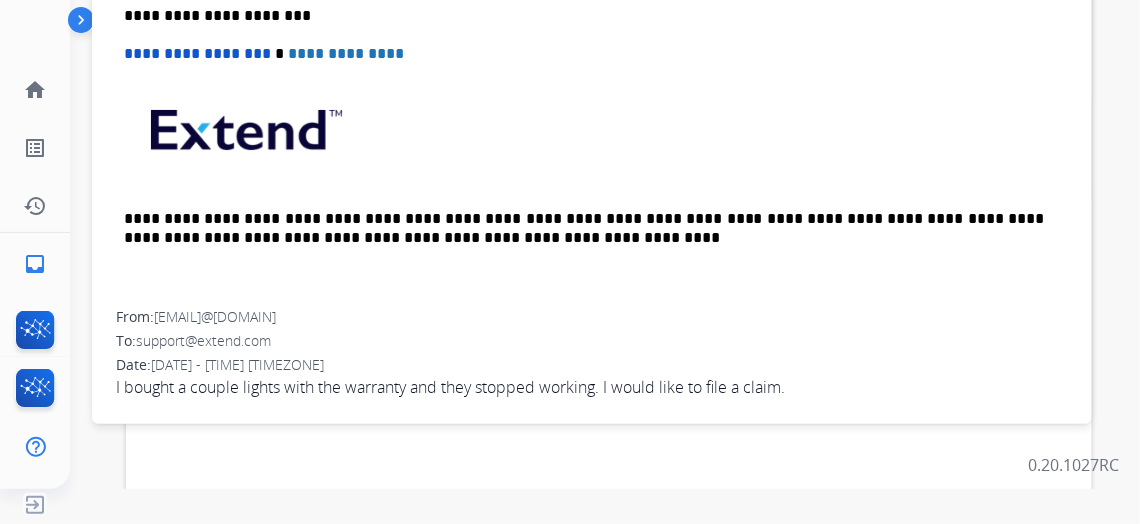 scroll, scrollTop: 636, scrollLeft: 0, axis: vertical 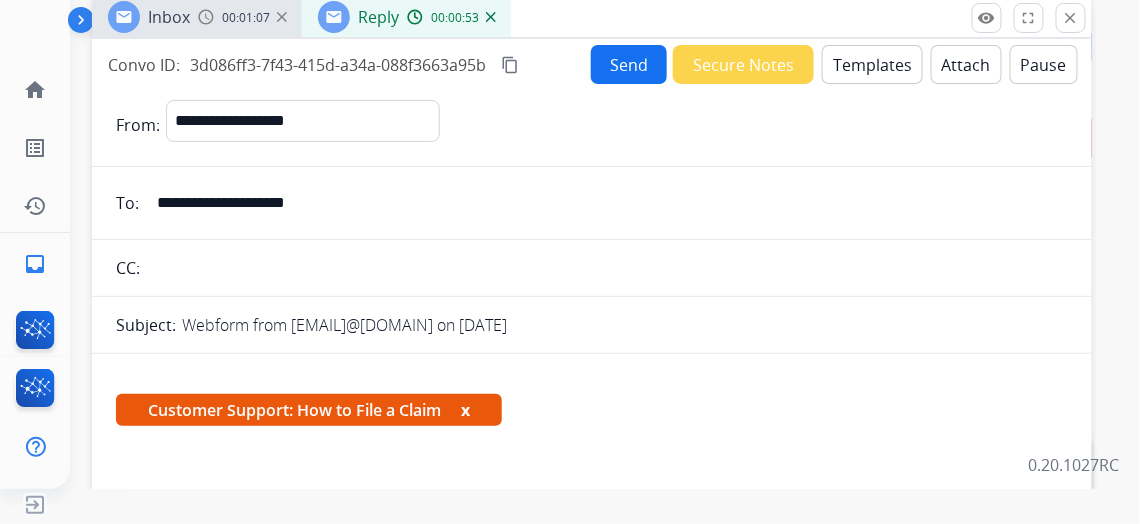 click on "Send" at bounding box center [629, 64] 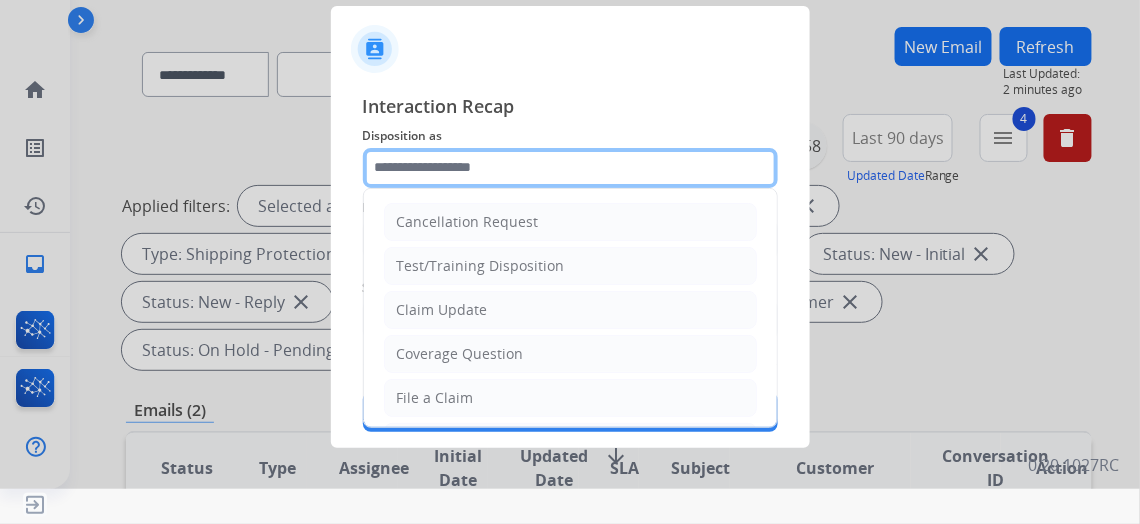 click 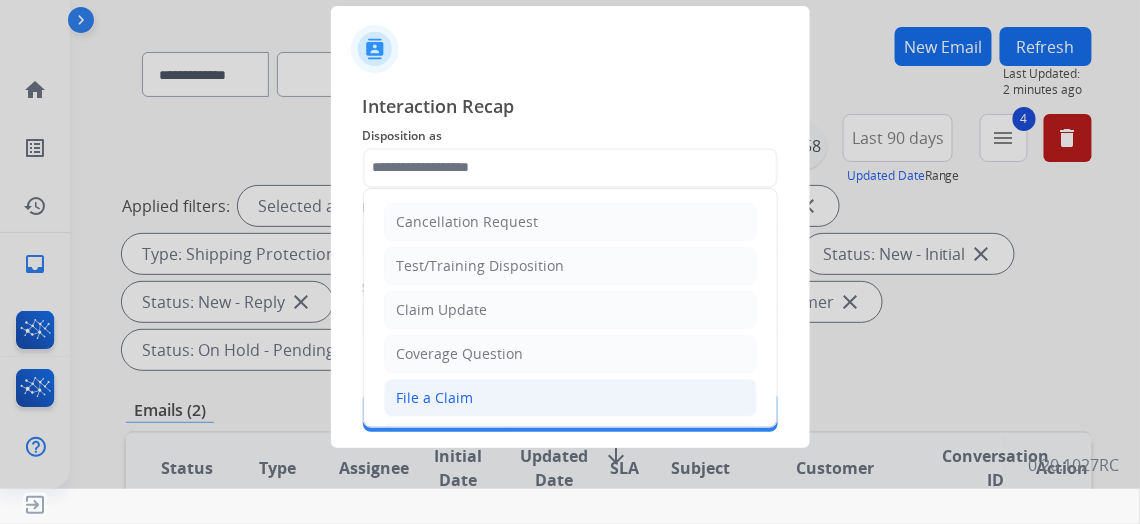 click on "File a Claim" 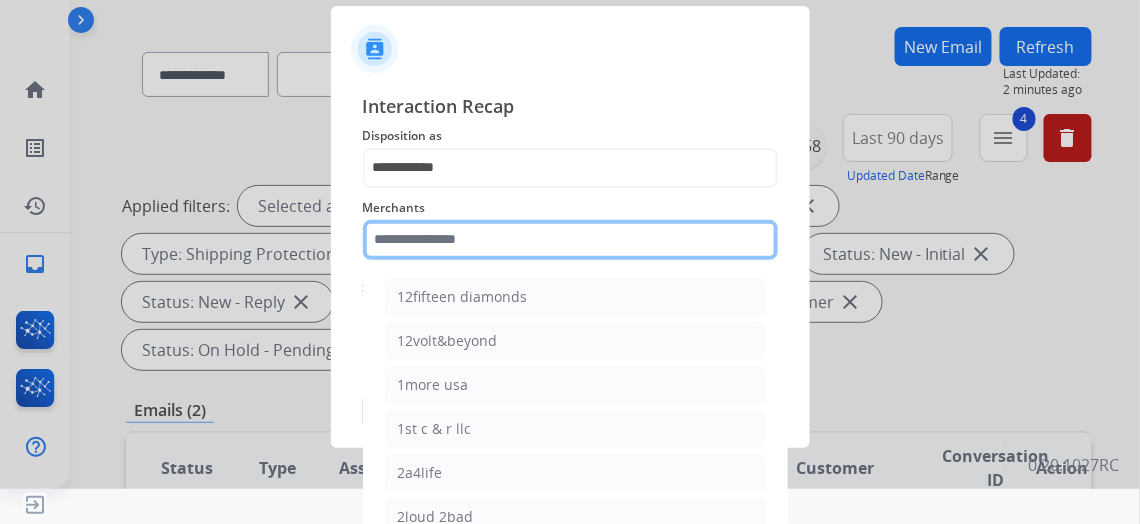 click 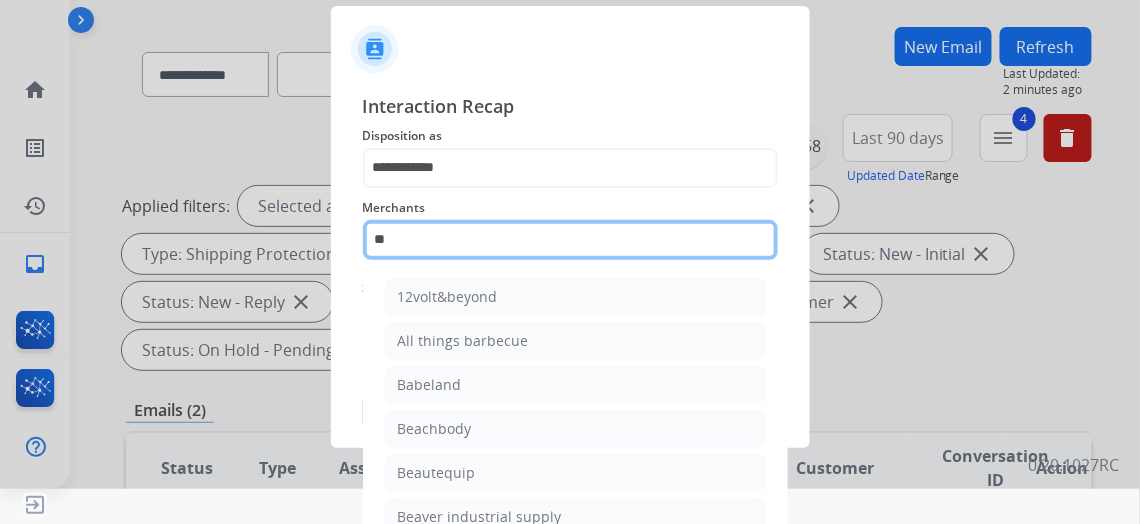 scroll, scrollTop: 155, scrollLeft: 0, axis: vertical 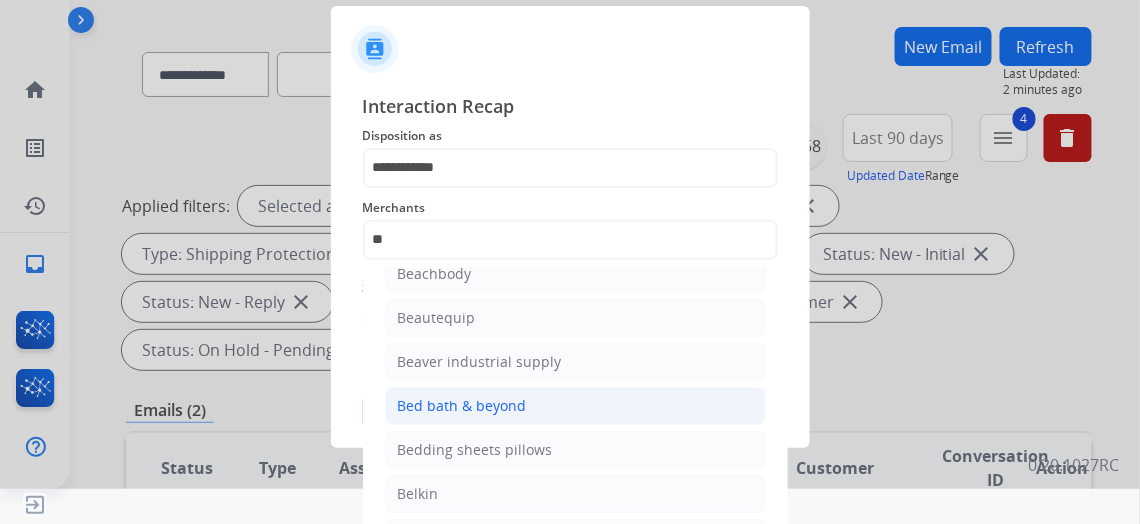 click on "Bed bath & beyond" 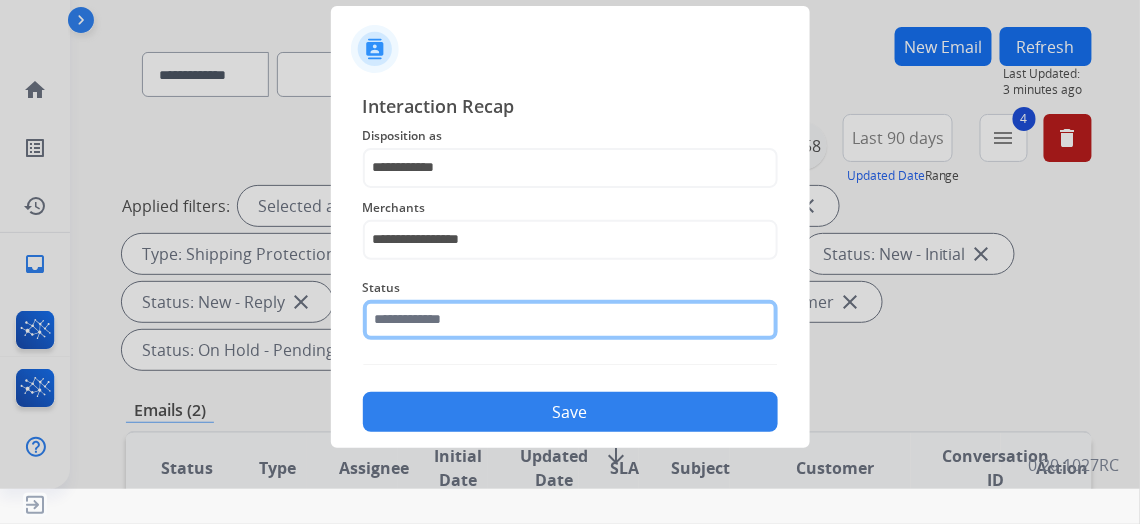 drag, startPoint x: 400, startPoint y: 299, endPoint x: 410, endPoint y: 305, distance: 11.661903 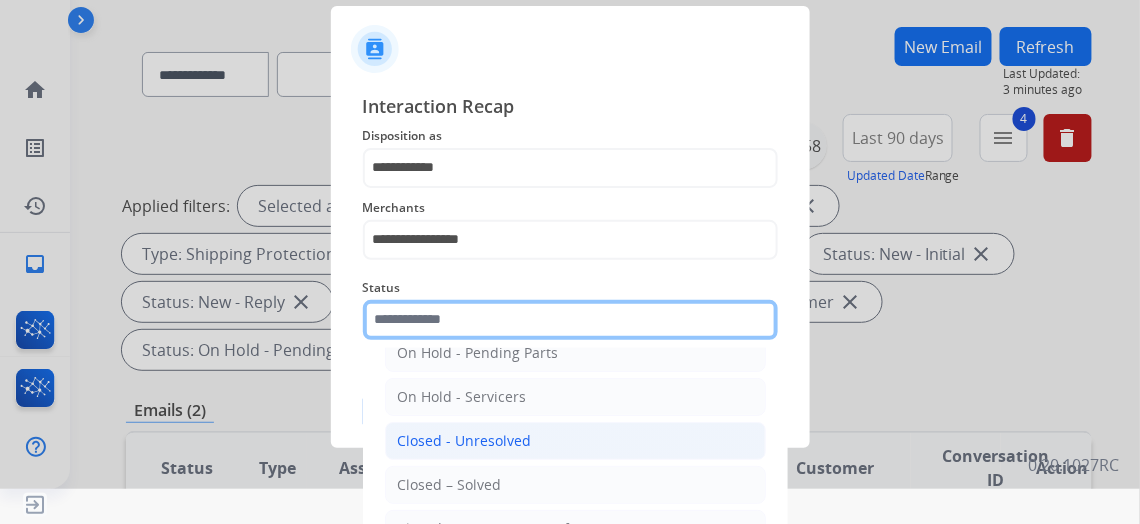 scroll, scrollTop: 112, scrollLeft: 0, axis: vertical 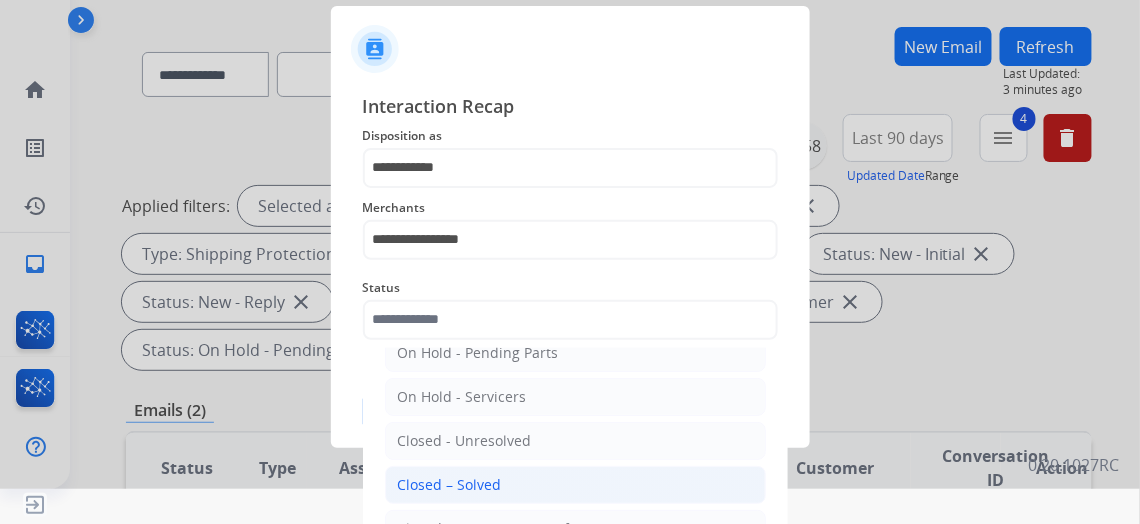 click on "Closed – Solved" 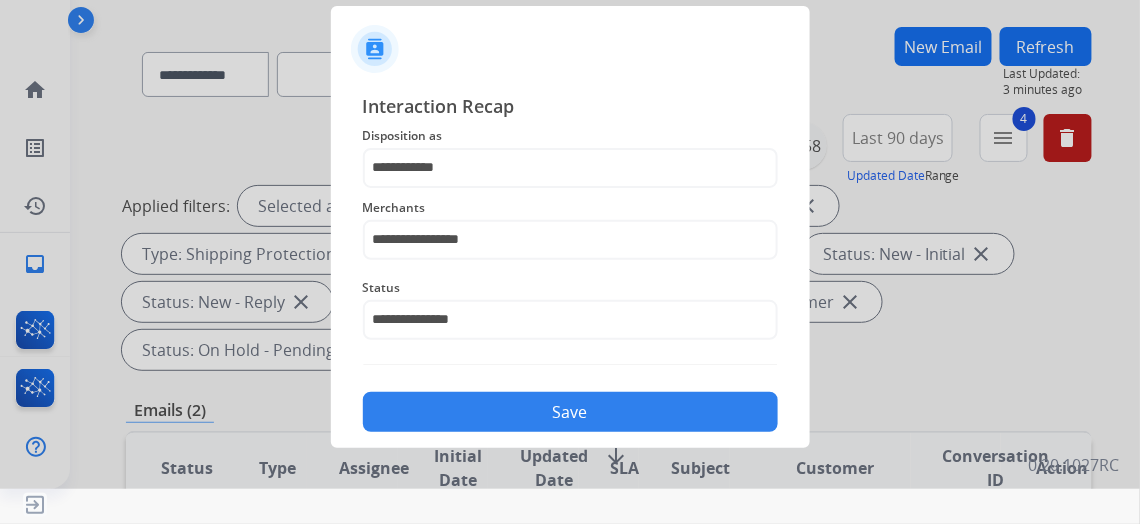 click on "Save" 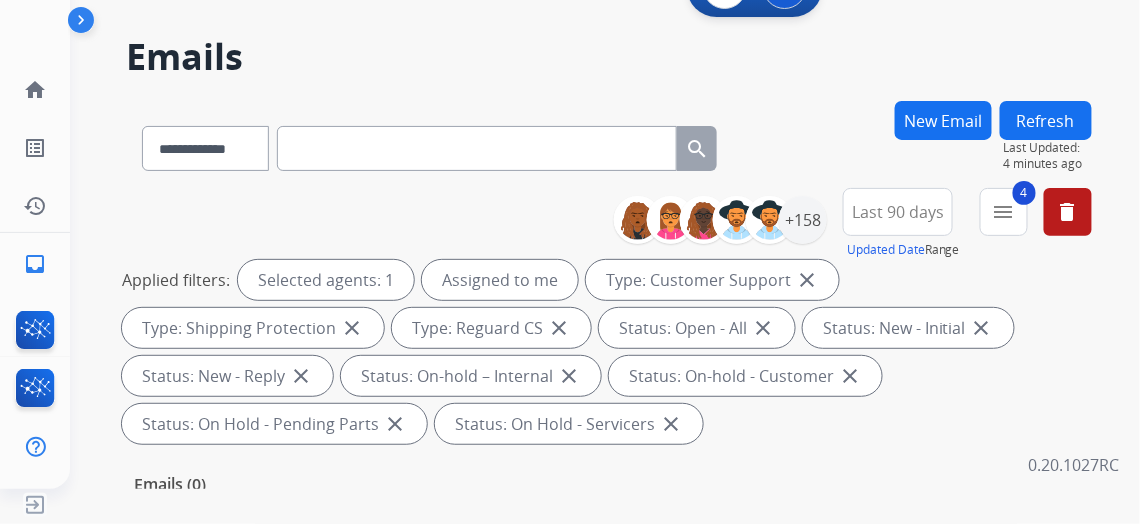 scroll, scrollTop: 0, scrollLeft: 0, axis: both 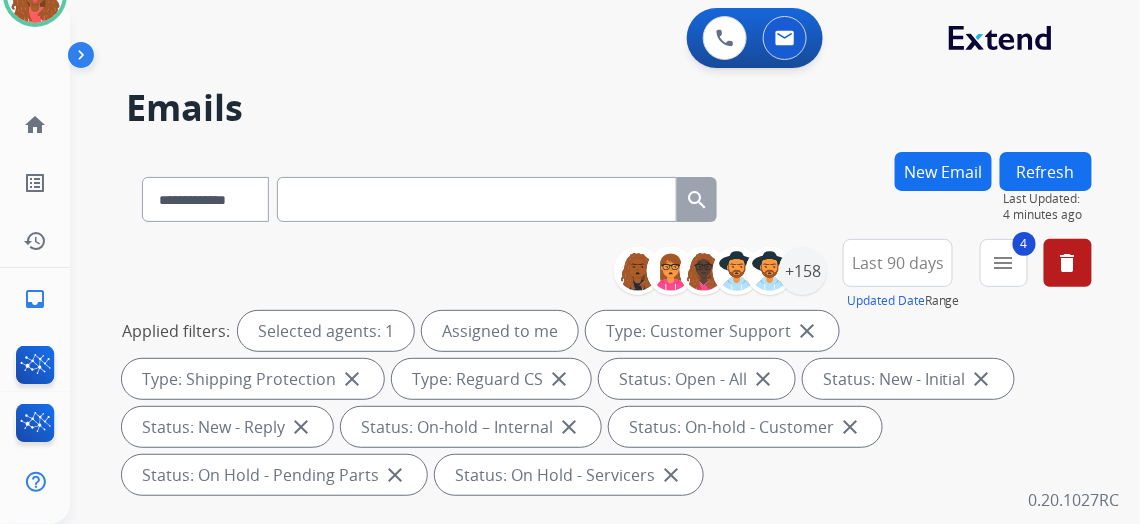 click on "Refresh" at bounding box center [1046, 171] 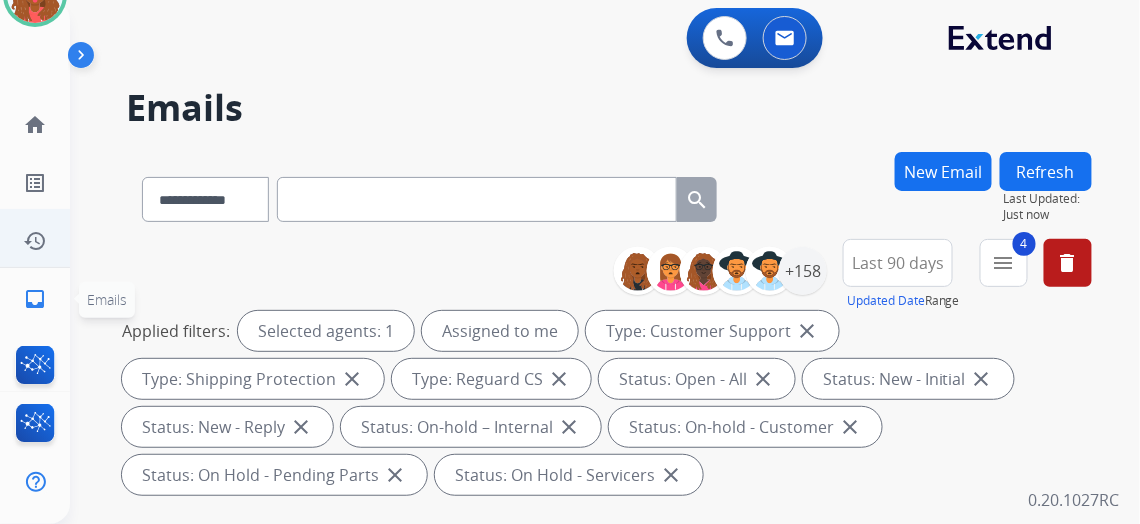 scroll, scrollTop: 0, scrollLeft: 0, axis: both 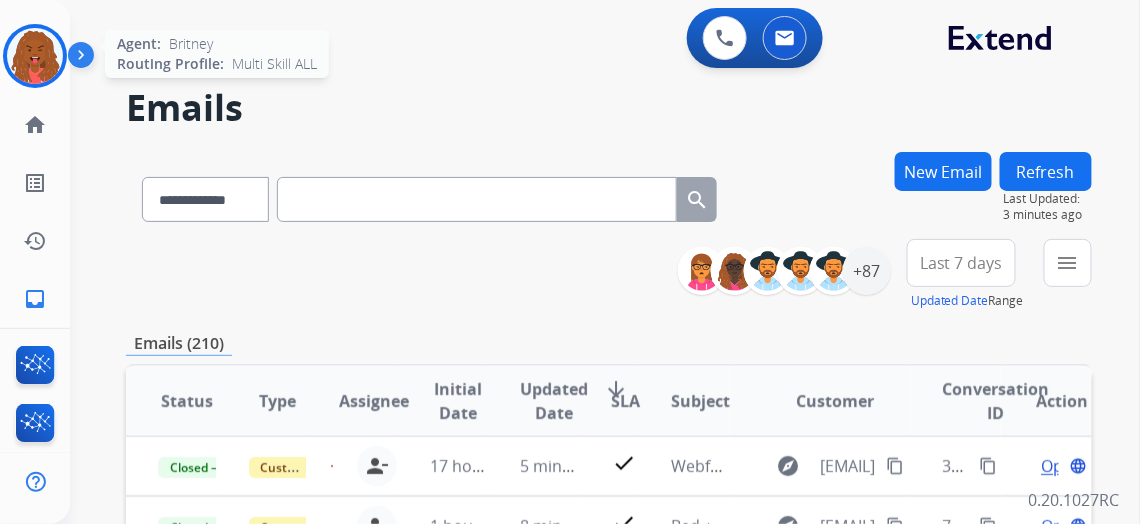 click at bounding box center [35, 56] 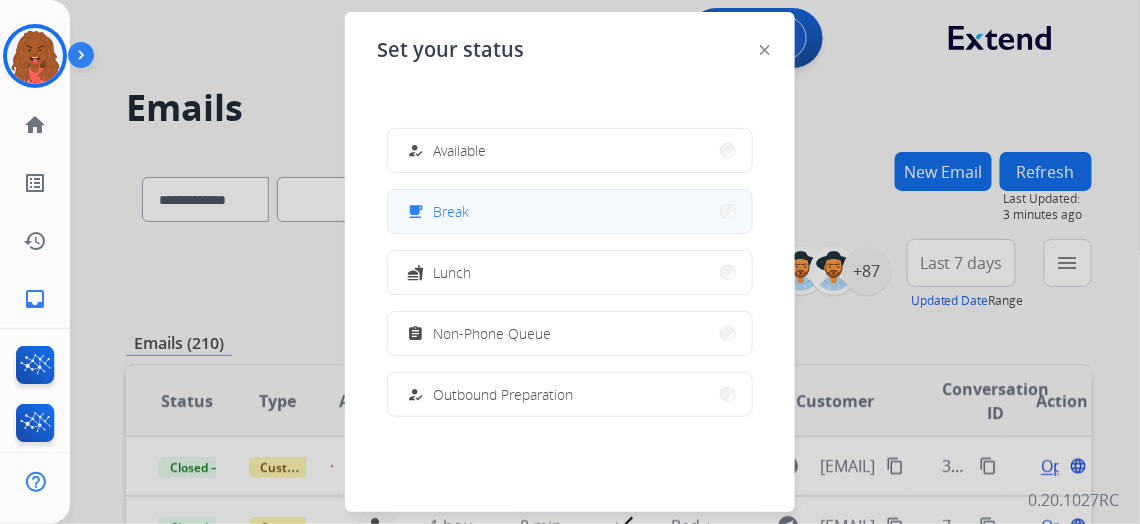 click on "free_breakfast Break" at bounding box center (570, 211) 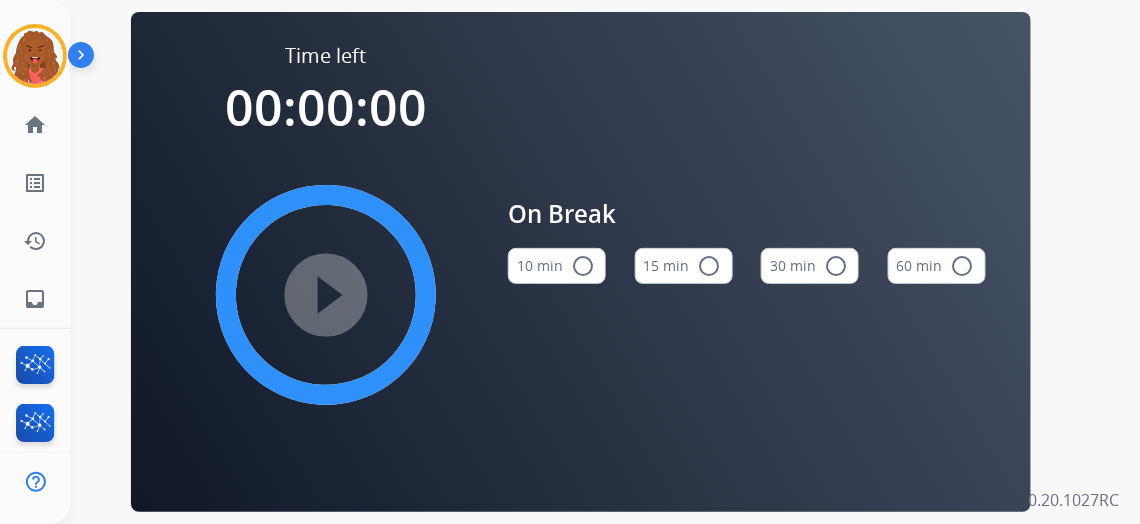 click on "15 min  radio_button_unchecked" at bounding box center [684, 266] 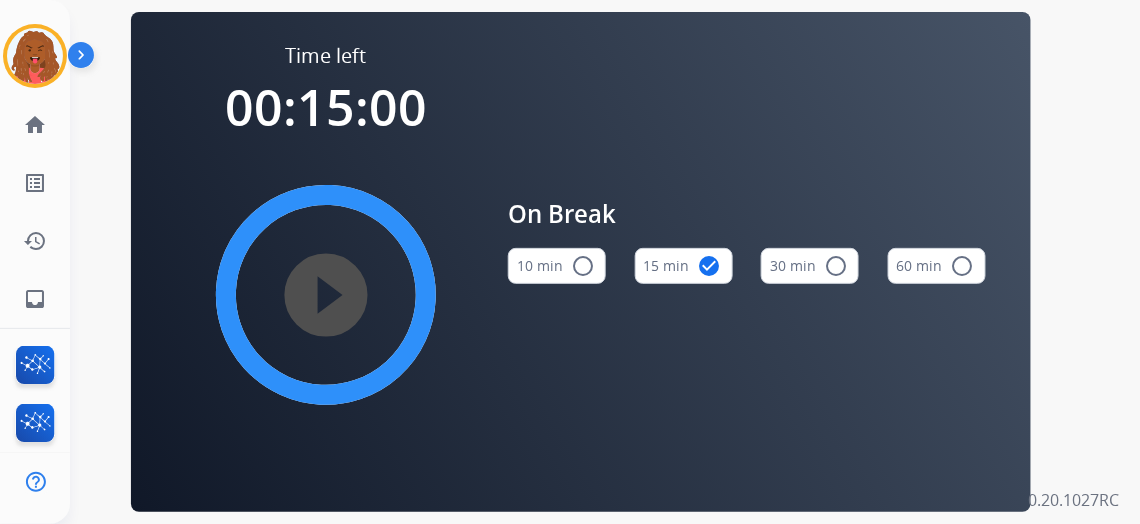click on "play_circle_filled" at bounding box center [326, 295] 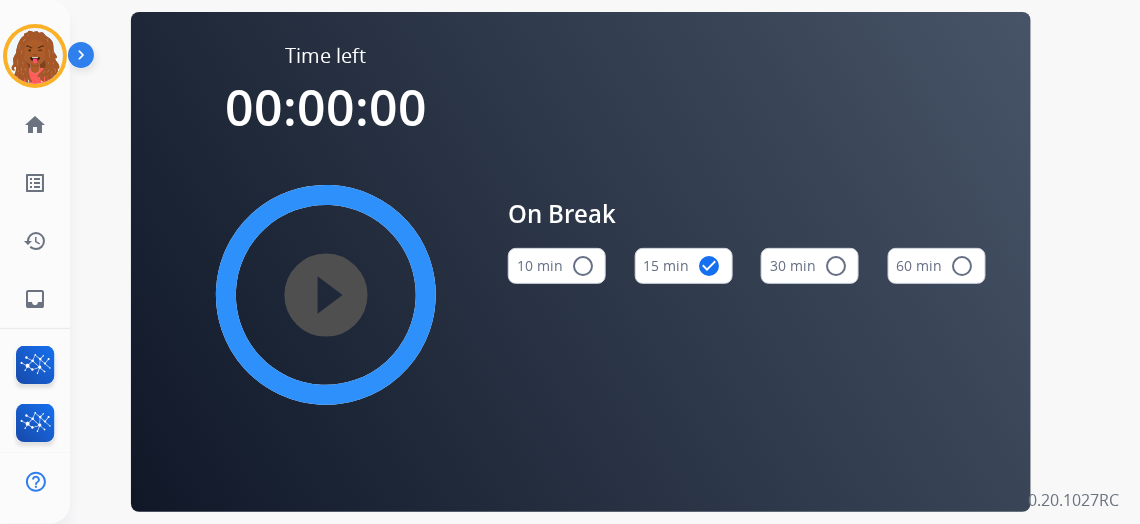click on "On Break  10 min  radio_button_unchecked  15 min  check_circle  30 min  radio_button_unchecked  60 min  radio_button_unchecked" at bounding box center [747, 248] 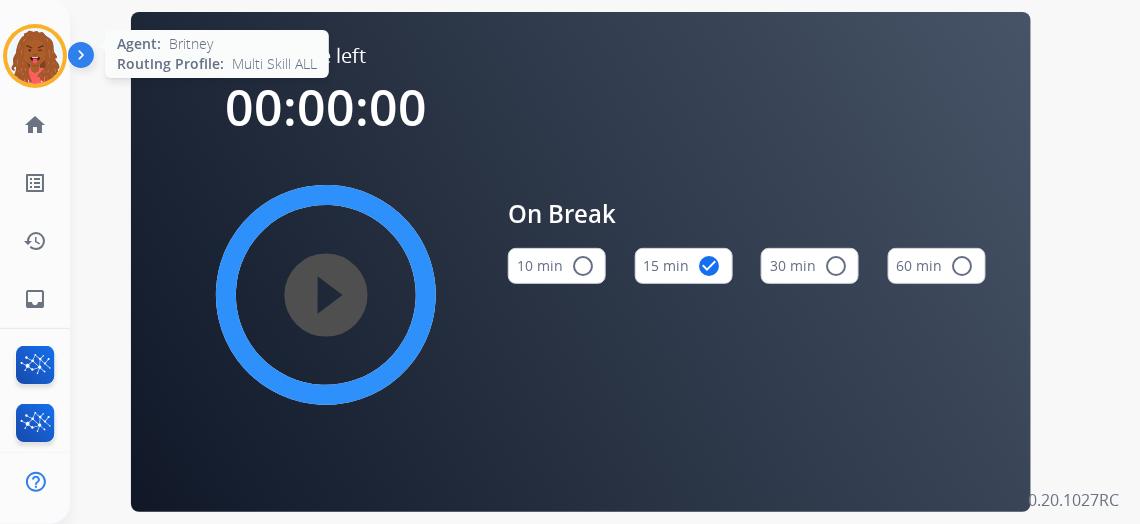 click at bounding box center [35, 56] 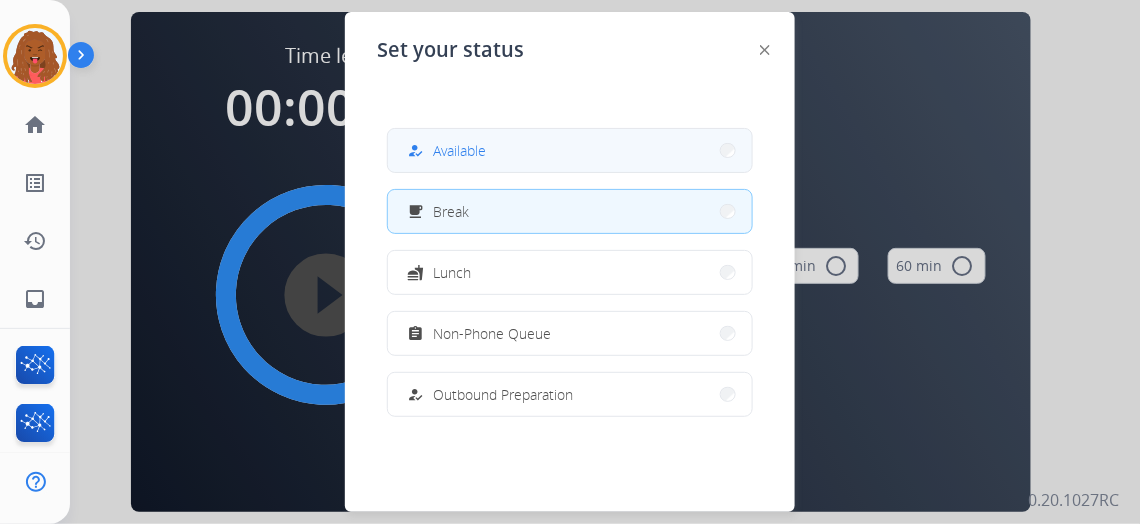 click on "how_to_reg Available" at bounding box center (570, 150) 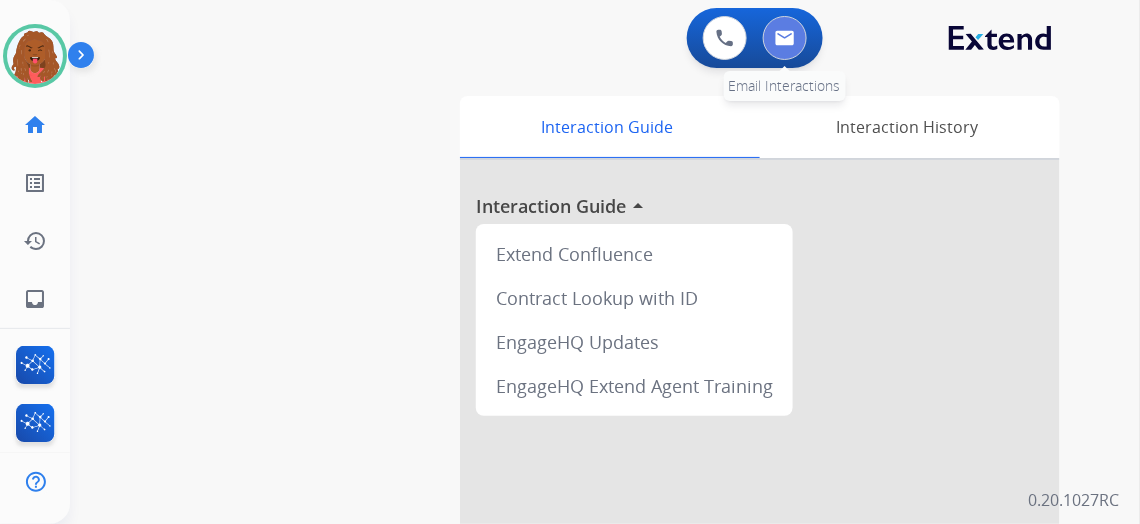 click at bounding box center (785, 38) 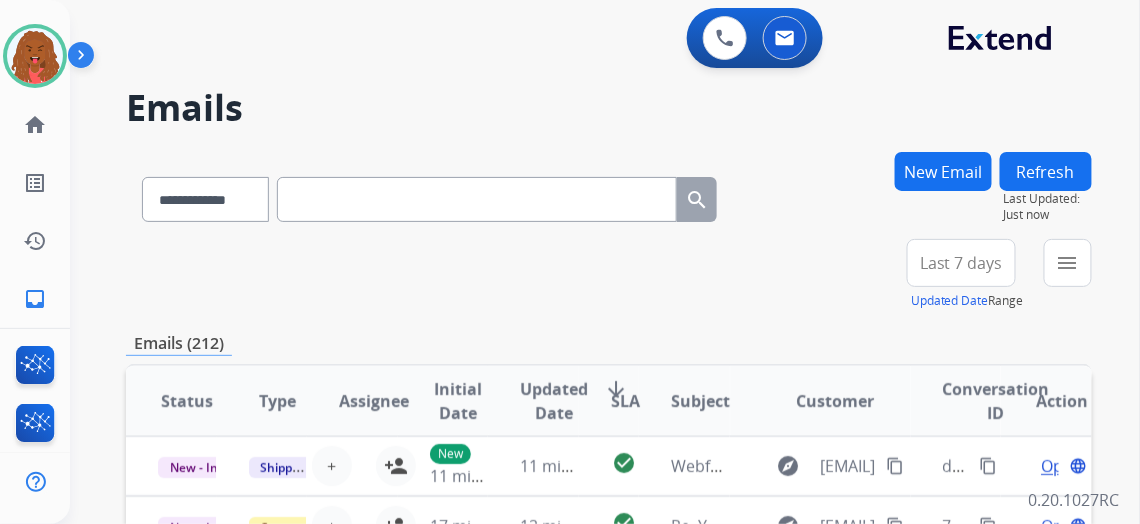 click on "New Email" at bounding box center (943, 171) 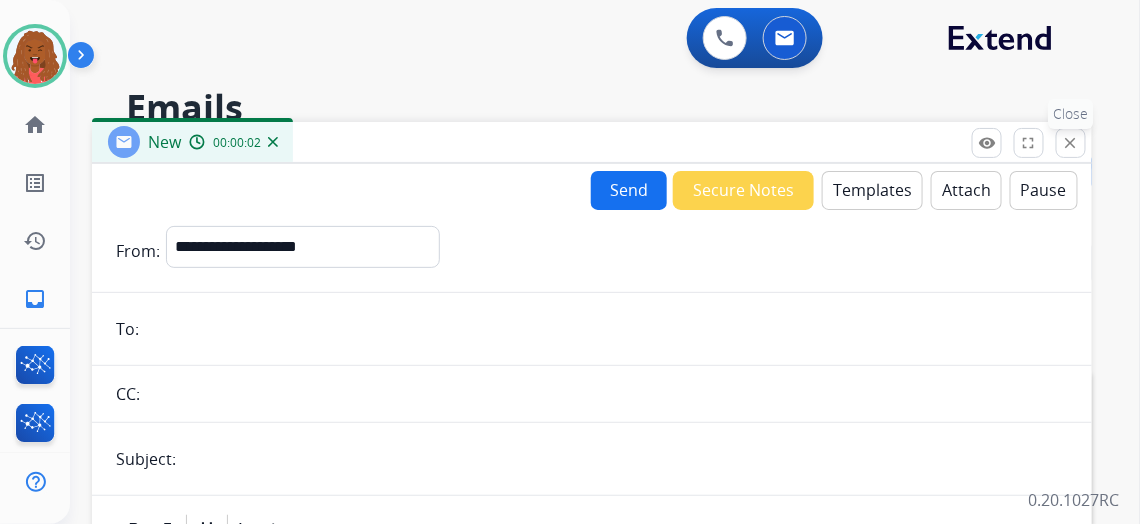 click on "close" at bounding box center (1071, 143) 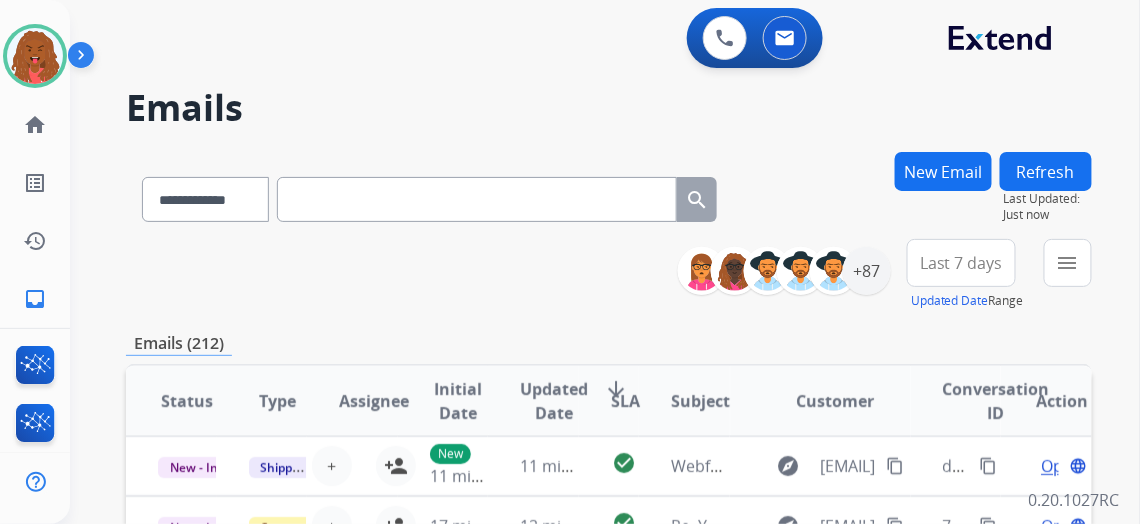 paste on "**********" 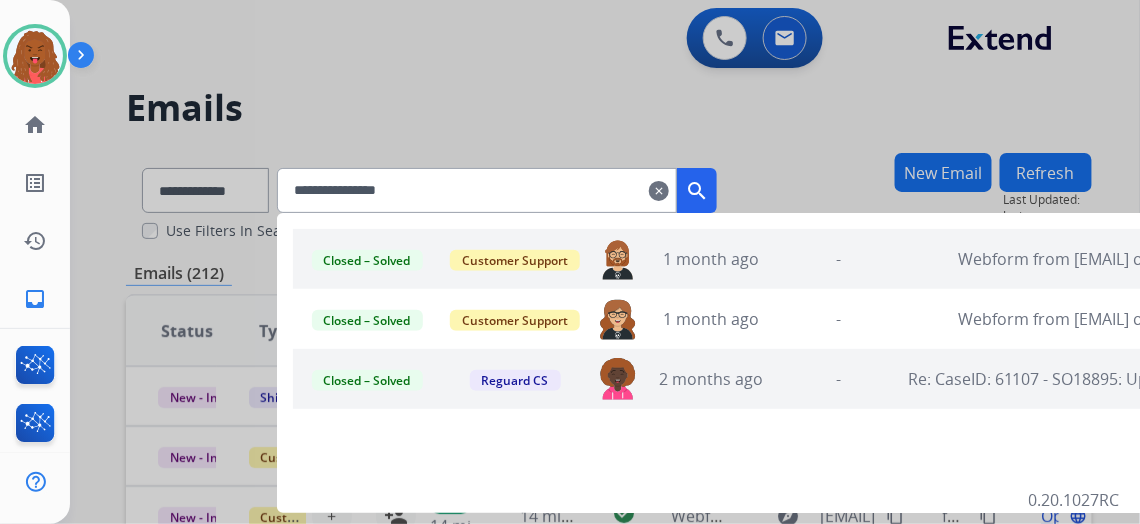 type on "**********" 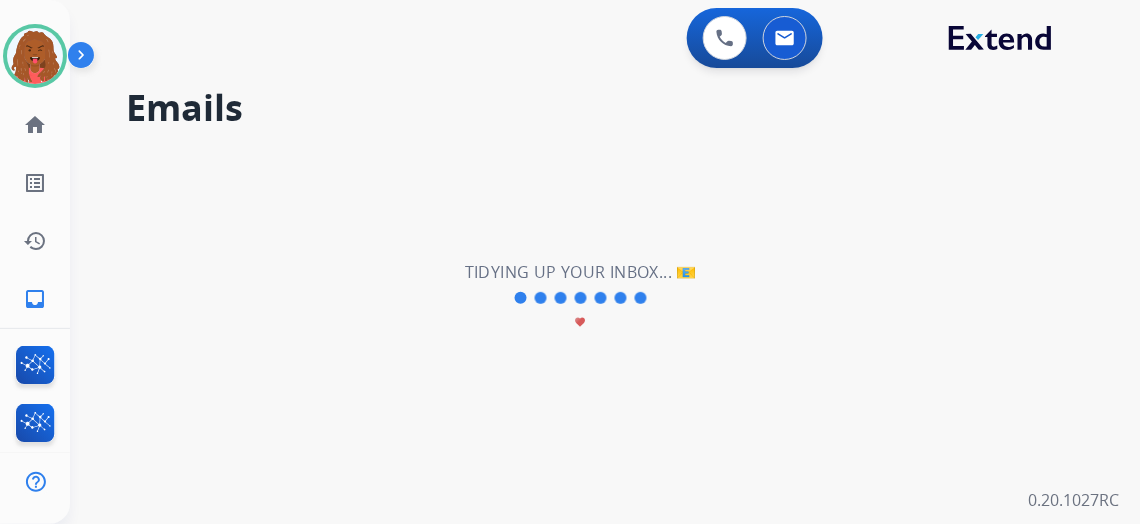scroll, scrollTop: 35, scrollLeft: 0, axis: vertical 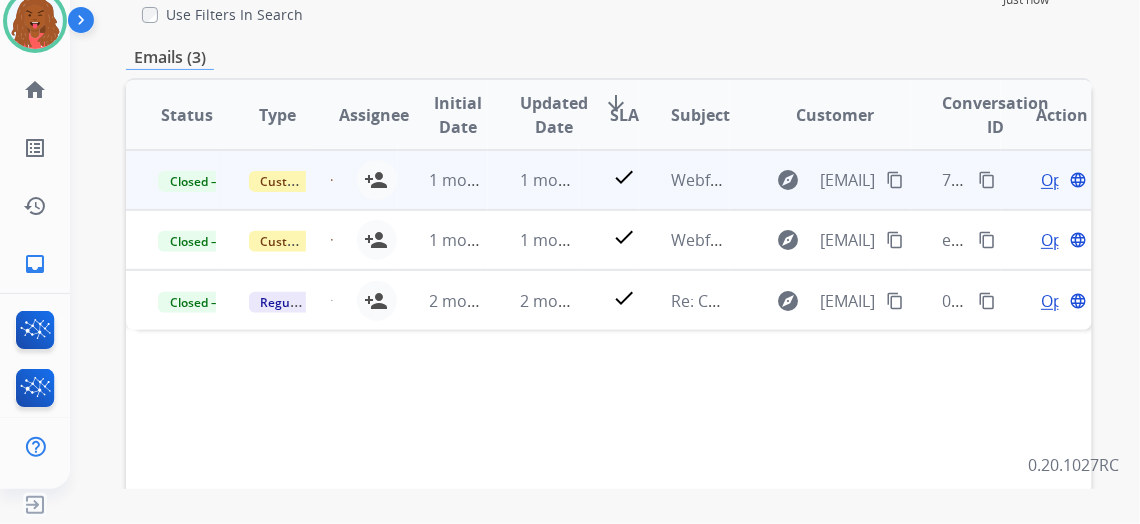 click on "Open" at bounding box center (1061, 180) 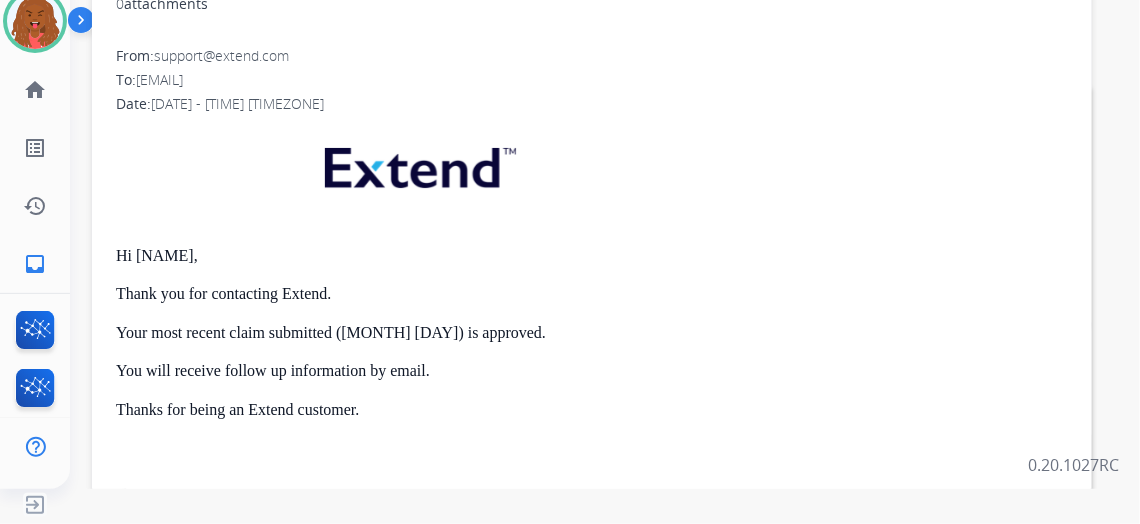 scroll, scrollTop: 0, scrollLeft: 0, axis: both 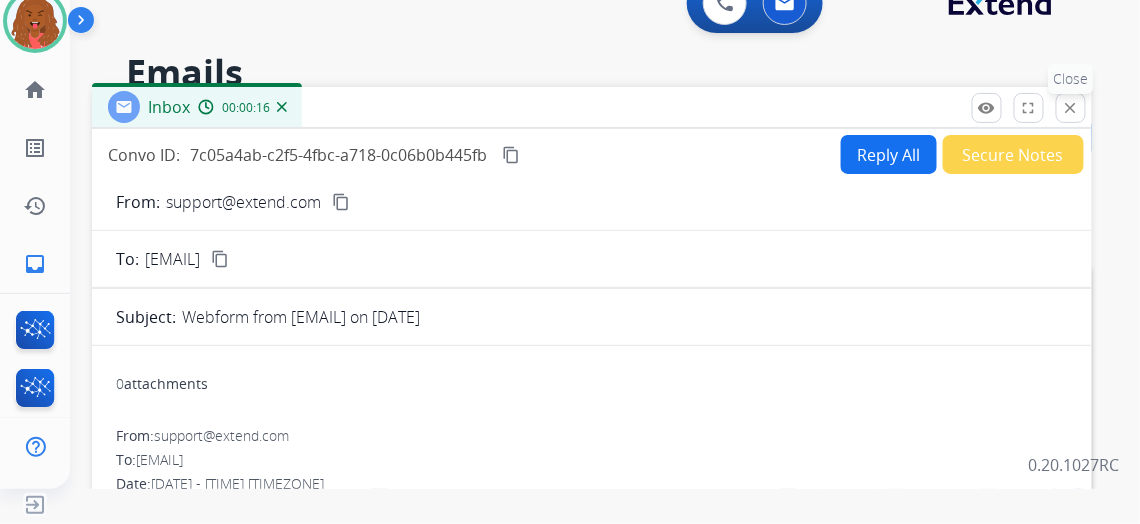 click on "close" at bounding box center [1071, 108] 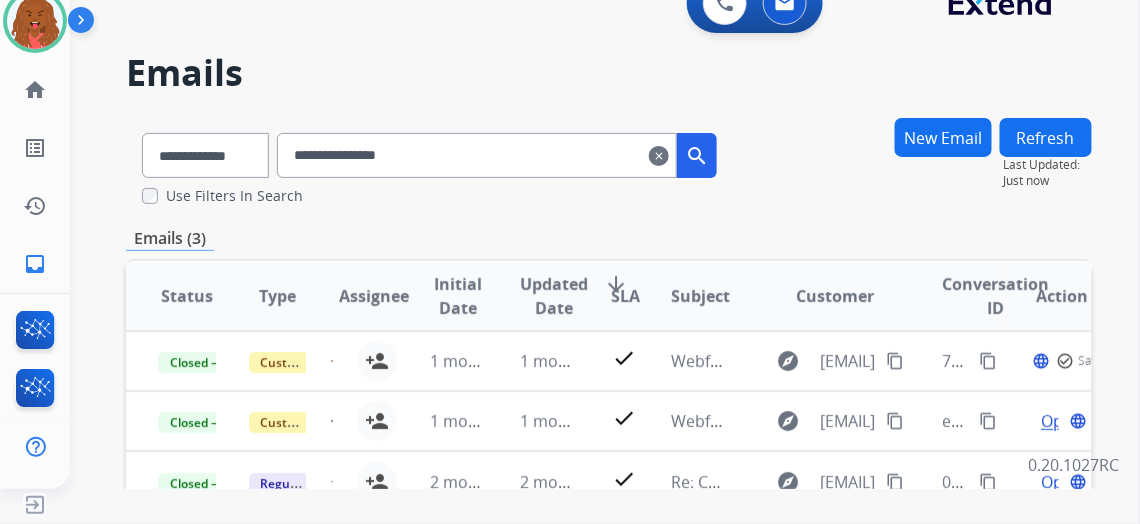 click on "New Email" at bounding box center (943, 137) 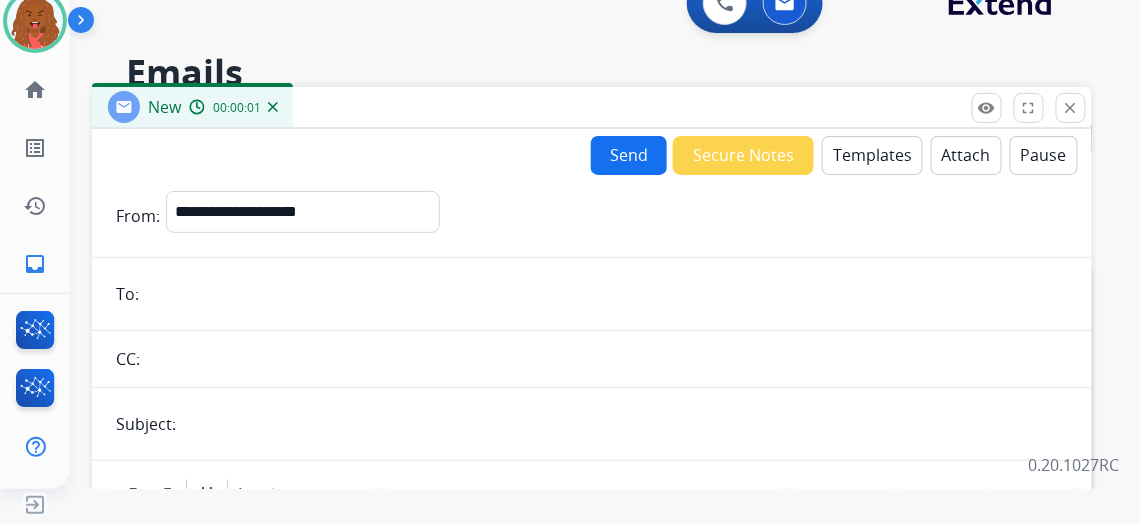 click at bounding box center (606, 294) 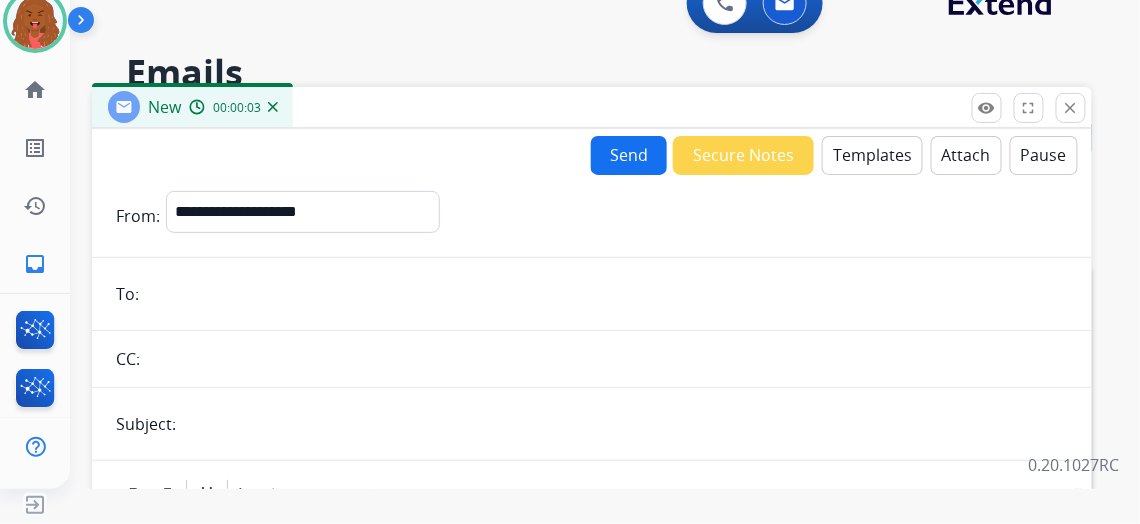 paste on "**********" 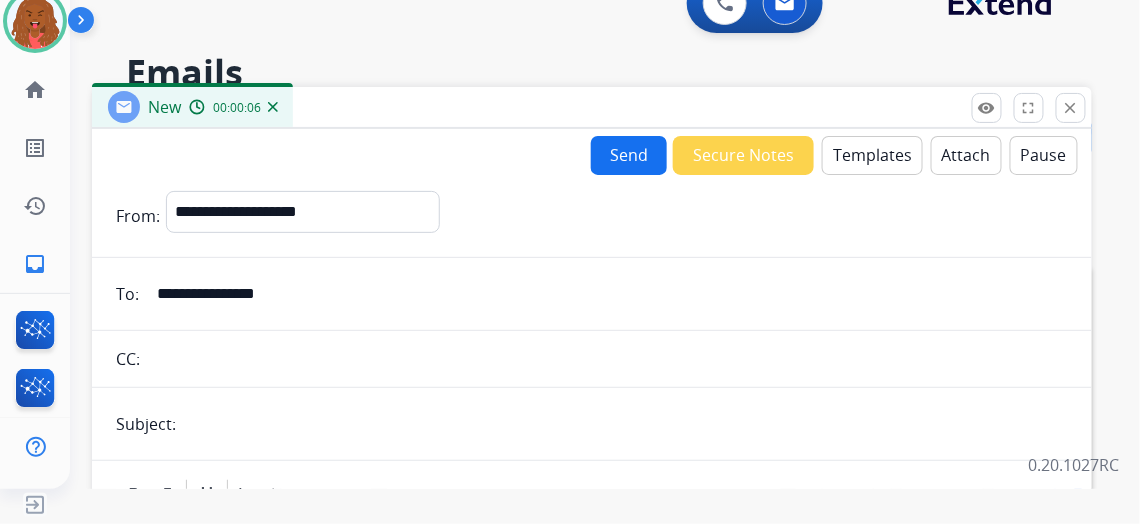 type on "**********" 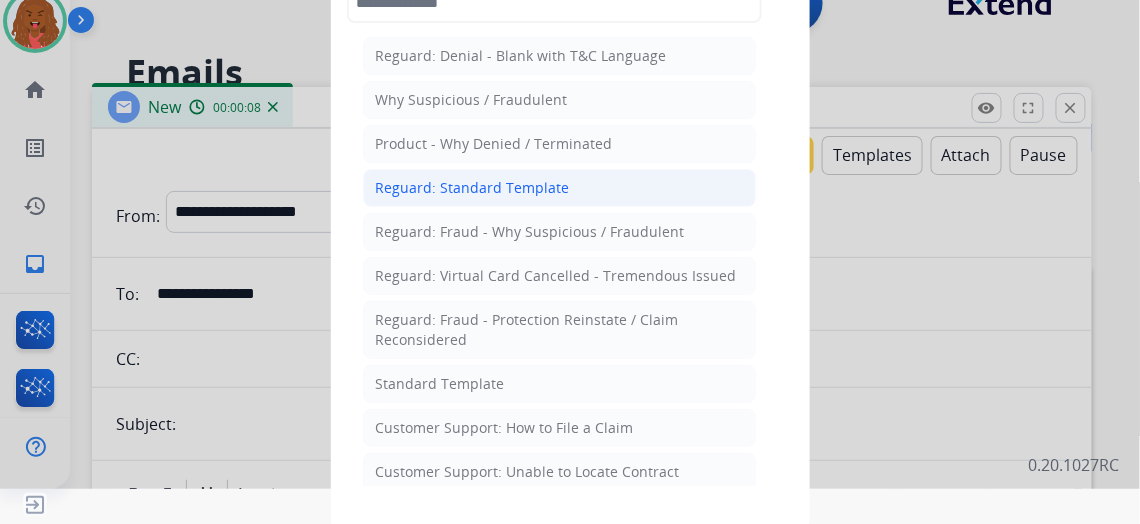 click on "Reguard: Standard Template" 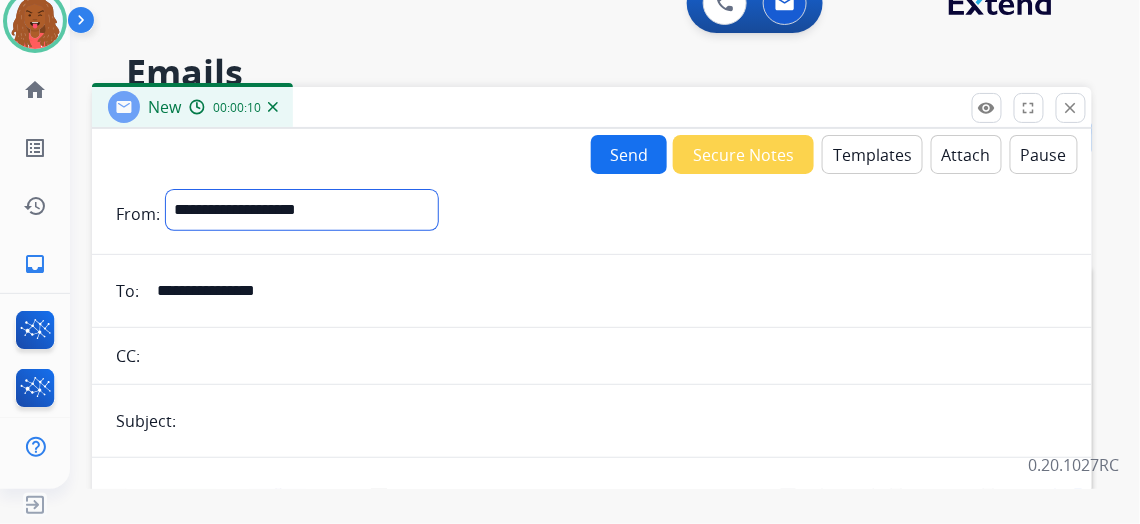 click on "**********" at bounding box center [302, 210] 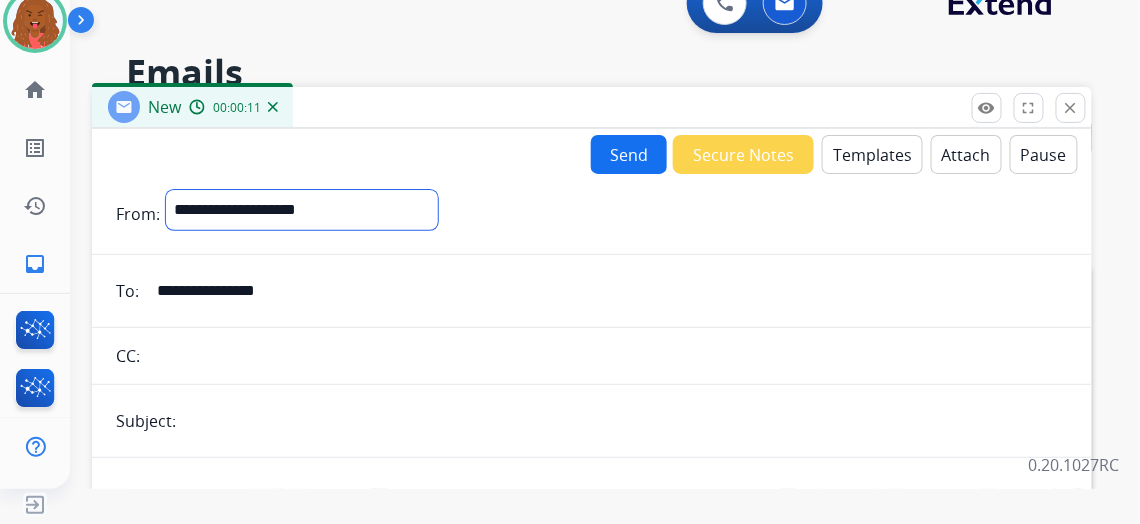 select on "**********" 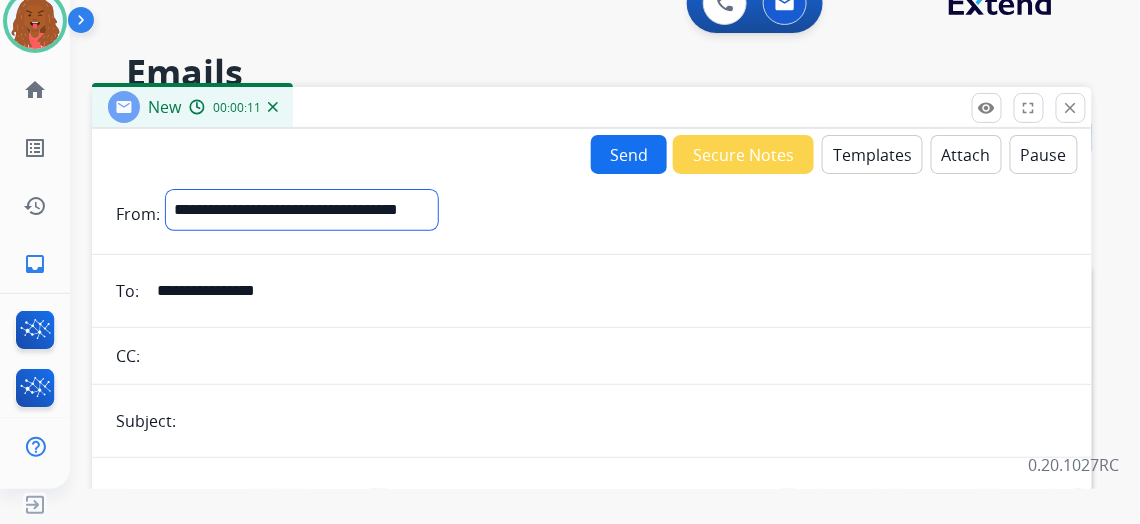 click on "**********" at bounding box center (302, 210) 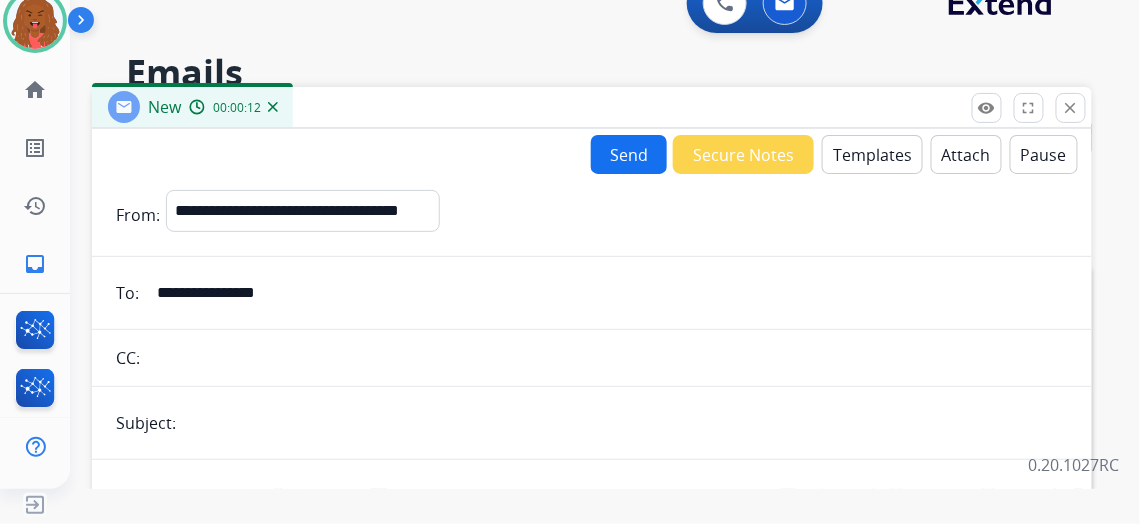click at bounding box center [625, 423] 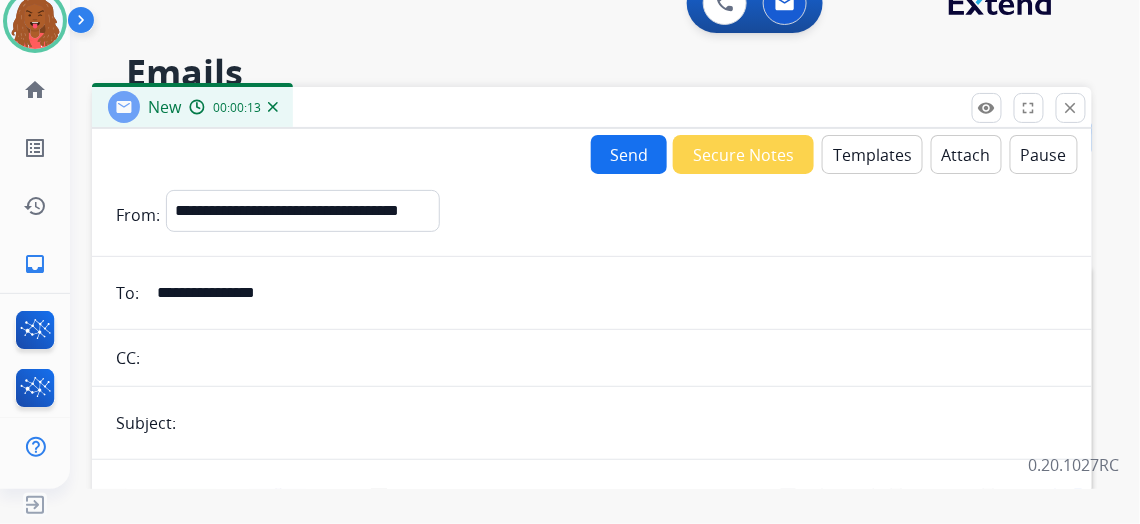 type on "******" 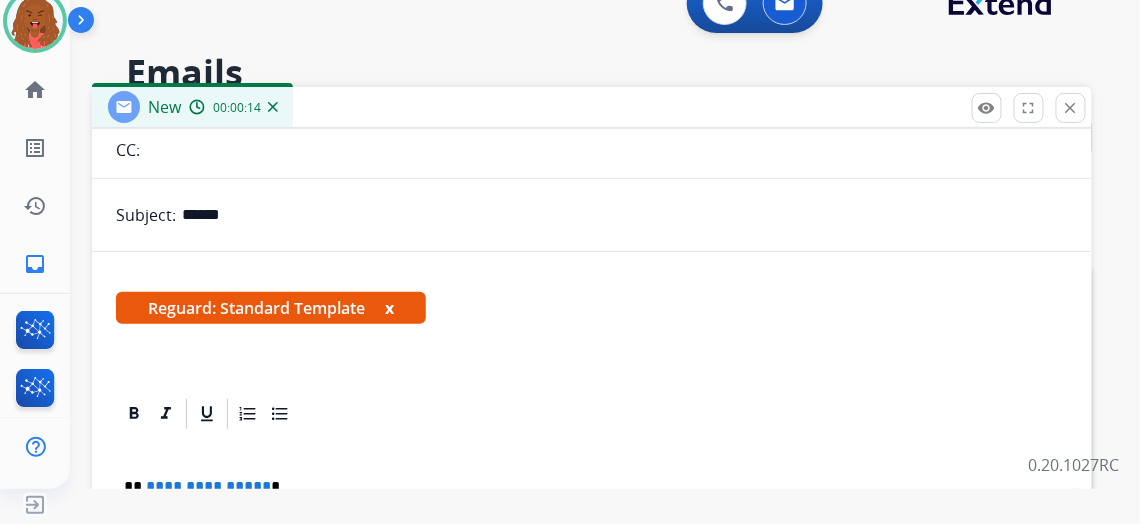 scroll, scrollTop: 223, scrollLeft: 0, axis: vertical 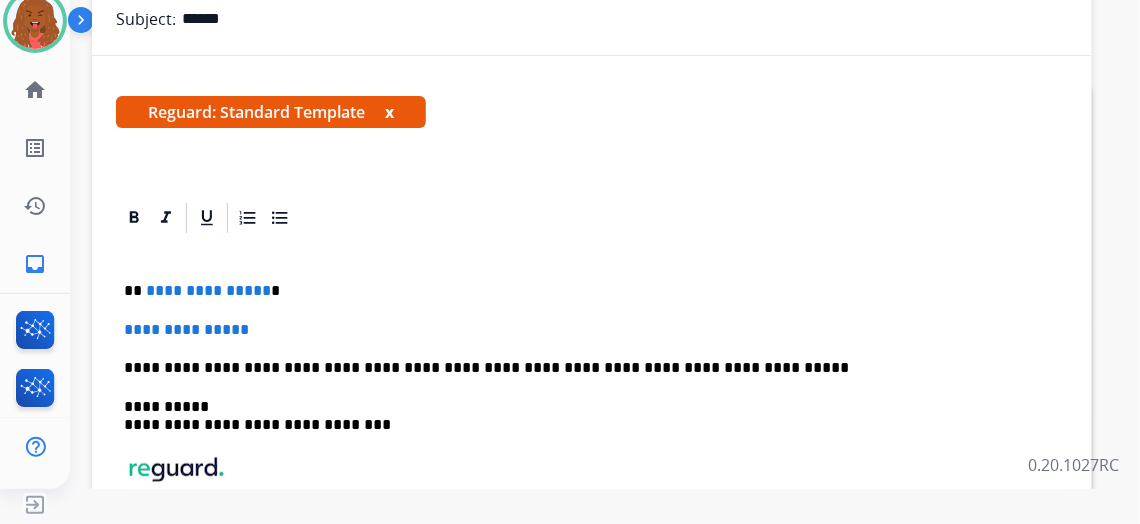 click on "**********" at bounding box center (208, 290) 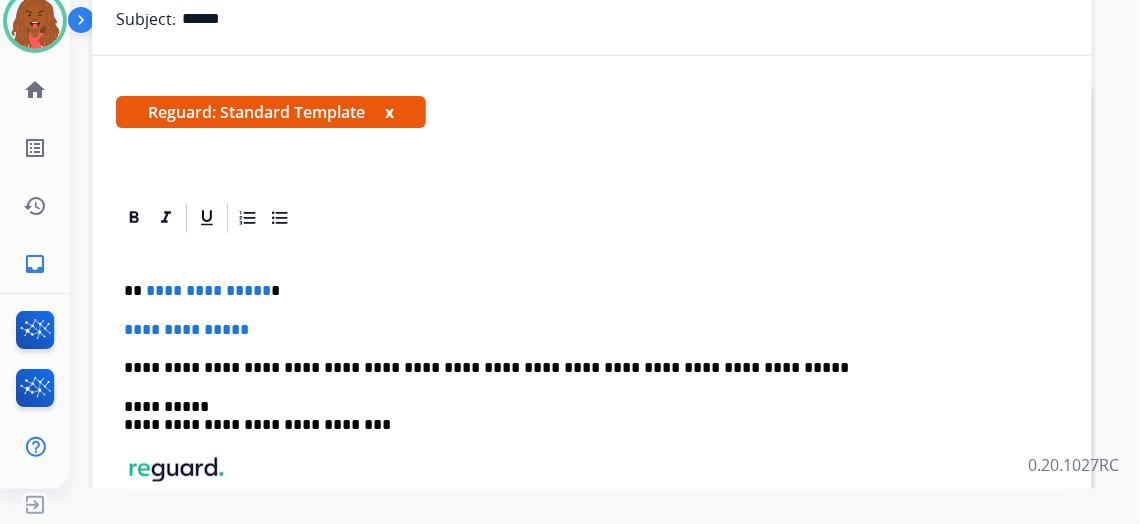 type 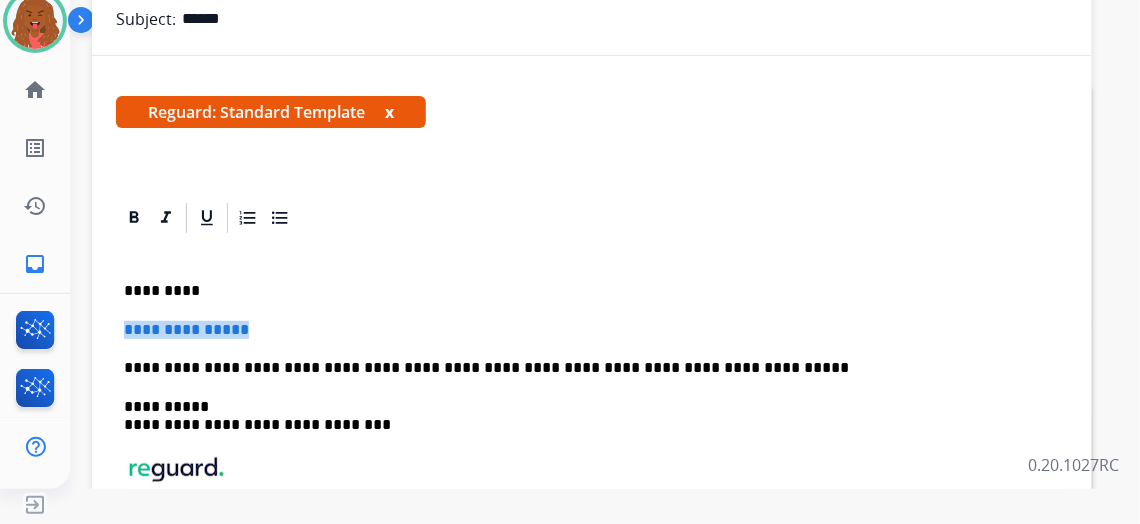 drag, startPoint x: 292, startPoint y: 327, endPoint x: 120, endPoint y: 327, distance: 172 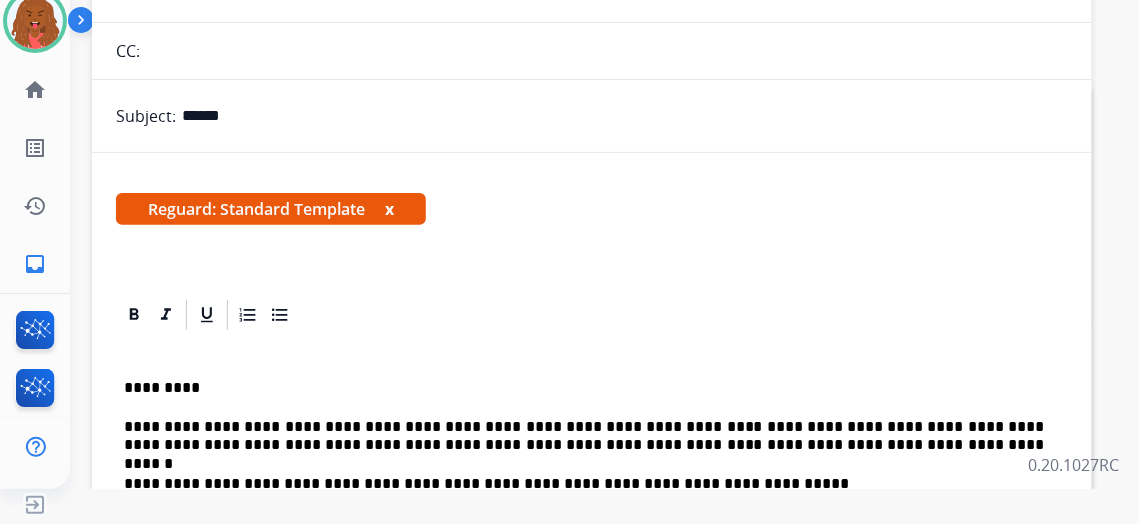 scroll, scrollTop: 0, scrollLeft: 0, axis: both 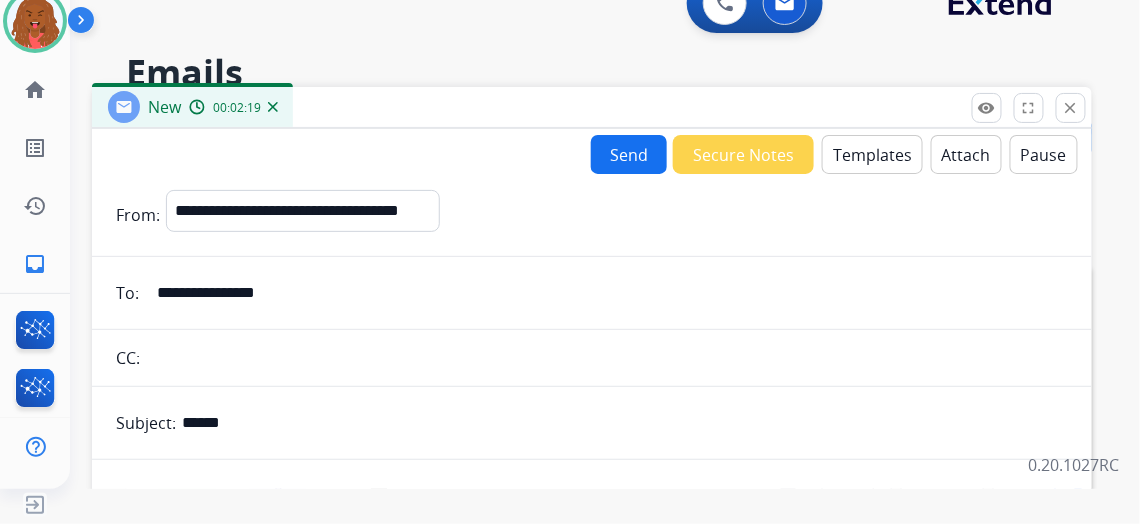 click on "Send" at bounding box center (629, 154) 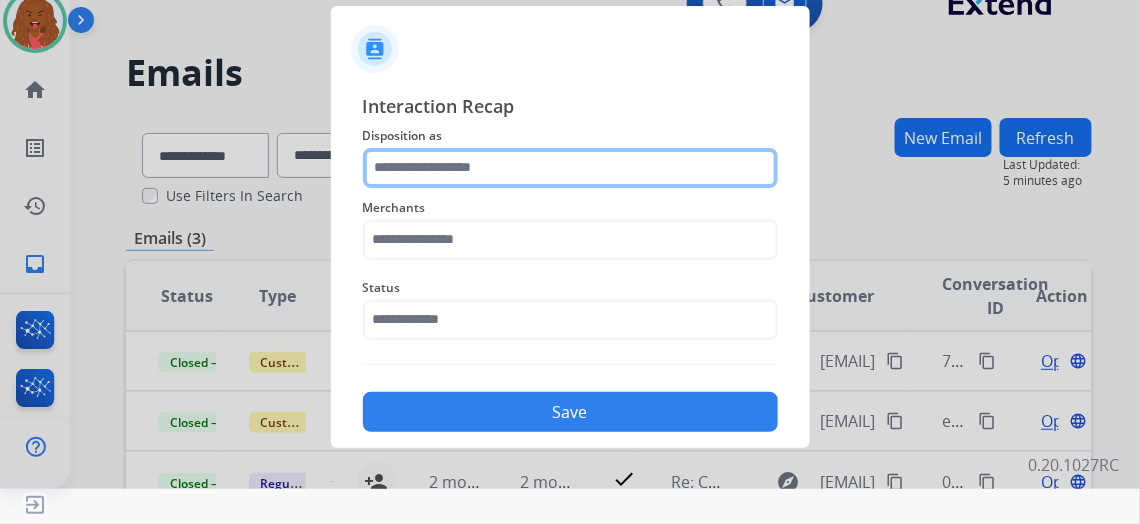 click 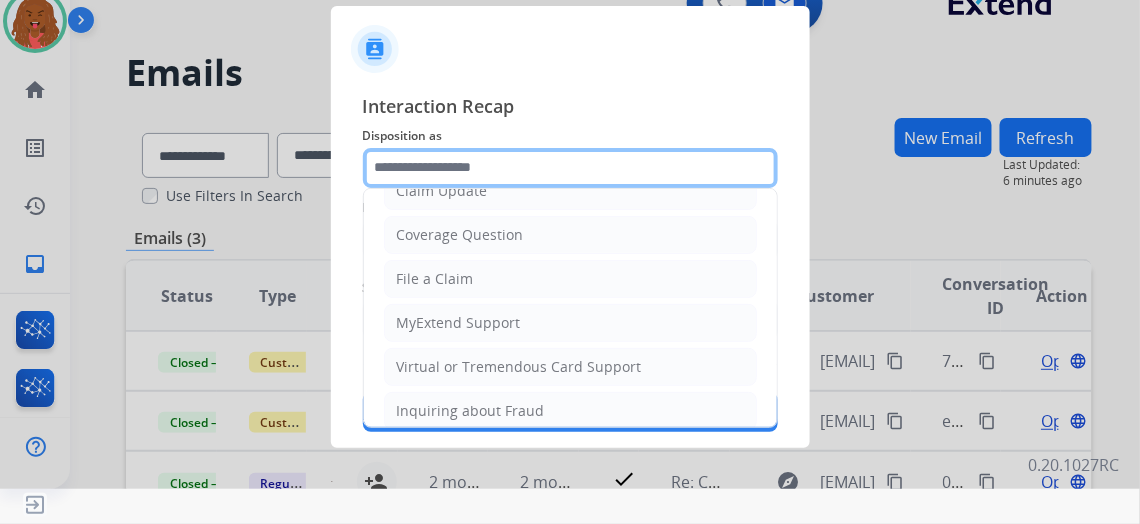 scroll, scrollTop: 29, scrollLeft: 0, axis: vertical 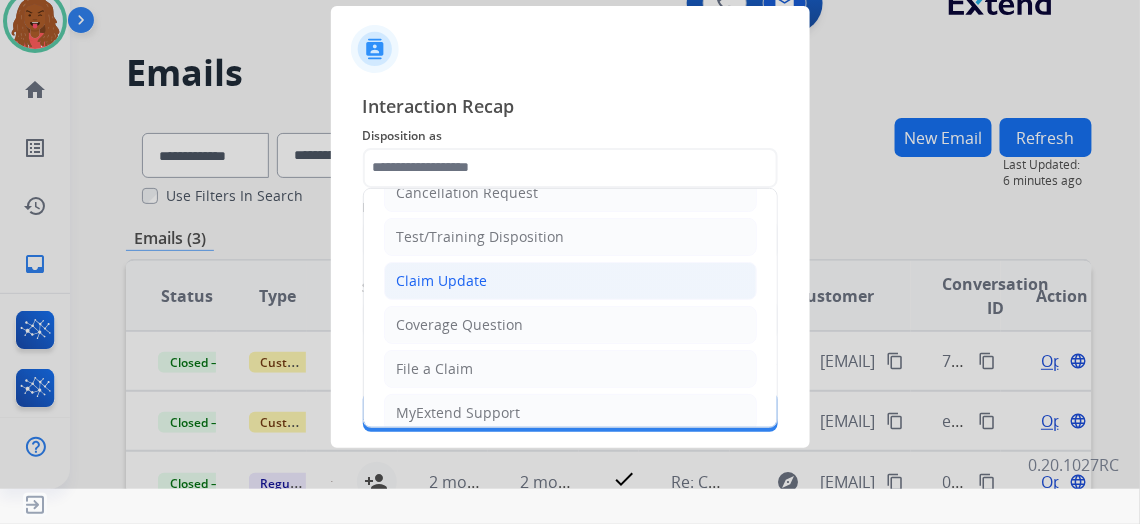 click on "Claim Update" 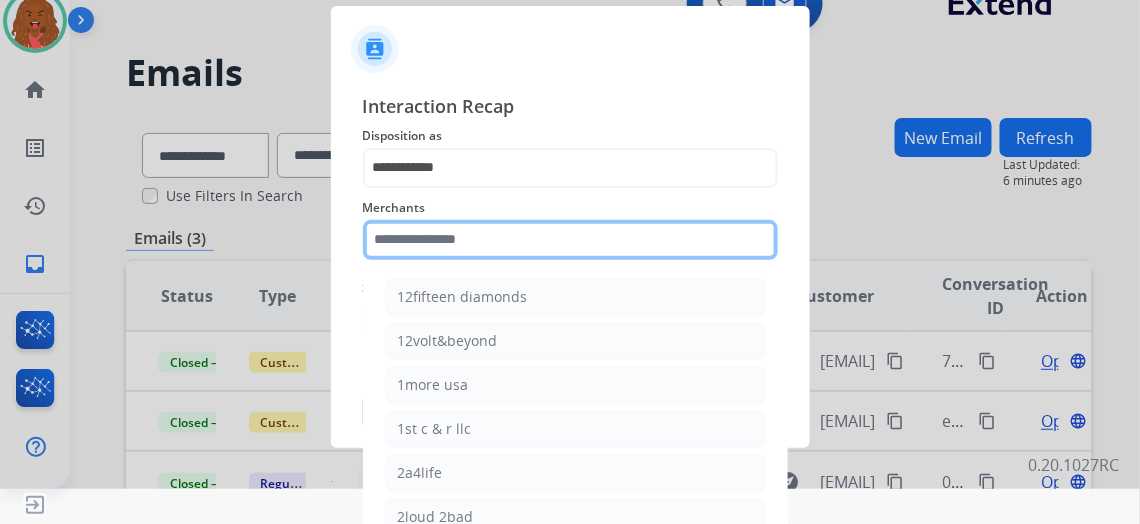 click 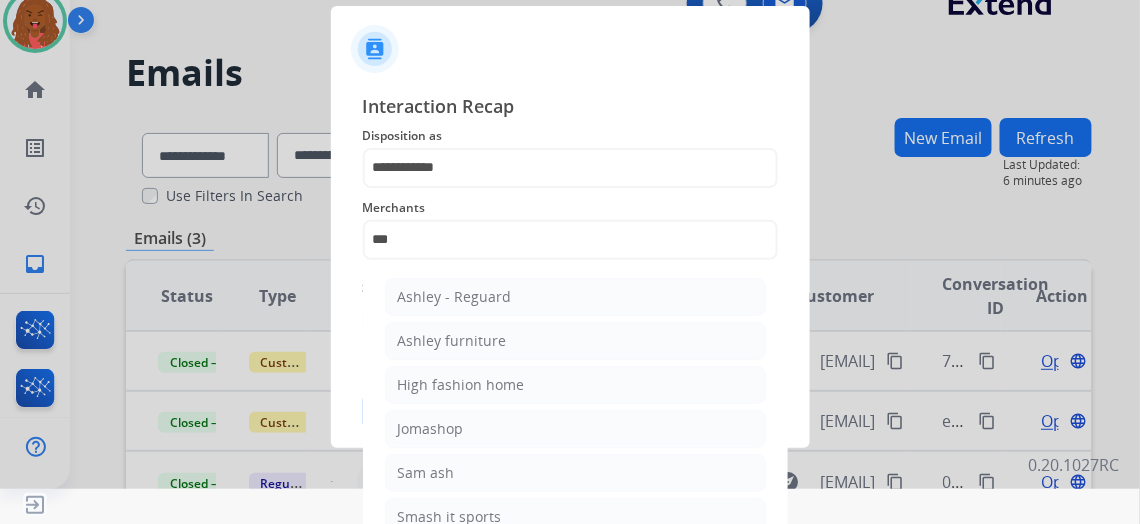 click on "Ashley - Reguard" 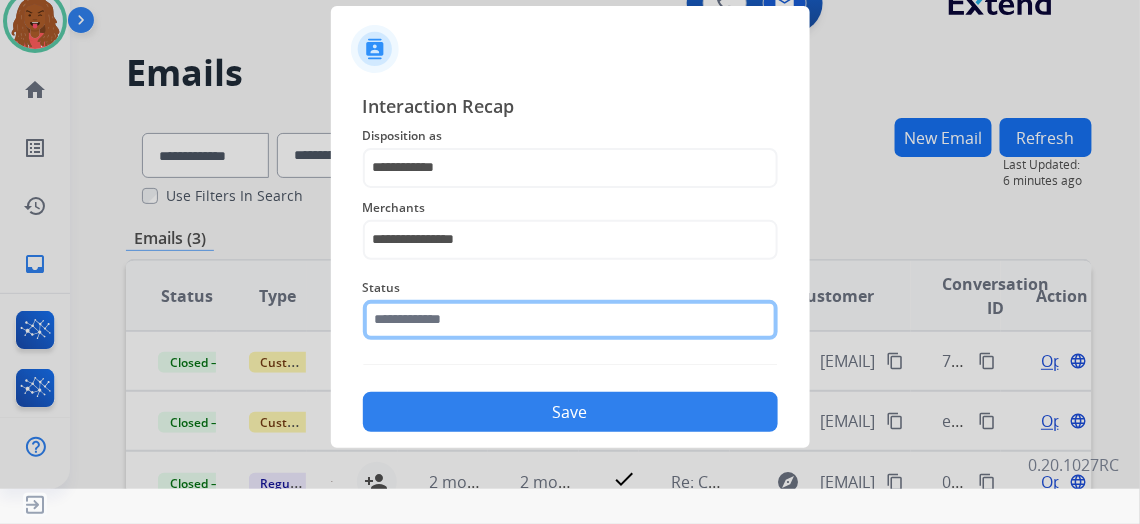 drag, startPoint x: 510, startPoint y: 310, endPoint x: 496, endPoint y: 336, distance: 29.529646 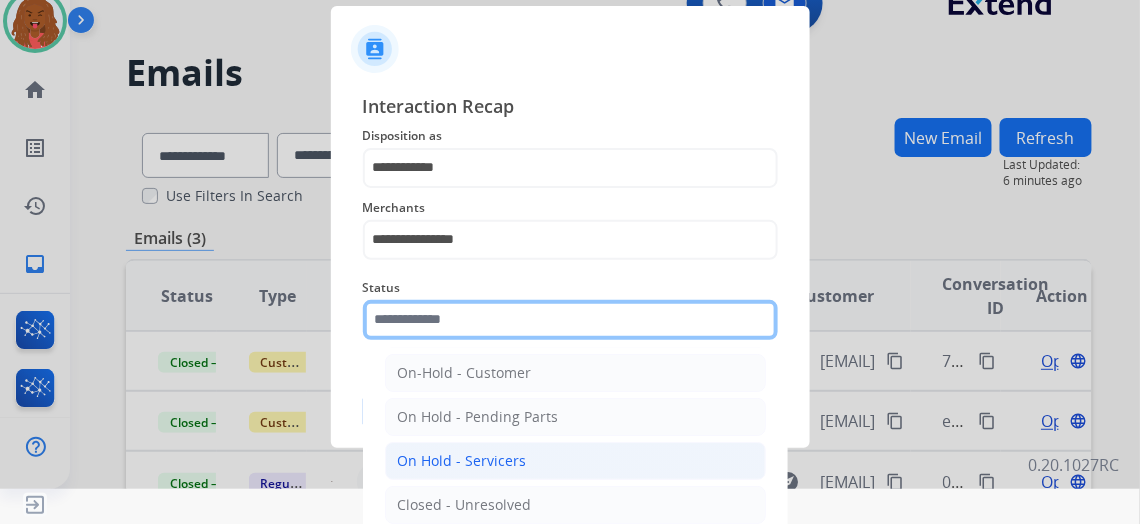 scroll, scrollTop: 112, scrollLeft: 0, axis: vertical 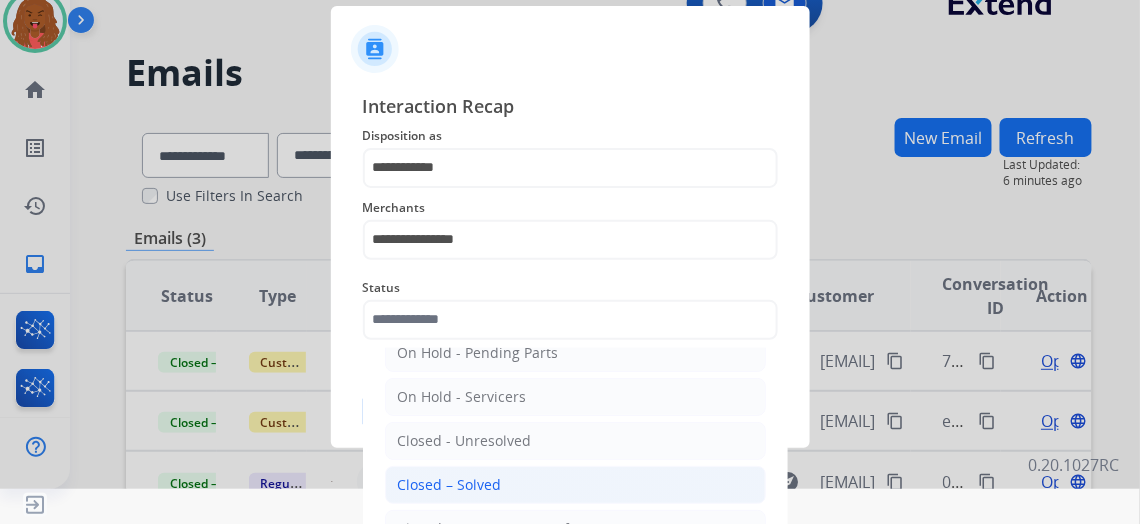 click on "Closed – Solved" 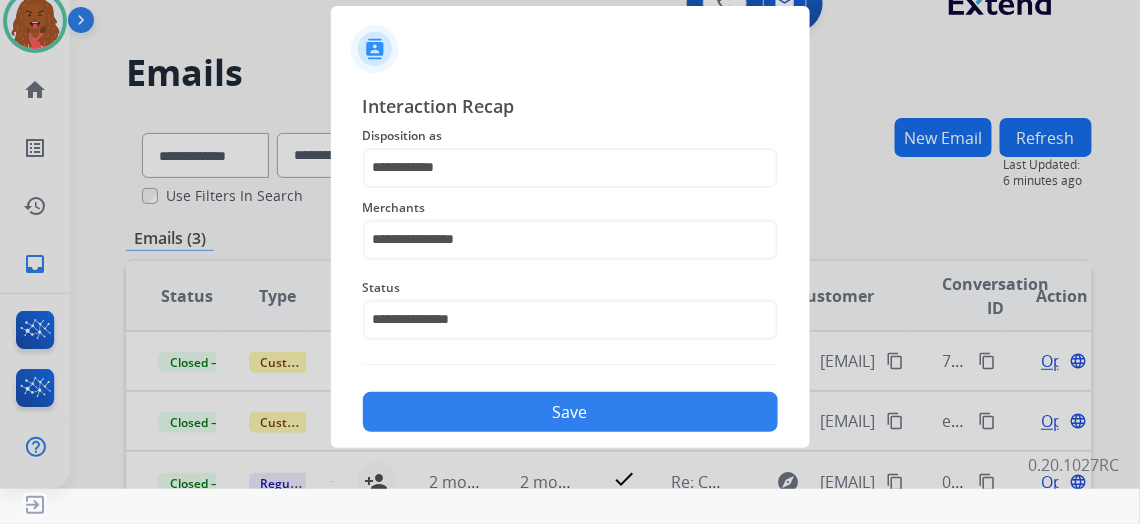 click on "Save" 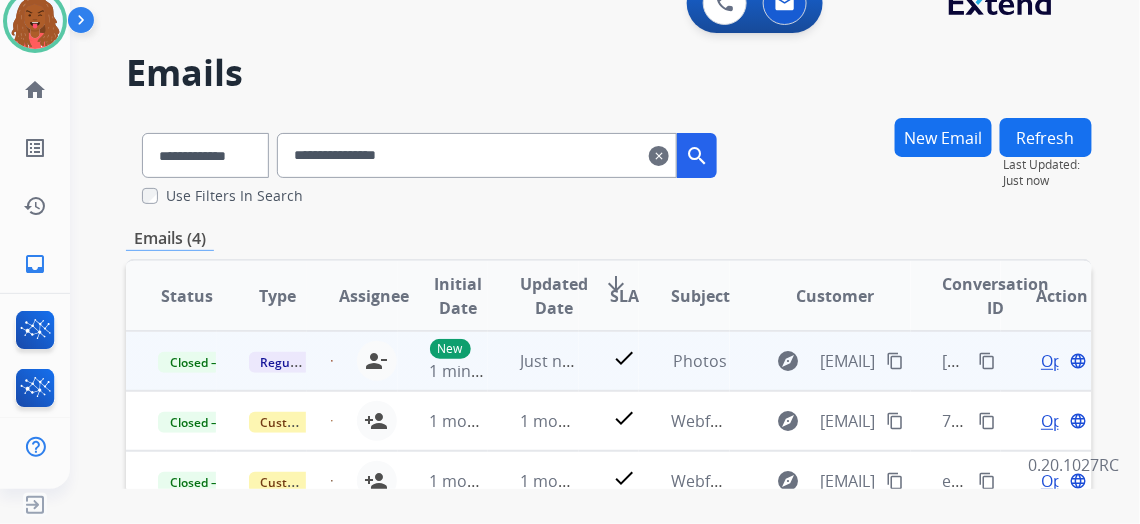 click on "content_copy" at bounding box center (988, 361) 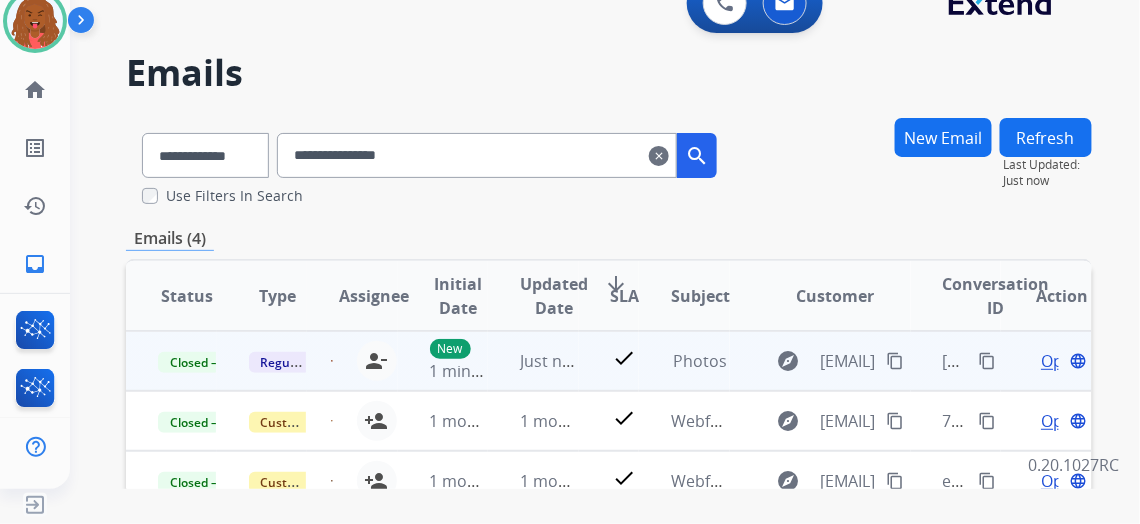 click on "content_copy" at bounding box center (988, 361) 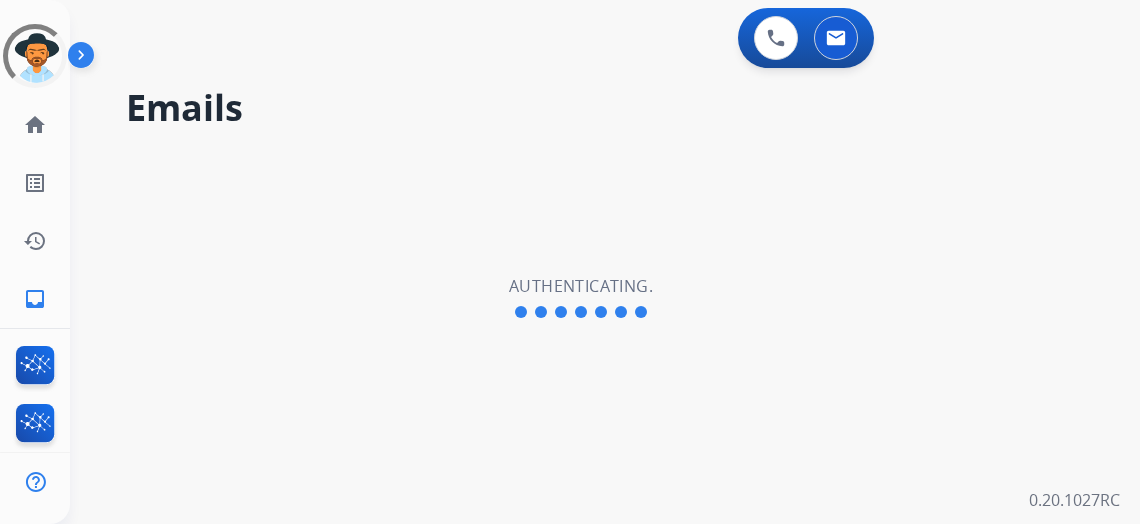 scroll, scrollTop: 35, scrollLeft: 0, axis: vertical 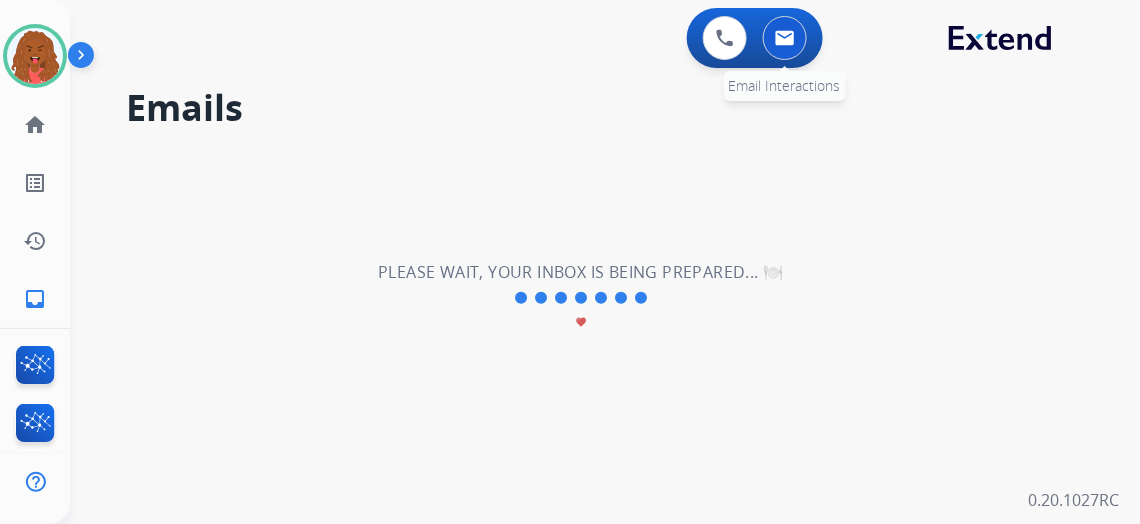 click on "0  Email Interactions" at bounding box center (785, 38) 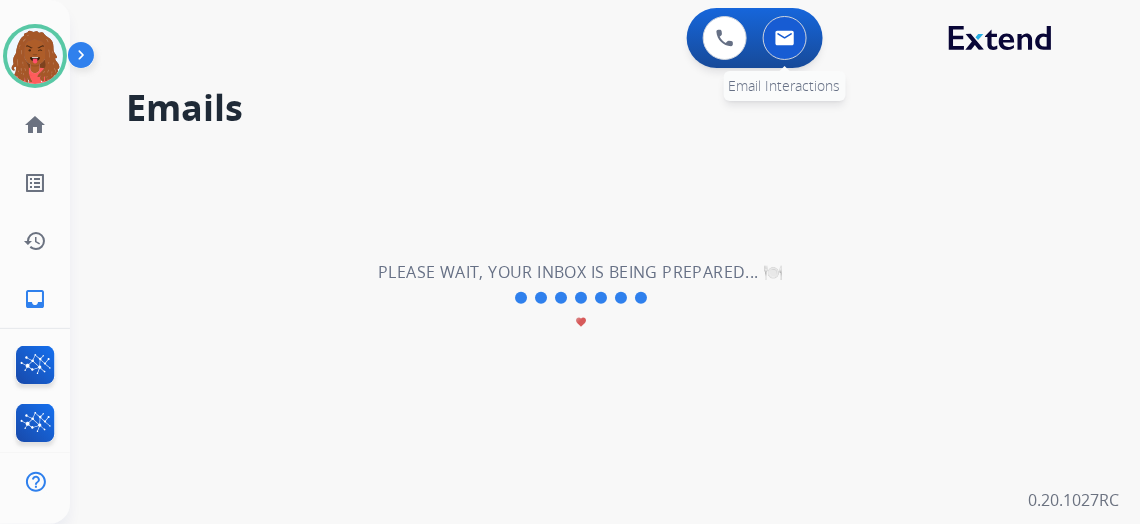 click at bounding box center [785, 38] 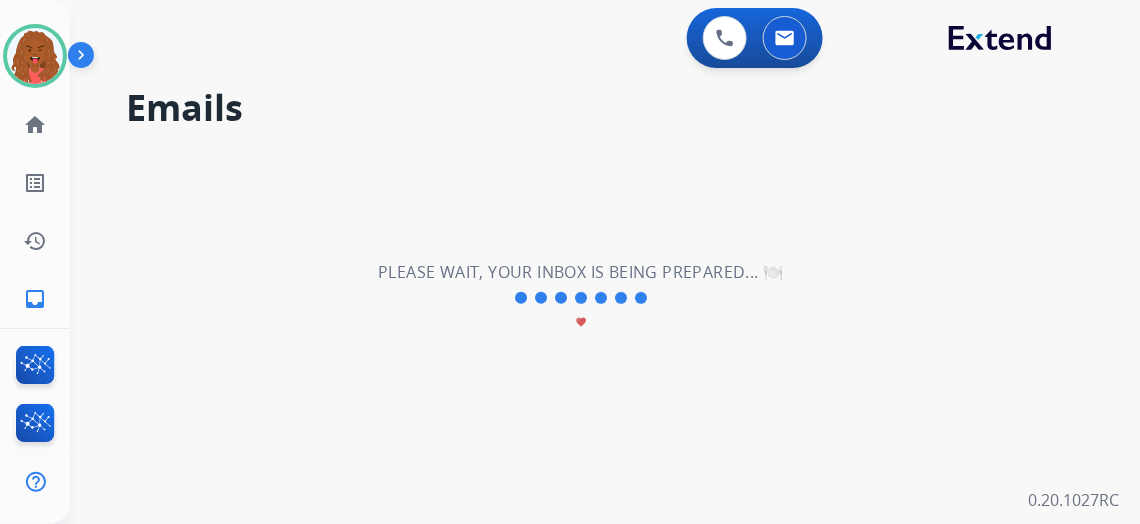 click on "**********" at bounding box center [581, 298] 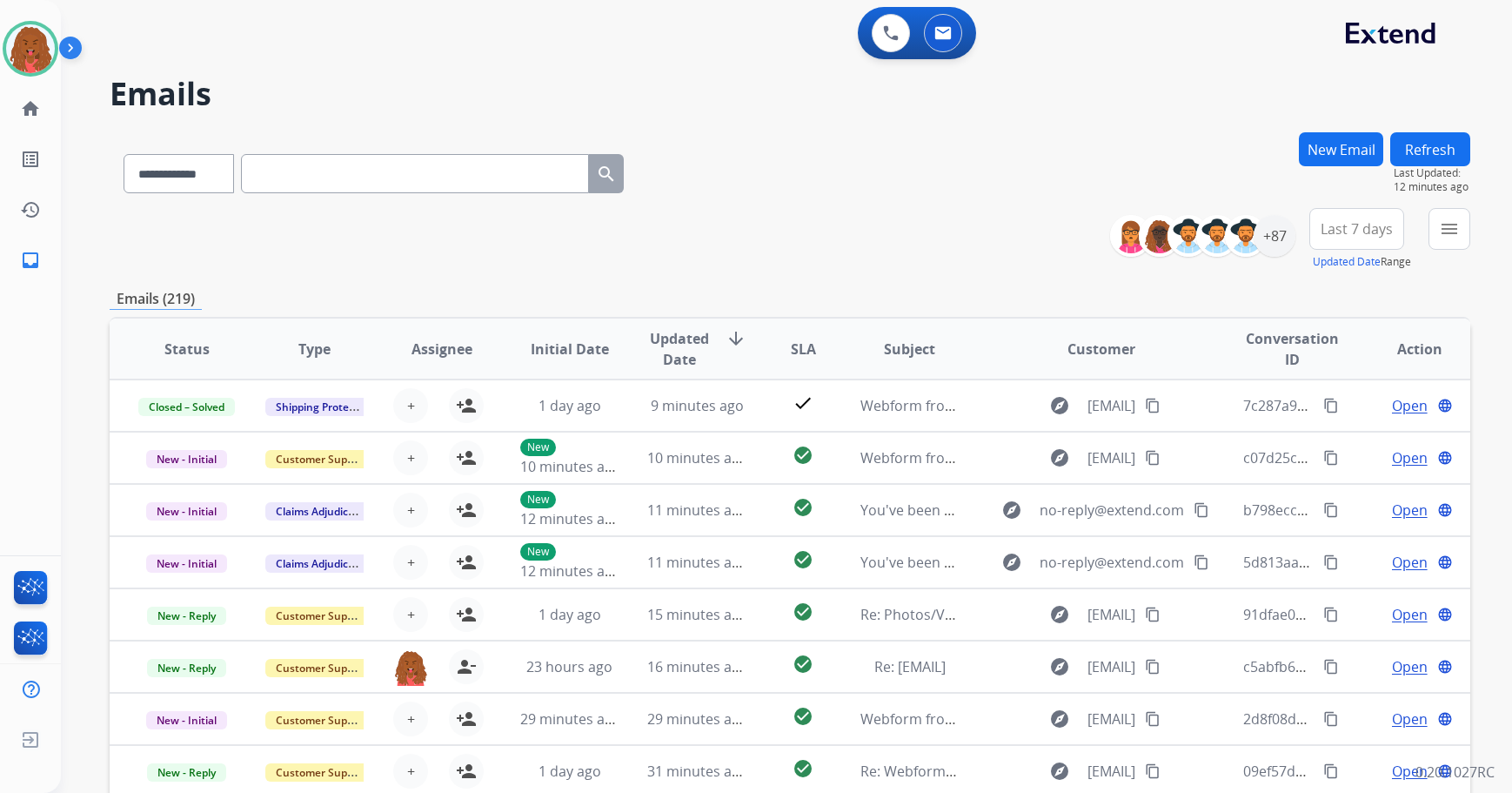 scroll, scrollTop: 0, scrollLeft: 0, axis: both 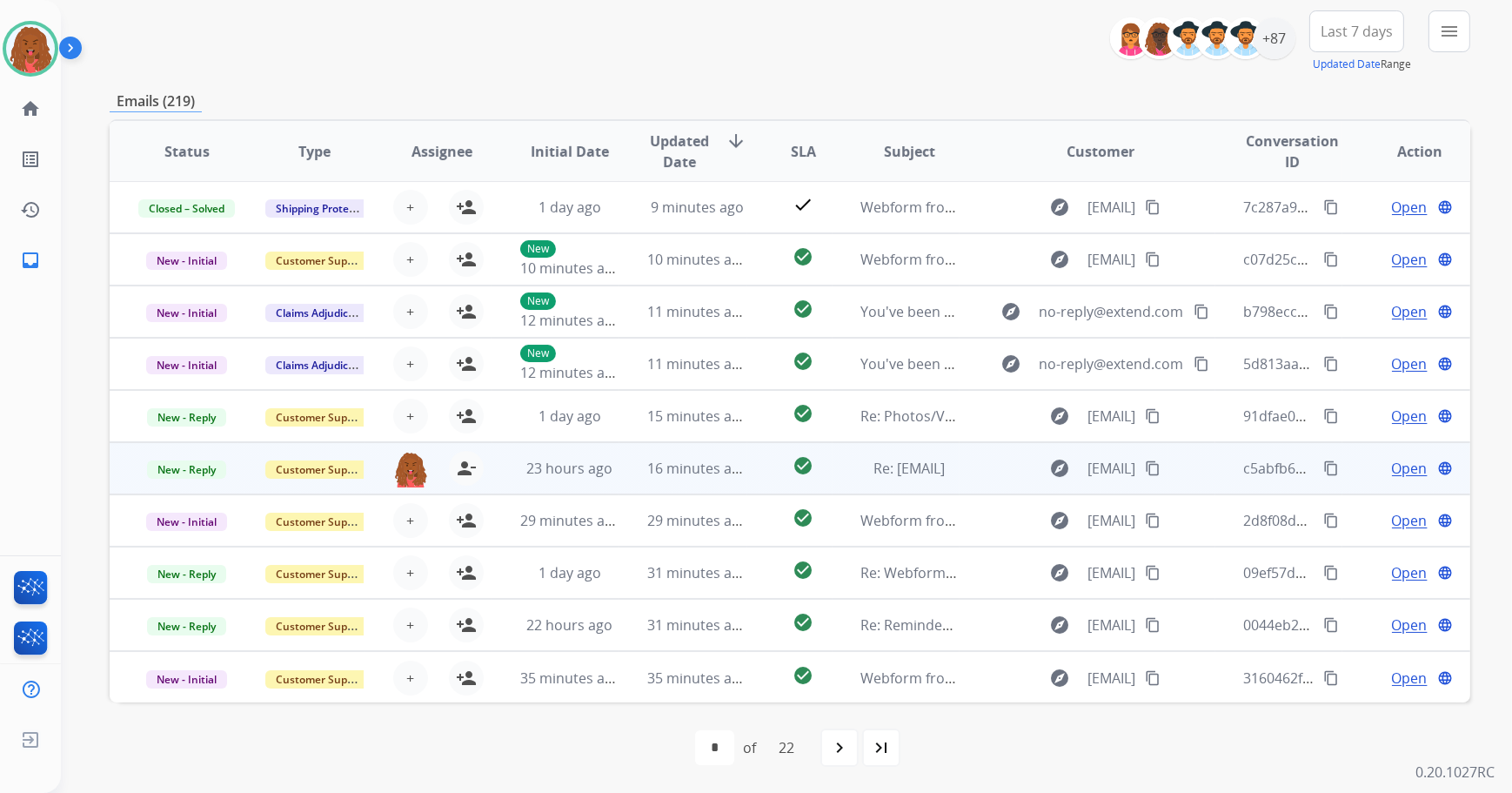 click on "Open" at bounding box center (1409, 468) 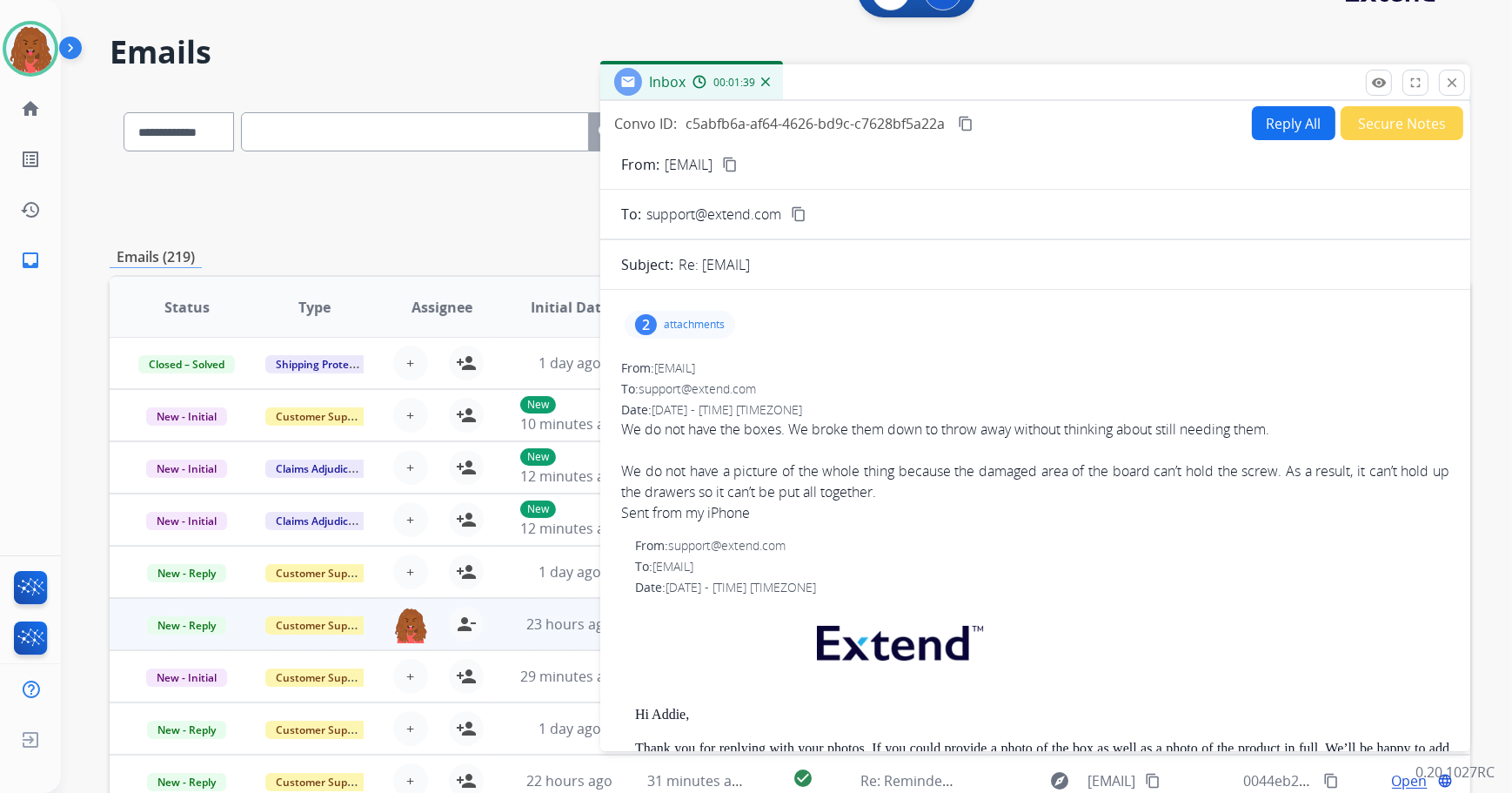 scroll, scrollTop: 39, scrollLeft: 0, axis: vertical 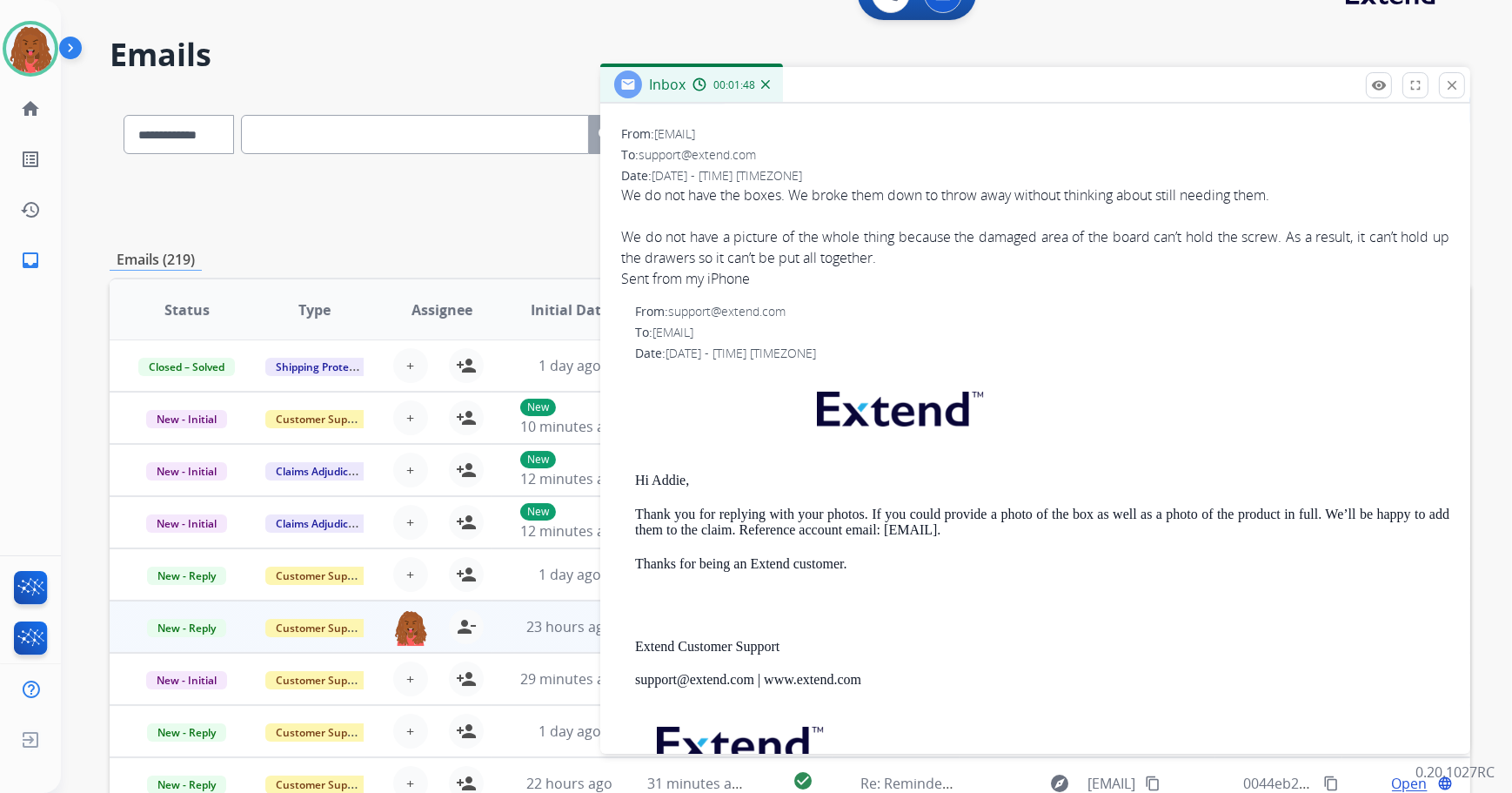 drag, startPoint x: 907, startPoint y: 528, endPoint x: 1072, endPoint y: 528, distance: 165 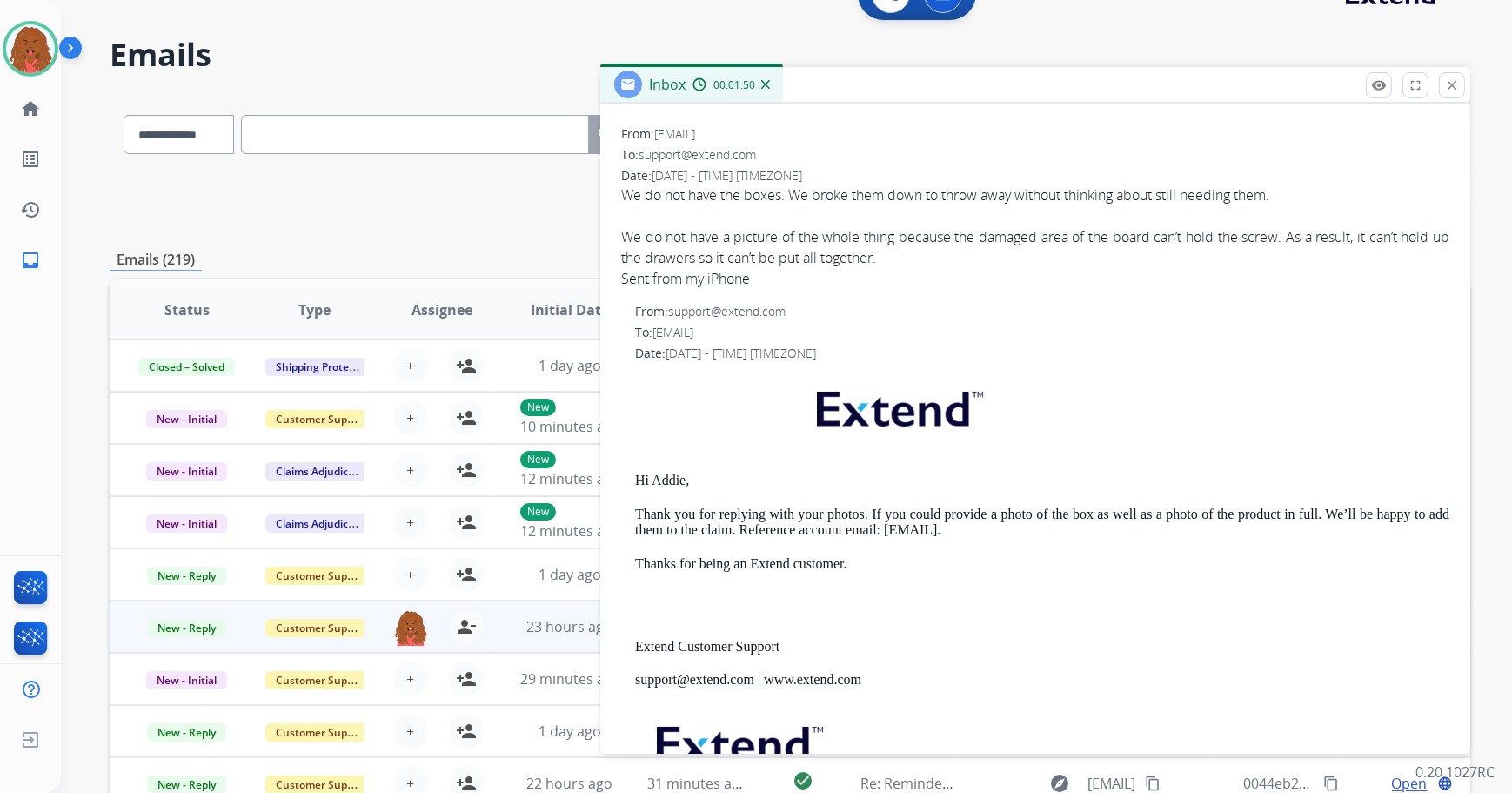 copy on "[EMAIL]" 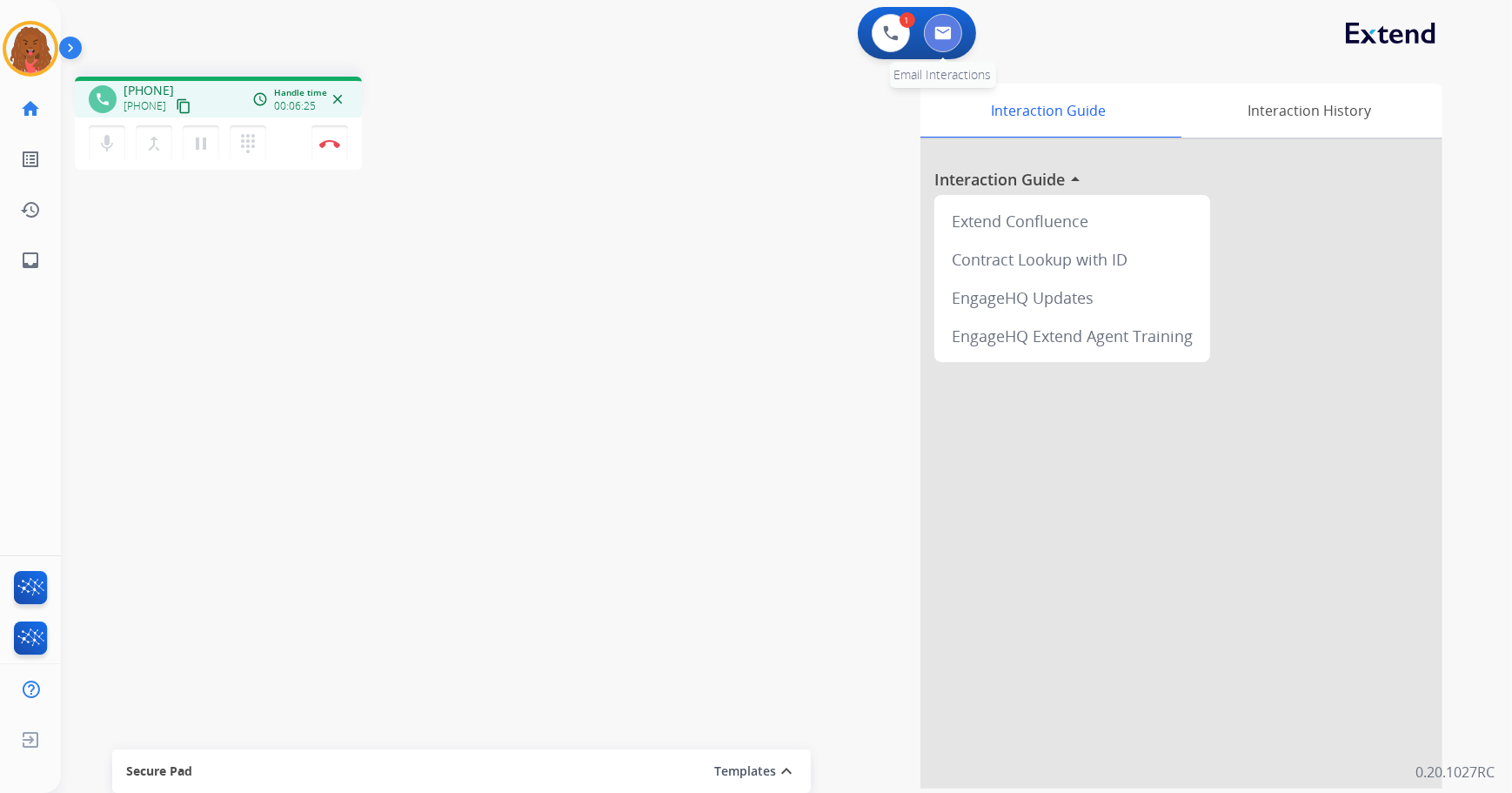 click at bounding box center (943, 33) 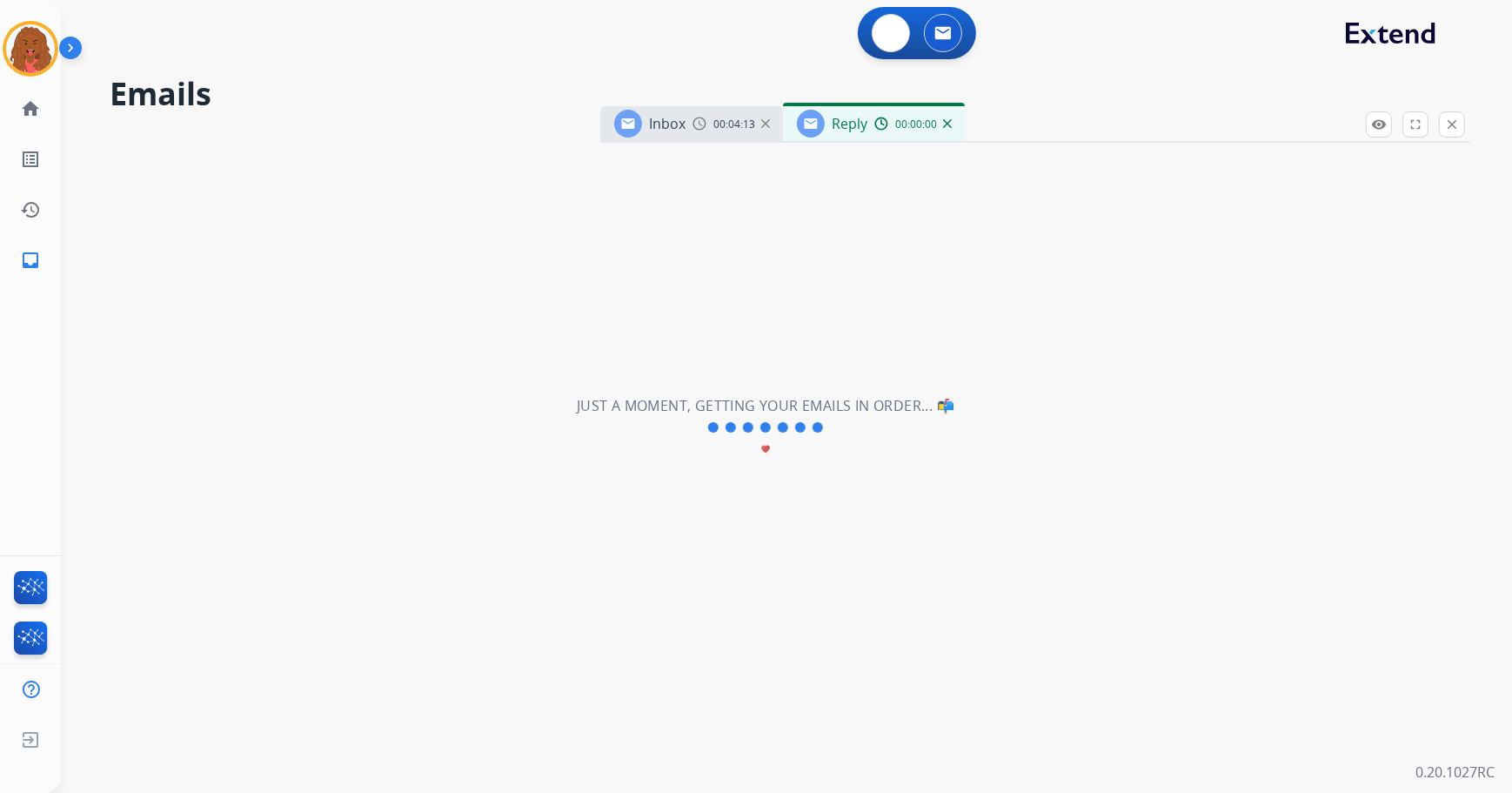 select on "**********" 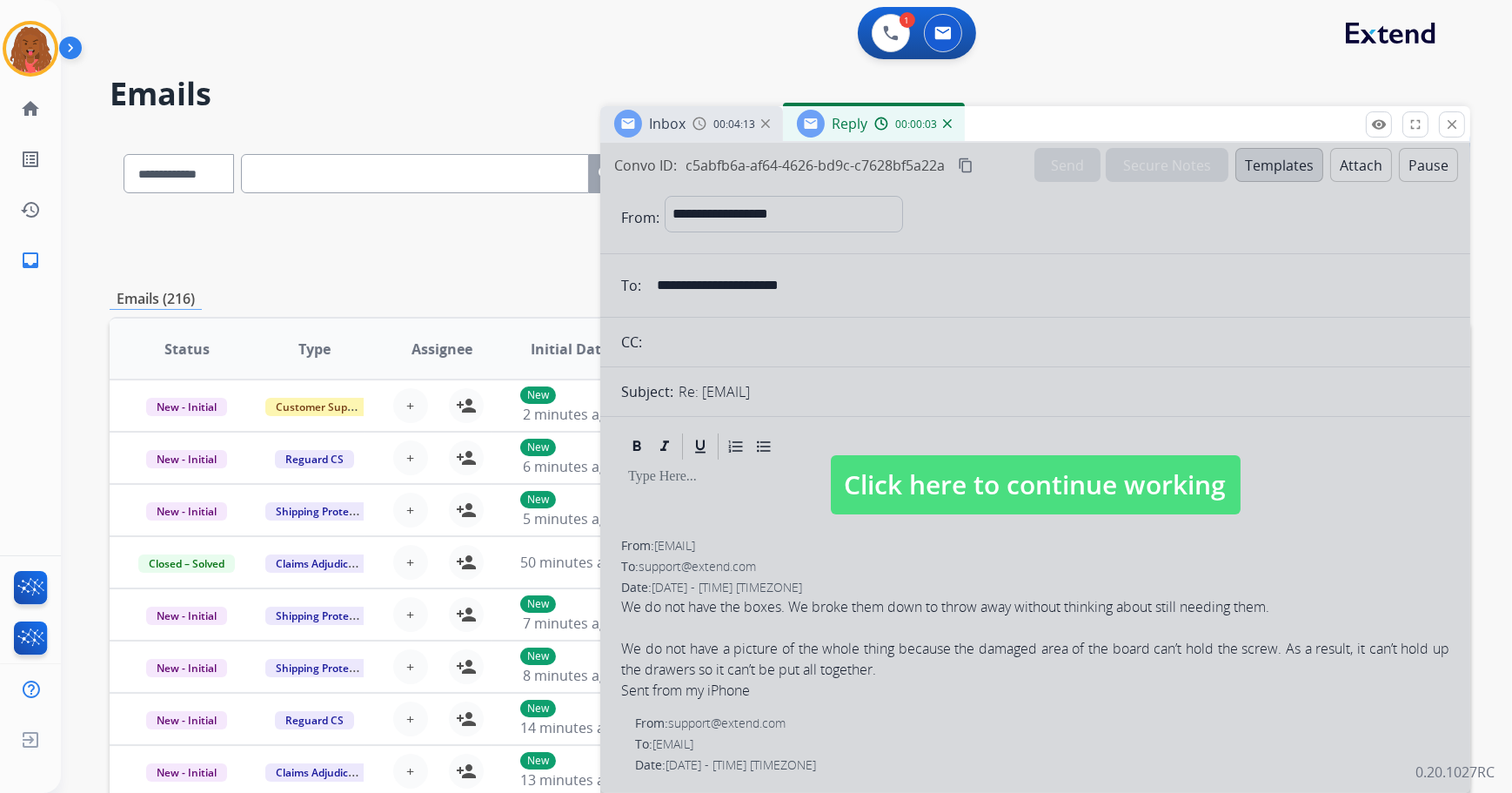 click at bounding box center (947, 124) 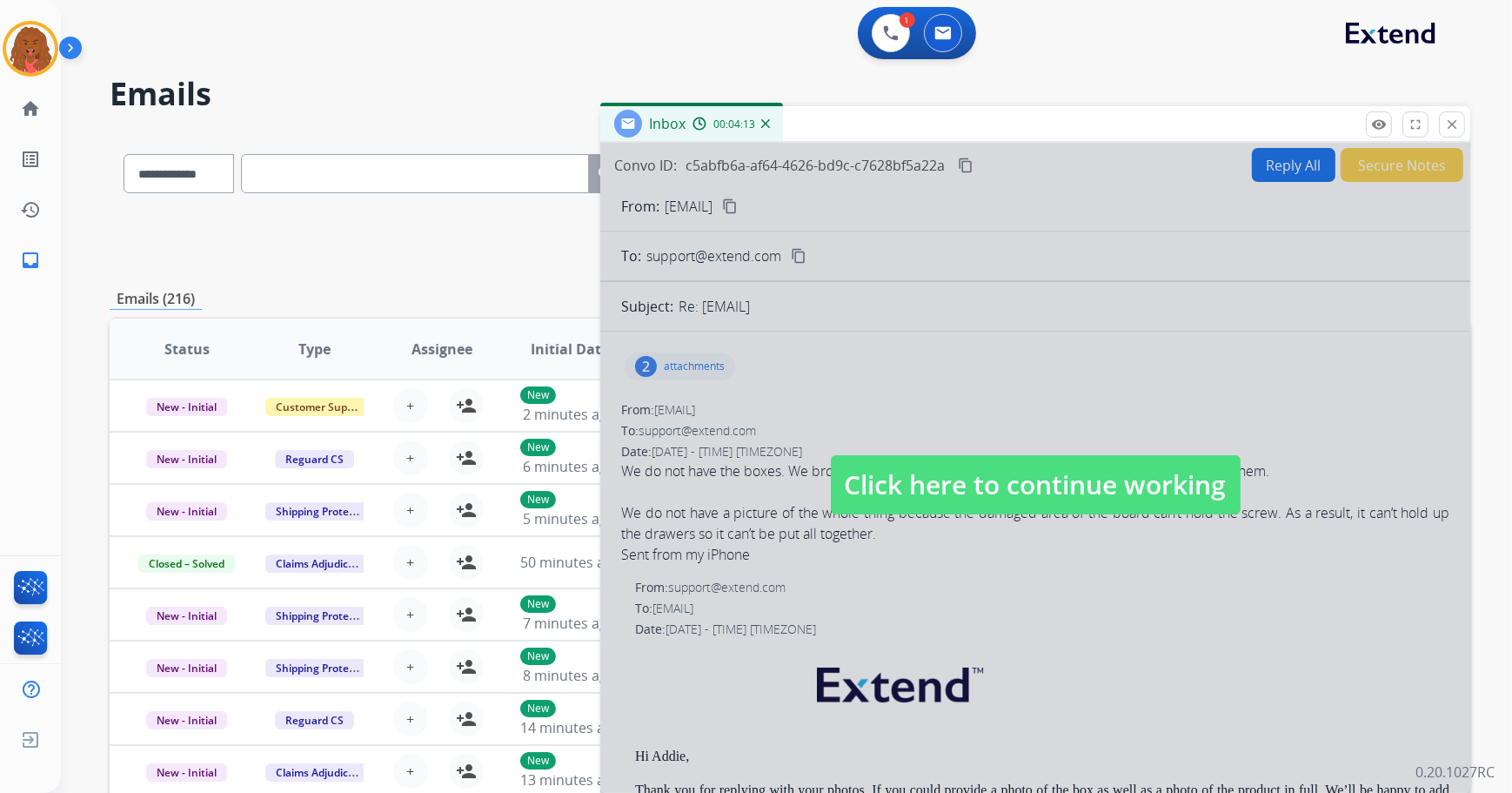 click on "00:04:13" at bounding box center (731, 124) 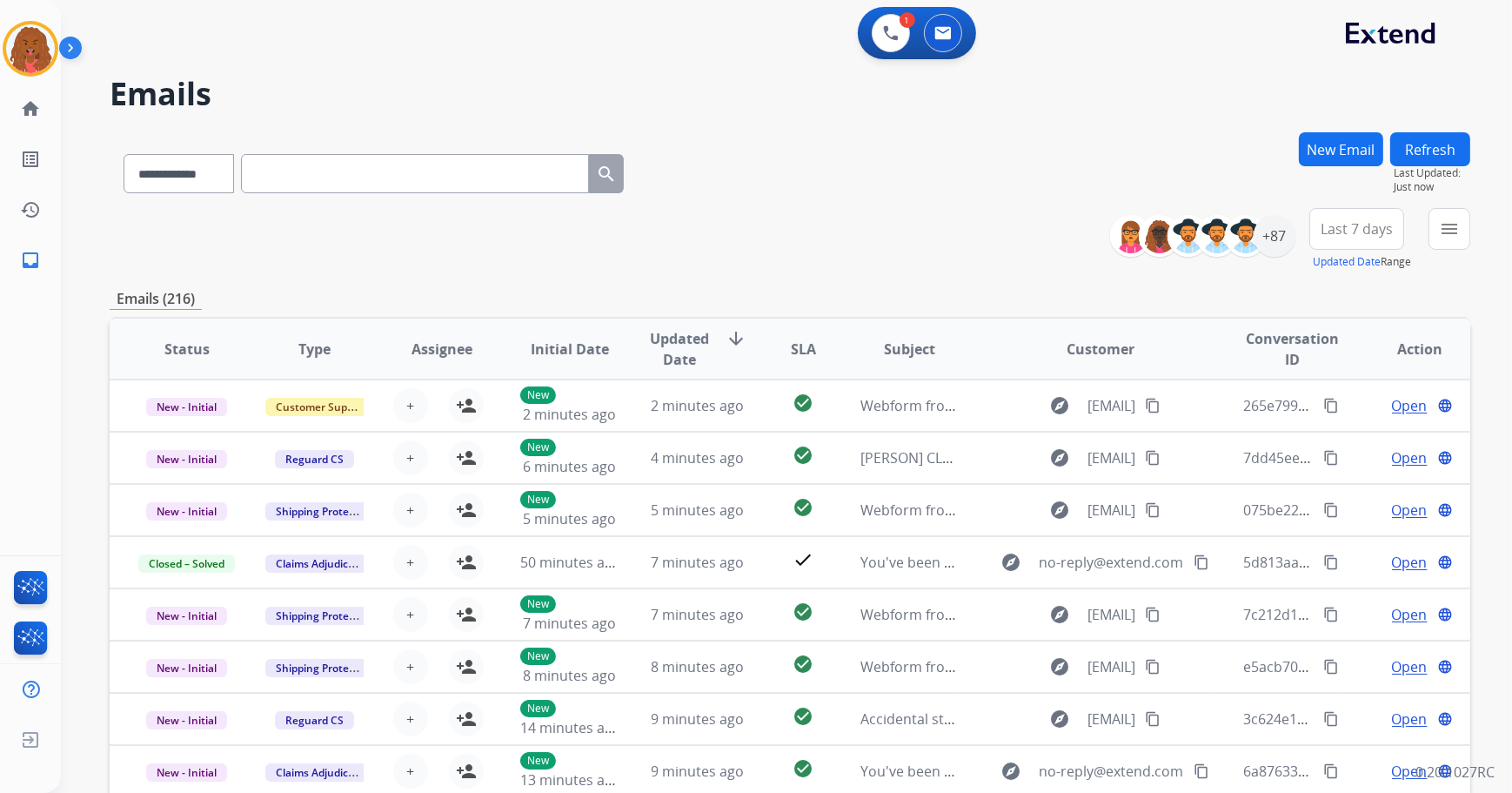paste on "**********" 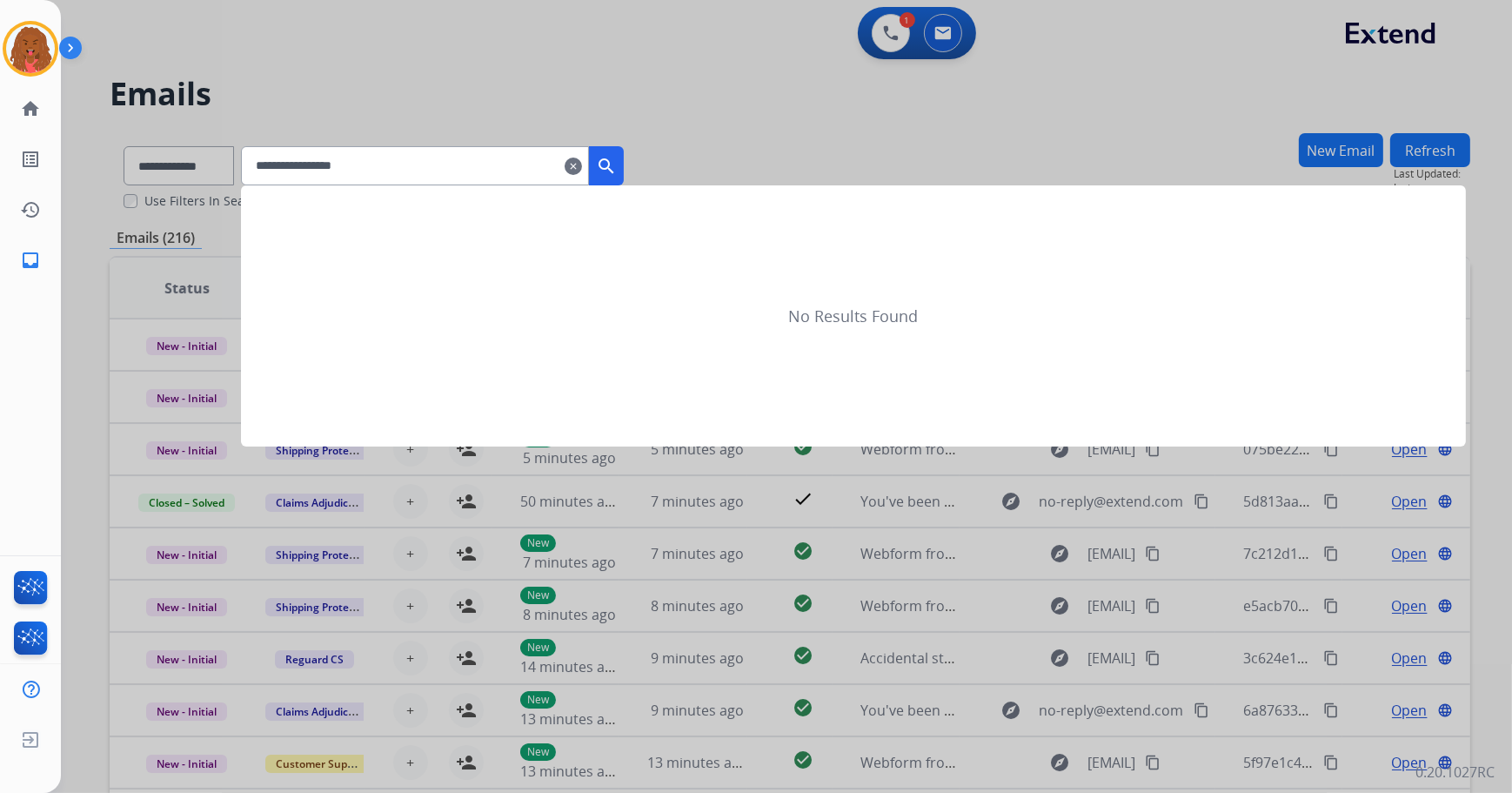 type on "**********" 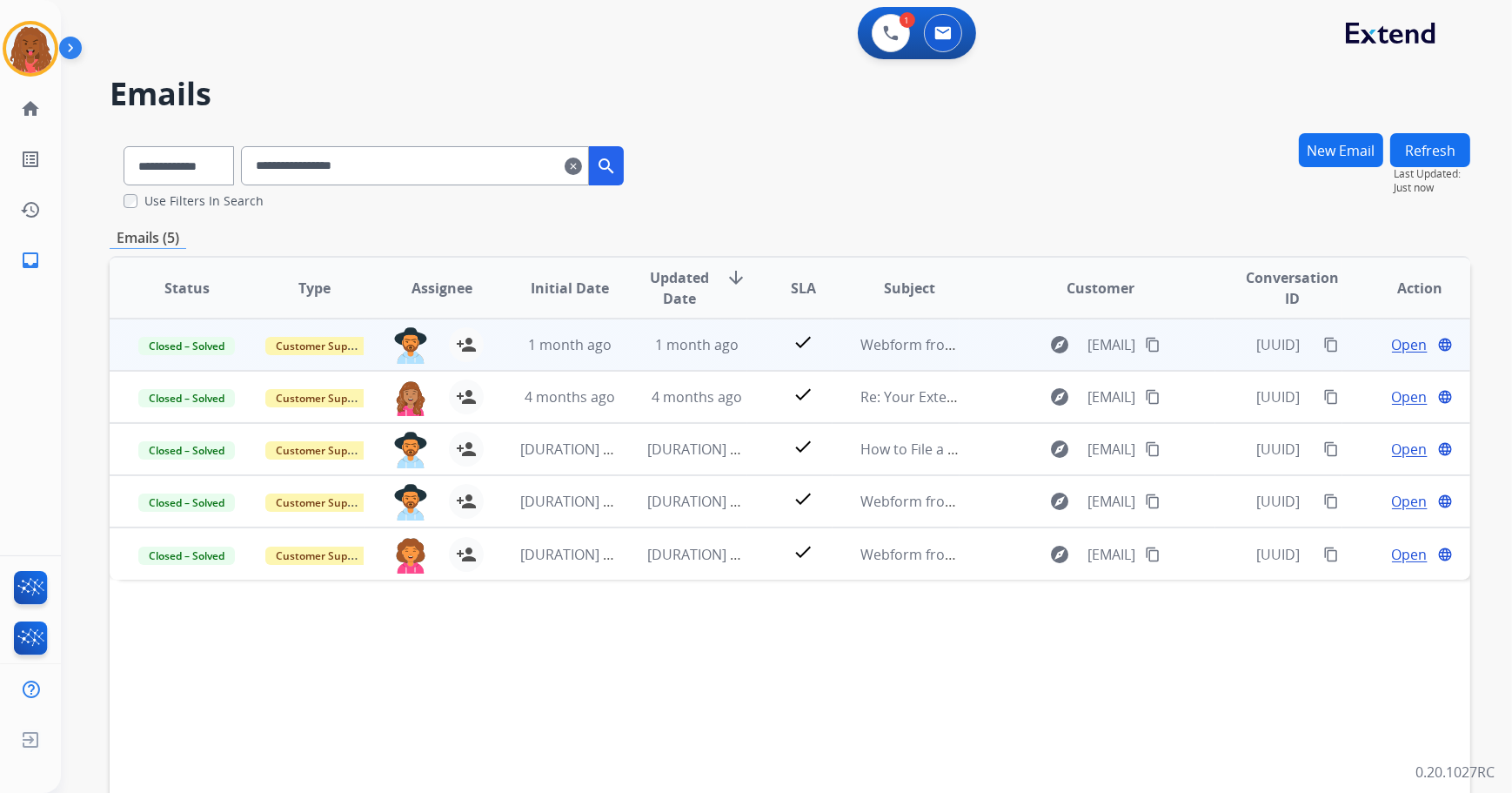 click on "Open" at bounding box center [1409, 345] 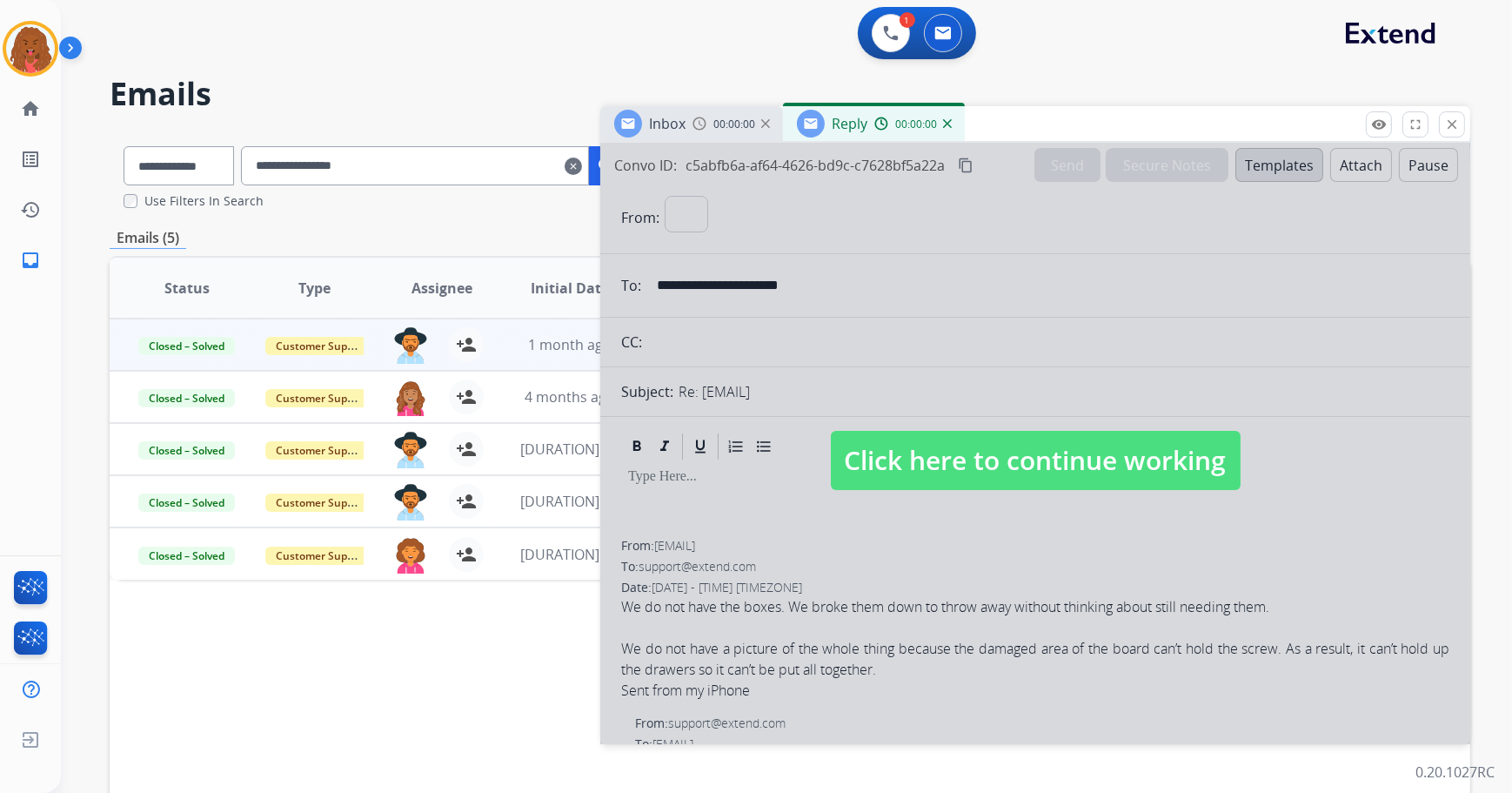 select on "**********" 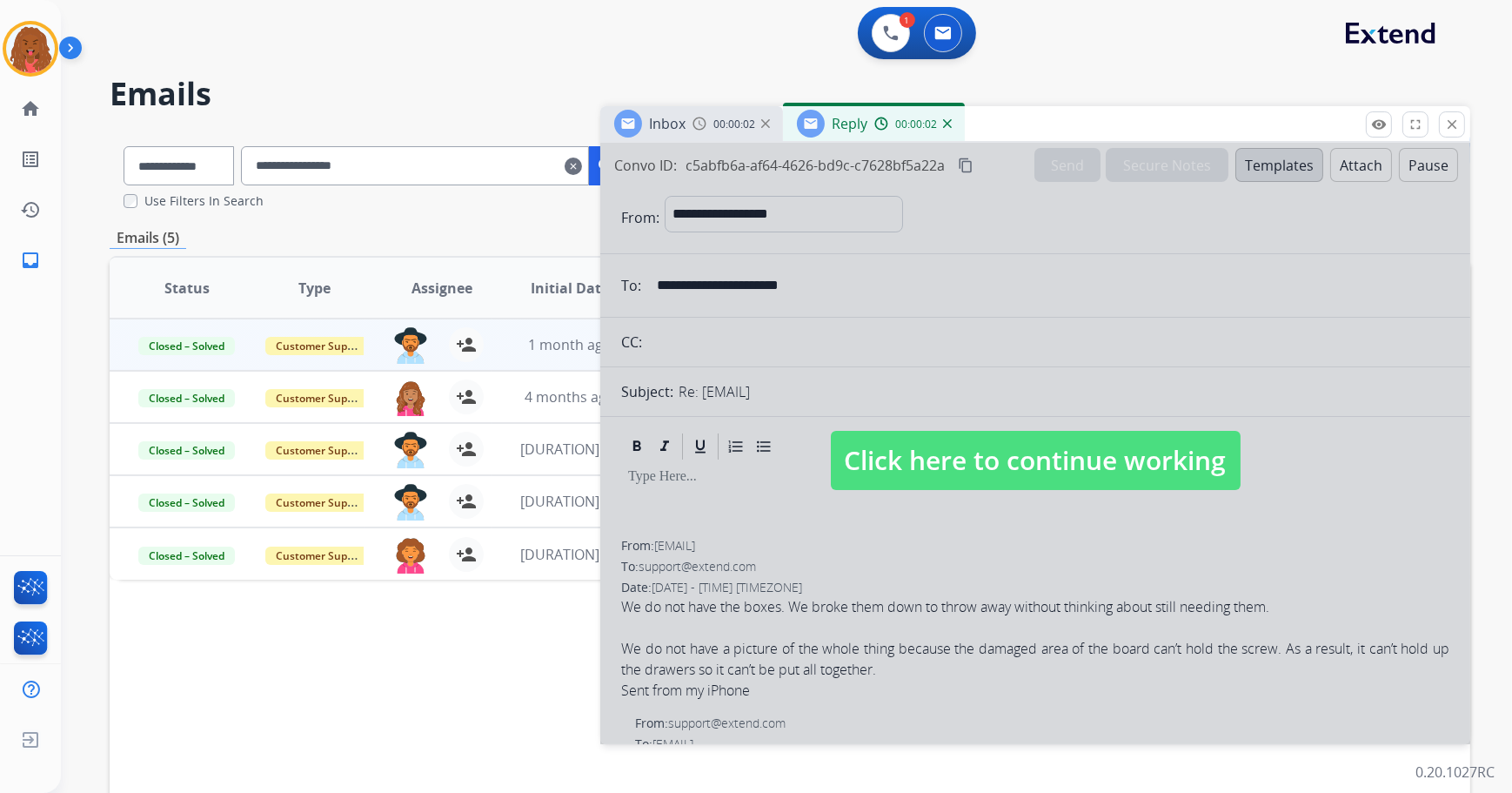 drag, startPoint x: 1331, startPoint y: 262, endPoint x: 1322, endPoint y: 265, distance: 9.486833 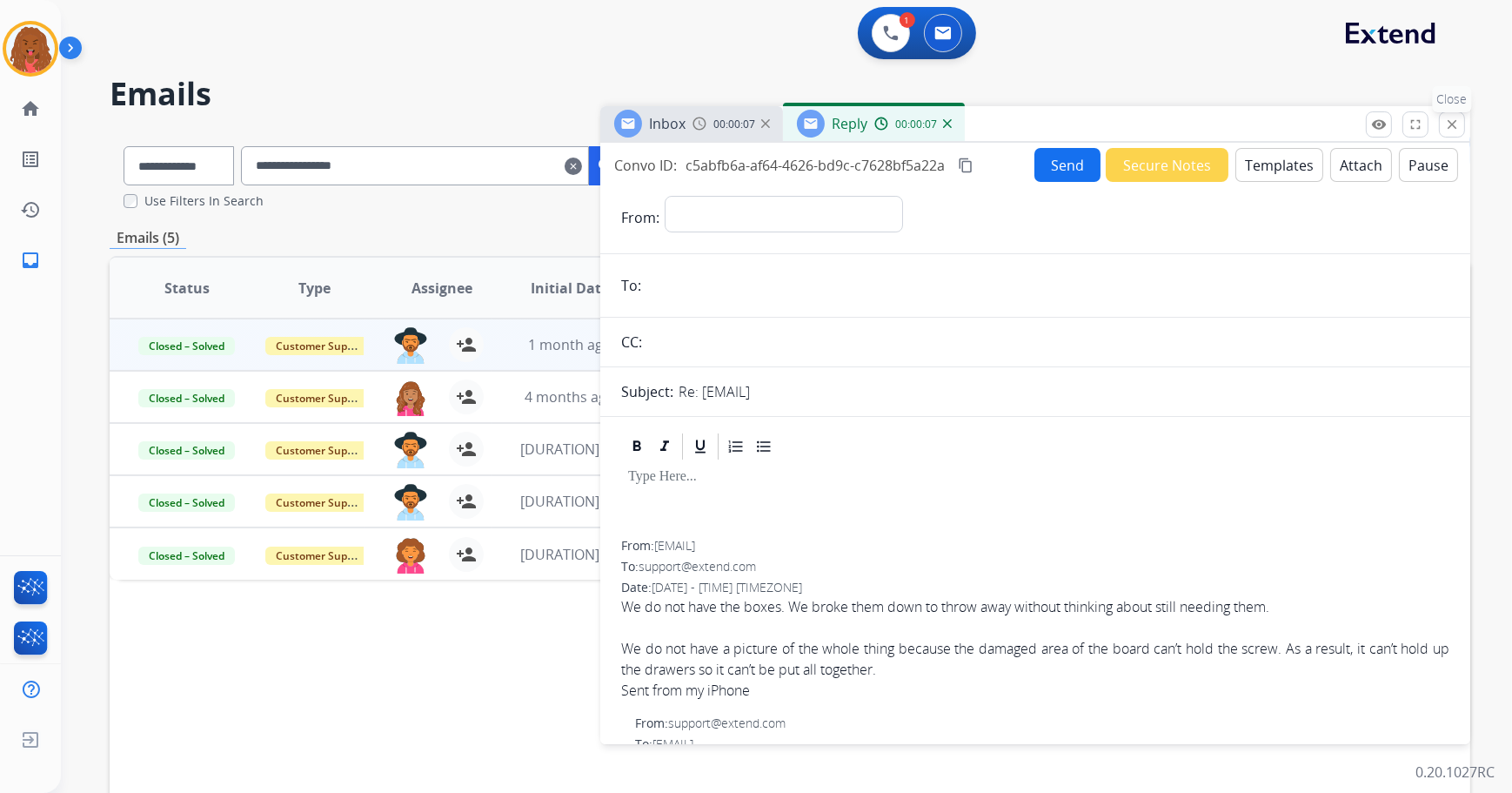 click on "close" at bounding box center [1452, 124] 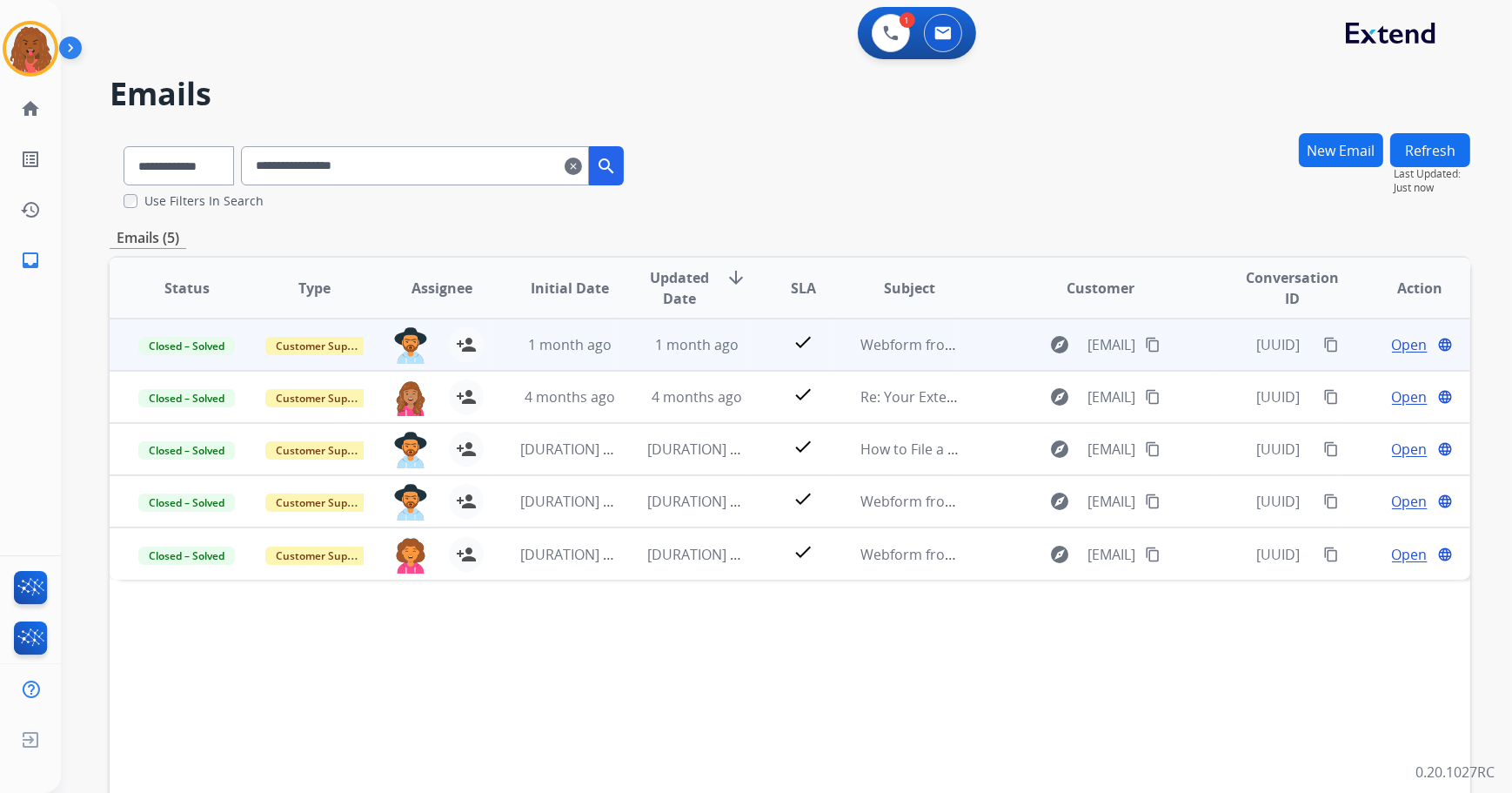 click on "1 month ago" at bounding box center [683, 345] 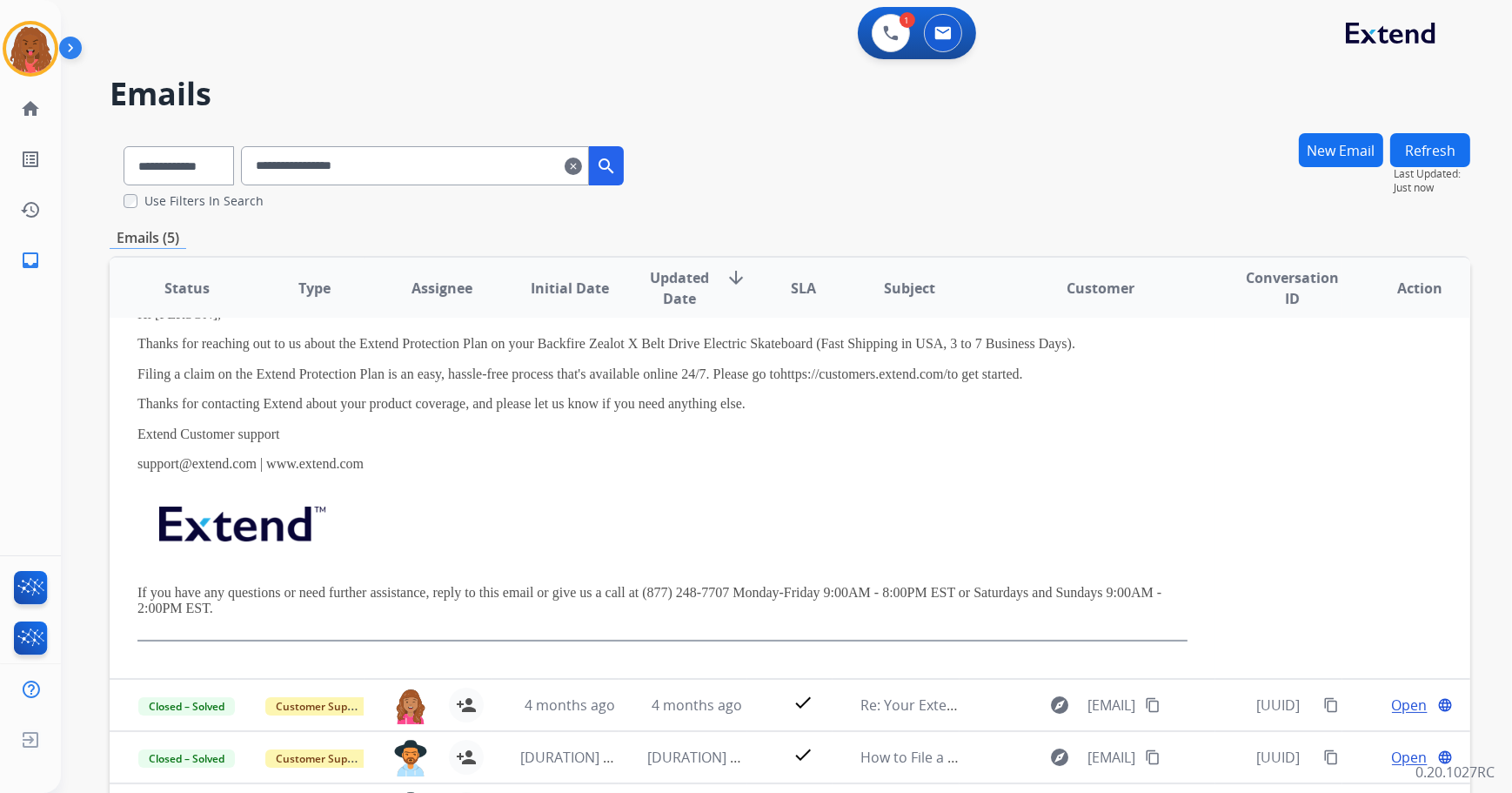 scroll, scrollTop: 252, scrollLeft: 0, axis: vertical 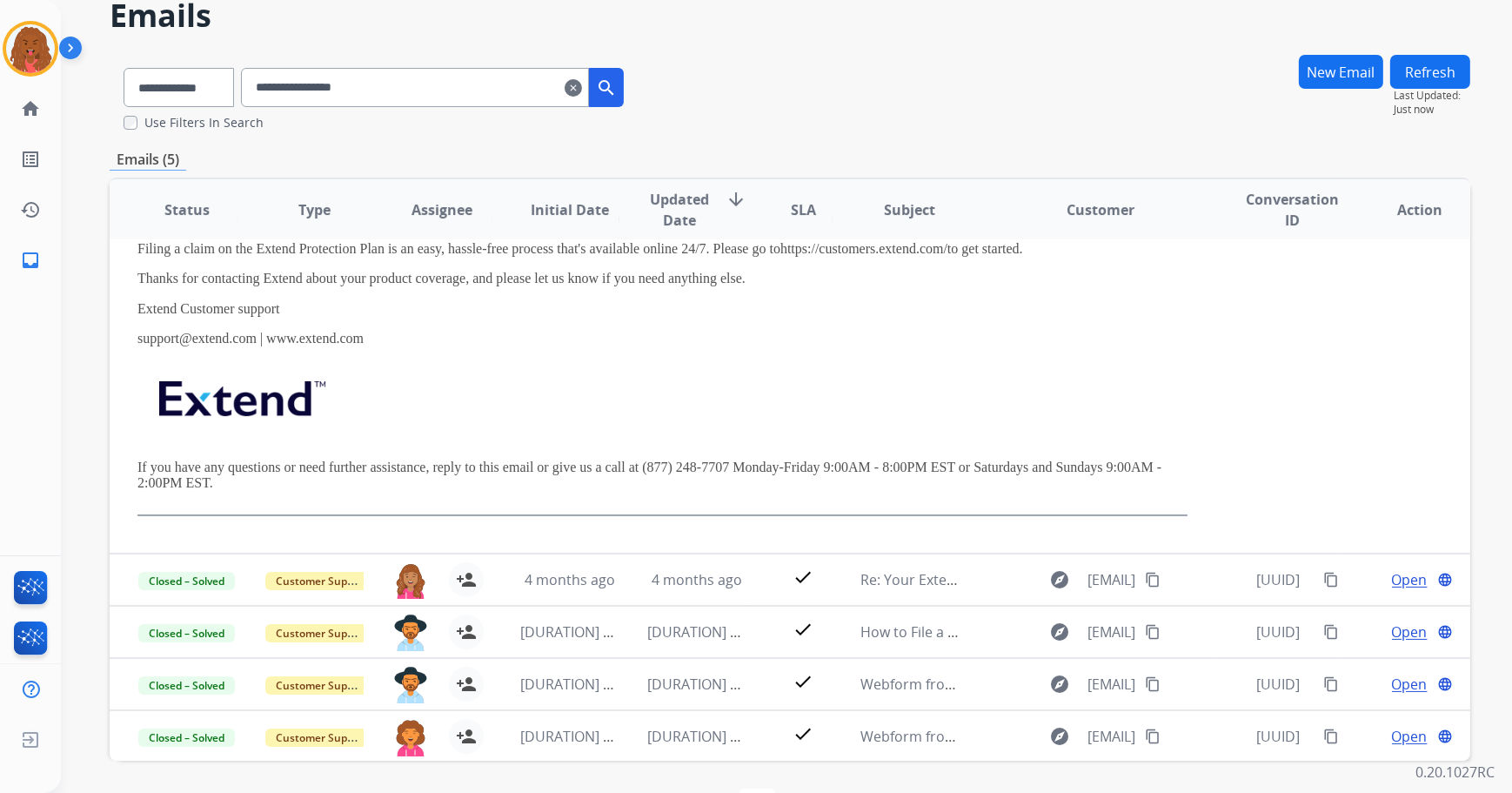 click on "Customer" at bounding box center (1087, 210) 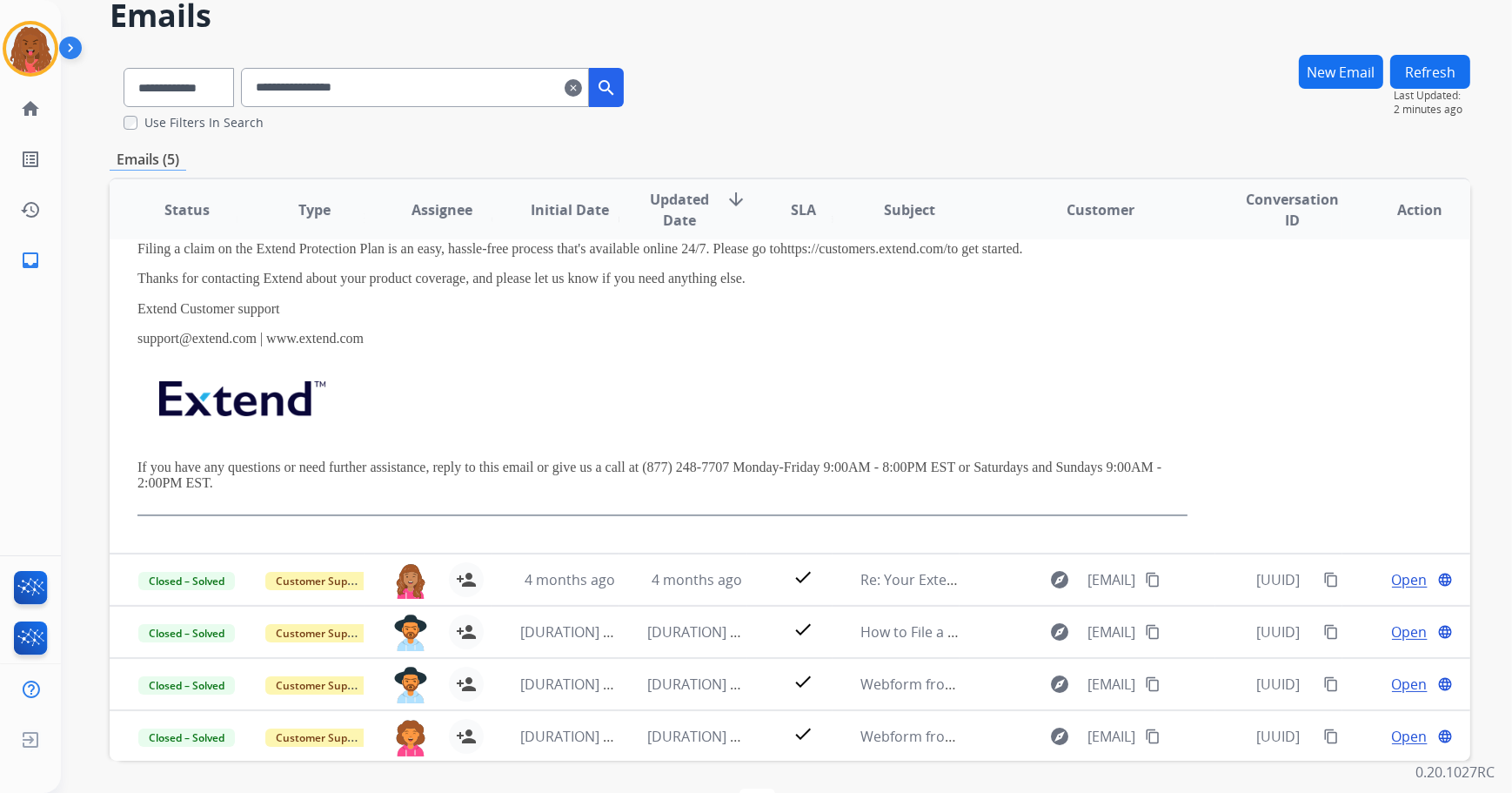 click on "New Email" at bounding box center [1341, 71] 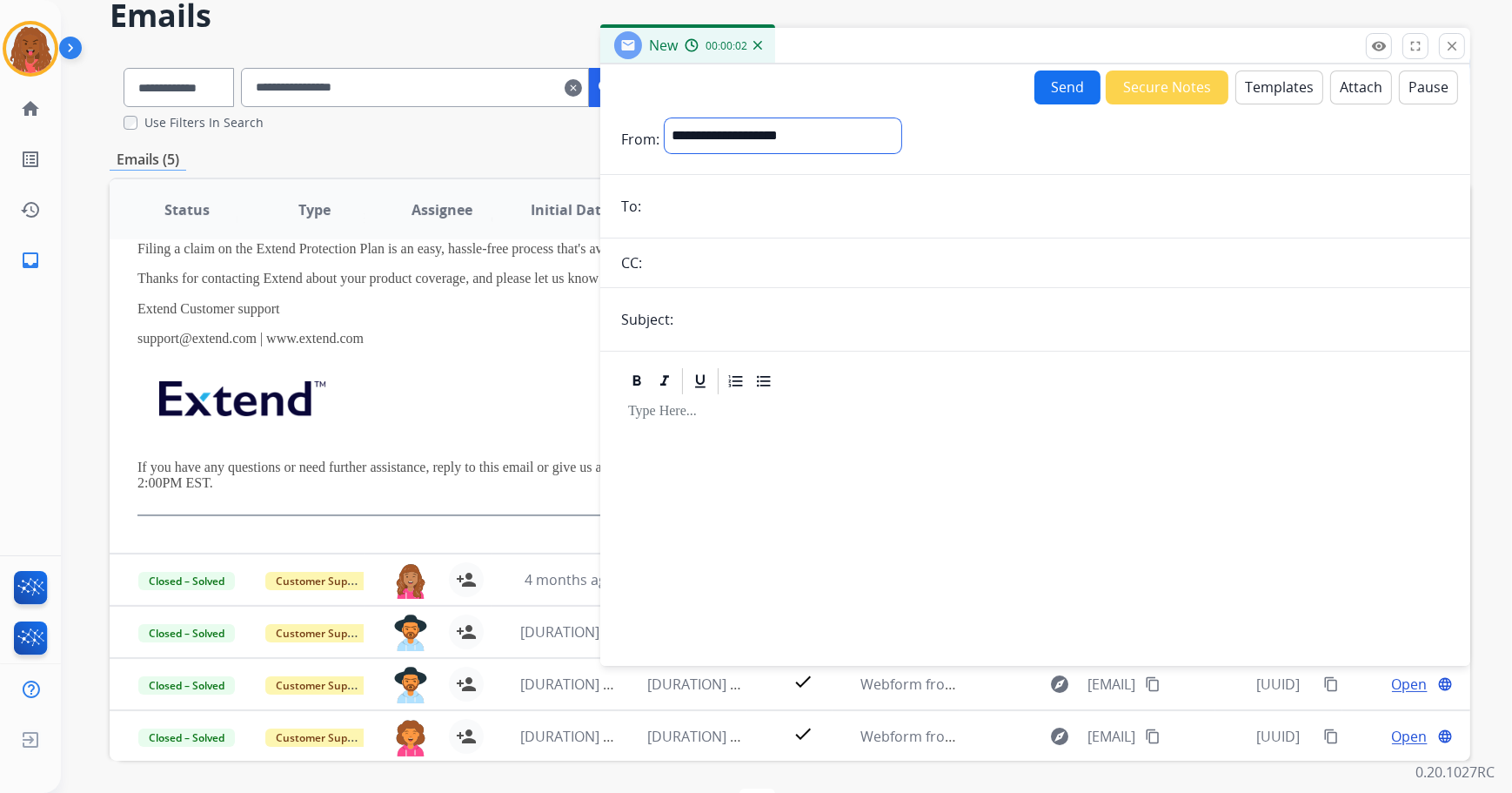 click on "**********" at bounding box center [783, 136] 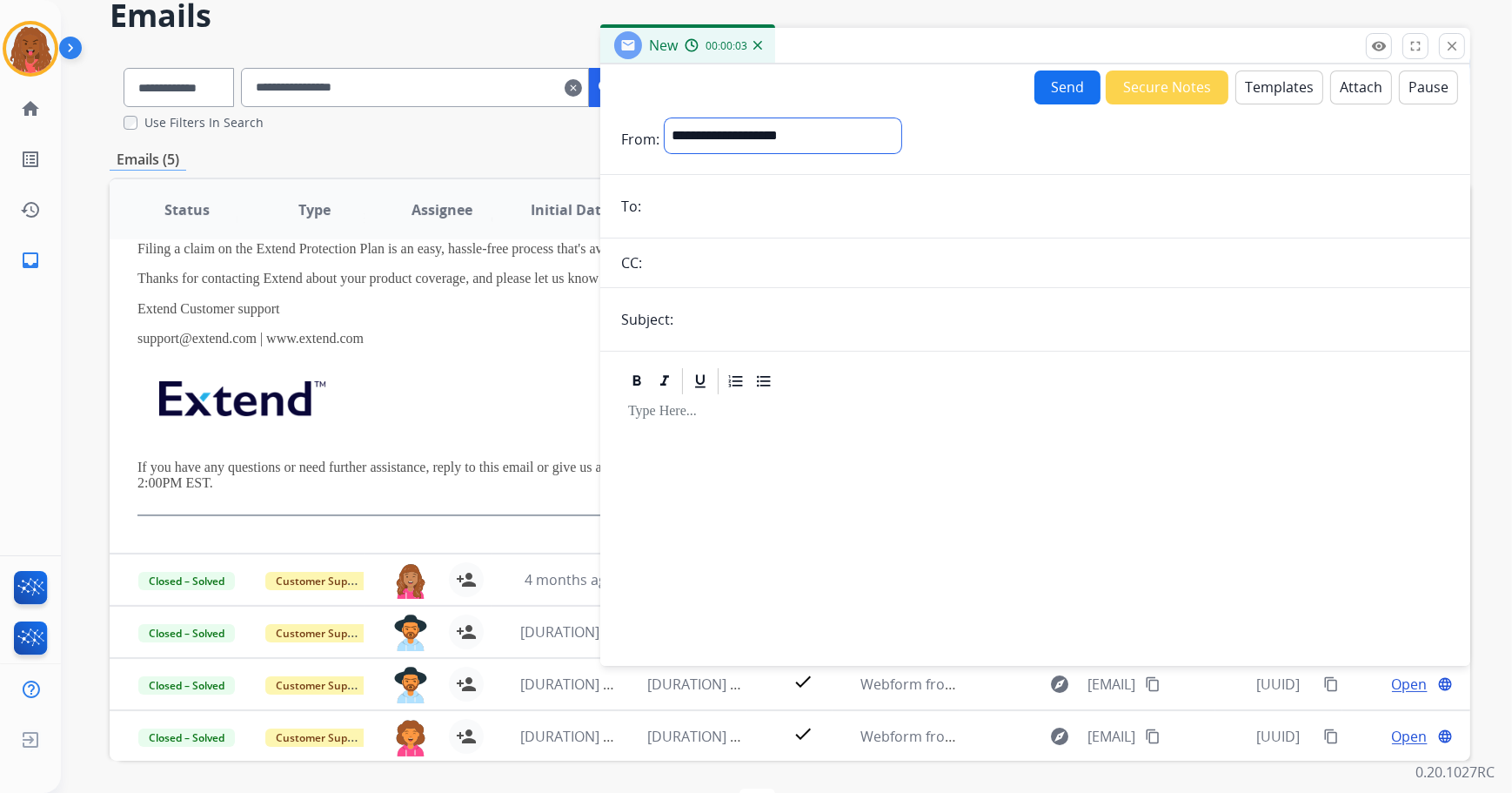 select on "**********" 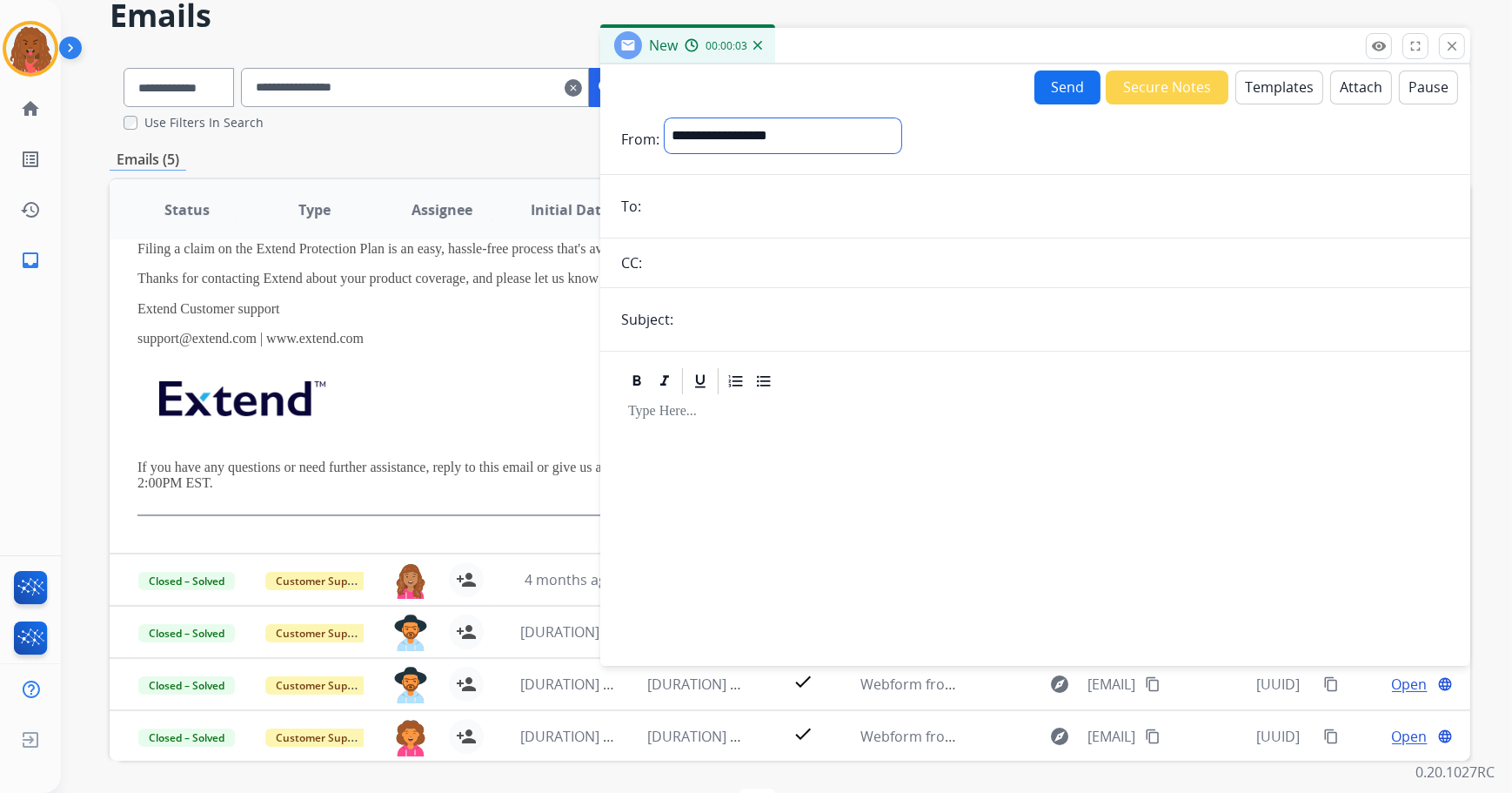 click on "**********" at bounding box center [783, 136] 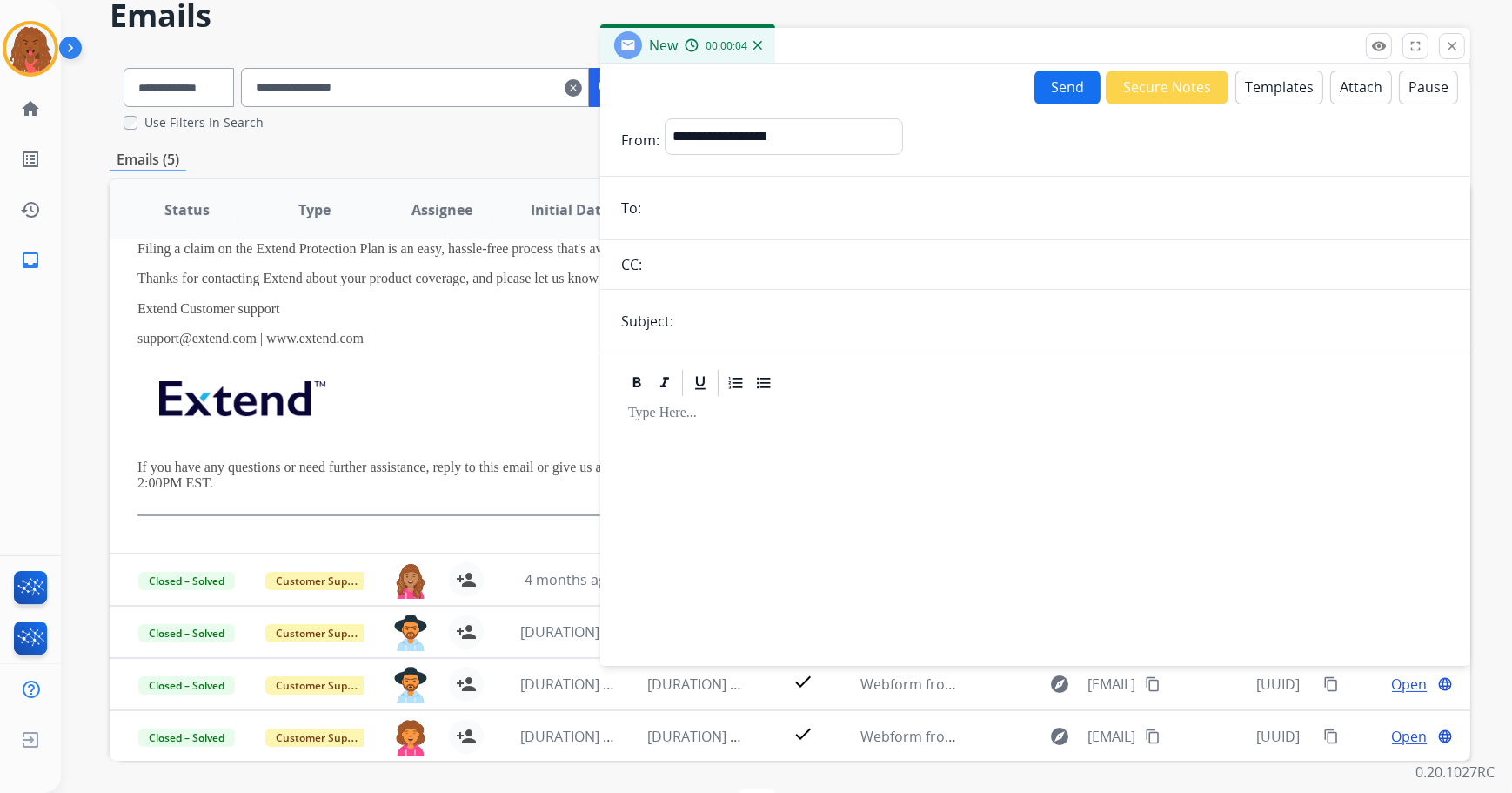 click on "**********" at bounding box center [1035, 381] 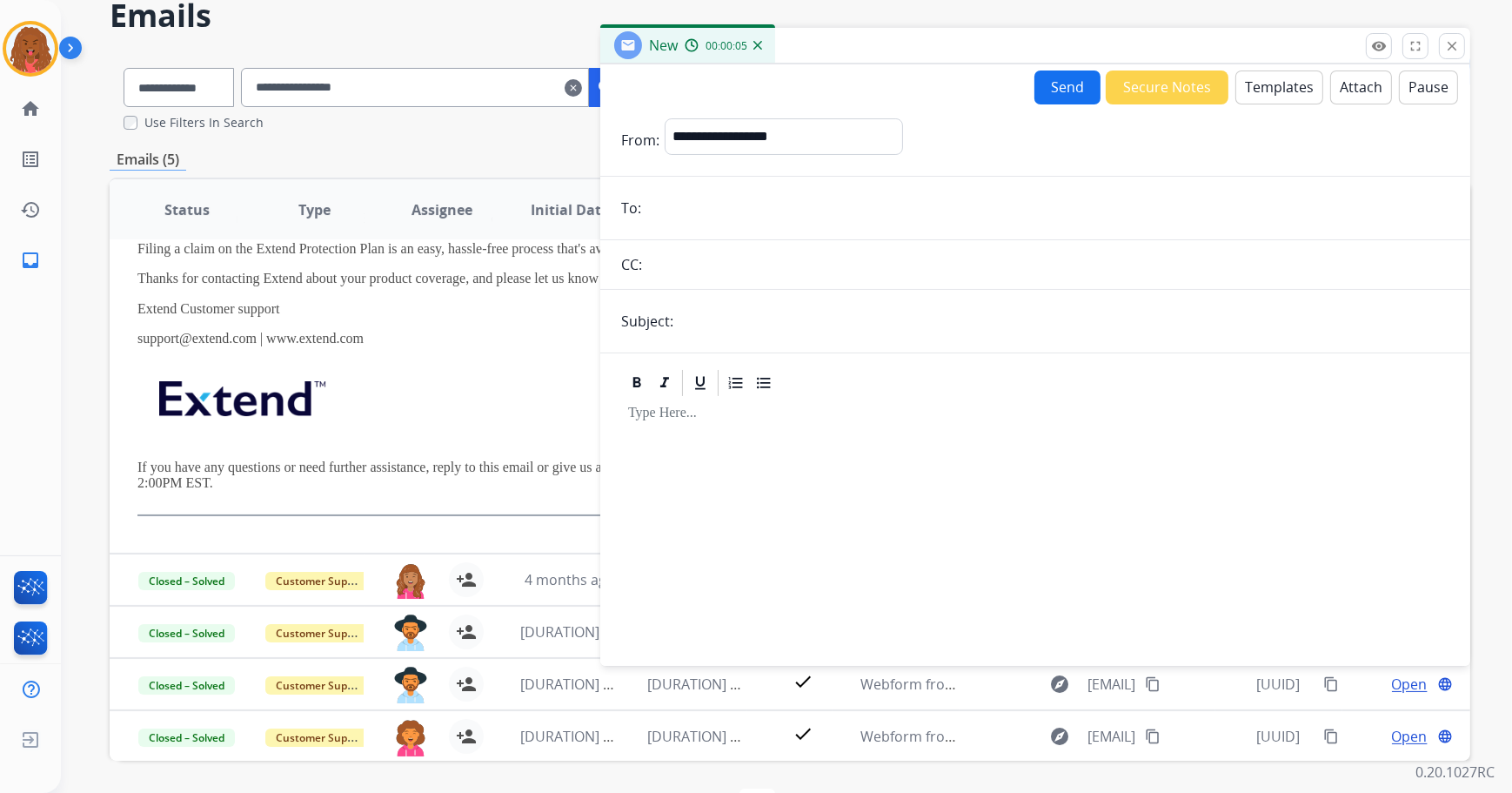 paste on "**********" 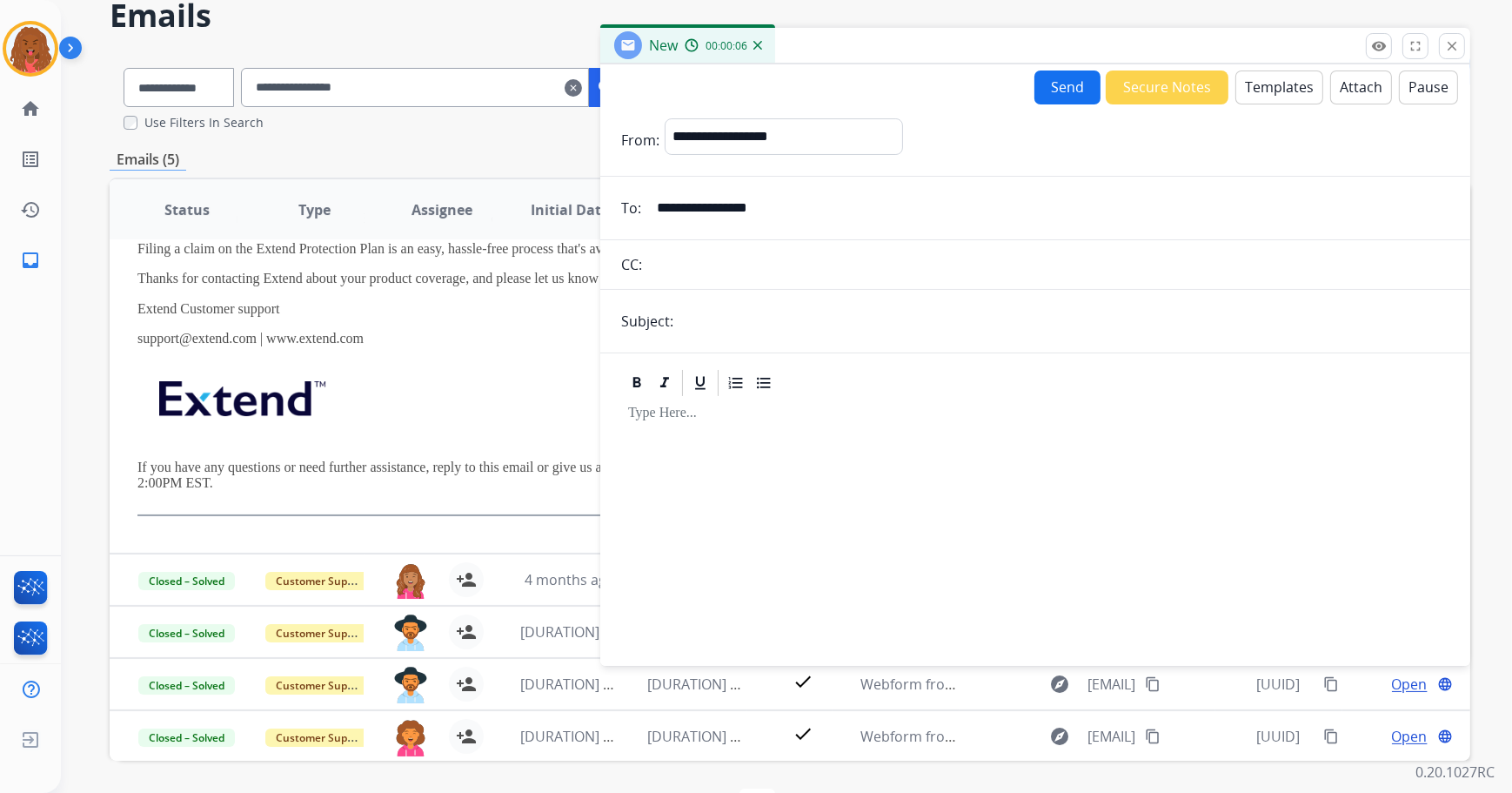 type on "**********" 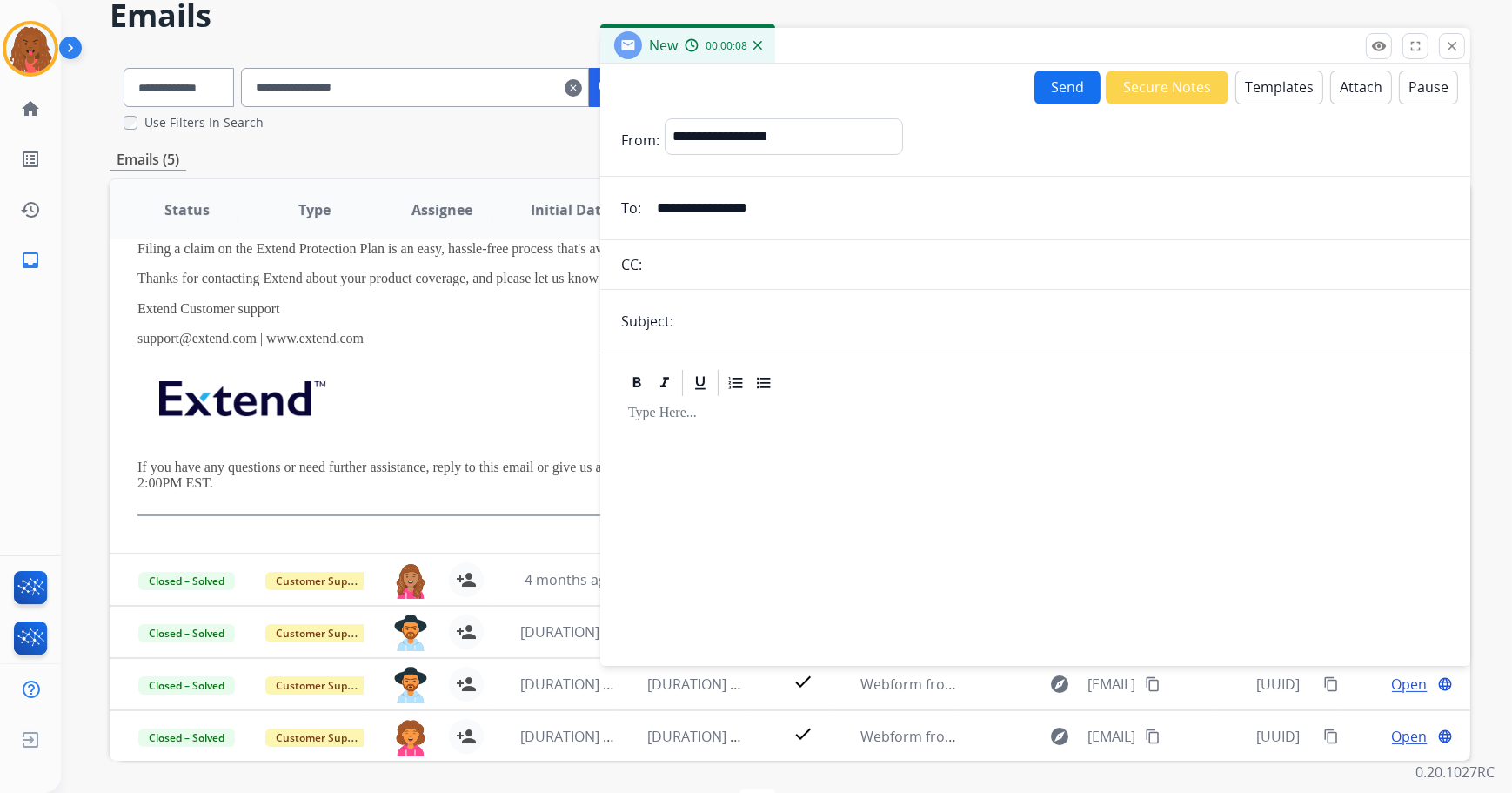 type on "**********" 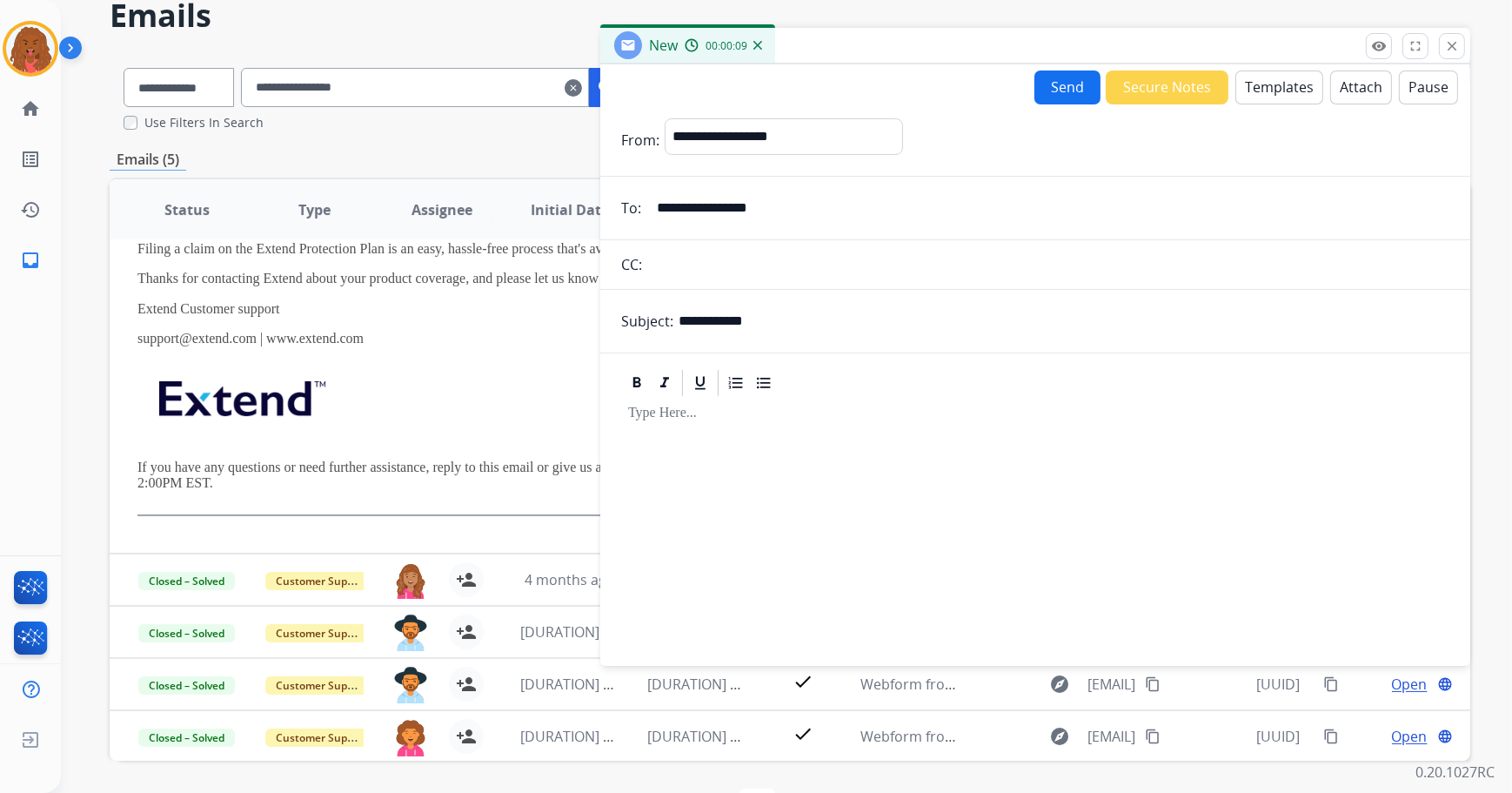 click on "Templates" at bounding box center [1279, 87] 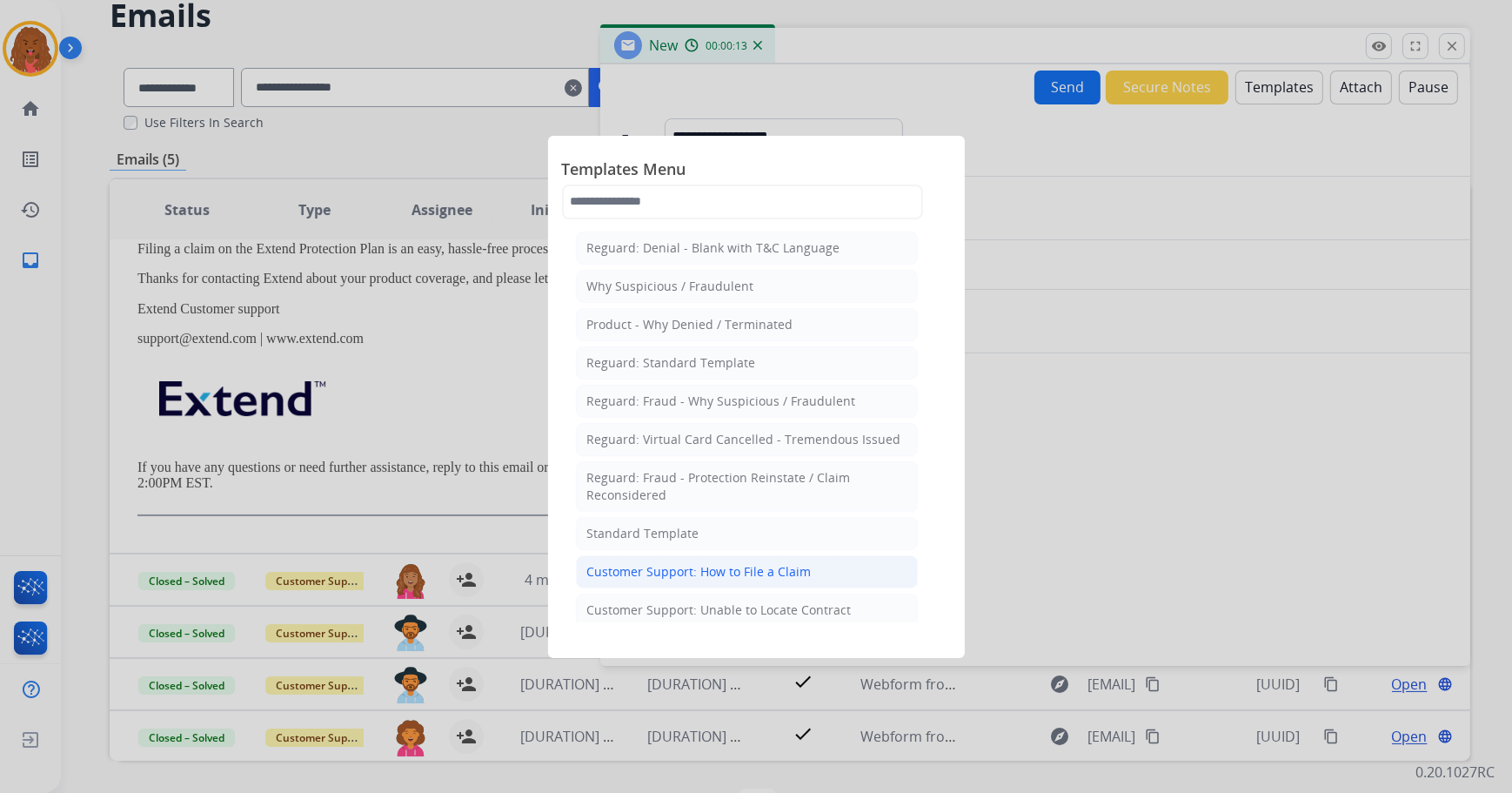 click on "Customer Support: How to File a Claim" 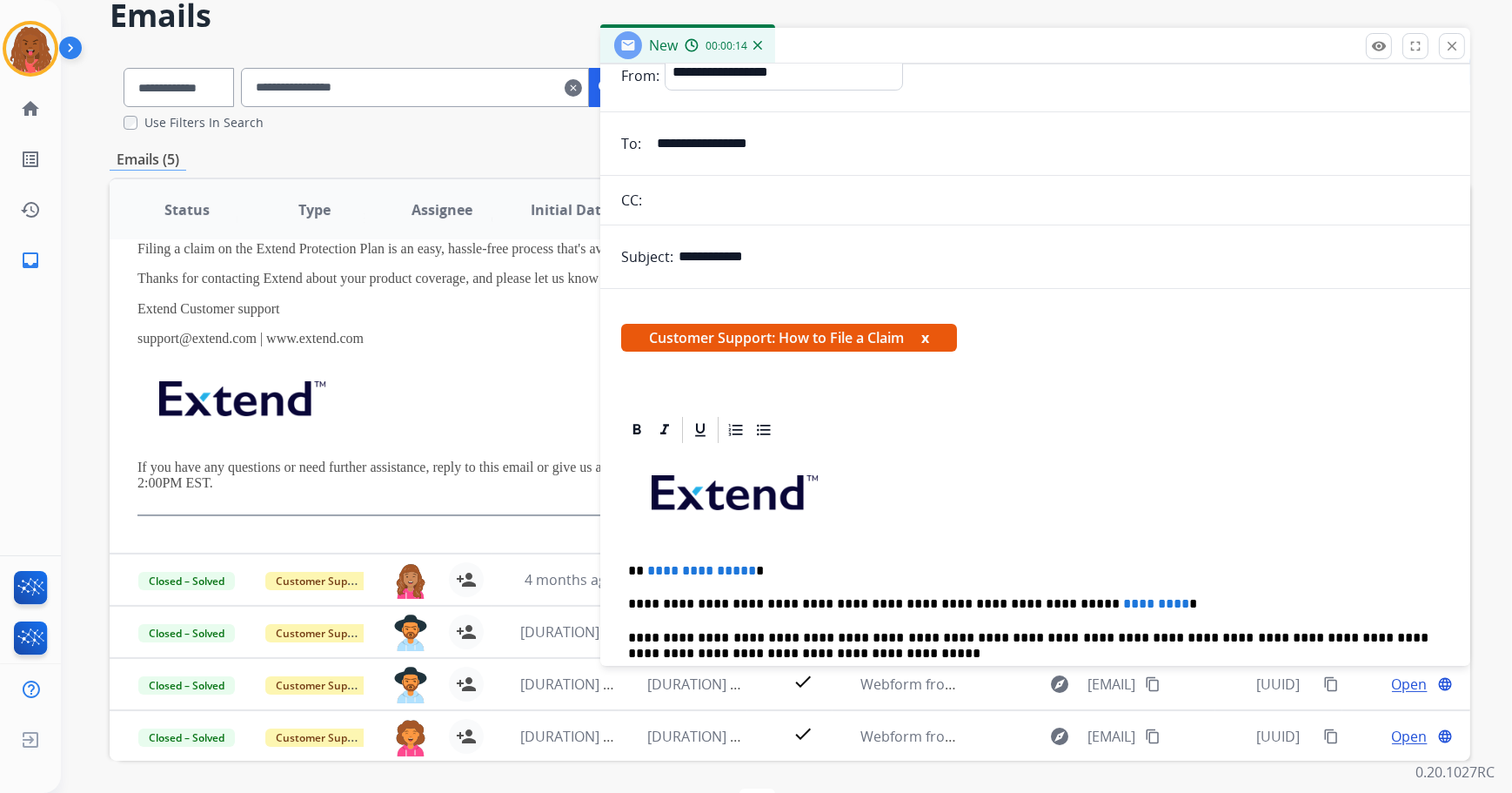 scroll, scrollTop: 158, scrollLeft: 0, axis: vertical 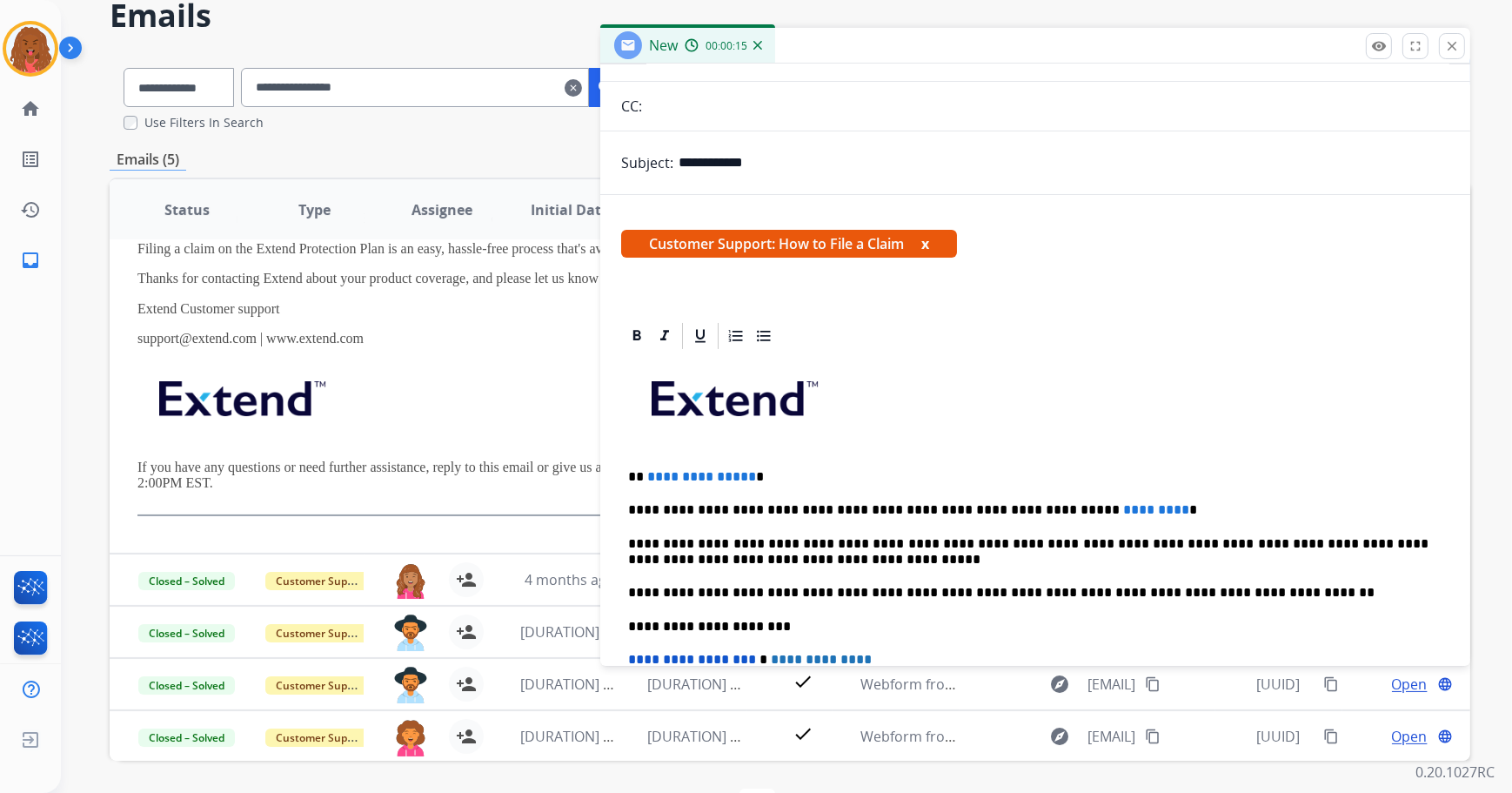 drag, startPoint x: 744, startPoint y: 476, endPoint x: 870, endPoint y: 444, distance: 130 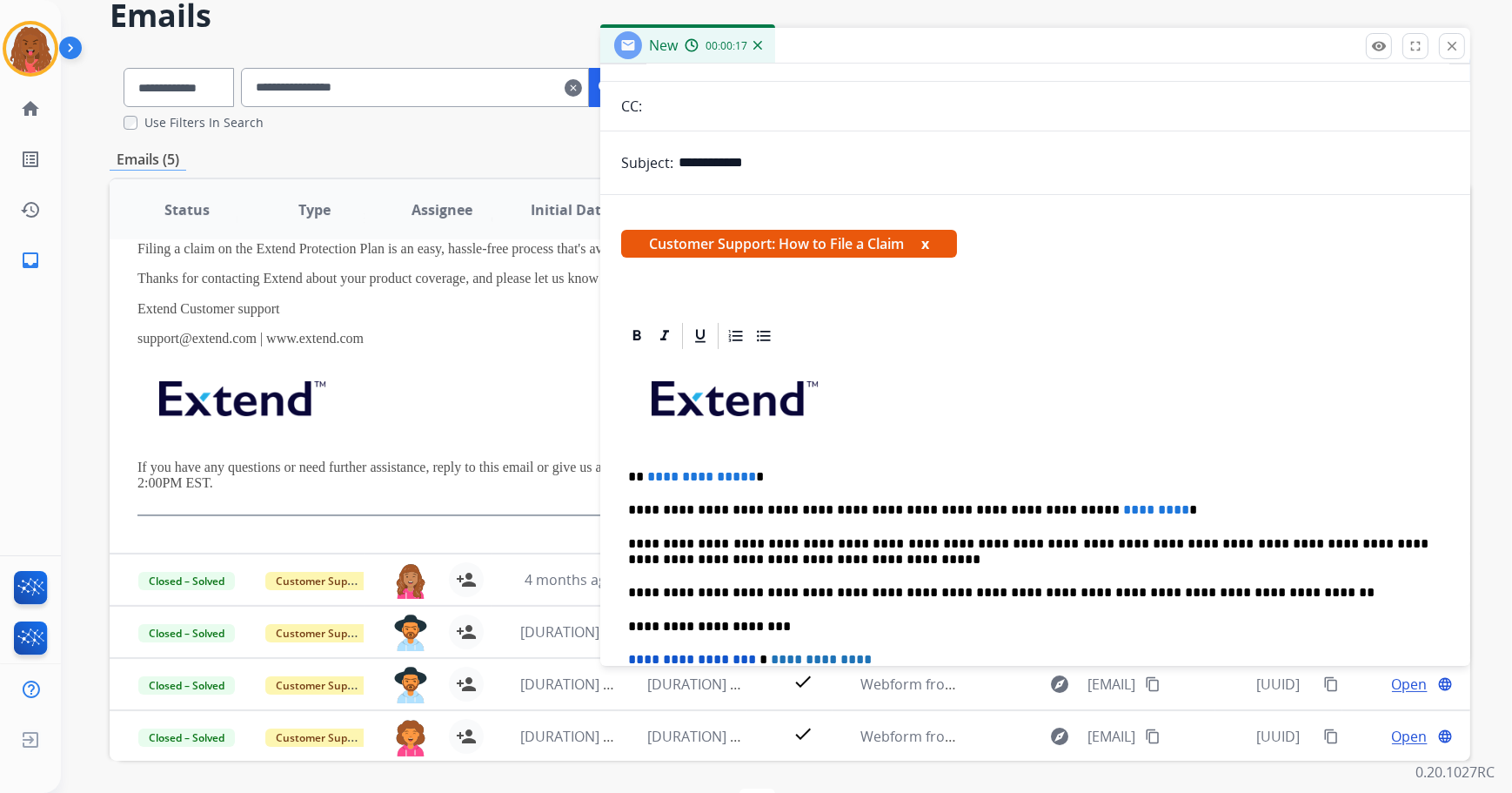 type 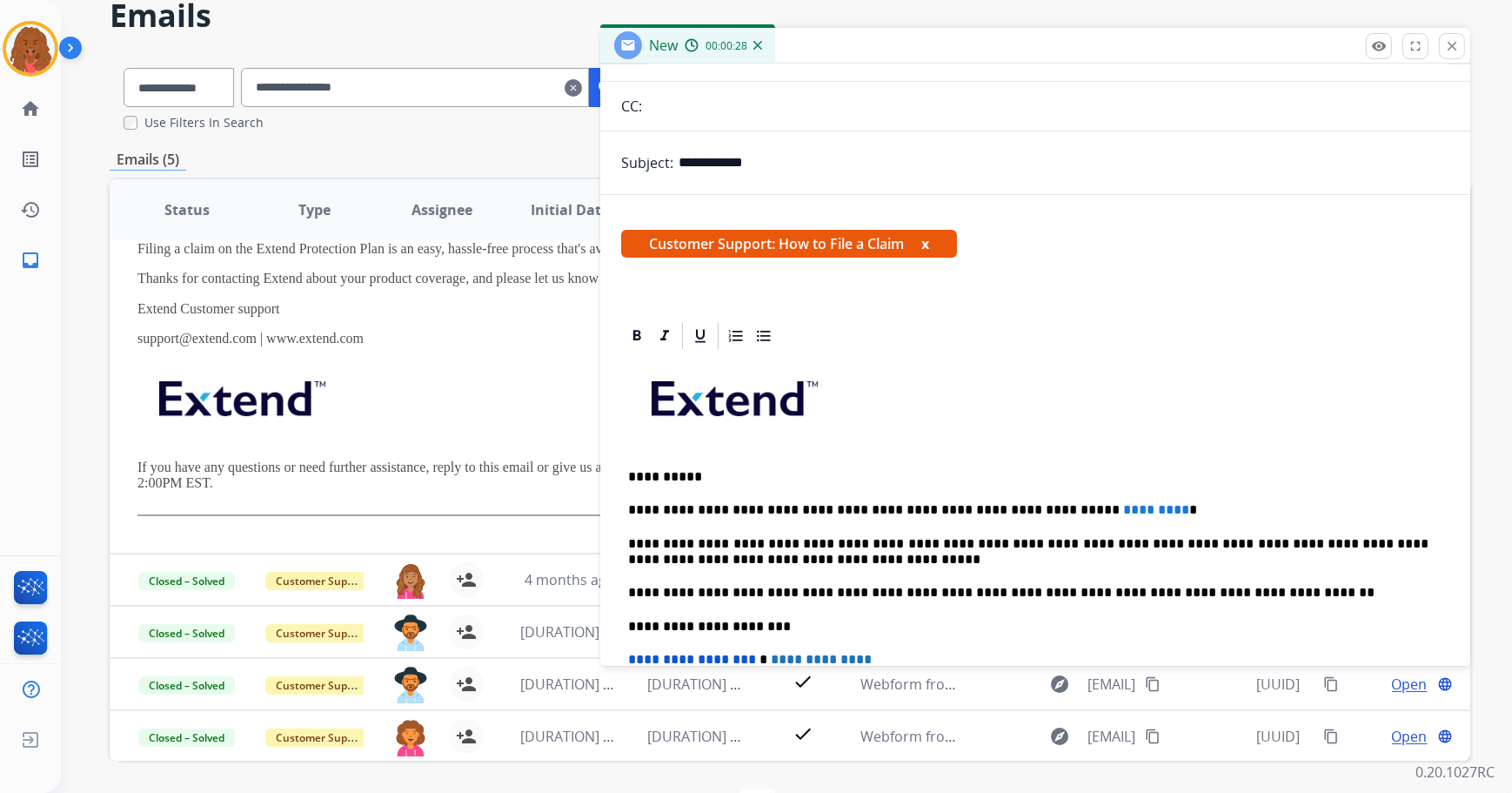 click on "*********" at bounding box center [1156, 509] 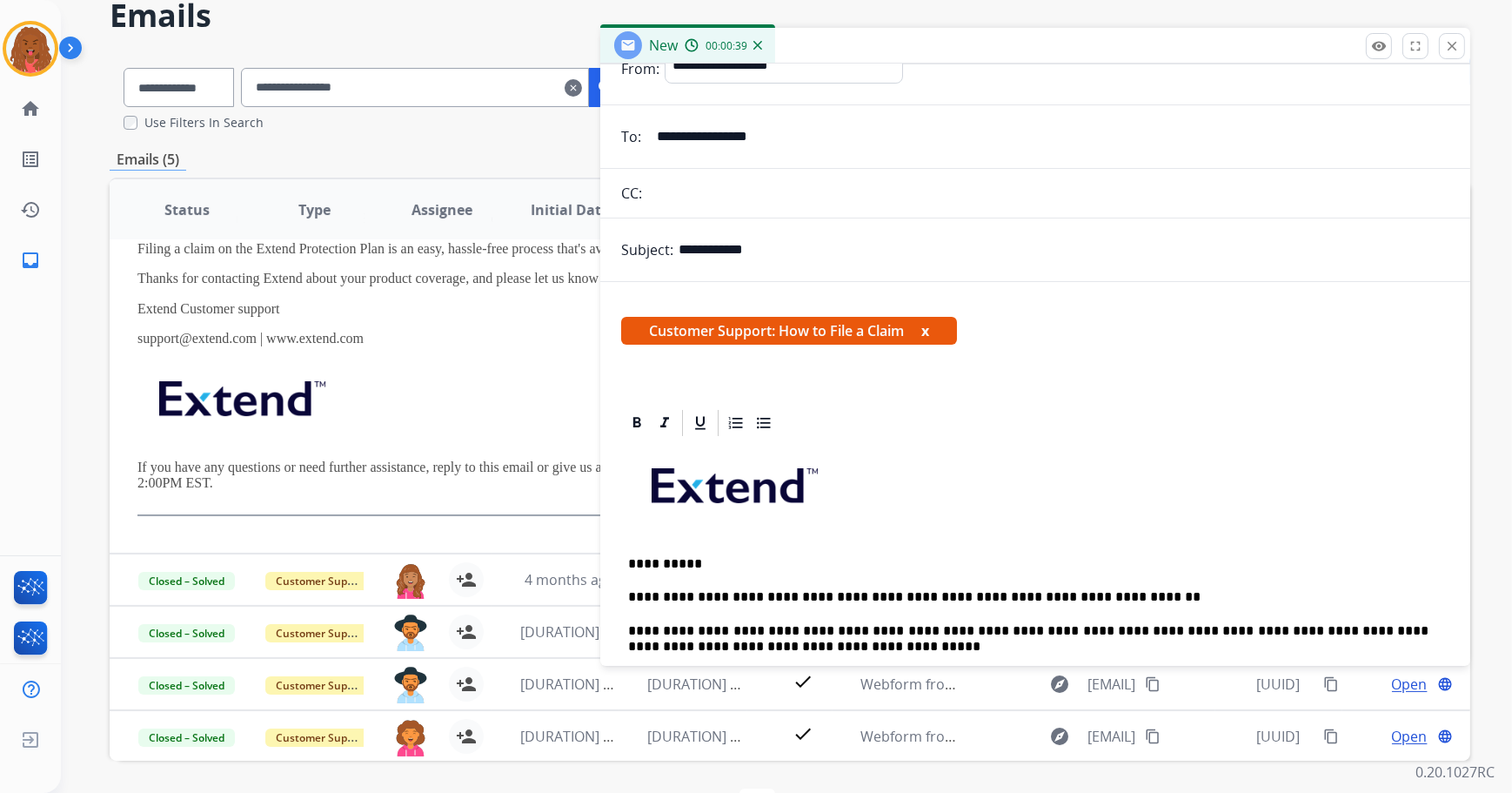 scroll, scrollTop: 0, scrollLeft: 0, axis: both 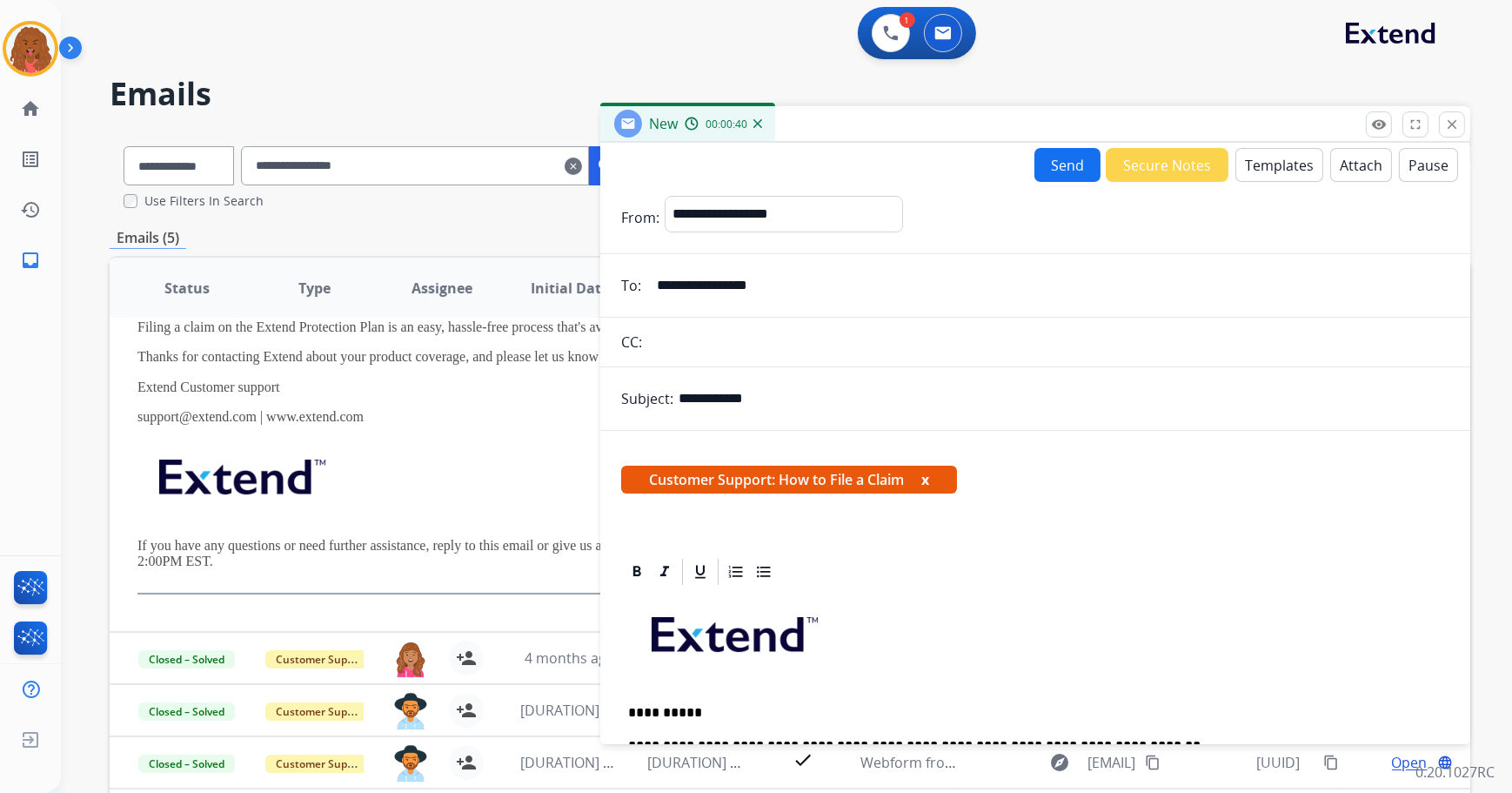 click on "Send" at bounding box center (1067, 165) 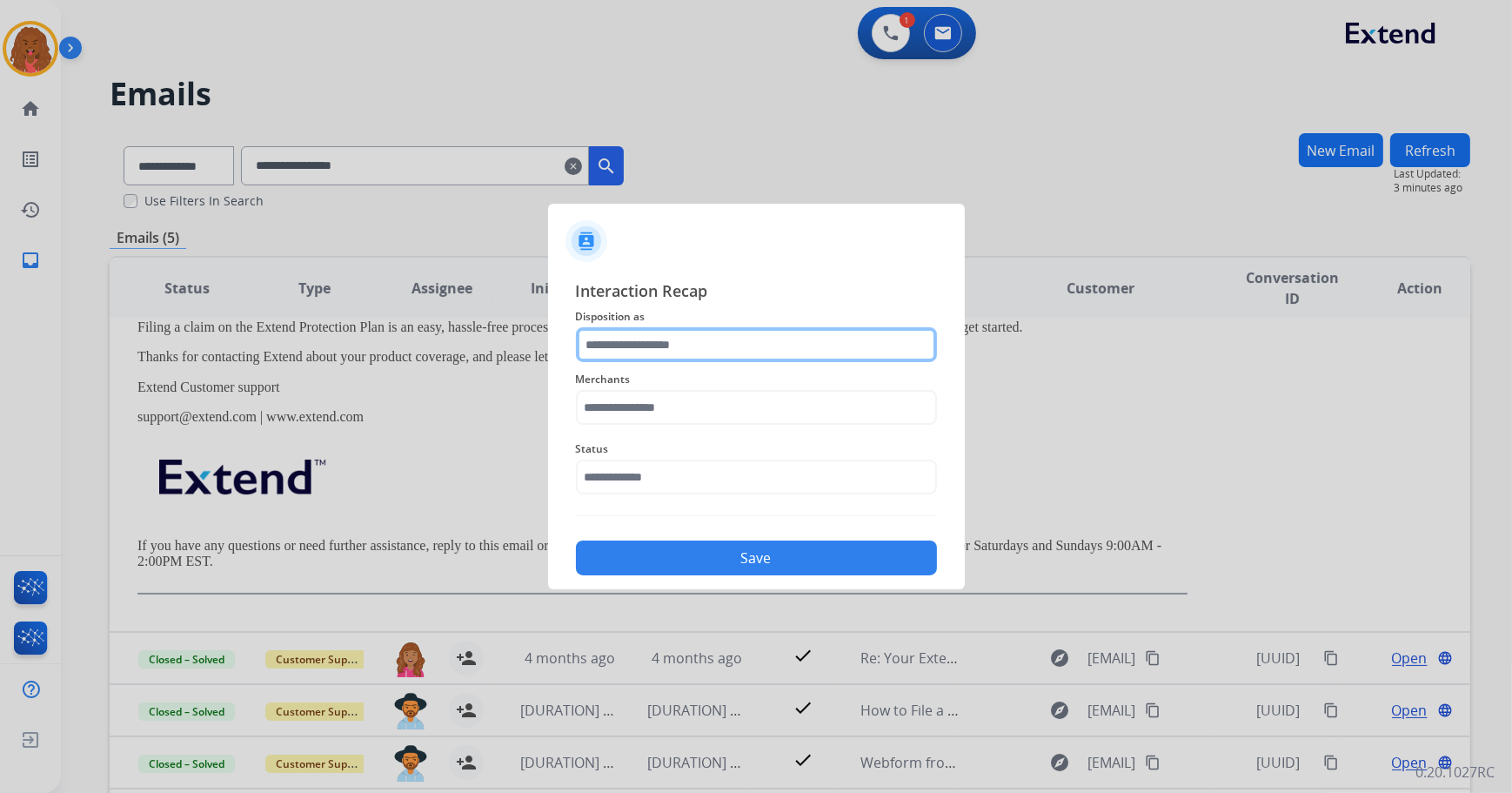 click 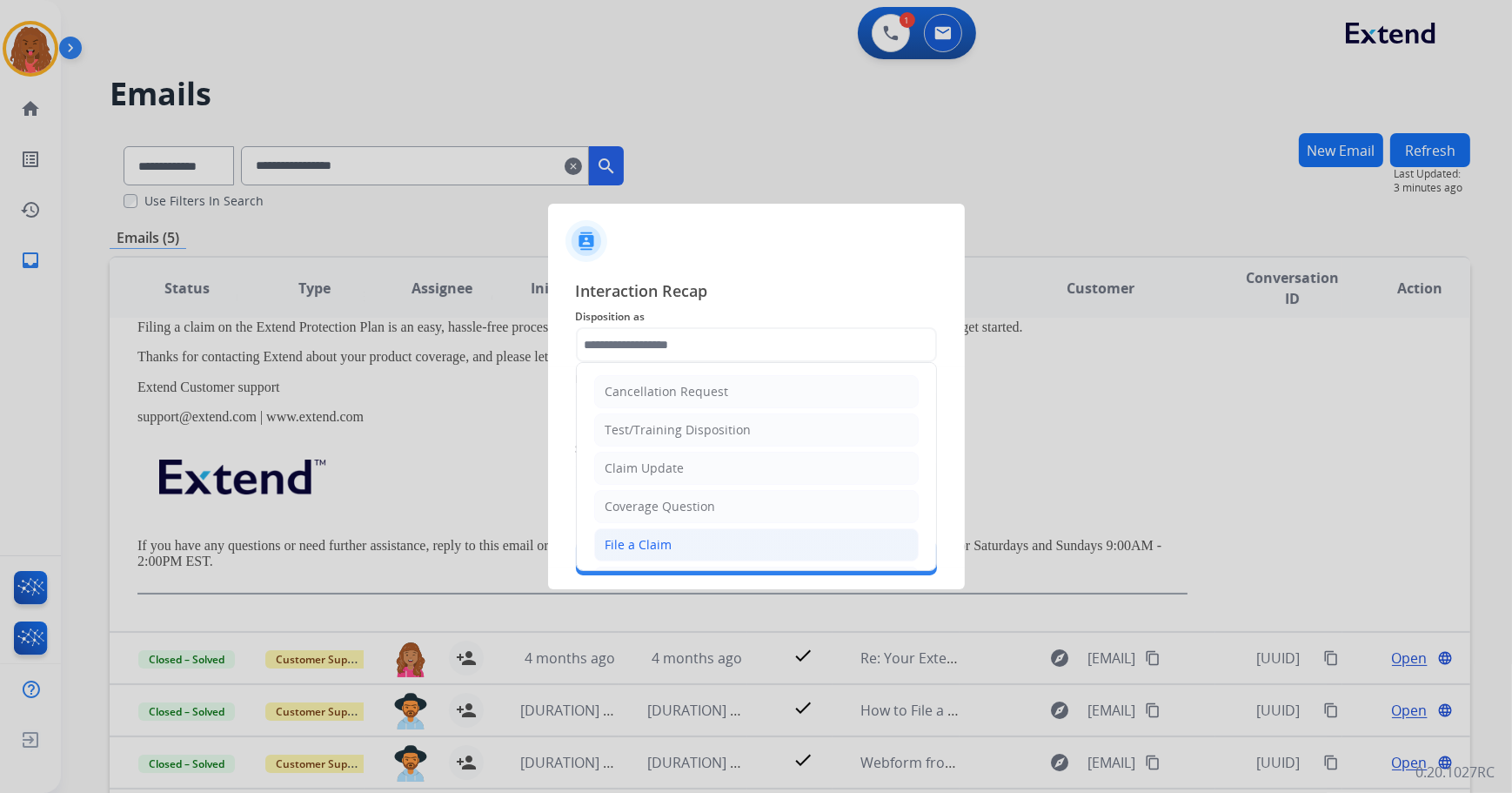 click on "File a Claim" 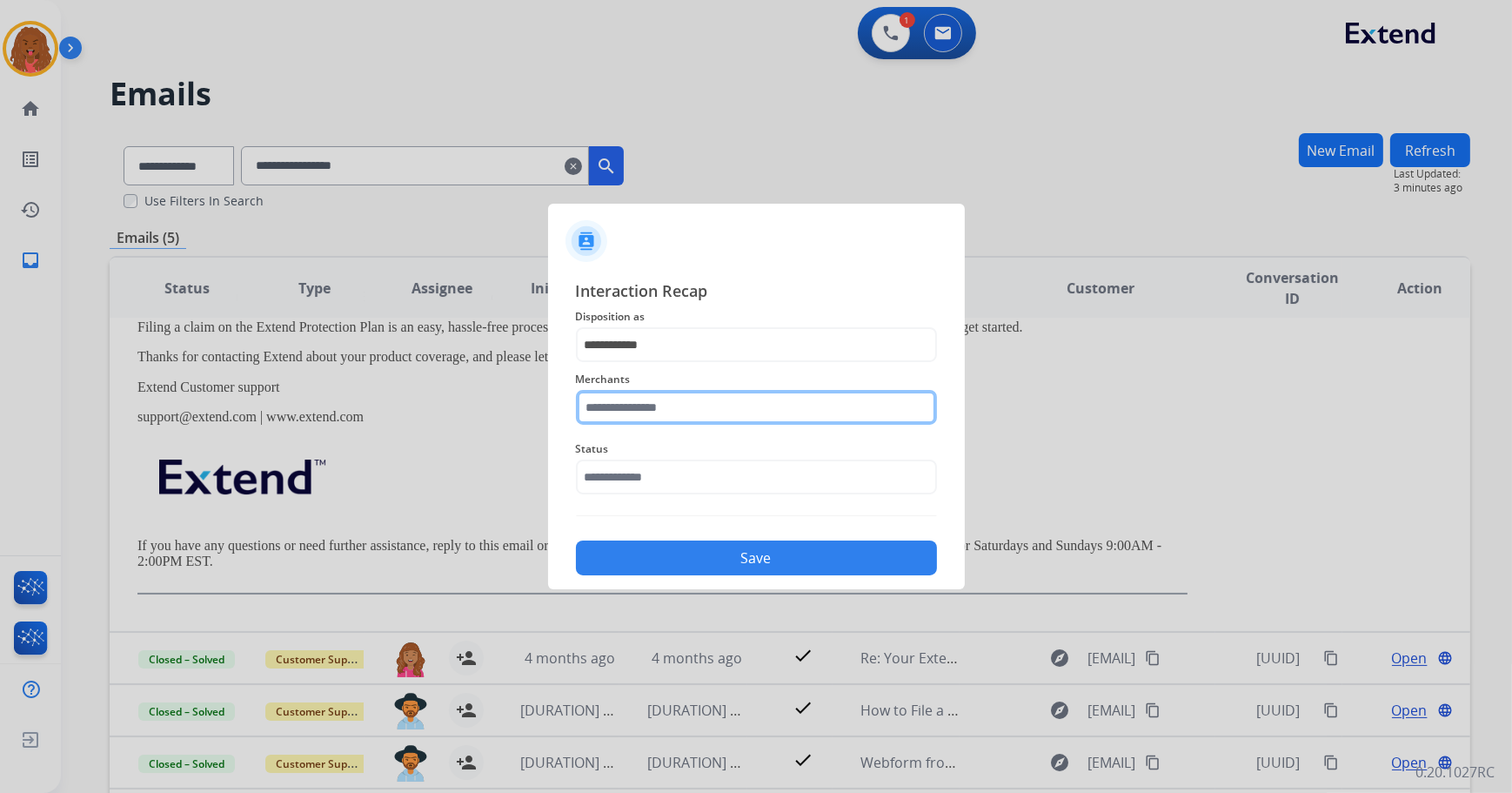 click 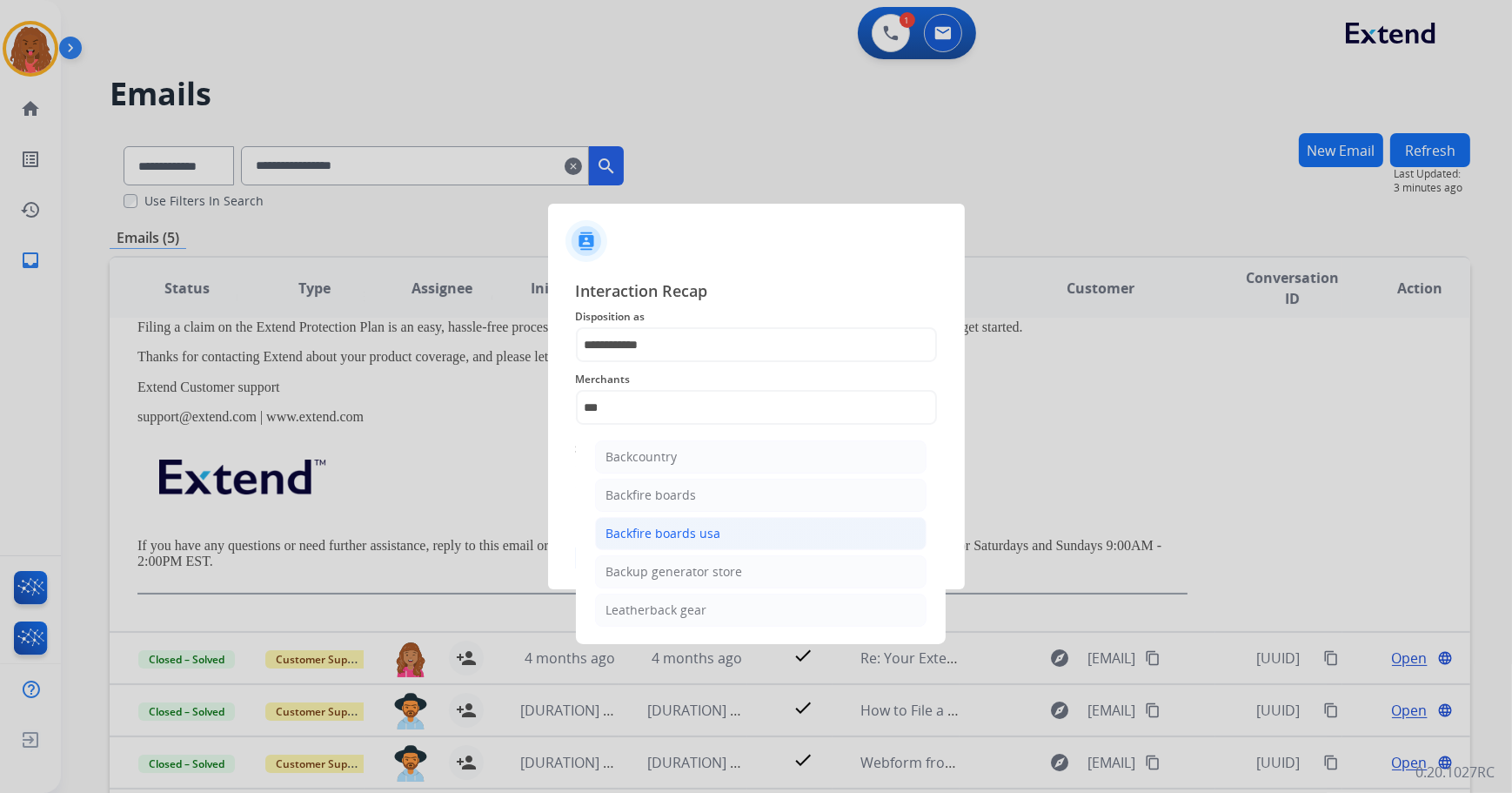 click on "Backfire boards usa" 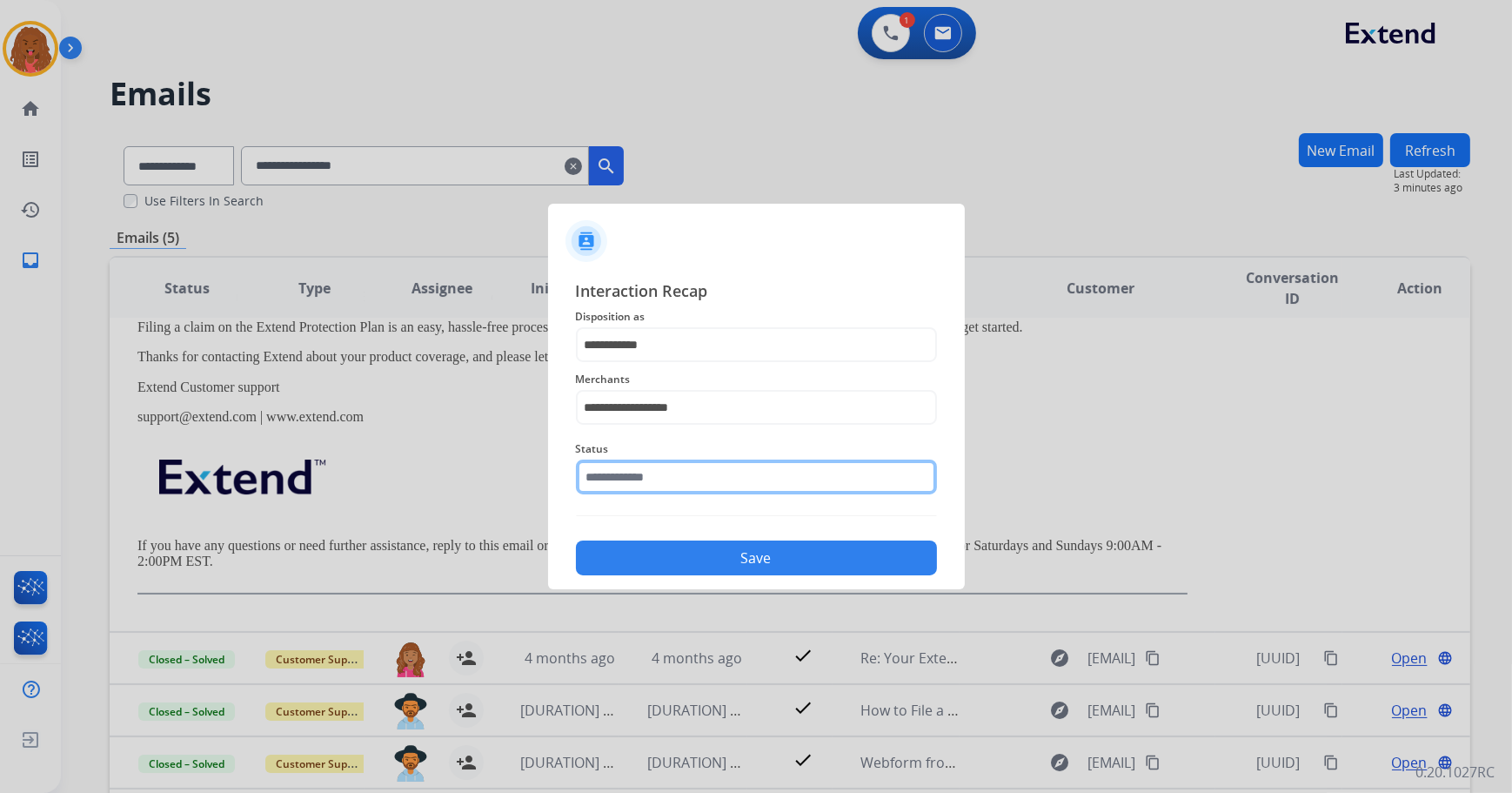 click 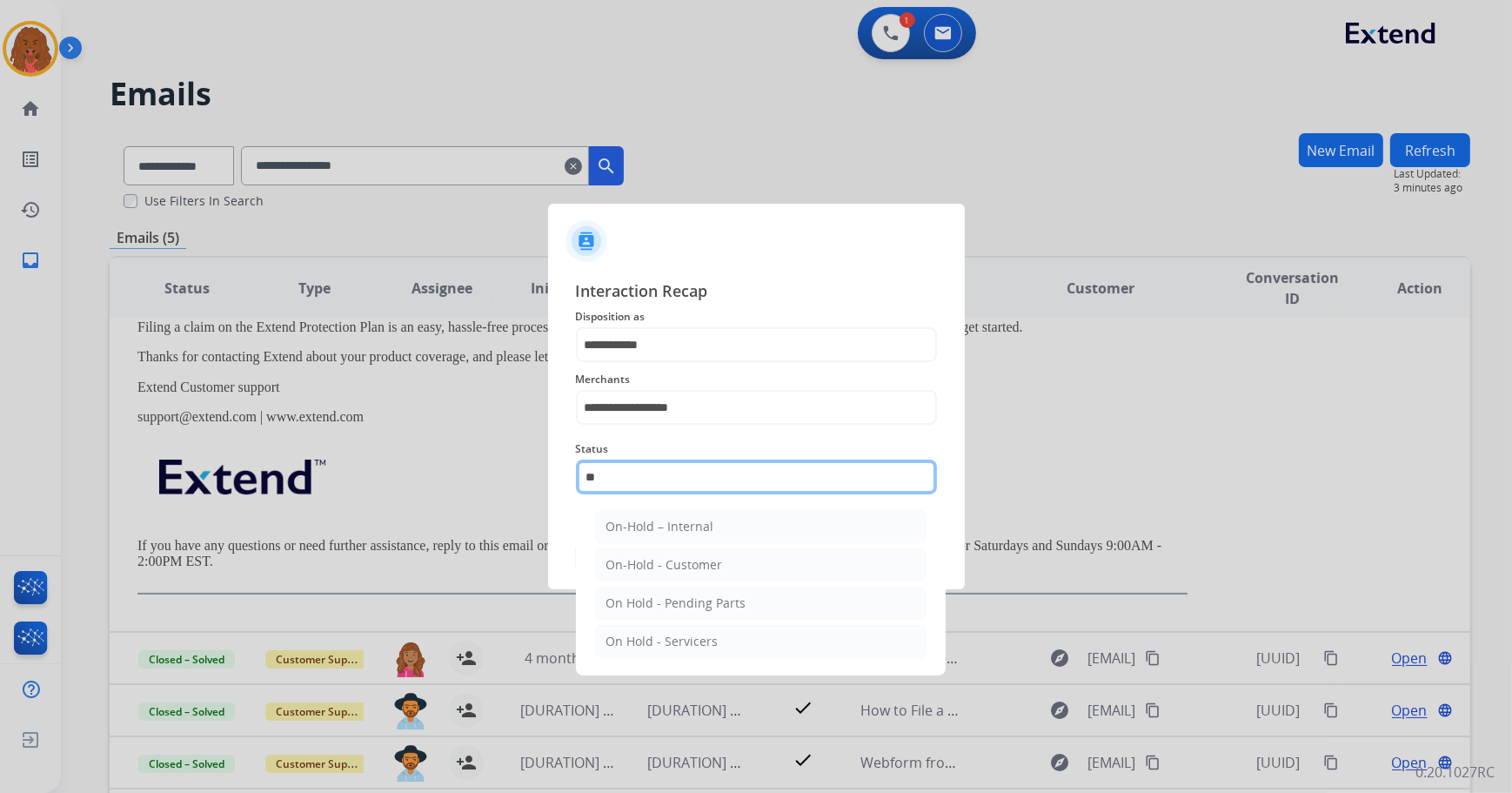 type on "*" 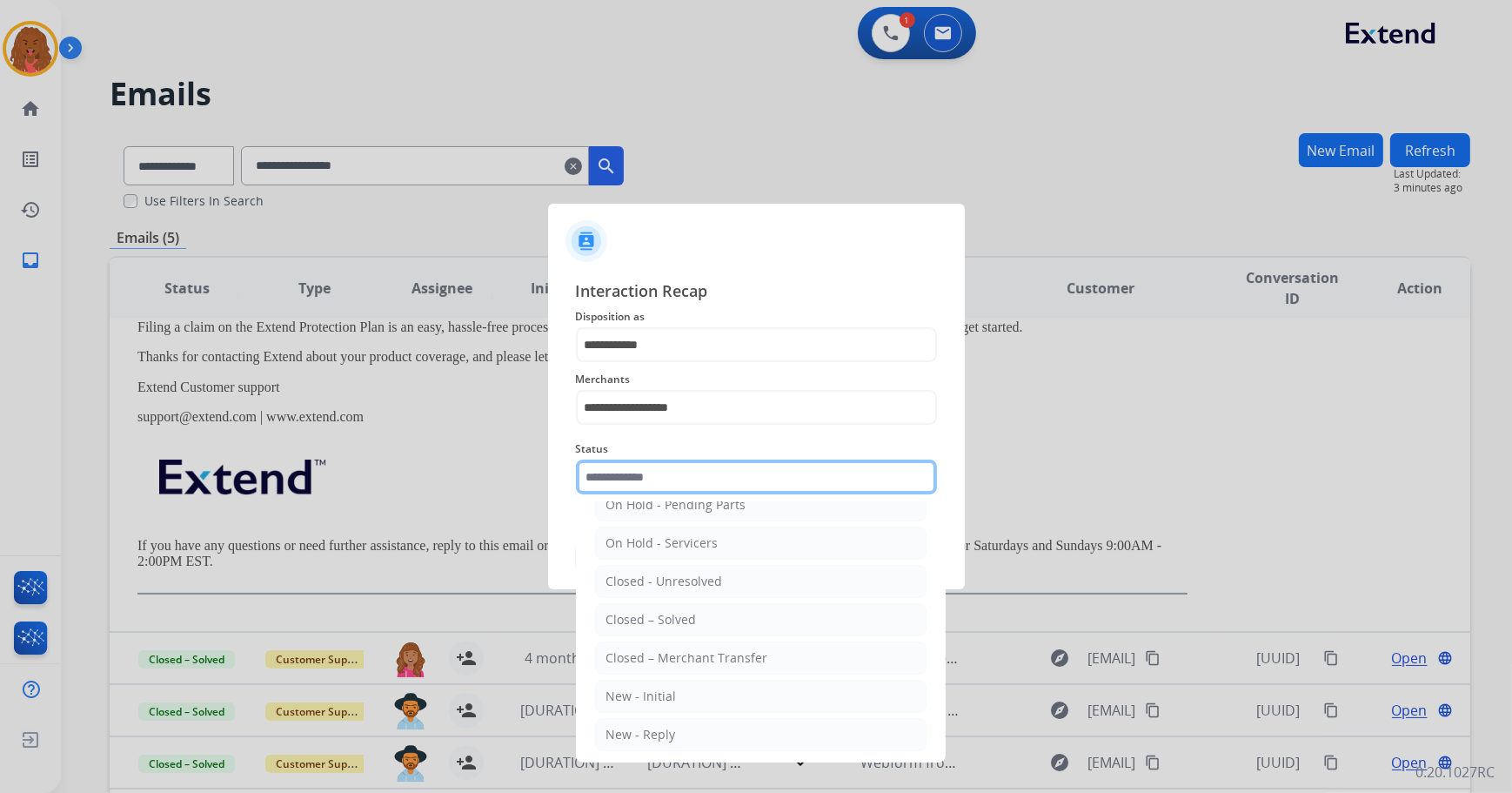 scroll, scrollTop: 103, scrollLeft: 0, axis: vertical 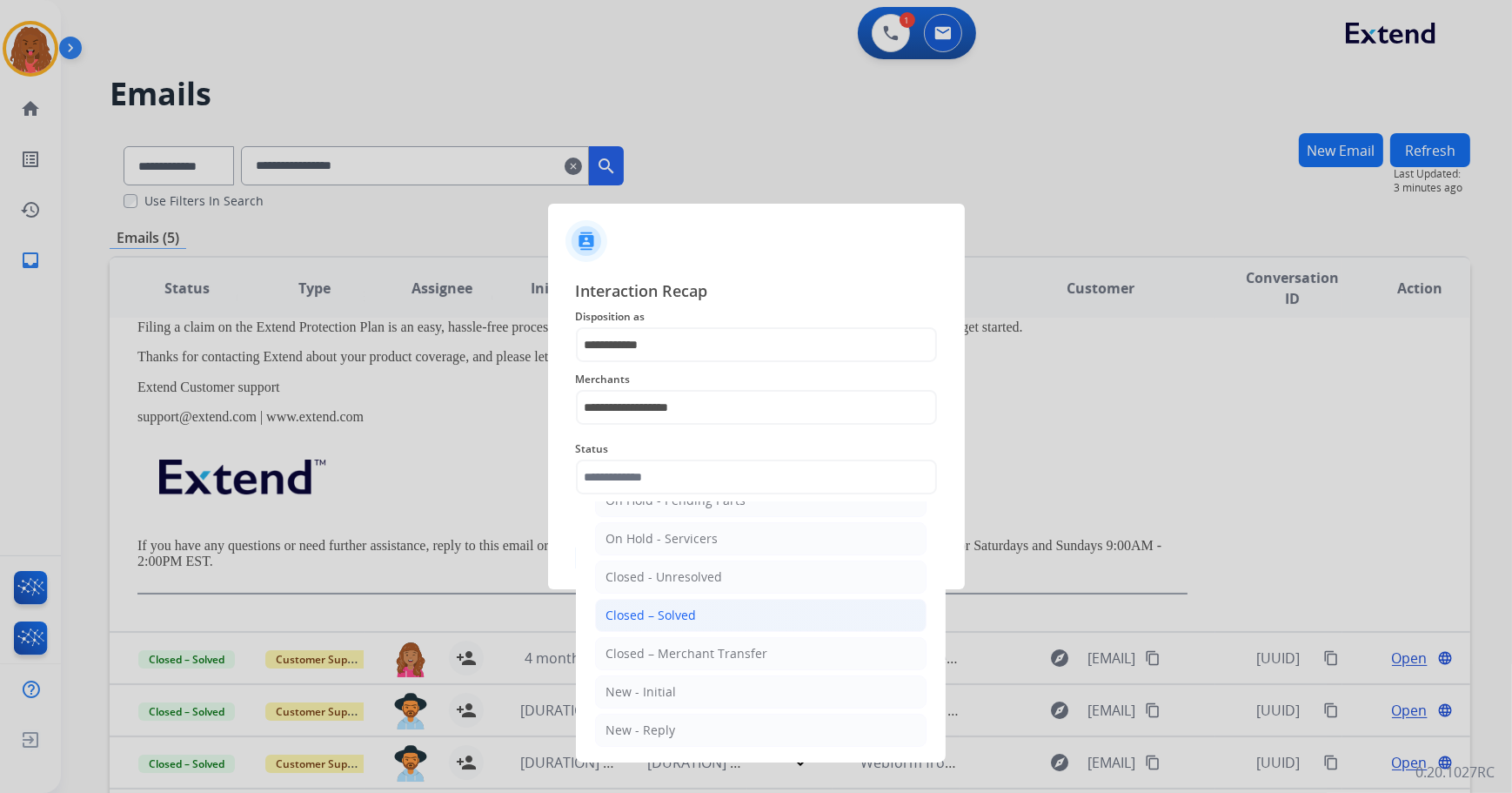 click on "Closed – Solved" 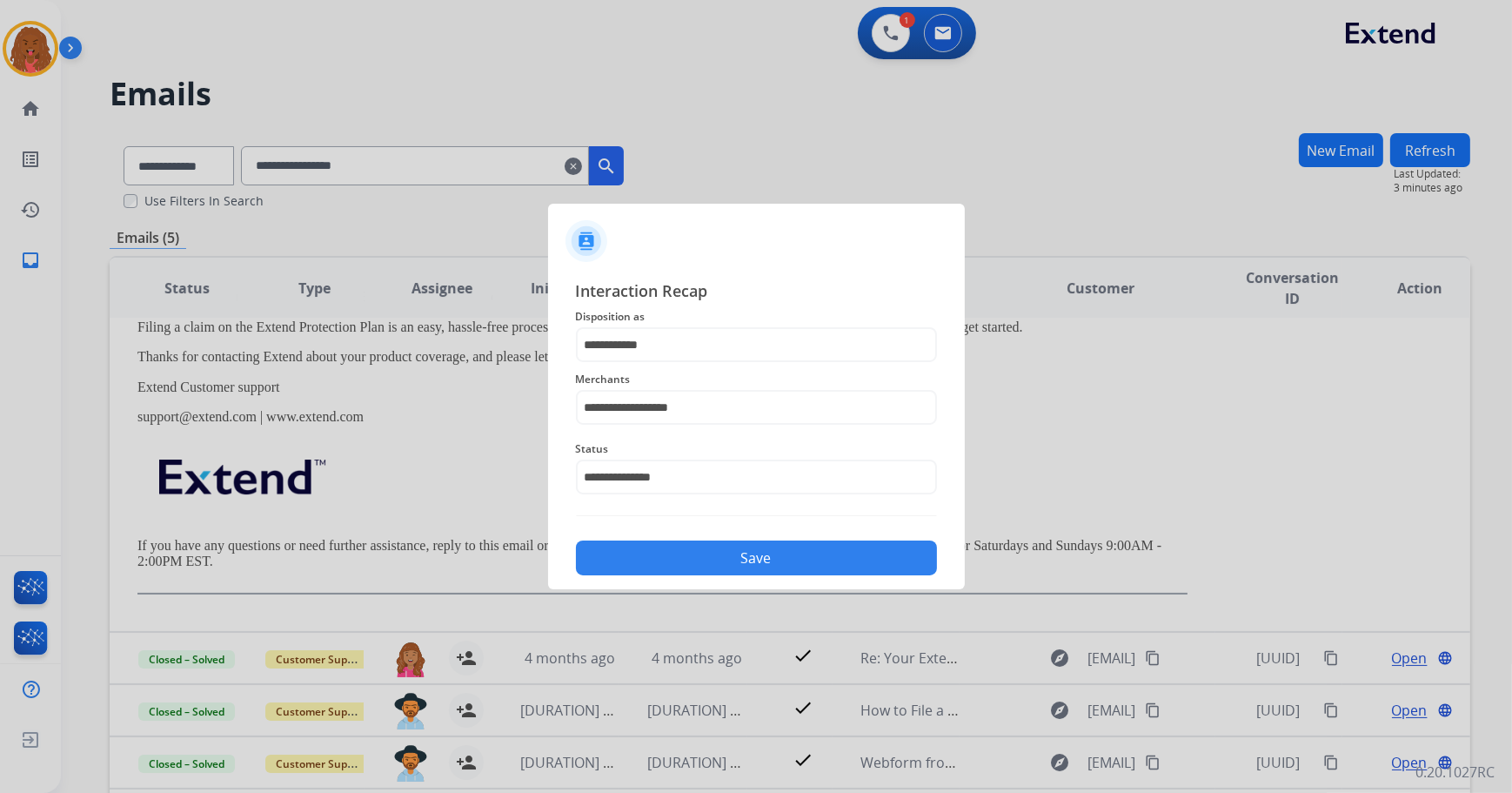 click on "Save" 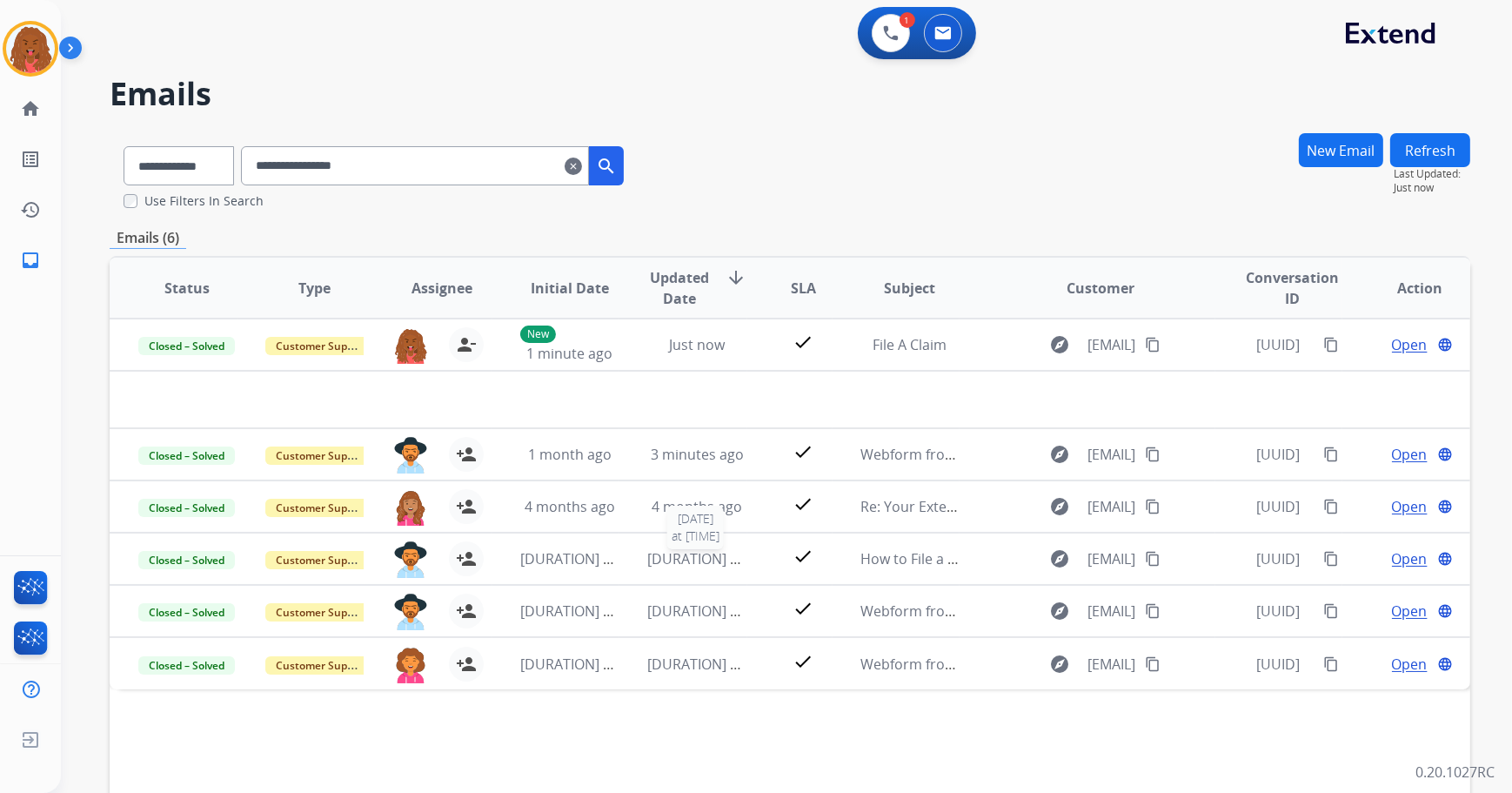 scroll, scrollTop: 0, scrollLeft: 0, axis: both 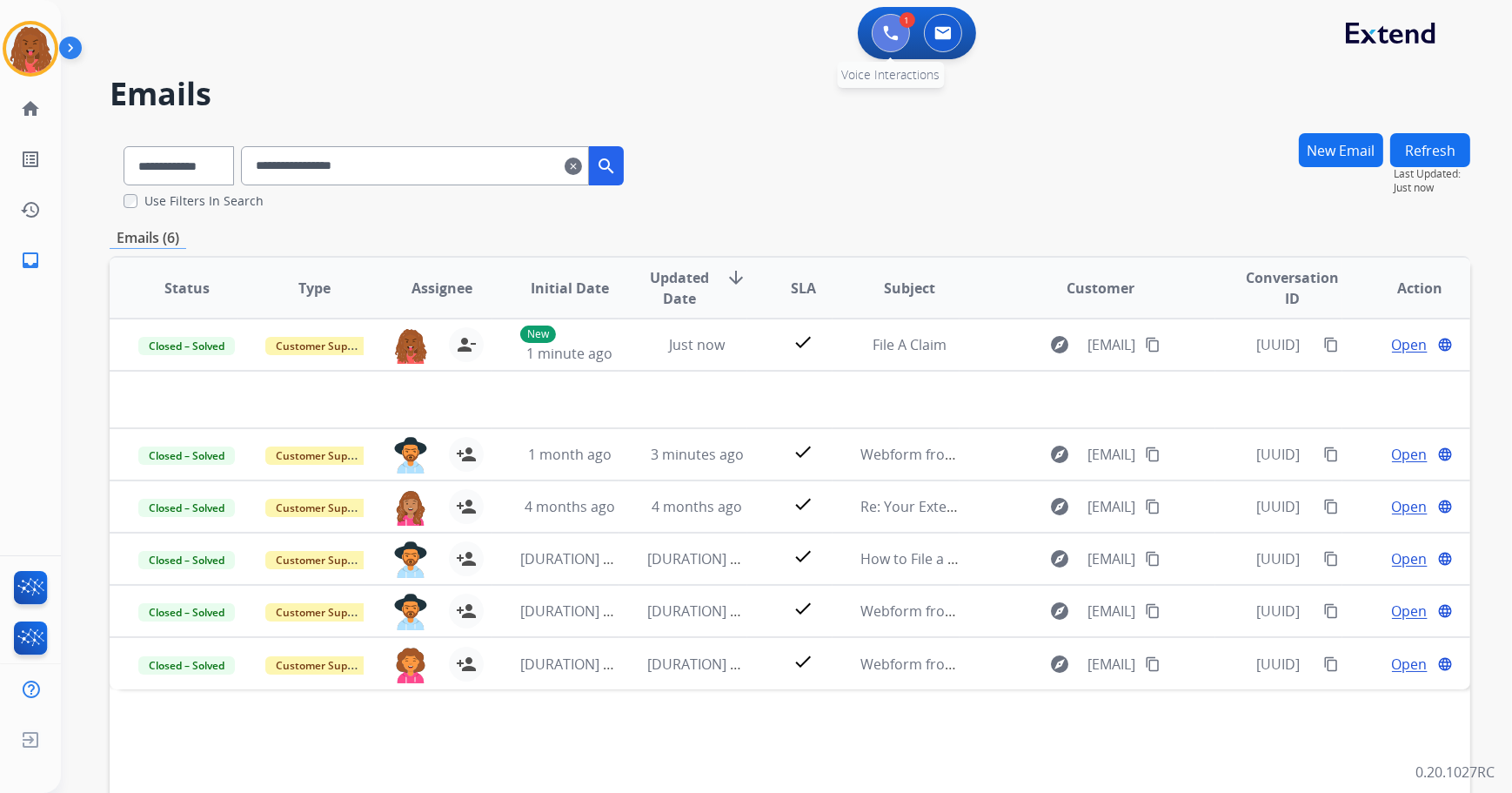 click at bounding box center [891, 33] 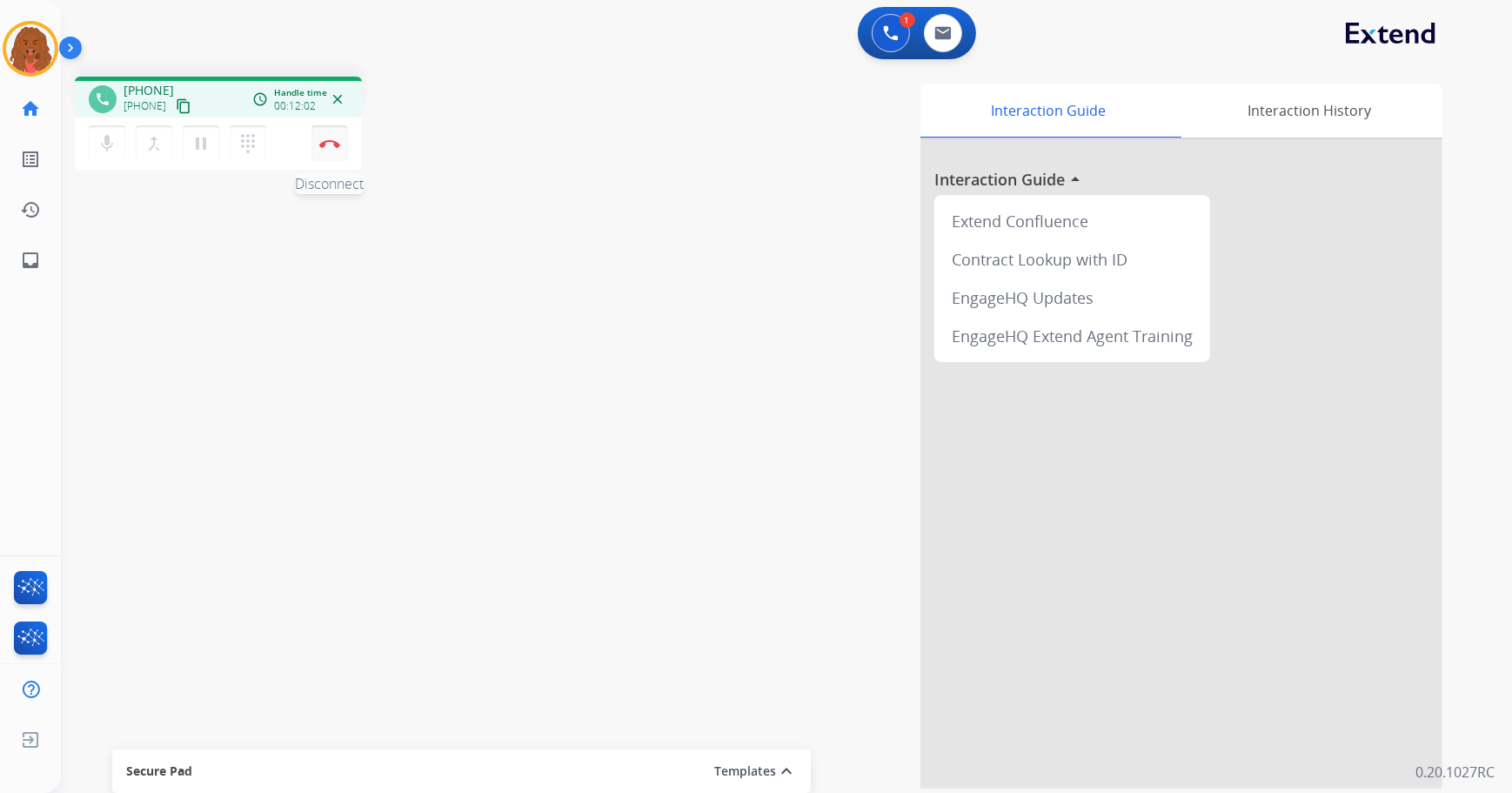 click on "Disconnect" at bounding box center [330, 144] 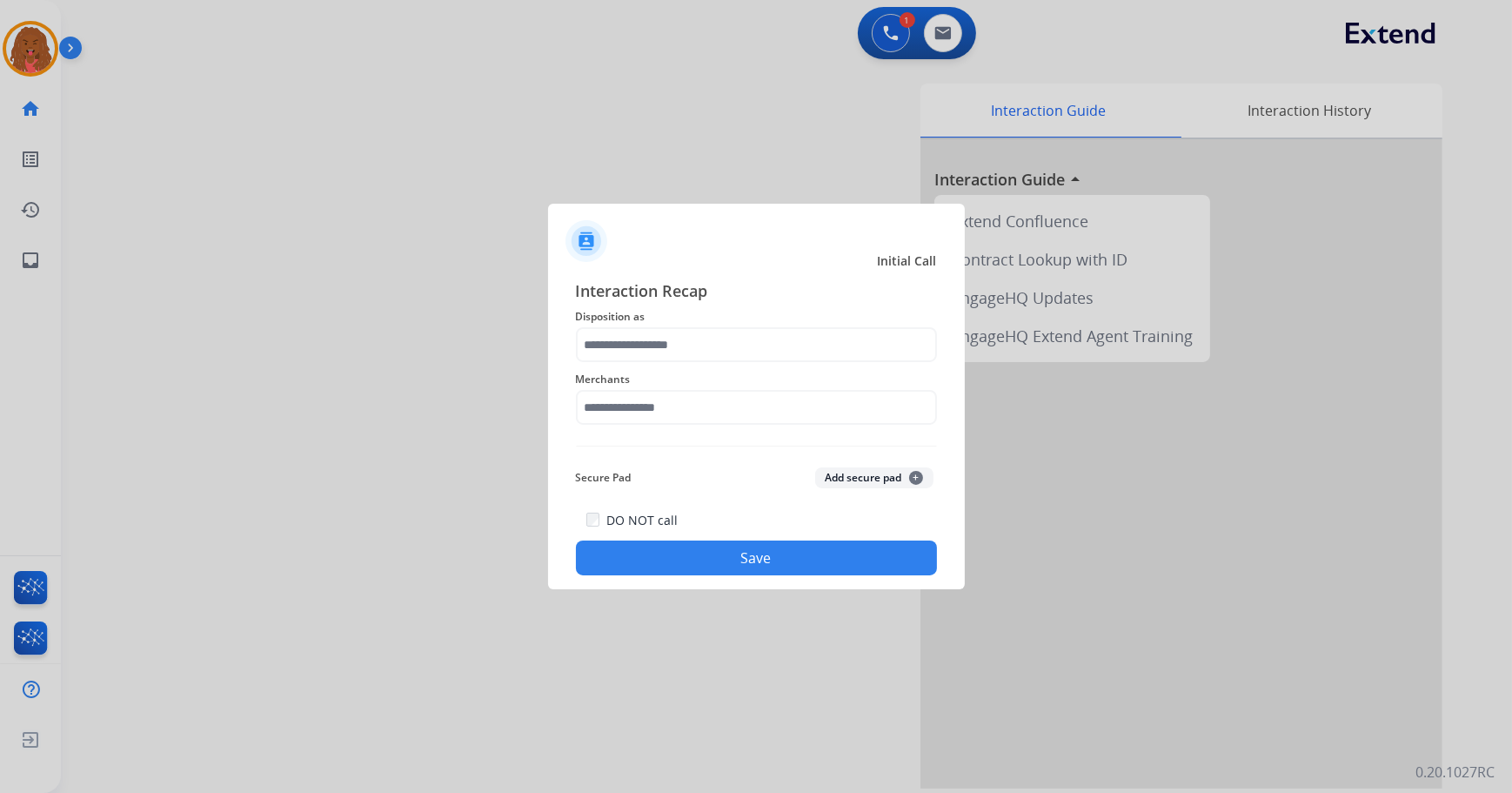 click on "Merchants" 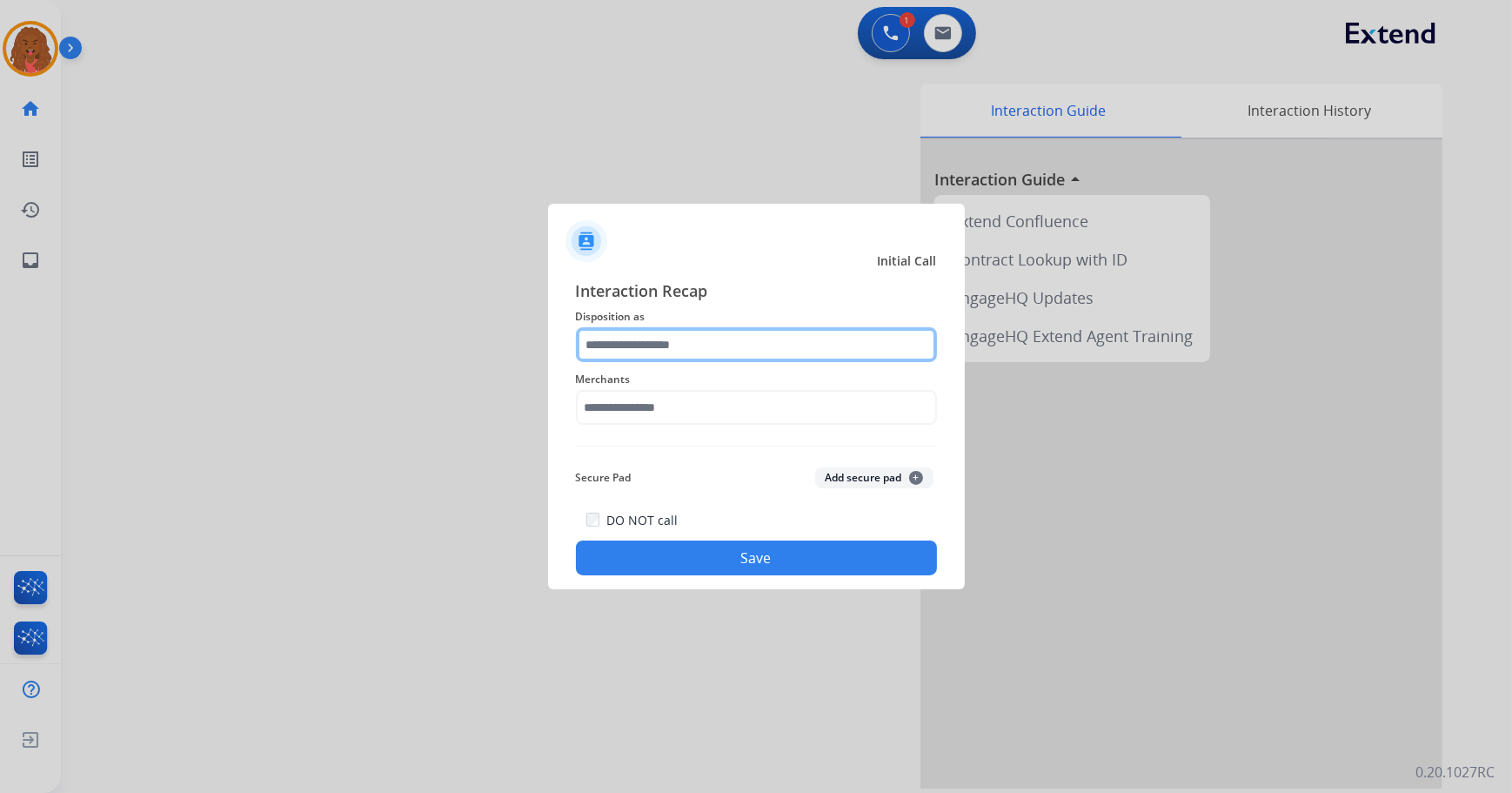 click 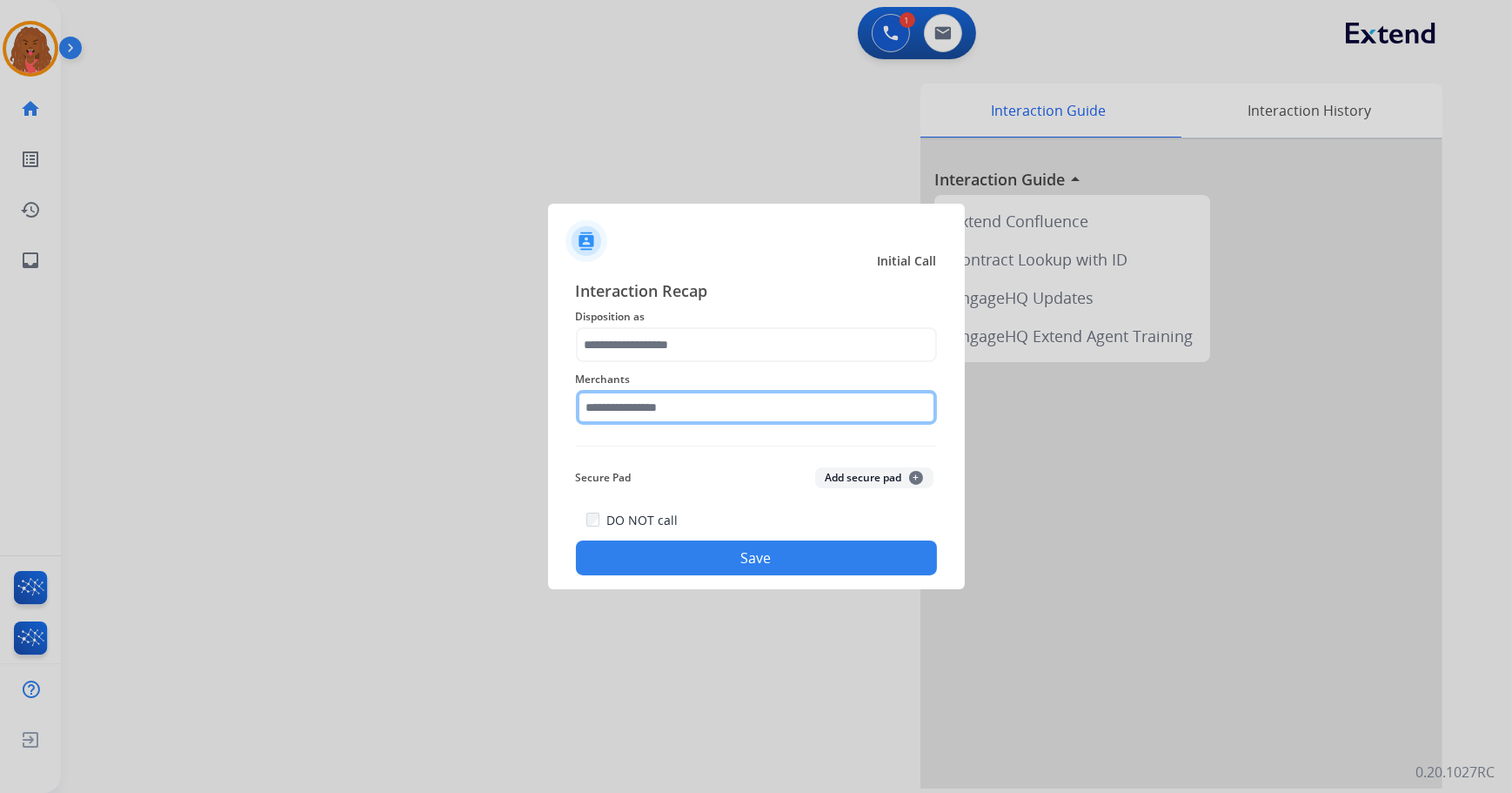 click 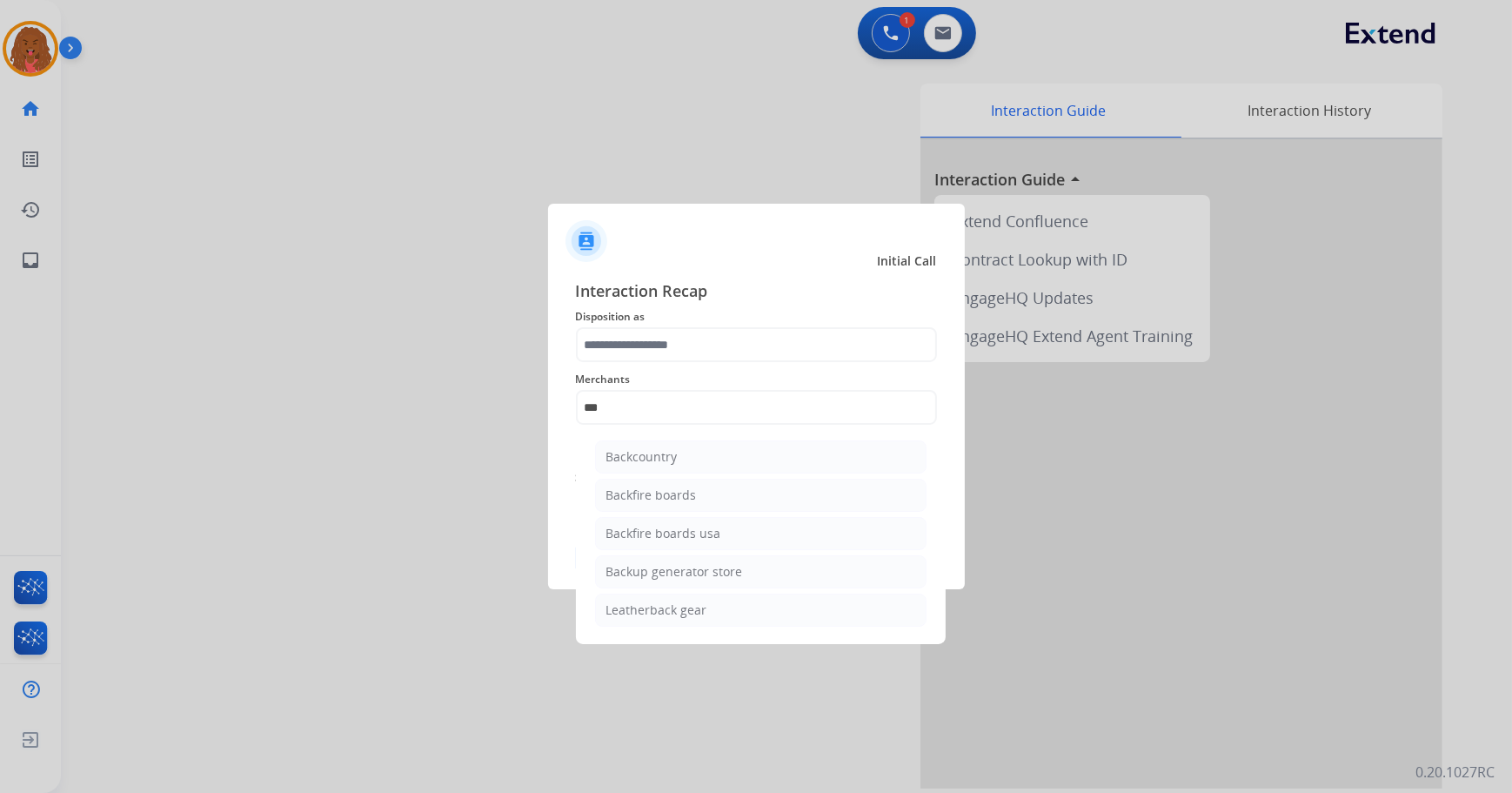 click on "Backfire boards usa" 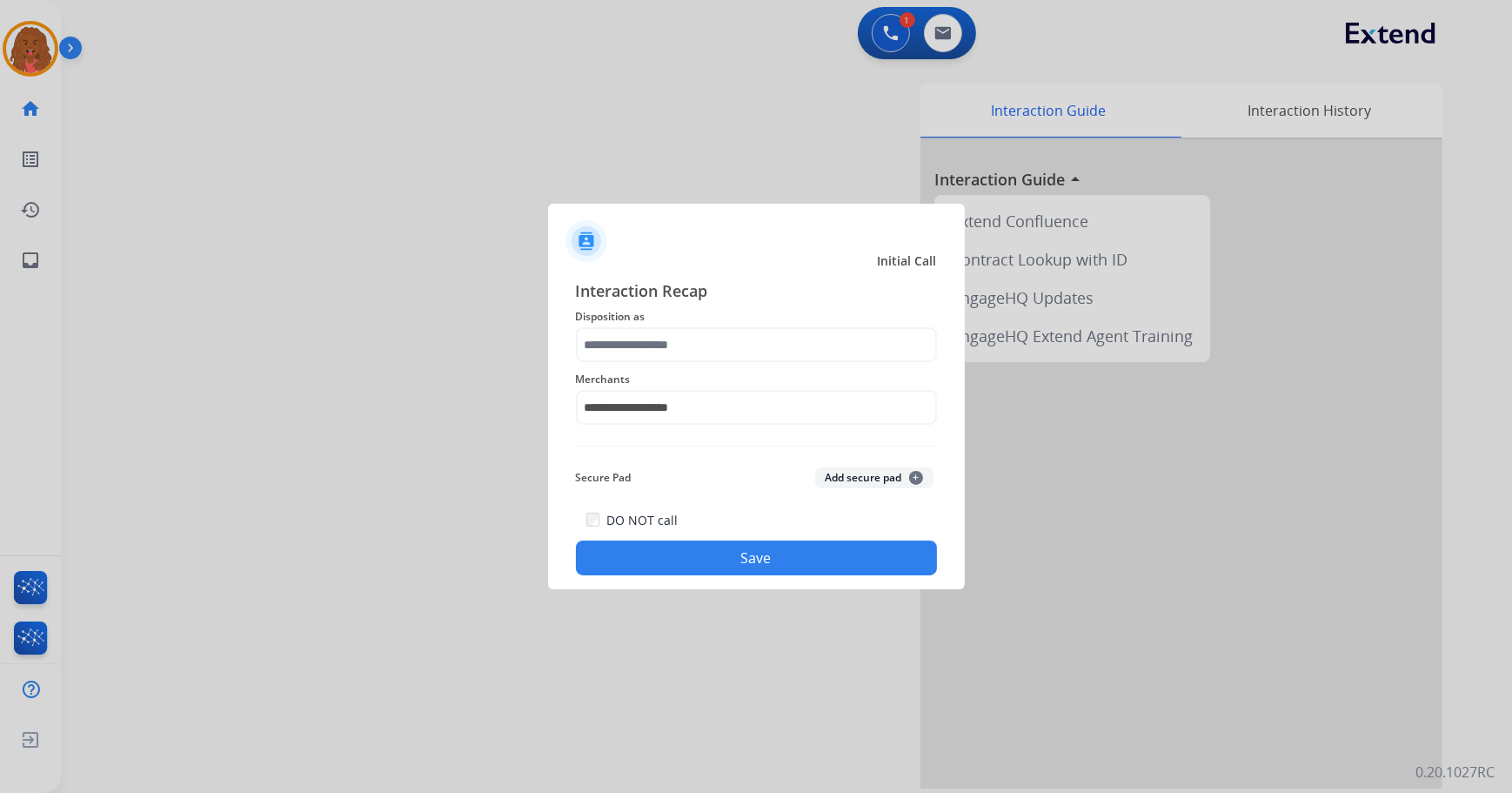 click on "Save" 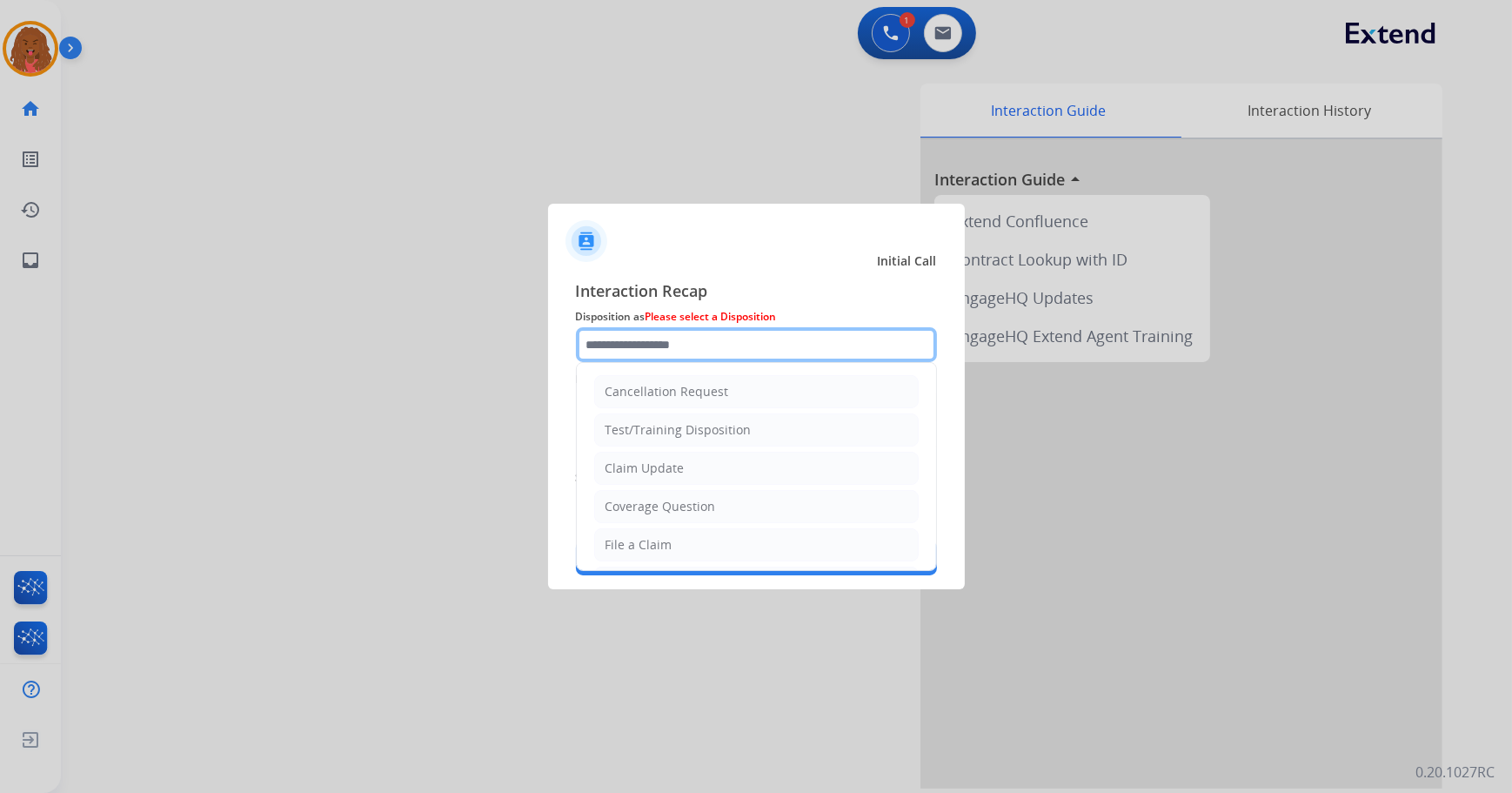 click 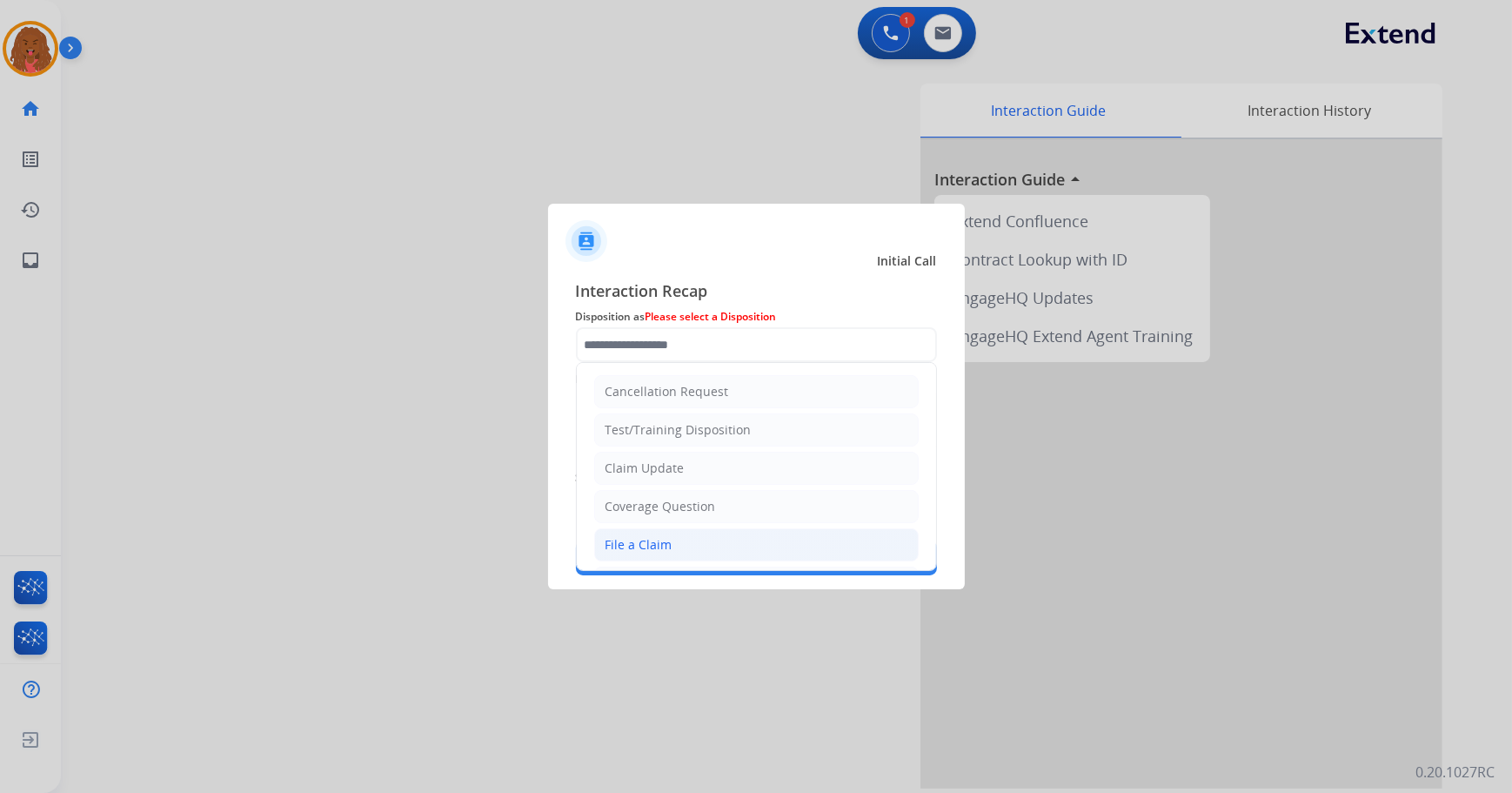 click on "File a Claim" 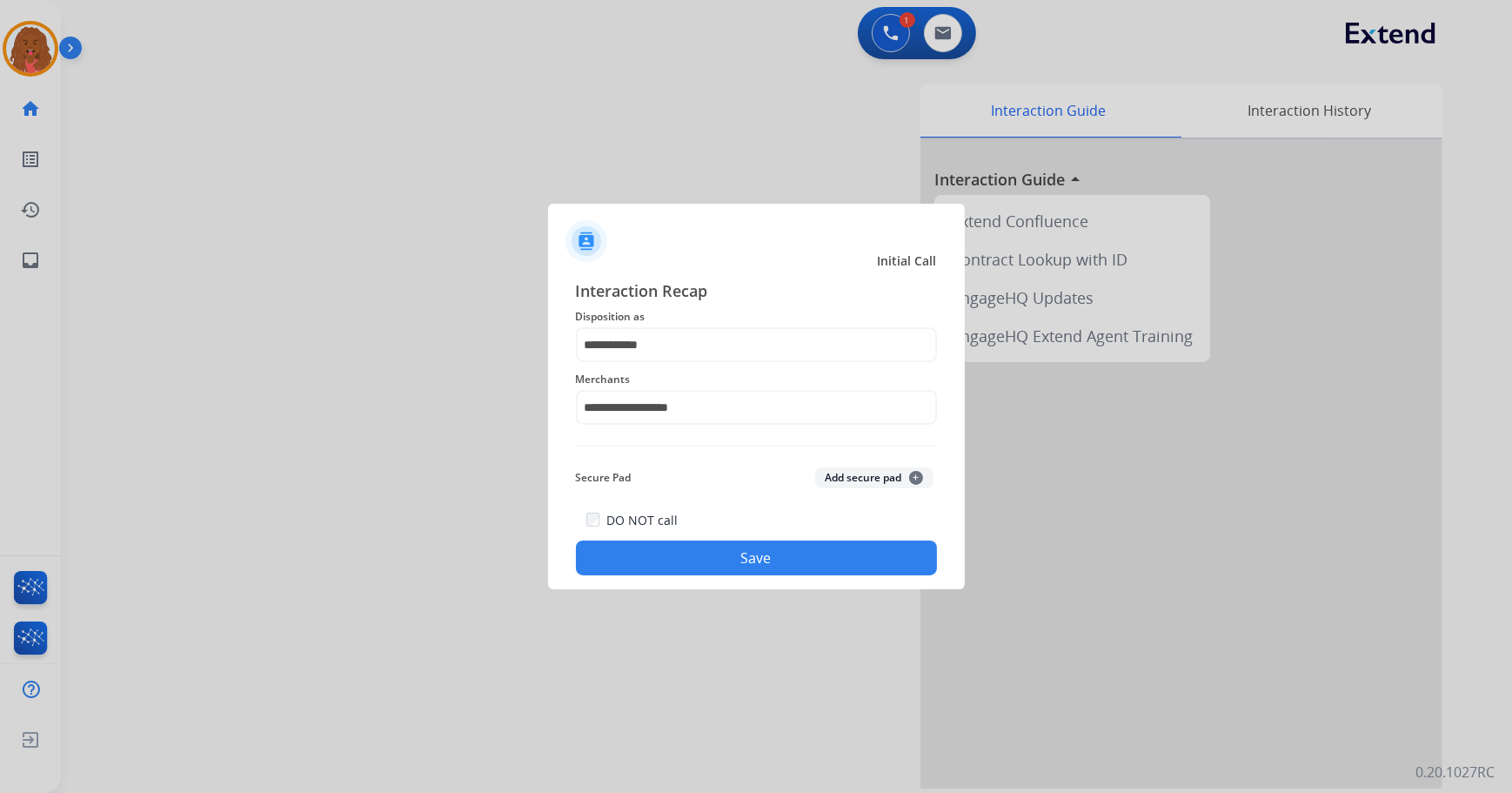 click on "Save" 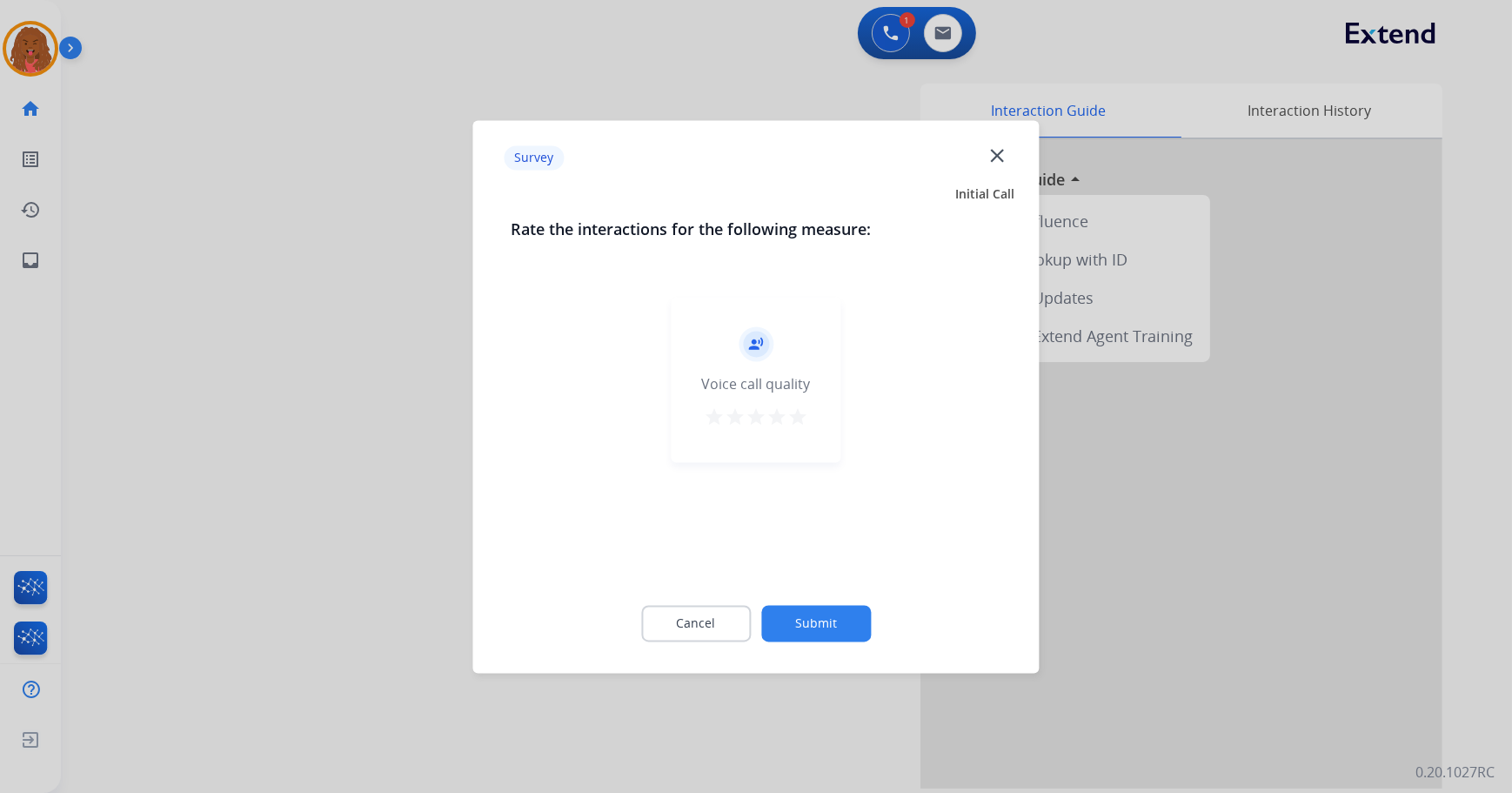 click on "Submit" 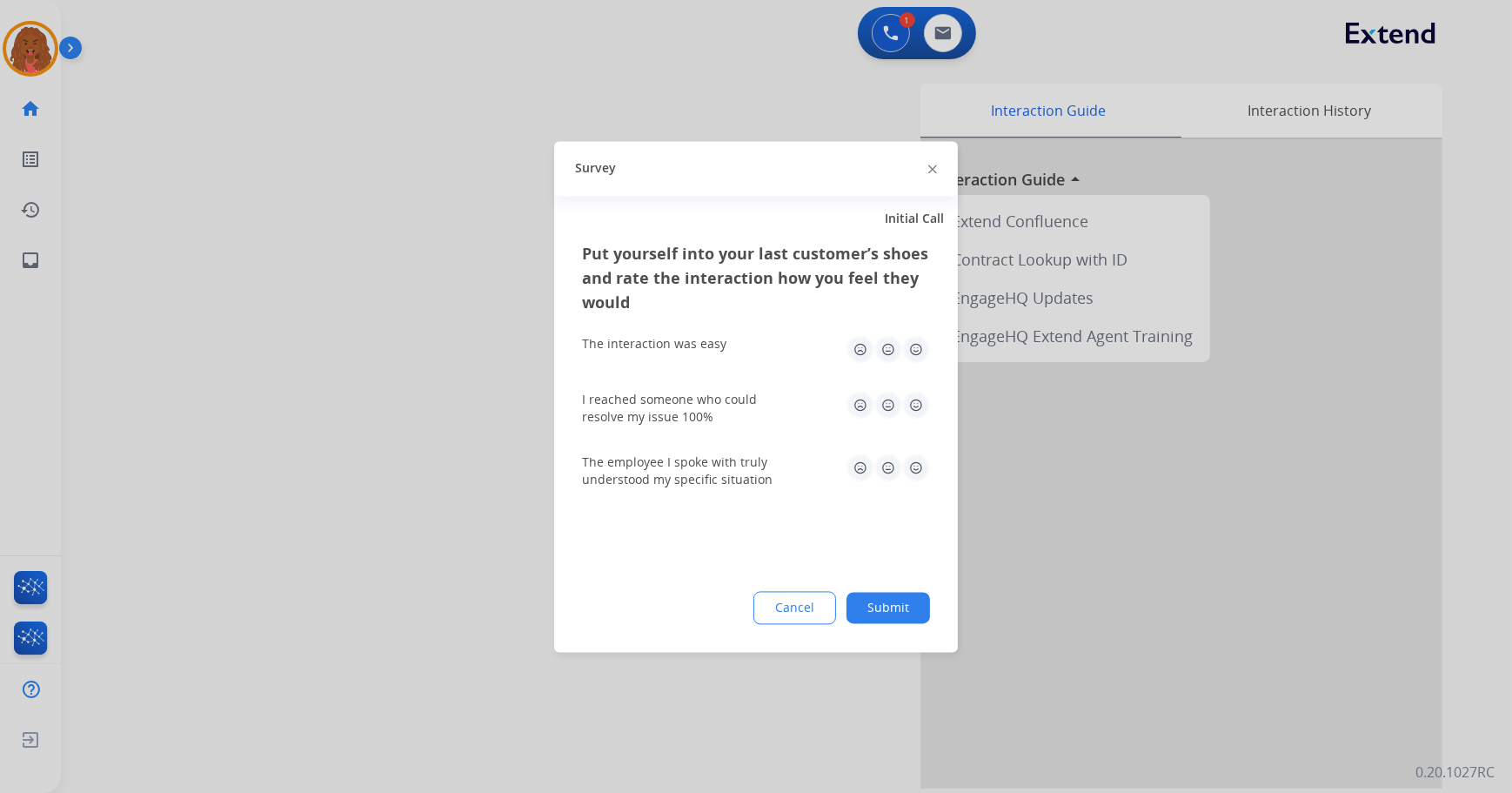 click 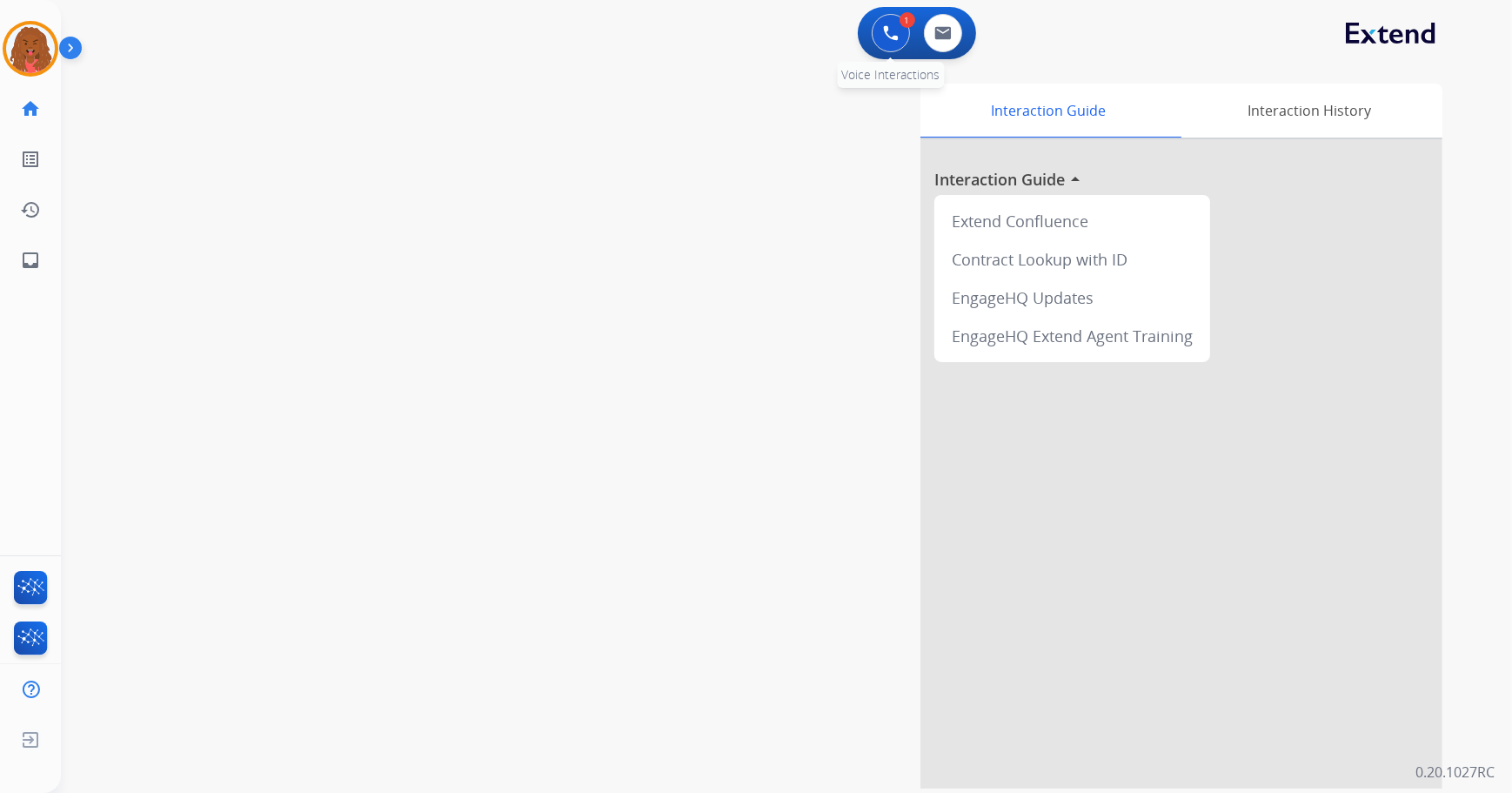click at bounding box center (891, 33) 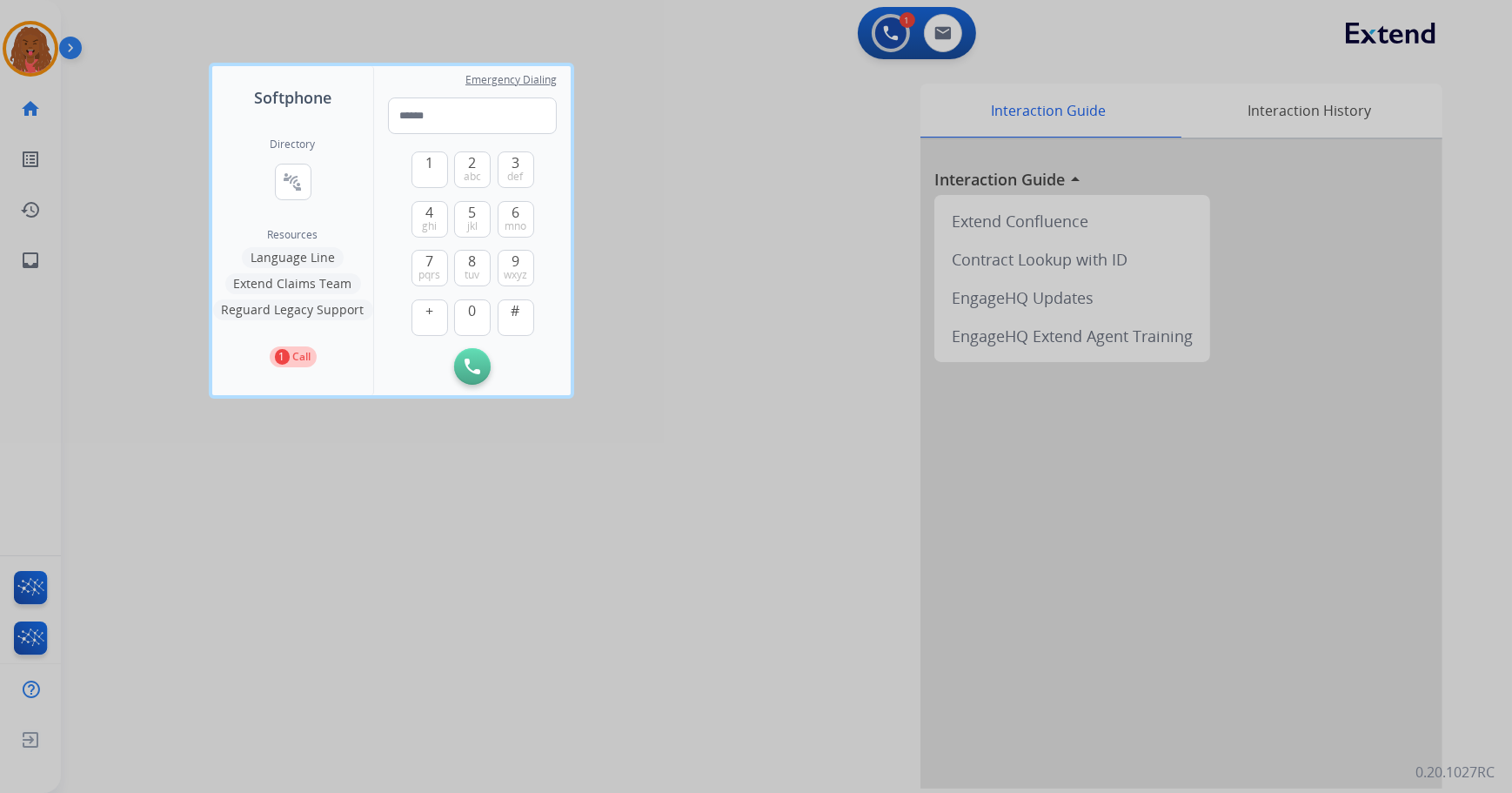 drag, startPoint x: 878, startPoint y: 296, endPoint x: 810, endPoint y: 275, distance: 71.168813 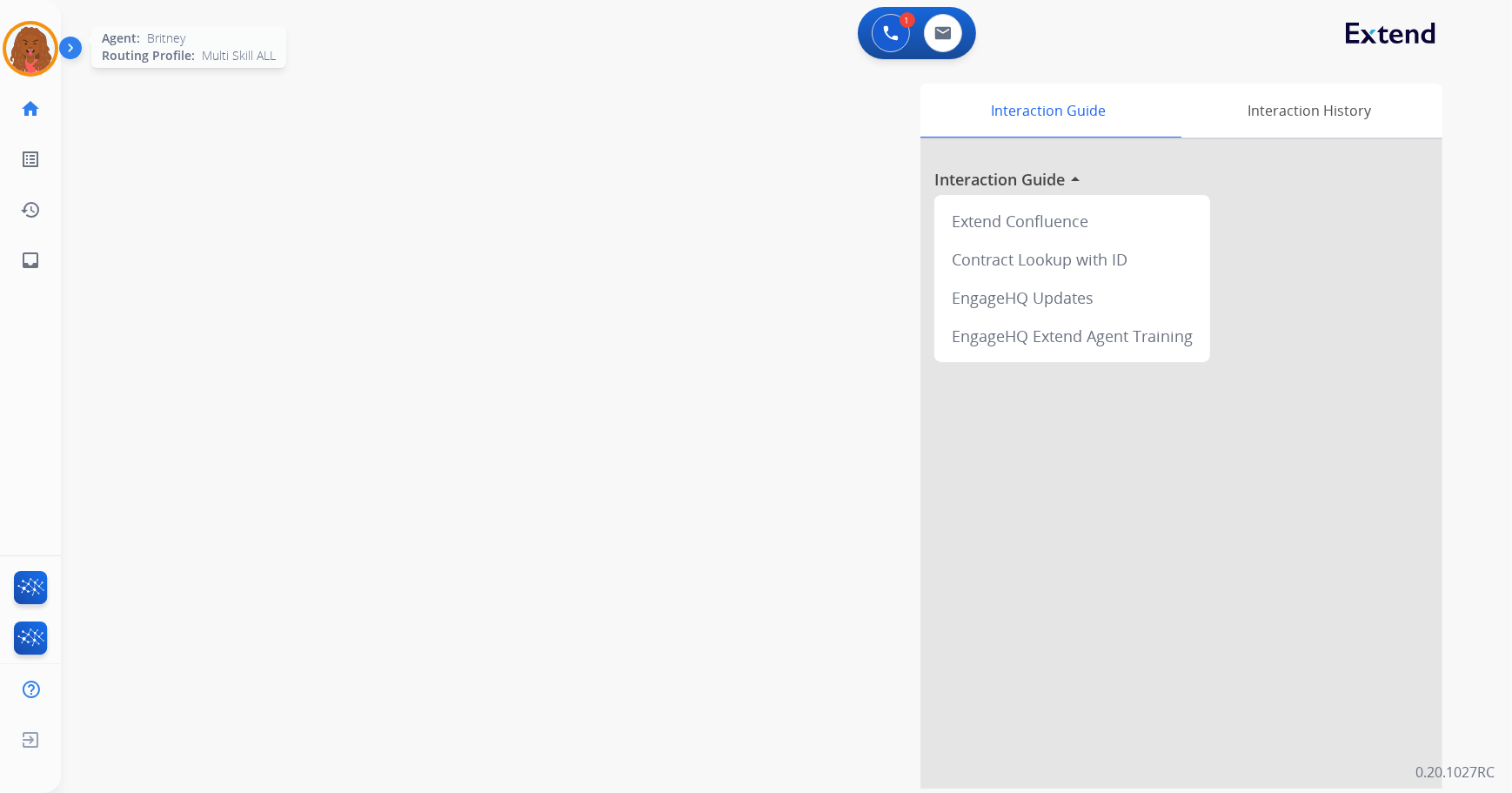 click at bounding box center (30, 49) 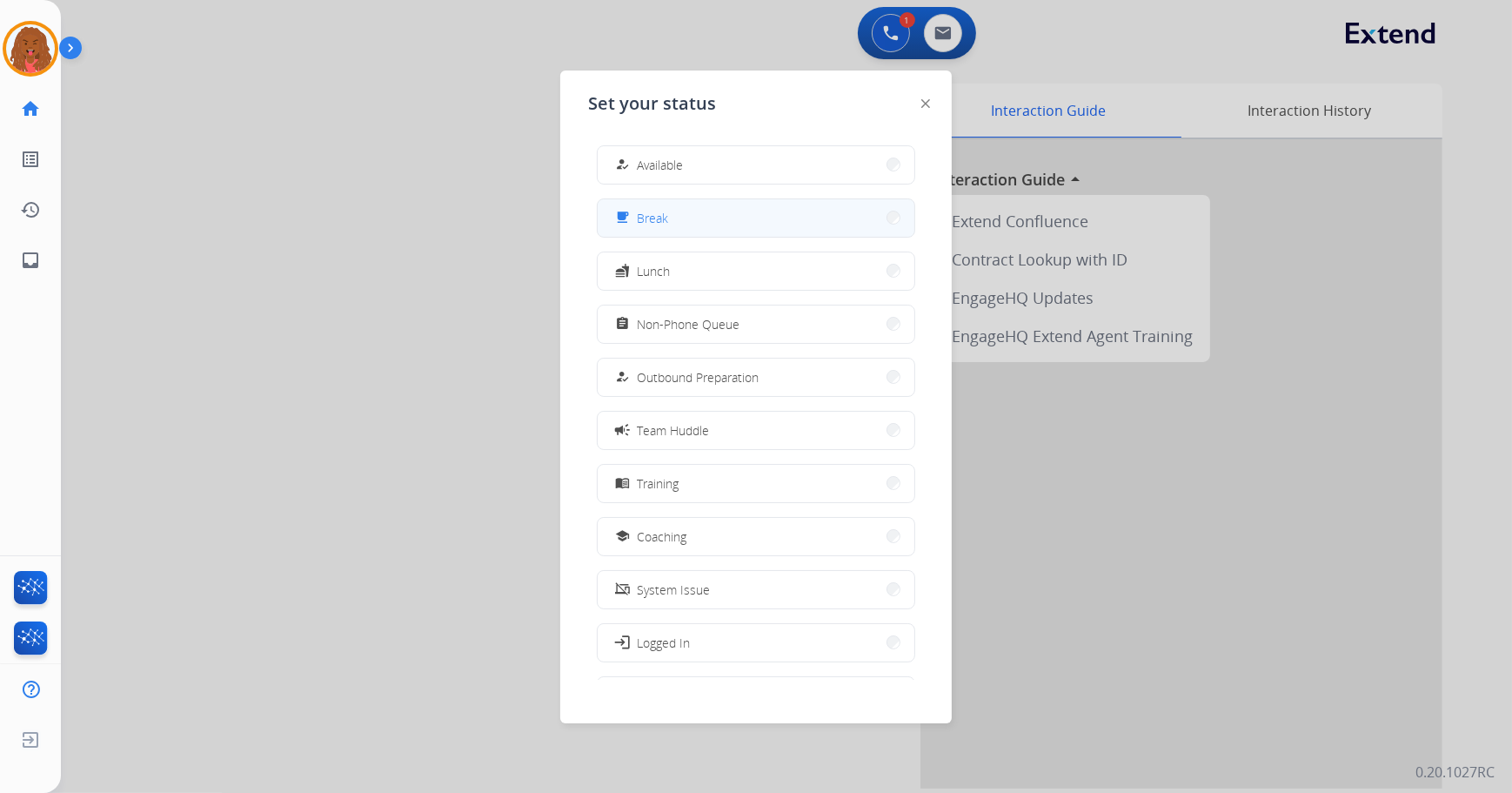 click on "free_breakfast Break" at bounding box center [756, 218] 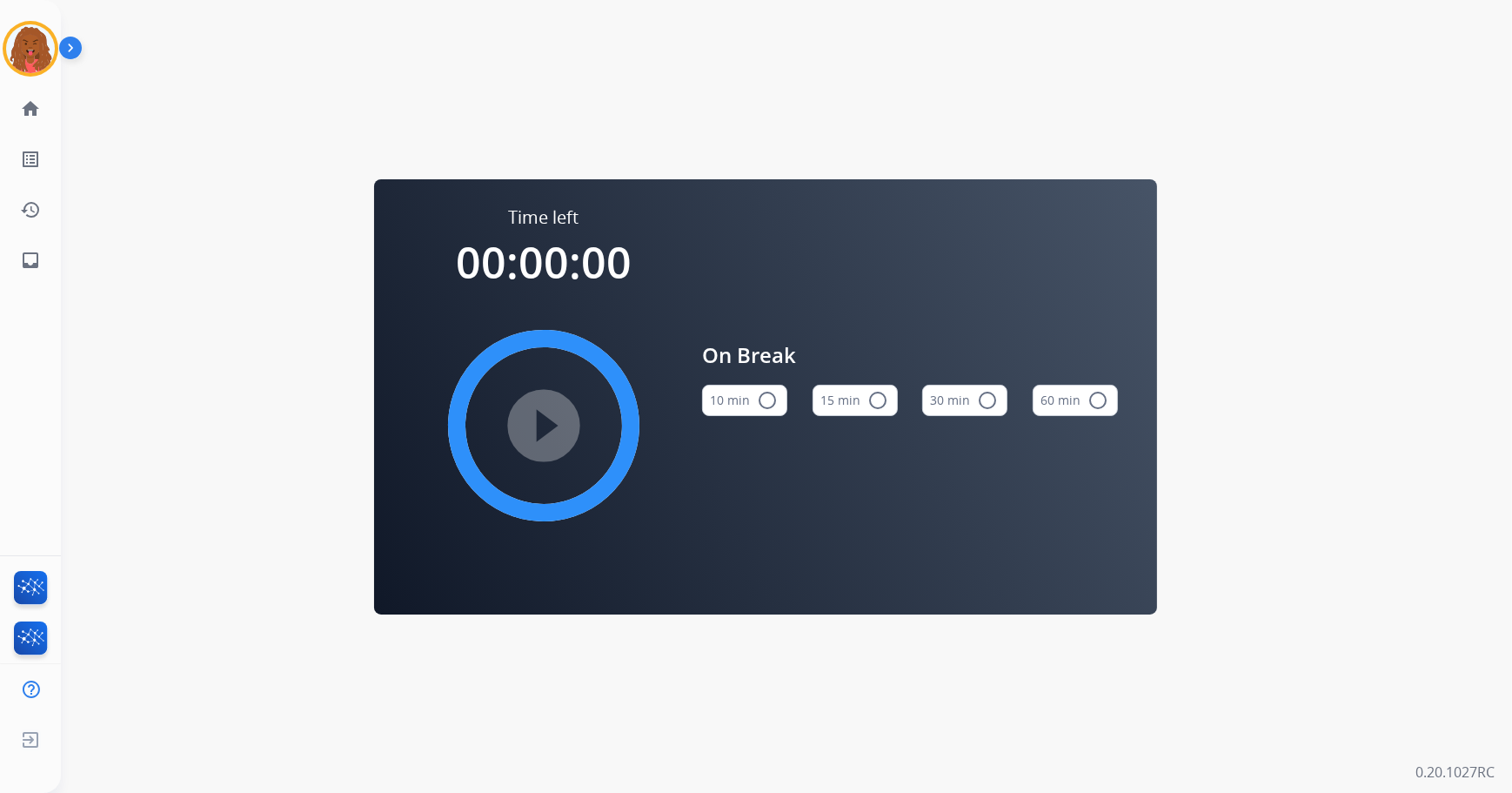drag, startPoint x: 747, startPoint y: 395, endPoint x: 734, endPoint y: 400, distance: 13.928388 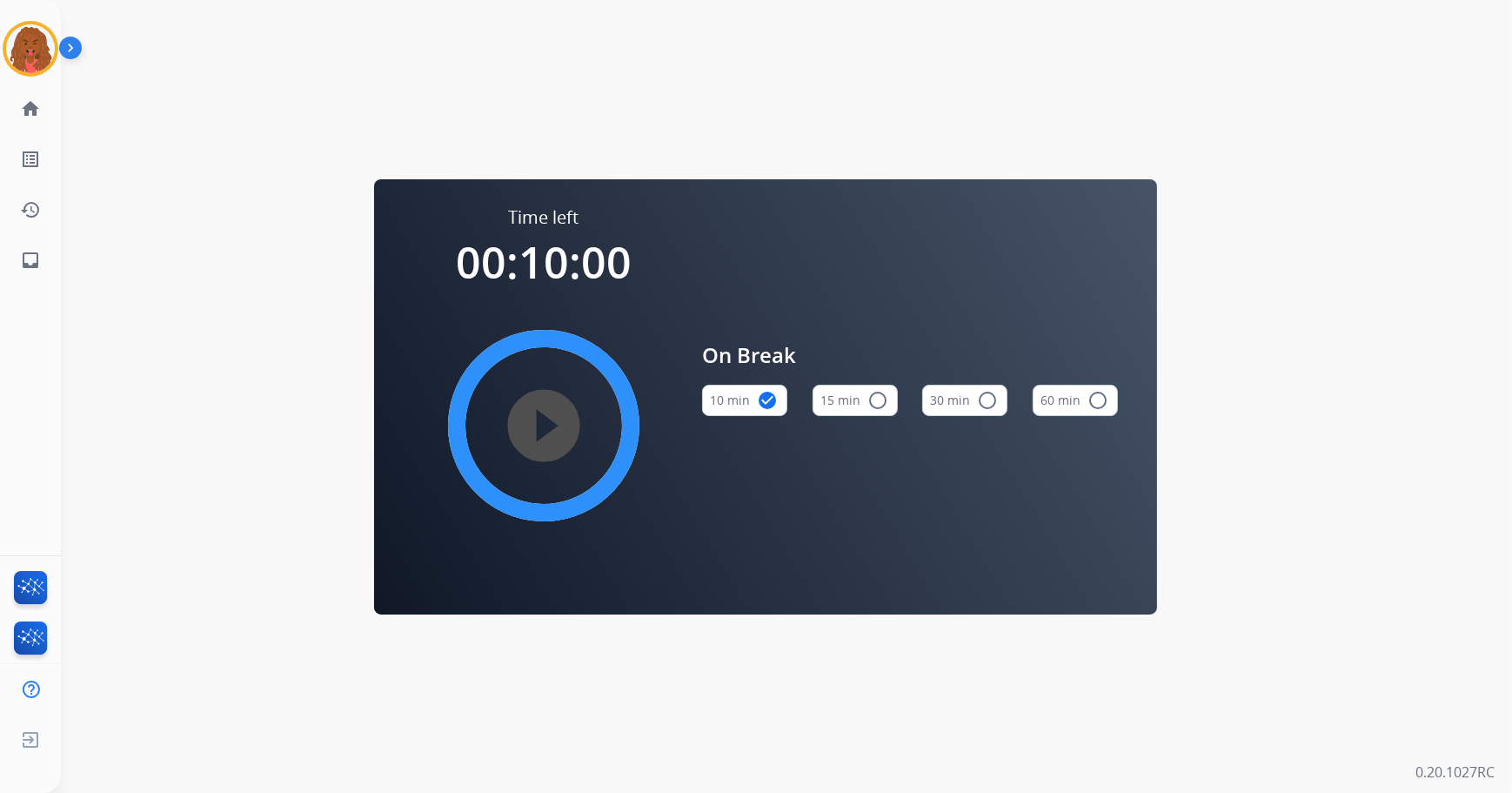 type 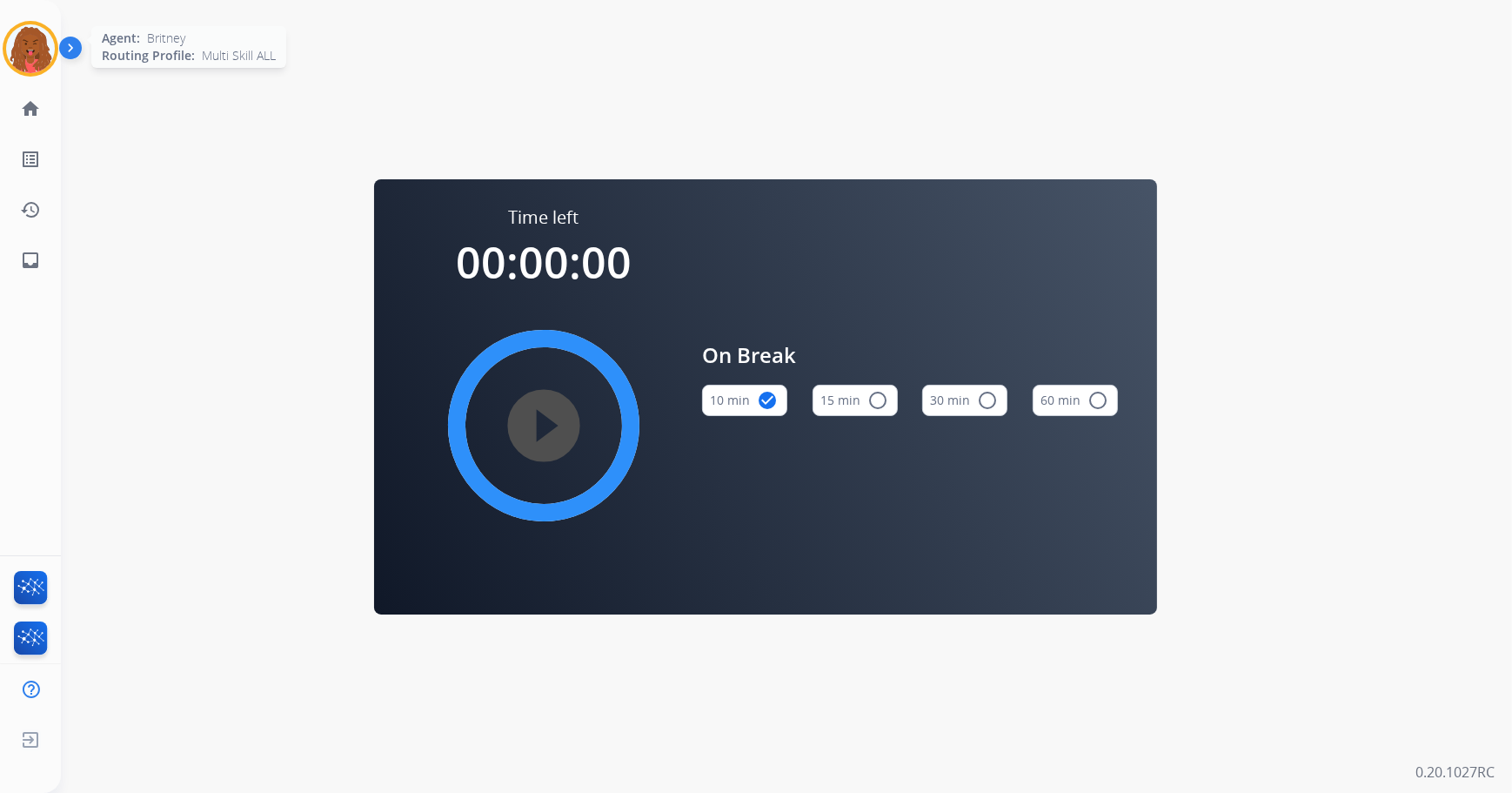 click at bounding box center (30, 49) 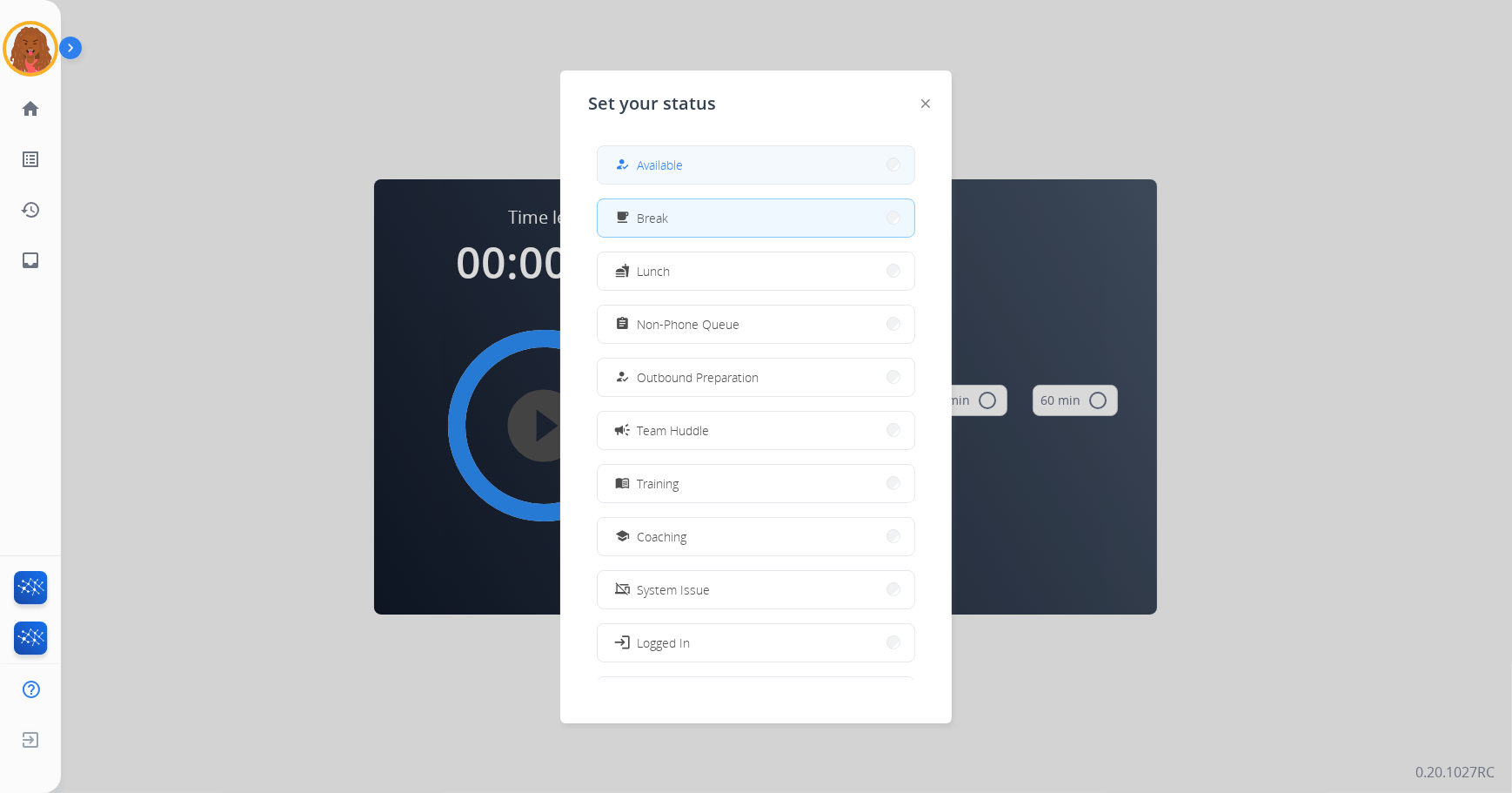 click on "how_to_reg Available" at bounding box center [756, 165] 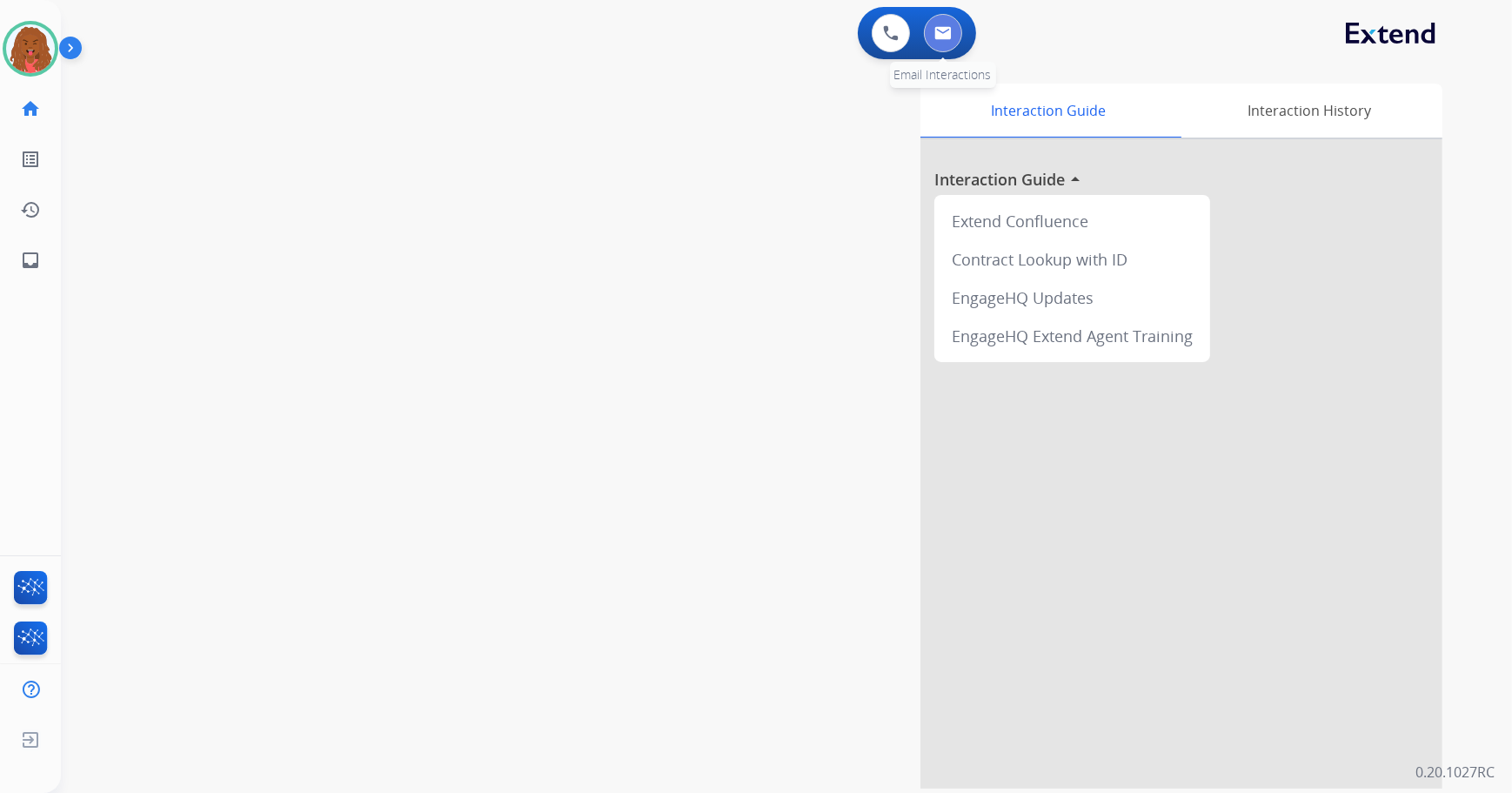 click at bounding box center [943, 33] 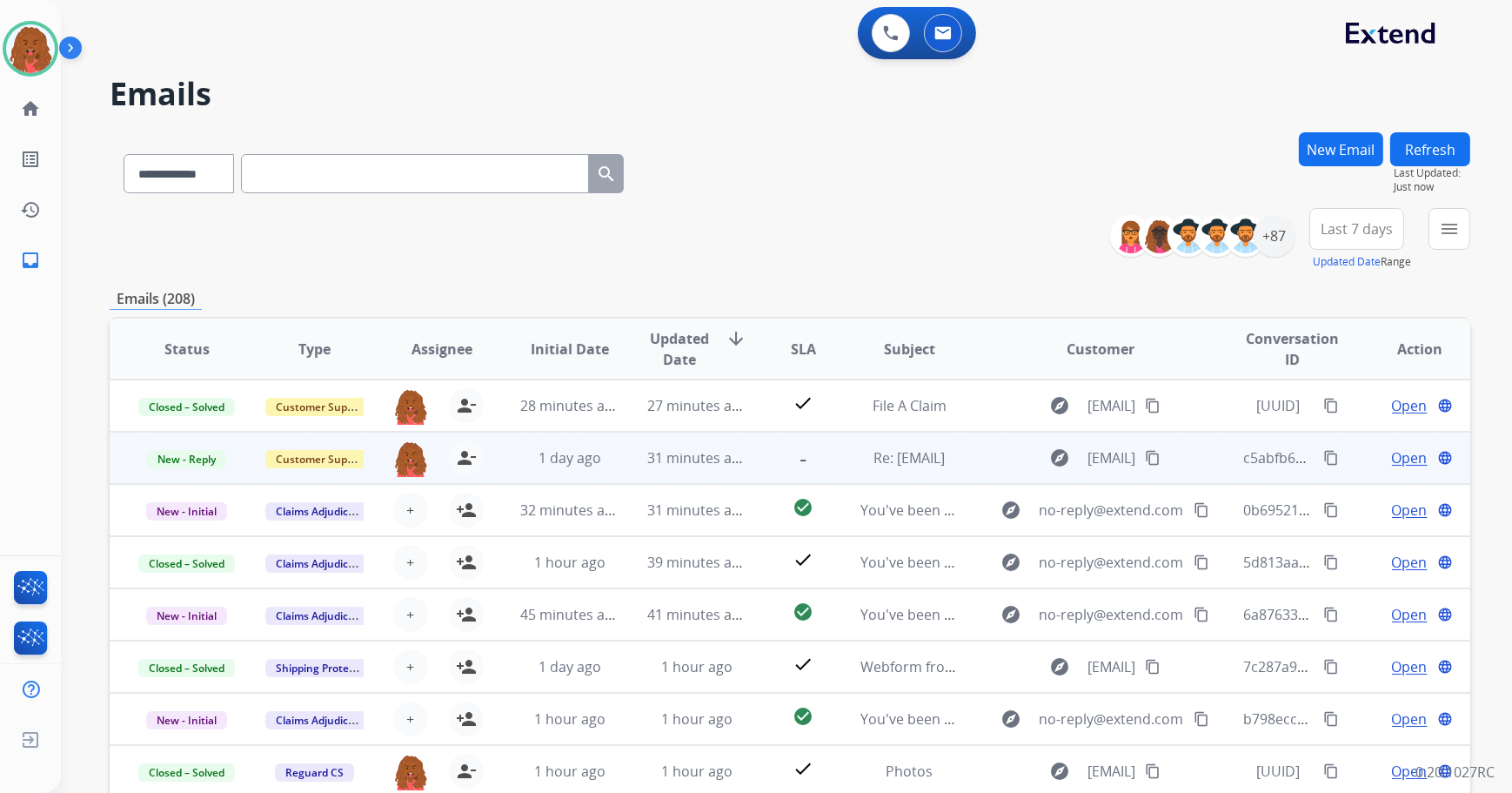 click on "Open" at bounding box center (1409, 458) 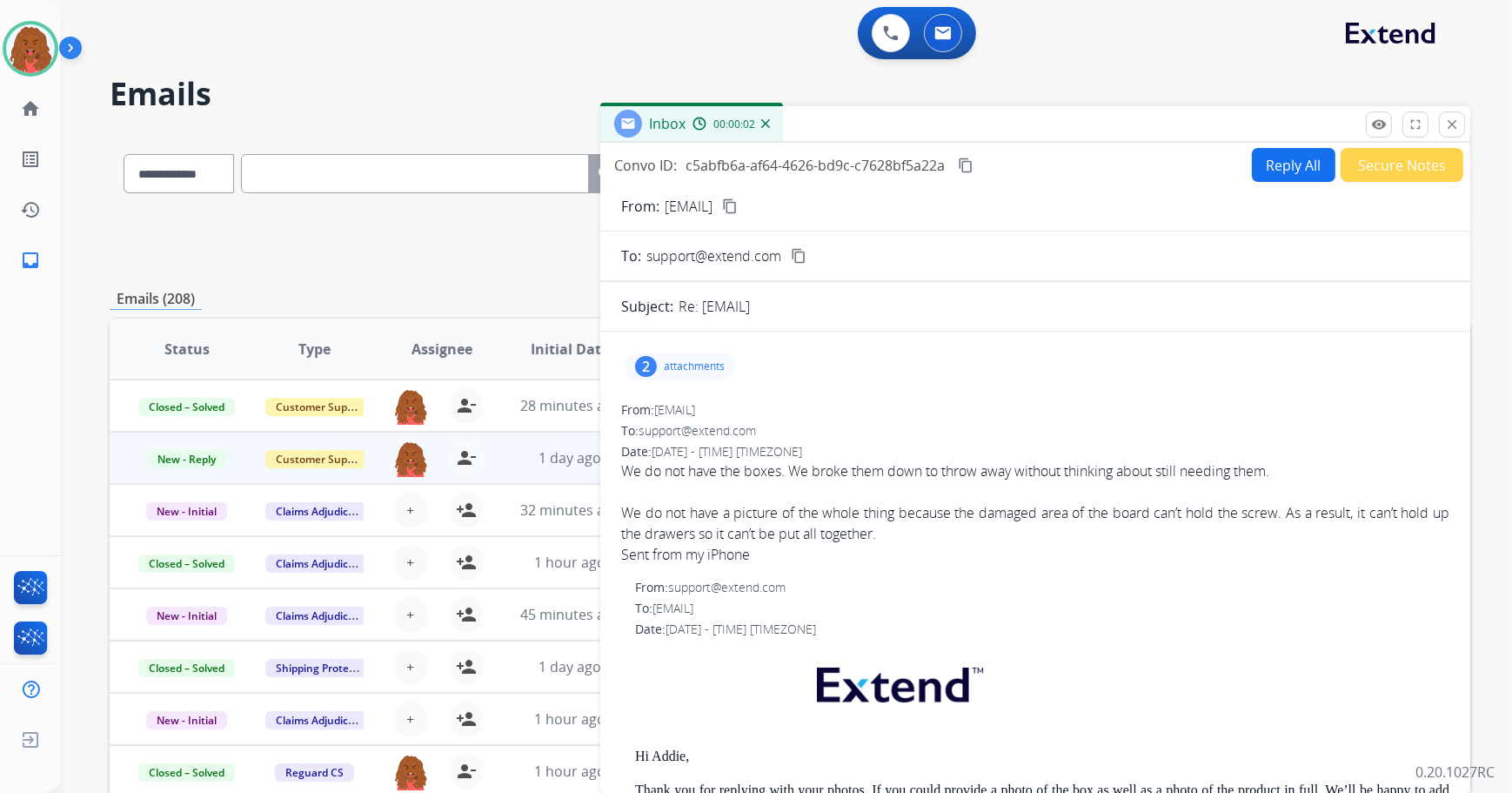 click on "content_copy" at bounding box center (730, 206) 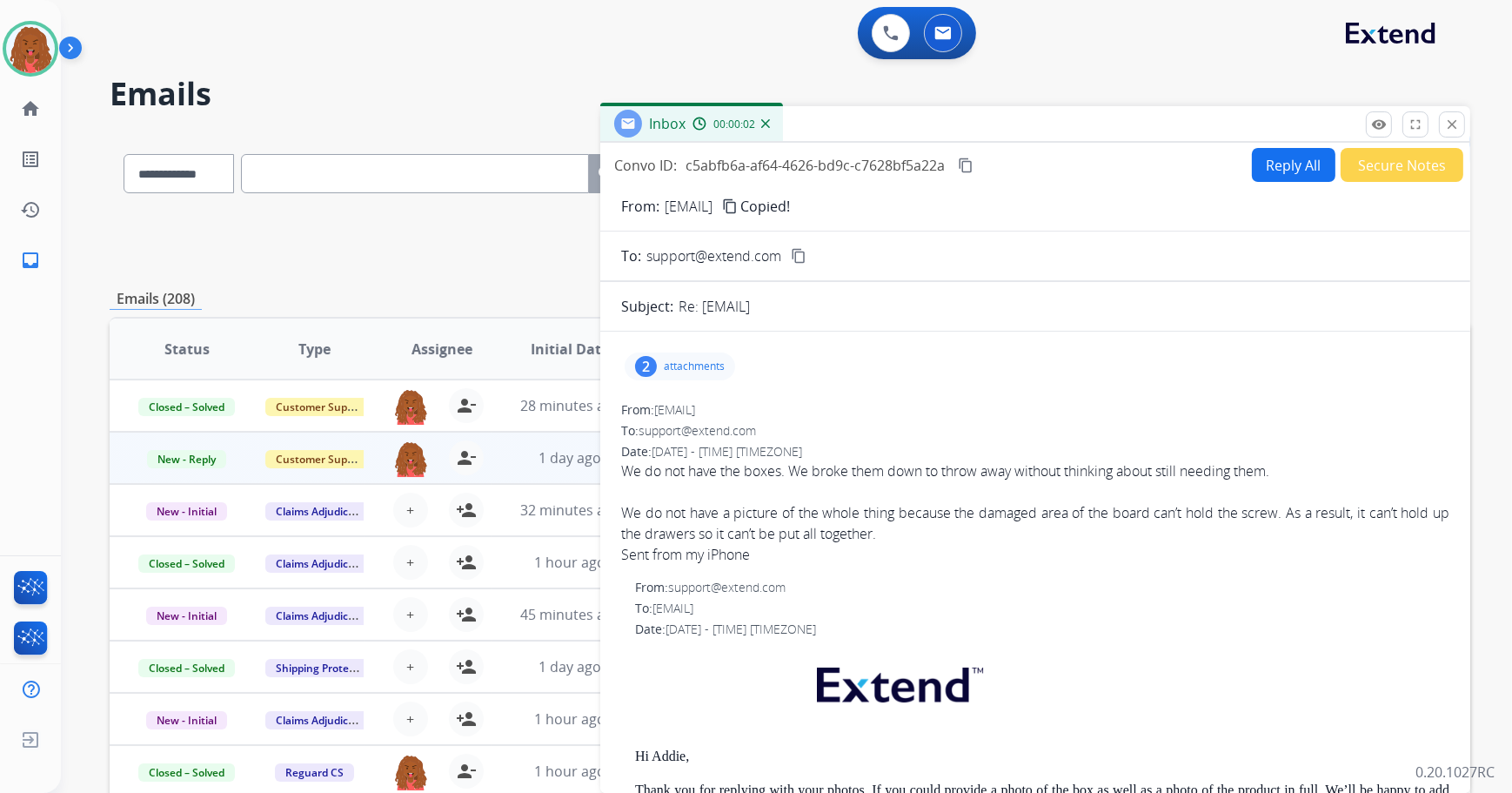 click on "content_copy" at bounding box center (730, 206) 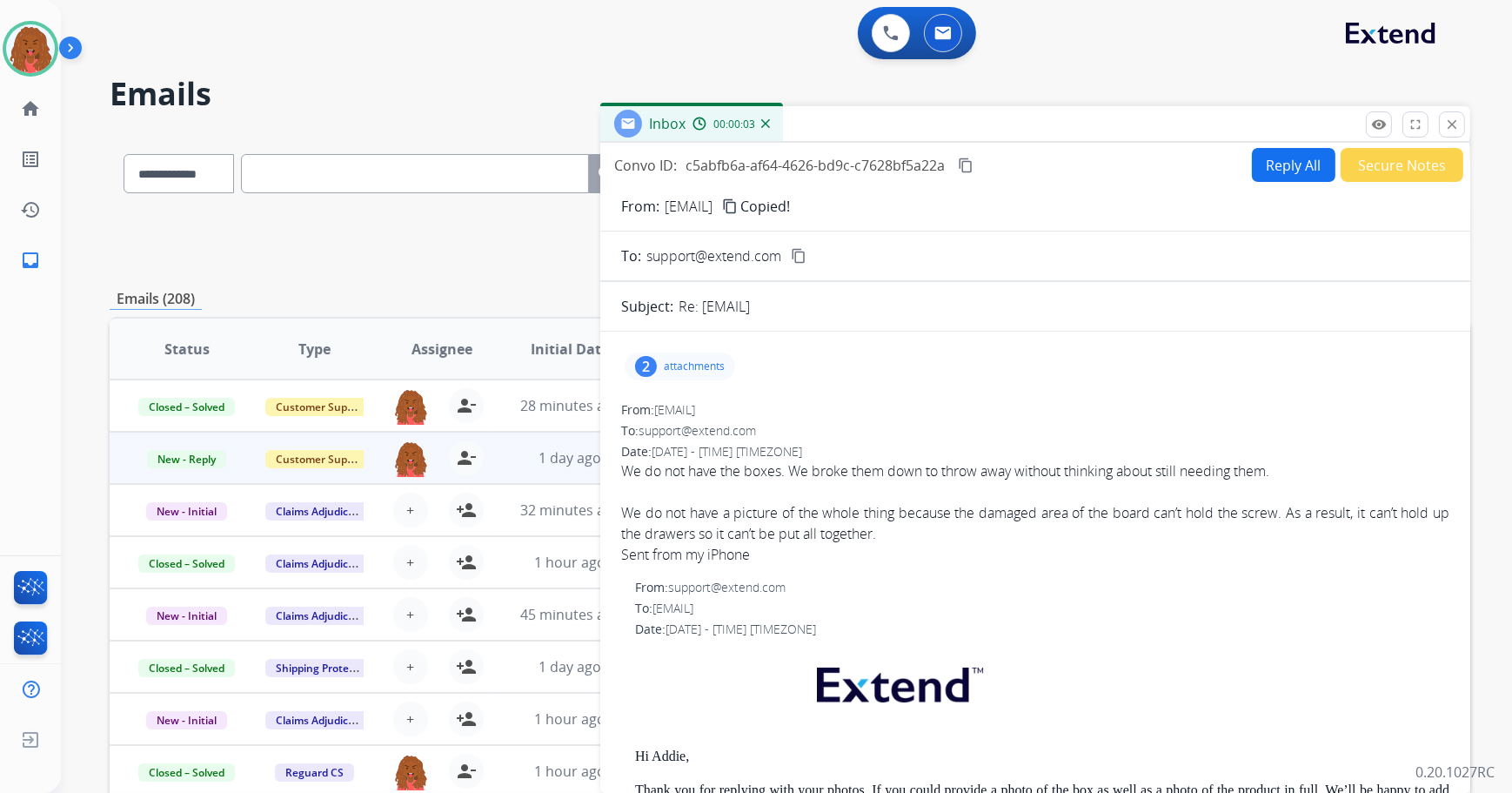 click on "Sent from my iPhone" at bounding box center (1035, 554) 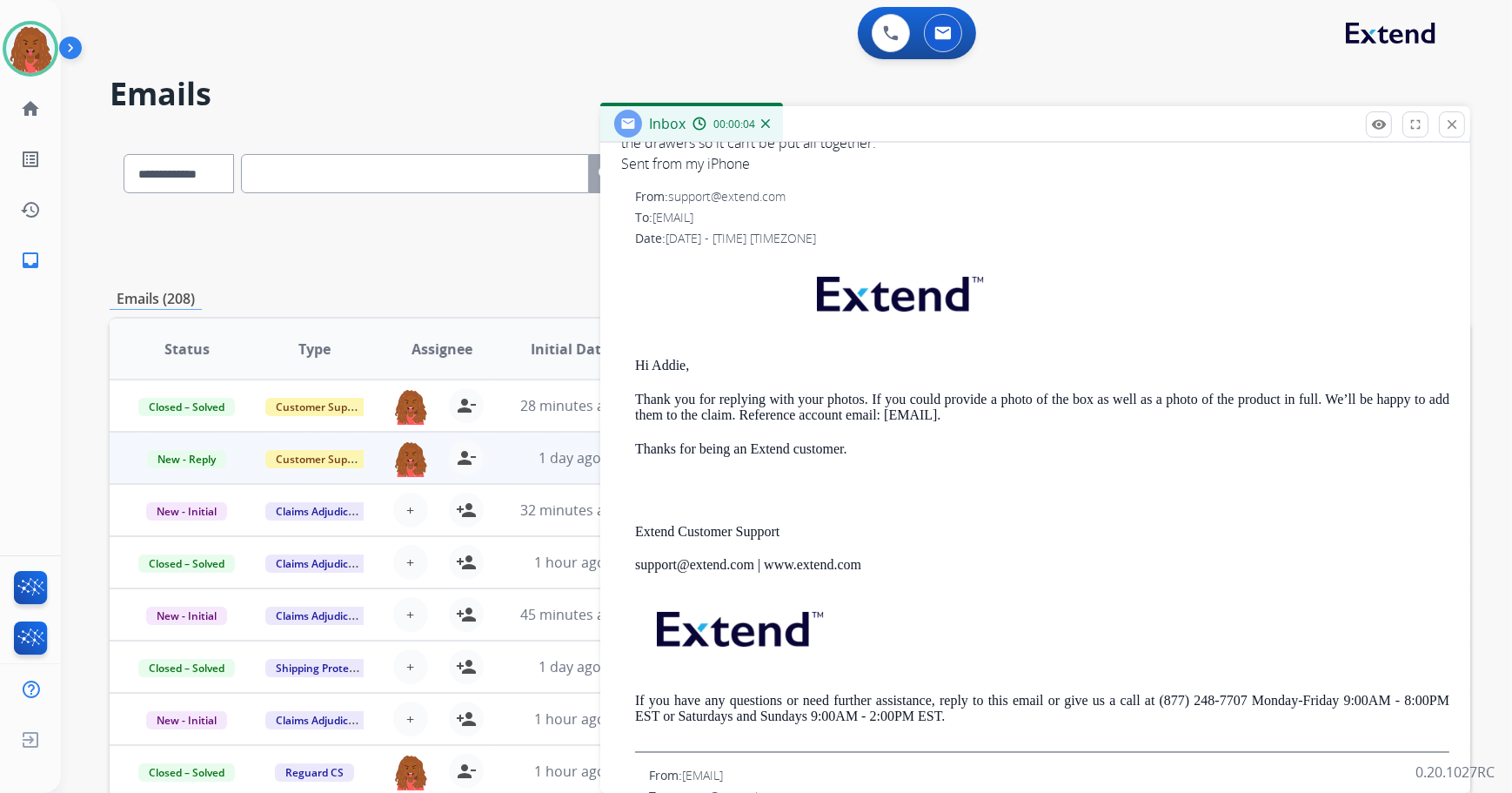scroll, scrollTop: 395, scrollLeft: 0, axis: vertical 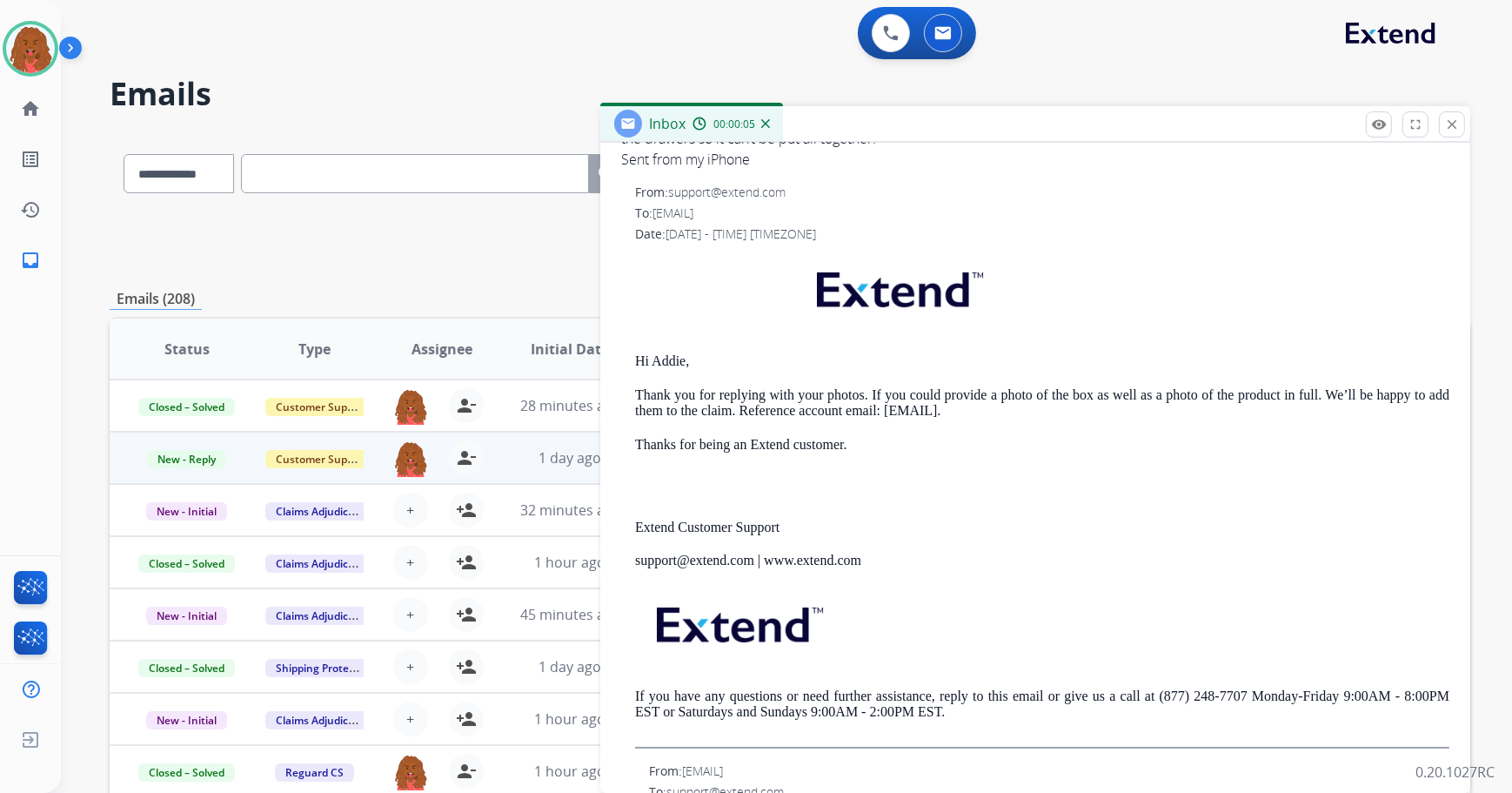click on "Thank you for replying with your photos. If you could provide a photo of the box as well as a photo of the product in full. We’ll be happy to add them to the claim. Reference account email: [EMAIL]." at bounding box center [1042, 403] 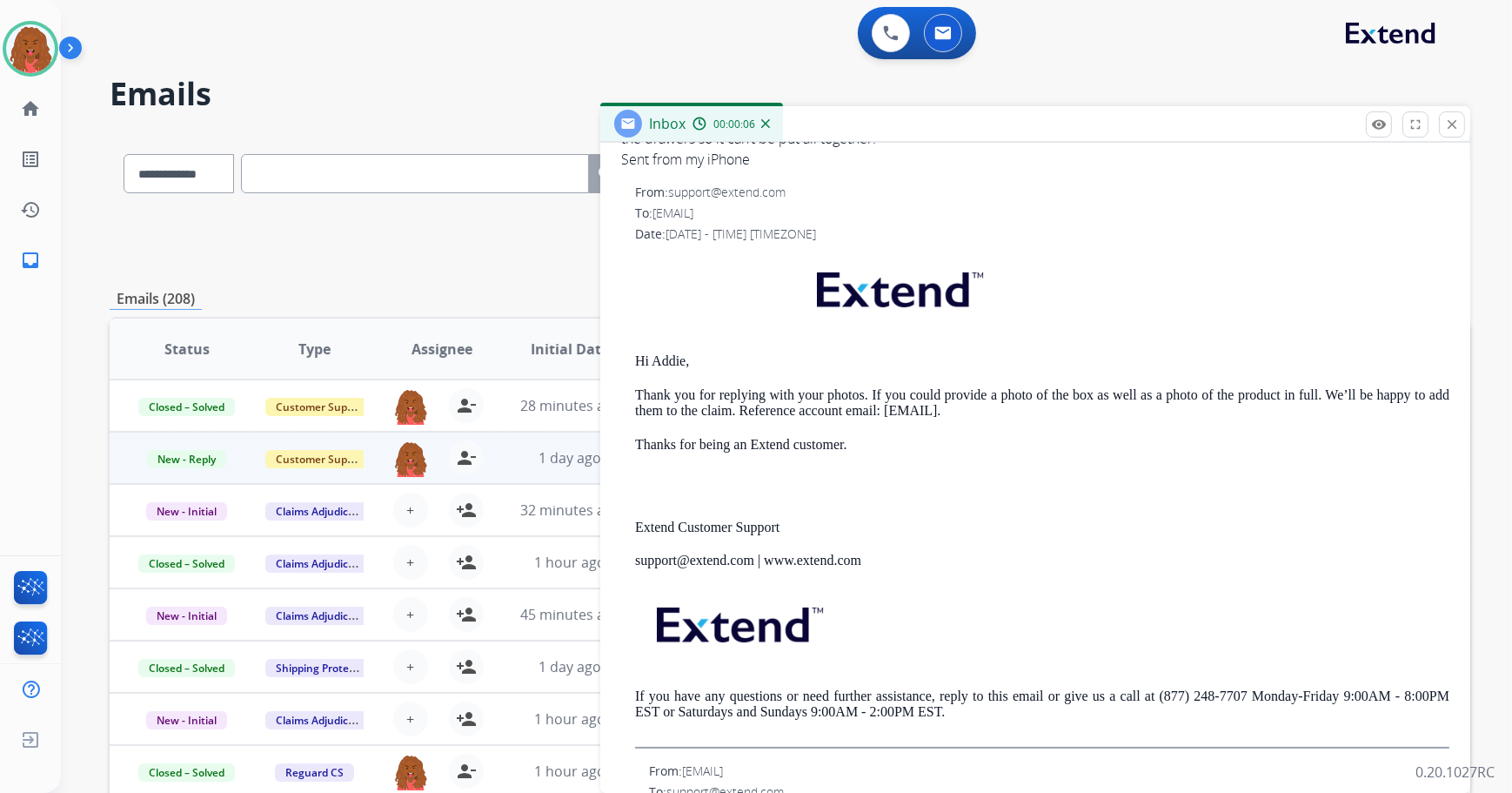 click on "Thank you for replying with your photos. If you could provide a photo of the box as well as a photo of the product in full. We’ll be happy to add them to the claim. Reference account email: [EMAIL]." at bounding box center (1042, 403) 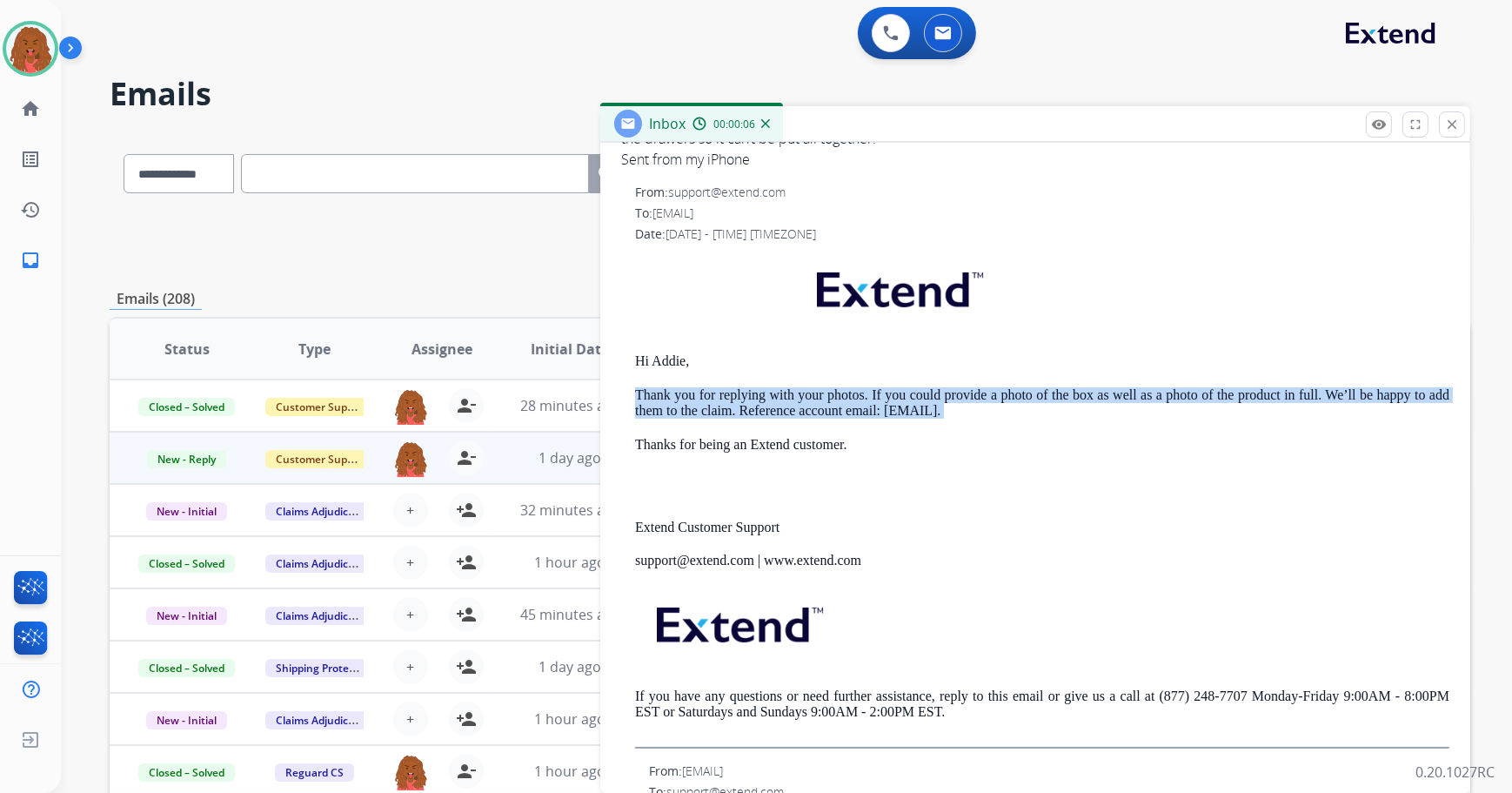 click on "Thank you for replying with your photos. If you could provide a photo of the box as well as a photo of the product in full. We’ll be happy to add them to the claim. Reference account email: [EMAIL]." at bounding box center (1042, 403) 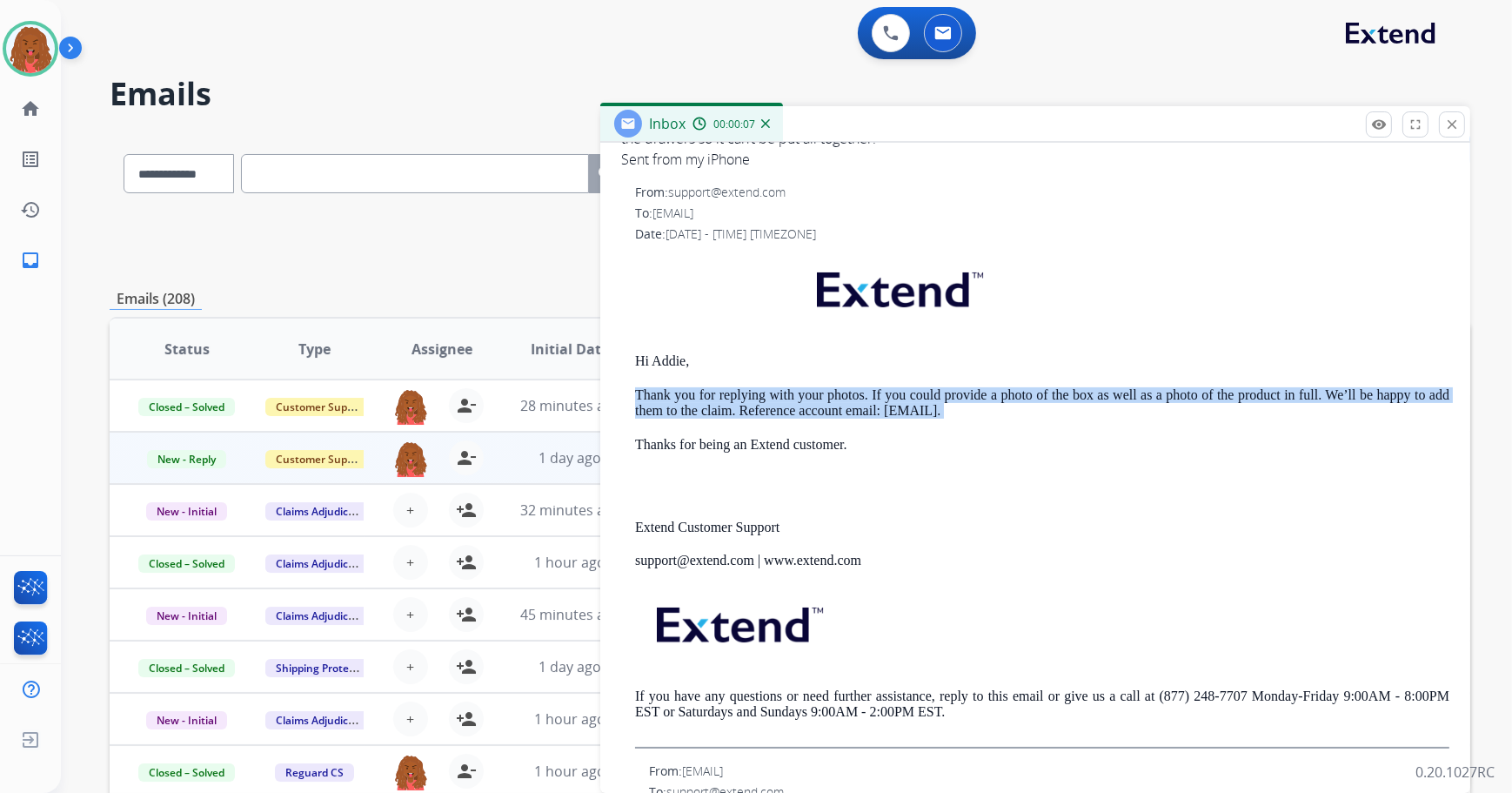 drag, startPoint x: 983, startPoint y: 405, endPoint x: 1046, endPoint y: 408, distance: 63.07139 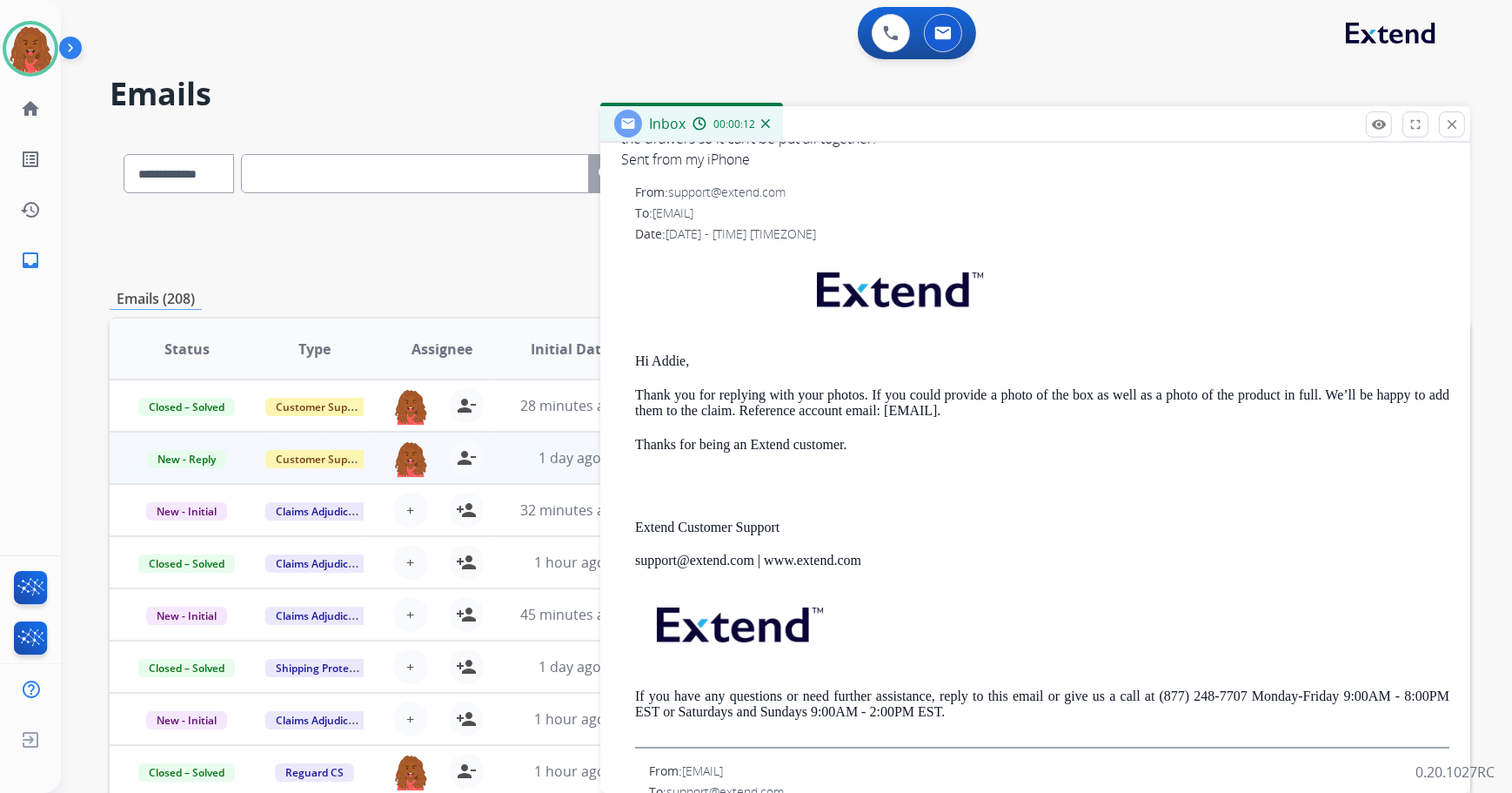 drag, startPoint x: 907, startPoint y: 413, endPoint x: 1069, endPoint y: 416, distance: 162.028 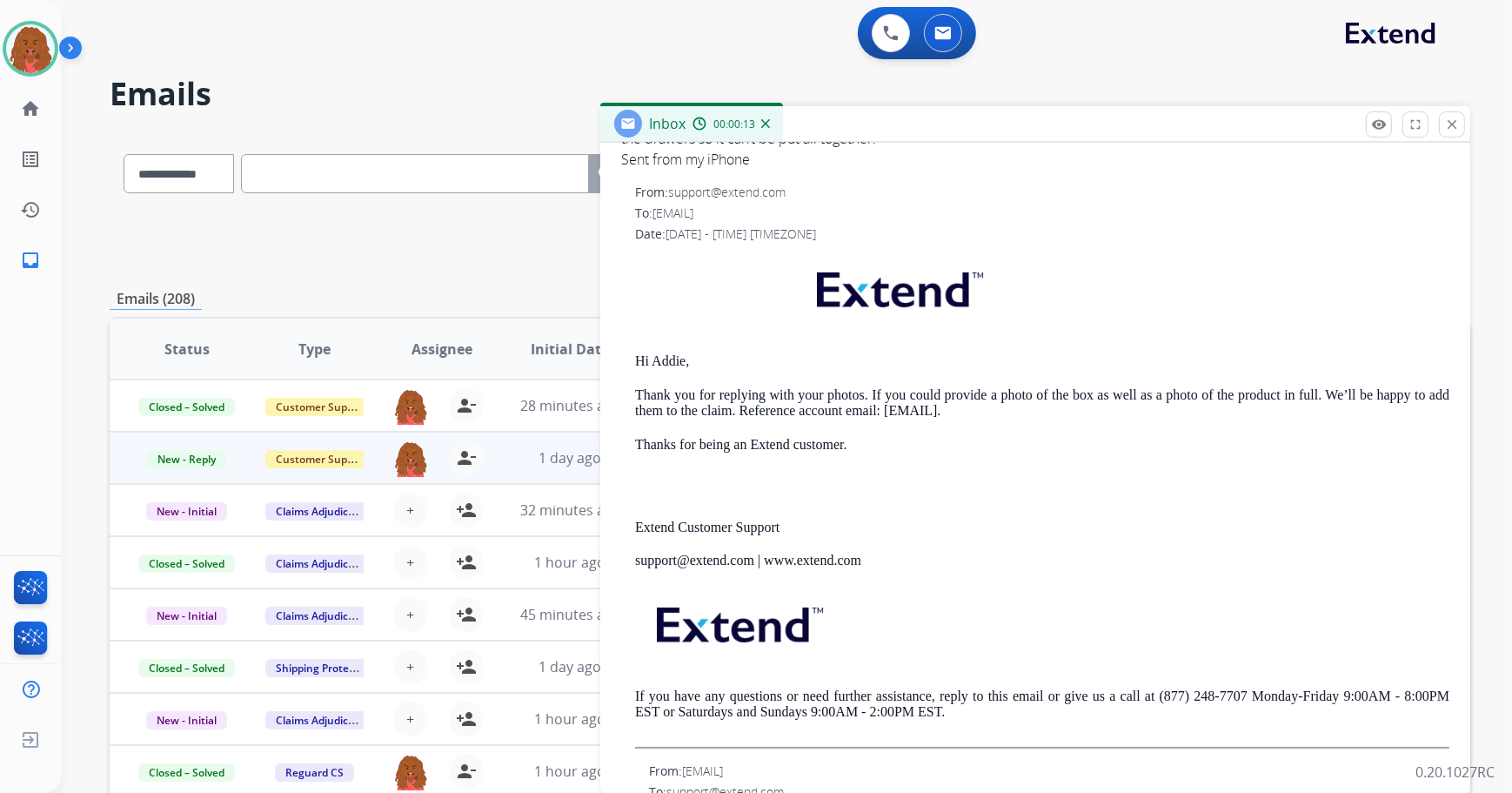 copy on "[EMAIL]" 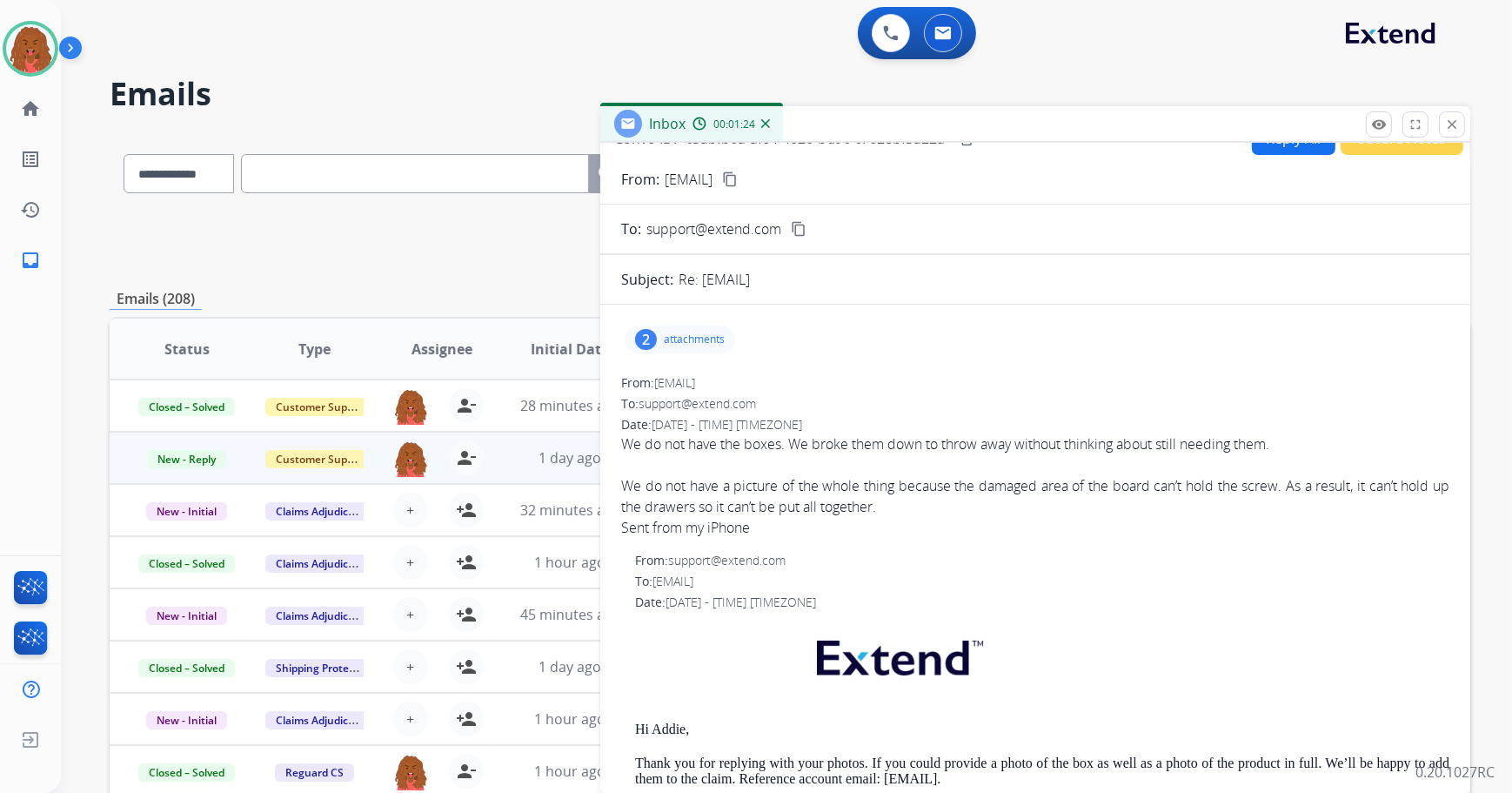 scroll, scrollTop: 0, scrollLeft: 0, axis: both 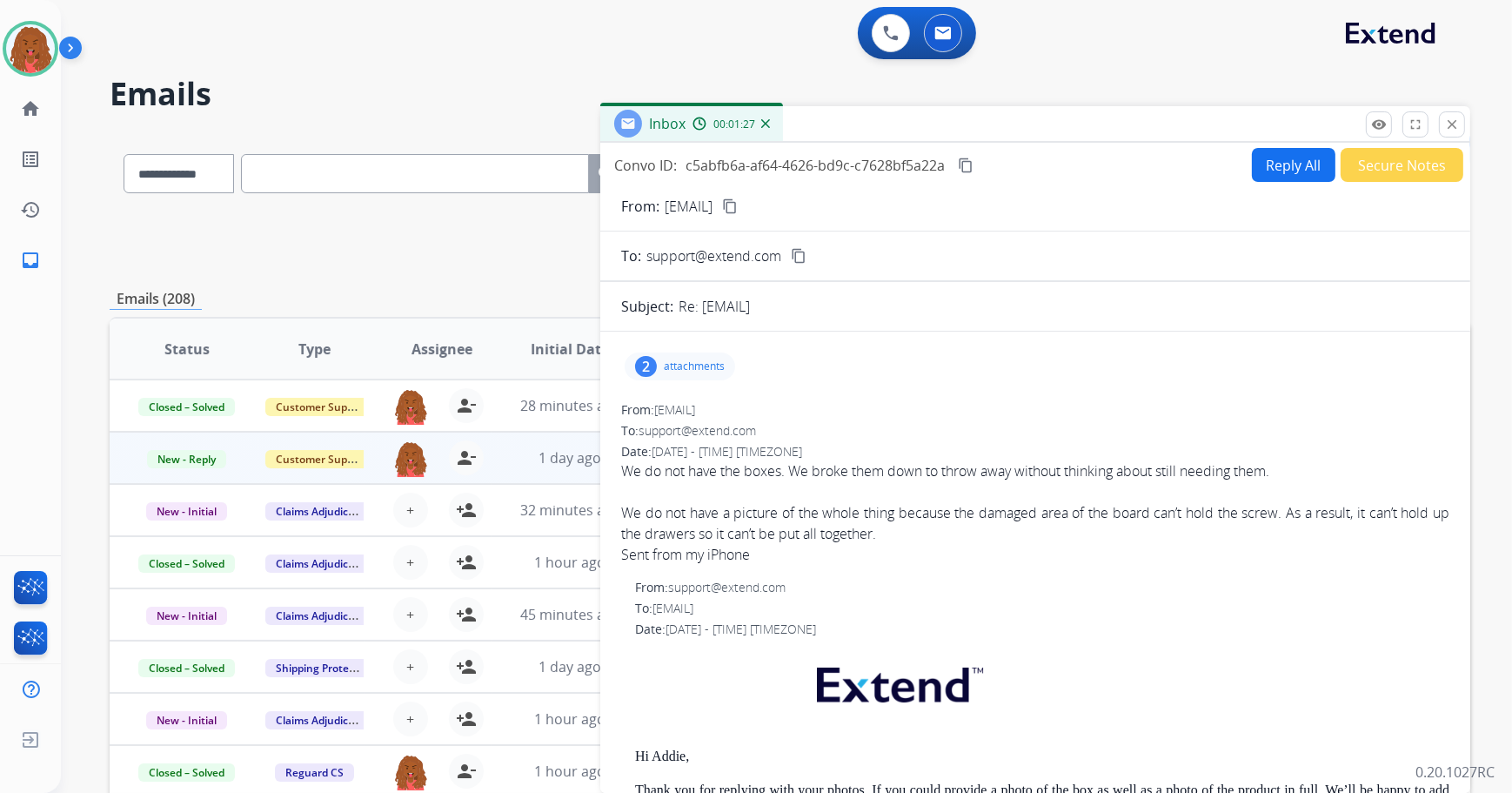 click on "Reply All" at bounding box center [1294, 165] 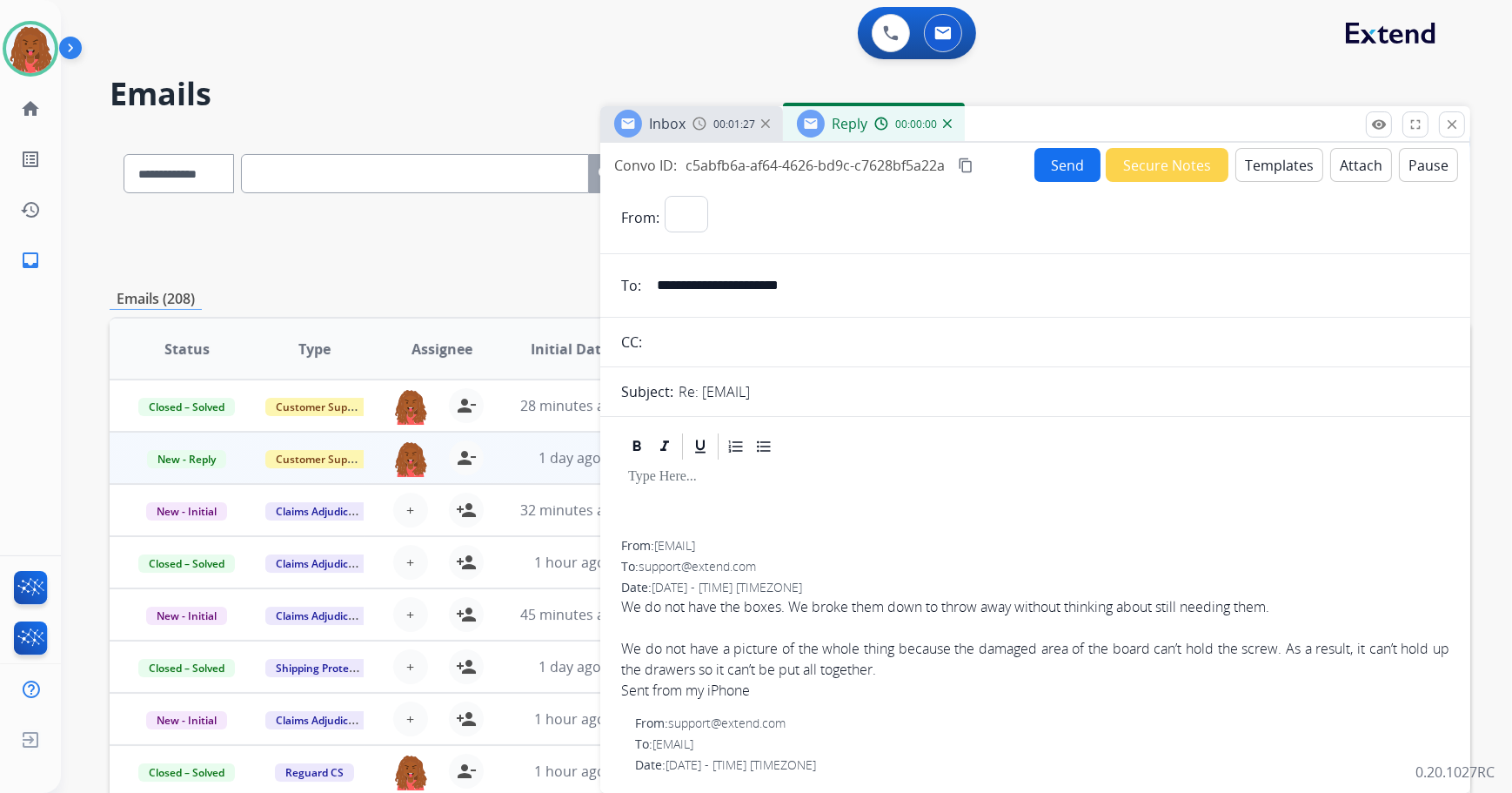 select on "**********" 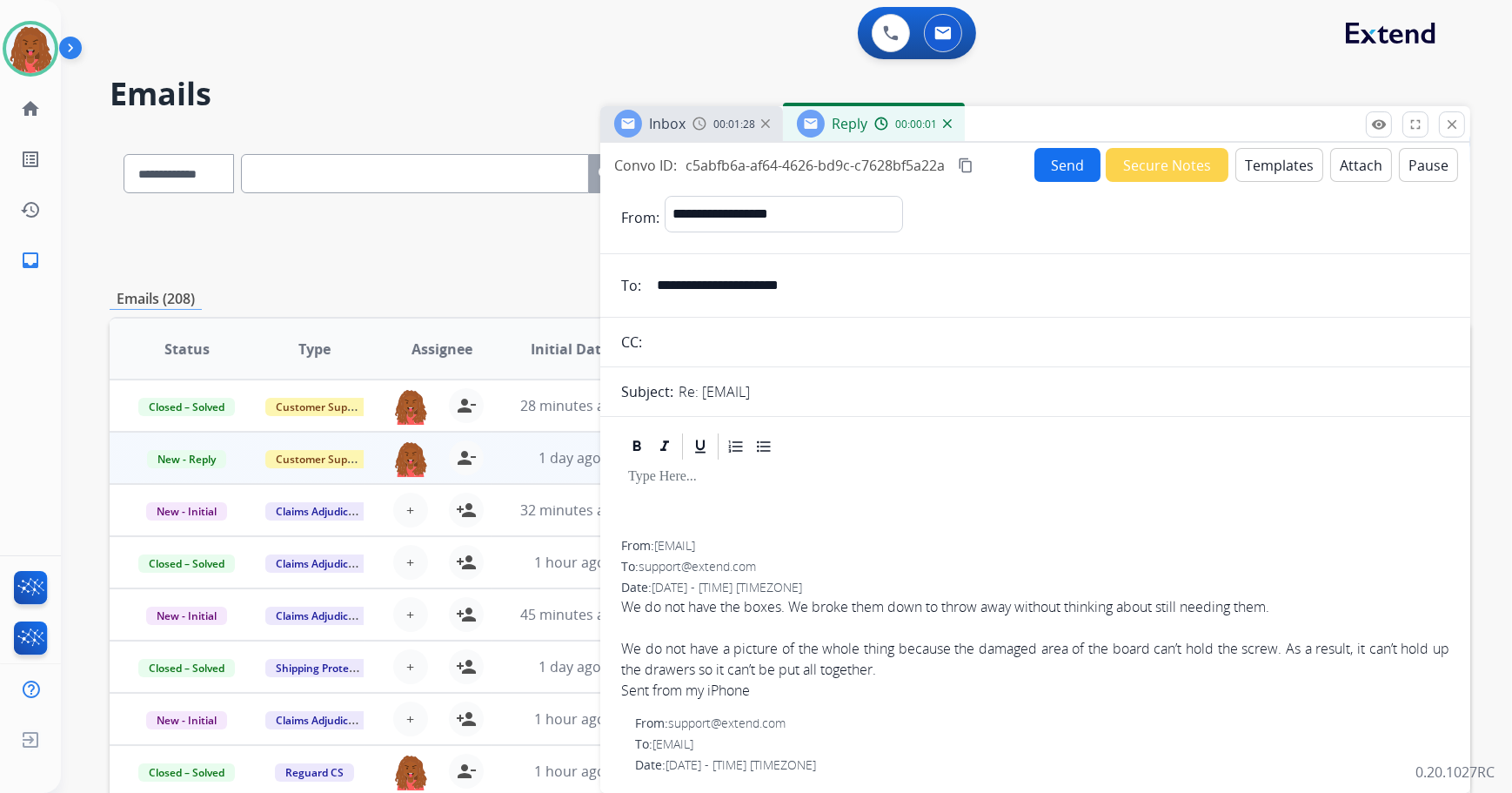 click on "Templates" at bounding box center (1279, 165) 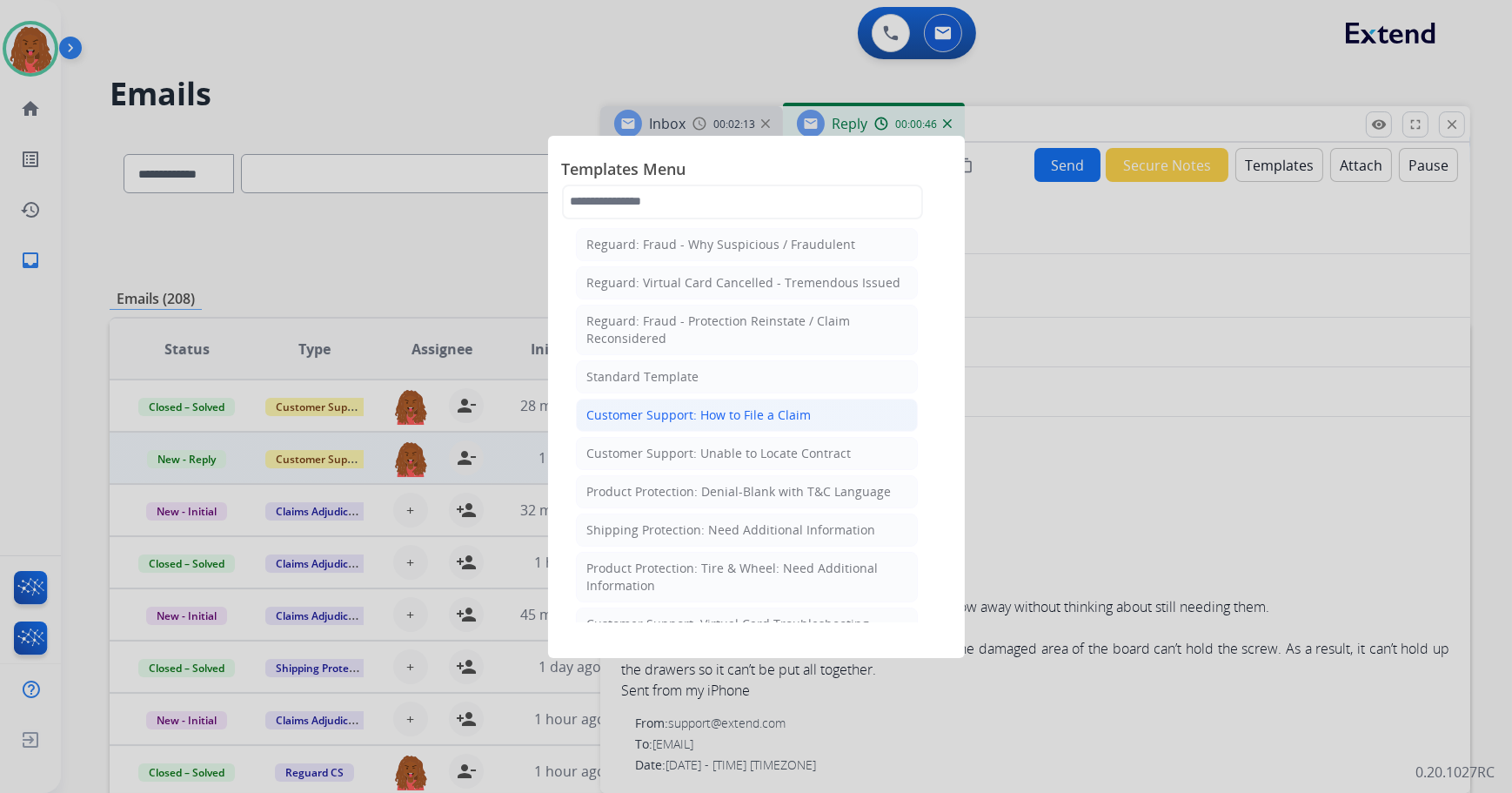 scroll, scrollTop: 158, scrollLeft: 0, axis: vertical 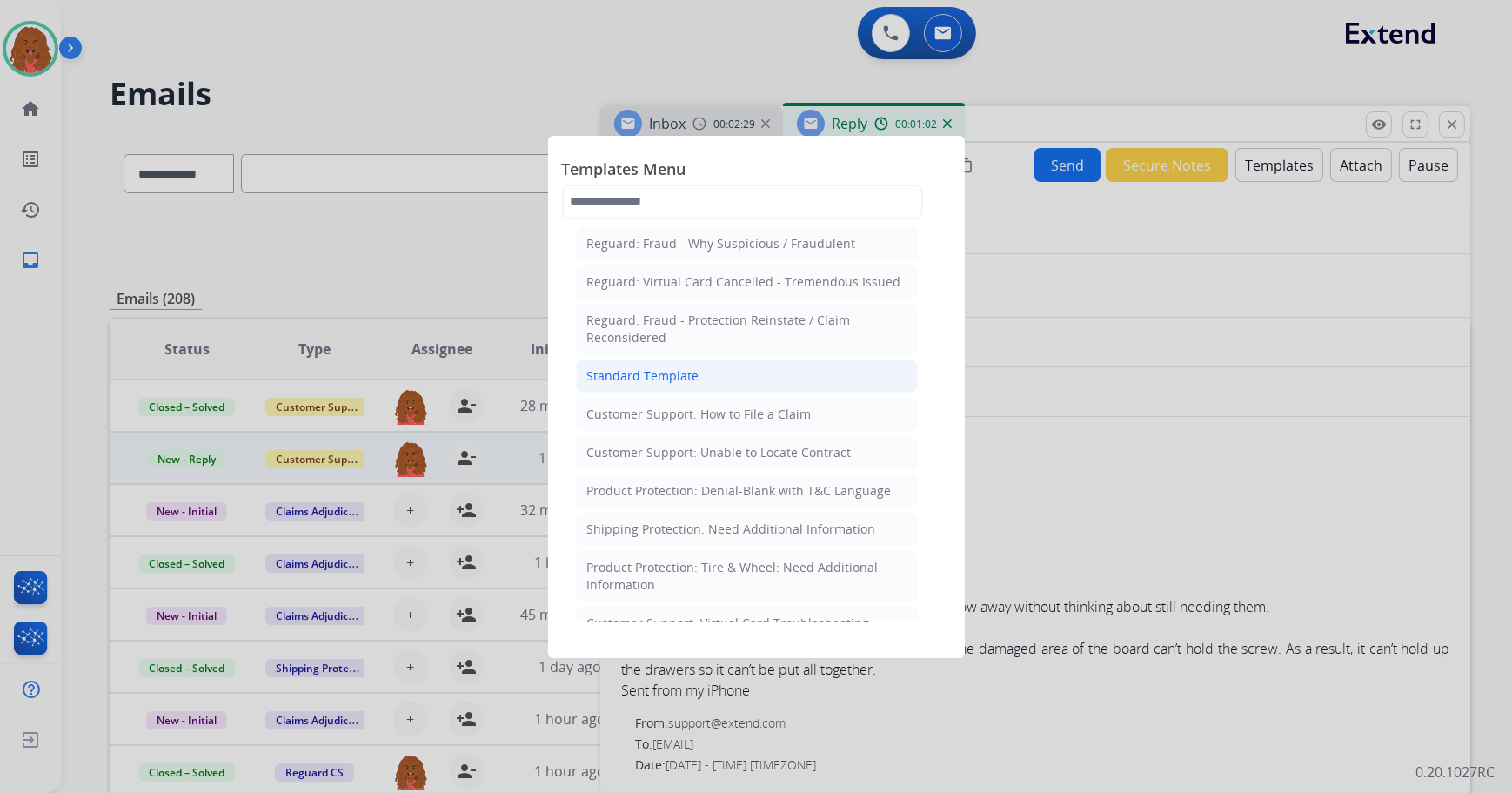 click on "Standard Template" 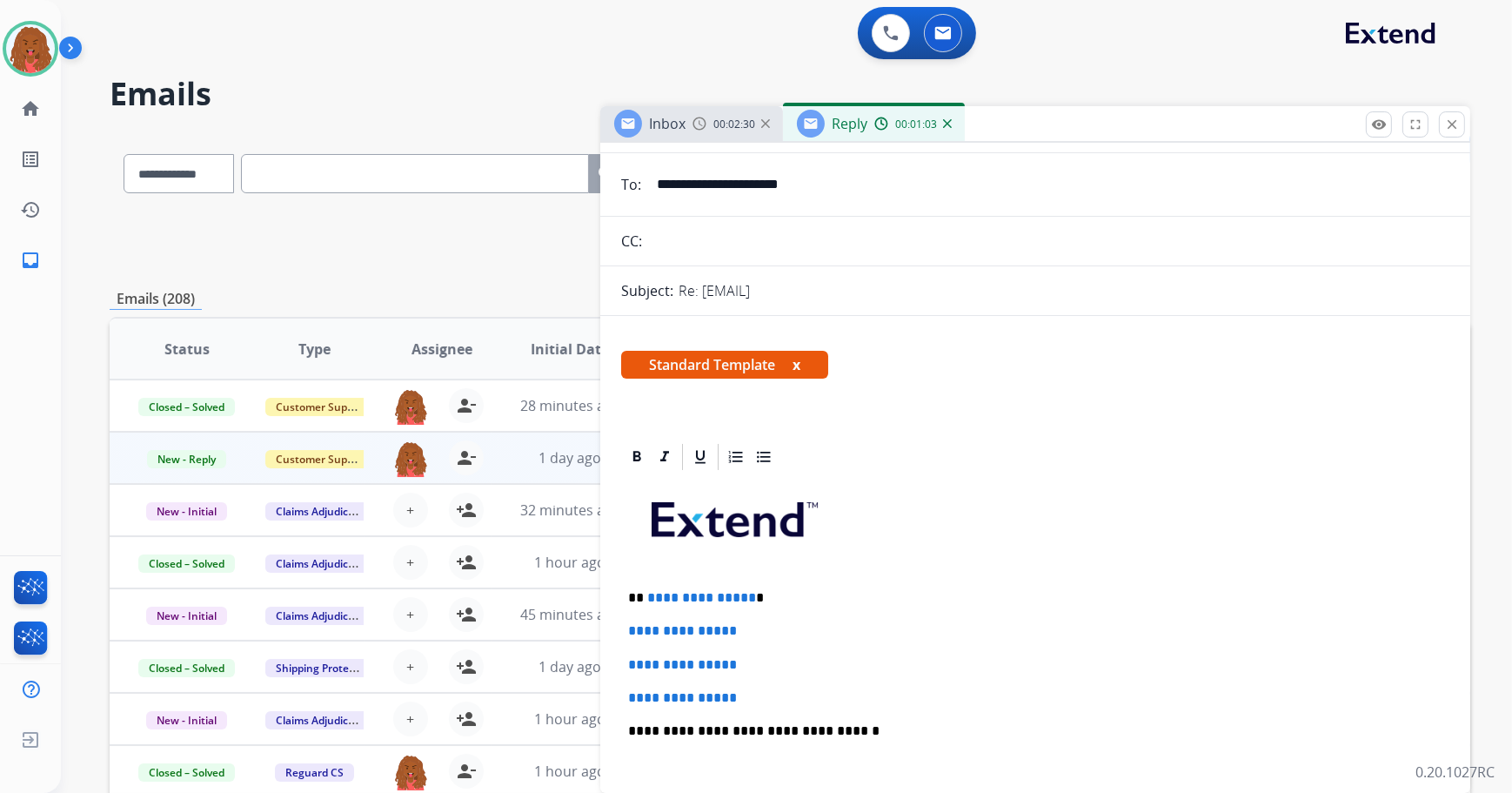 scroll, scrollTop: 158, scrollLeft: 0, axis: vertical 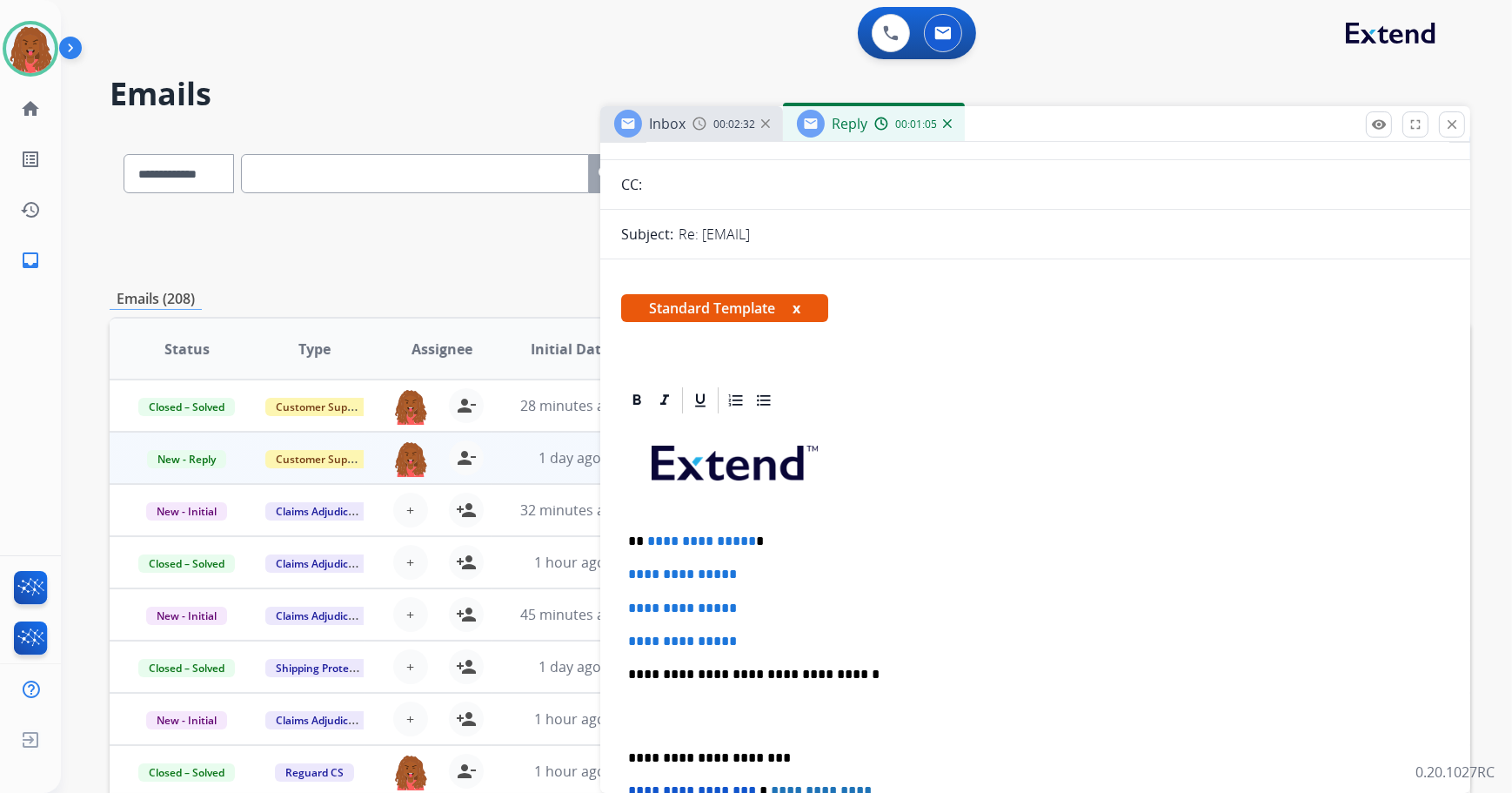 click on "**********" at bounding box center [1035, 716] 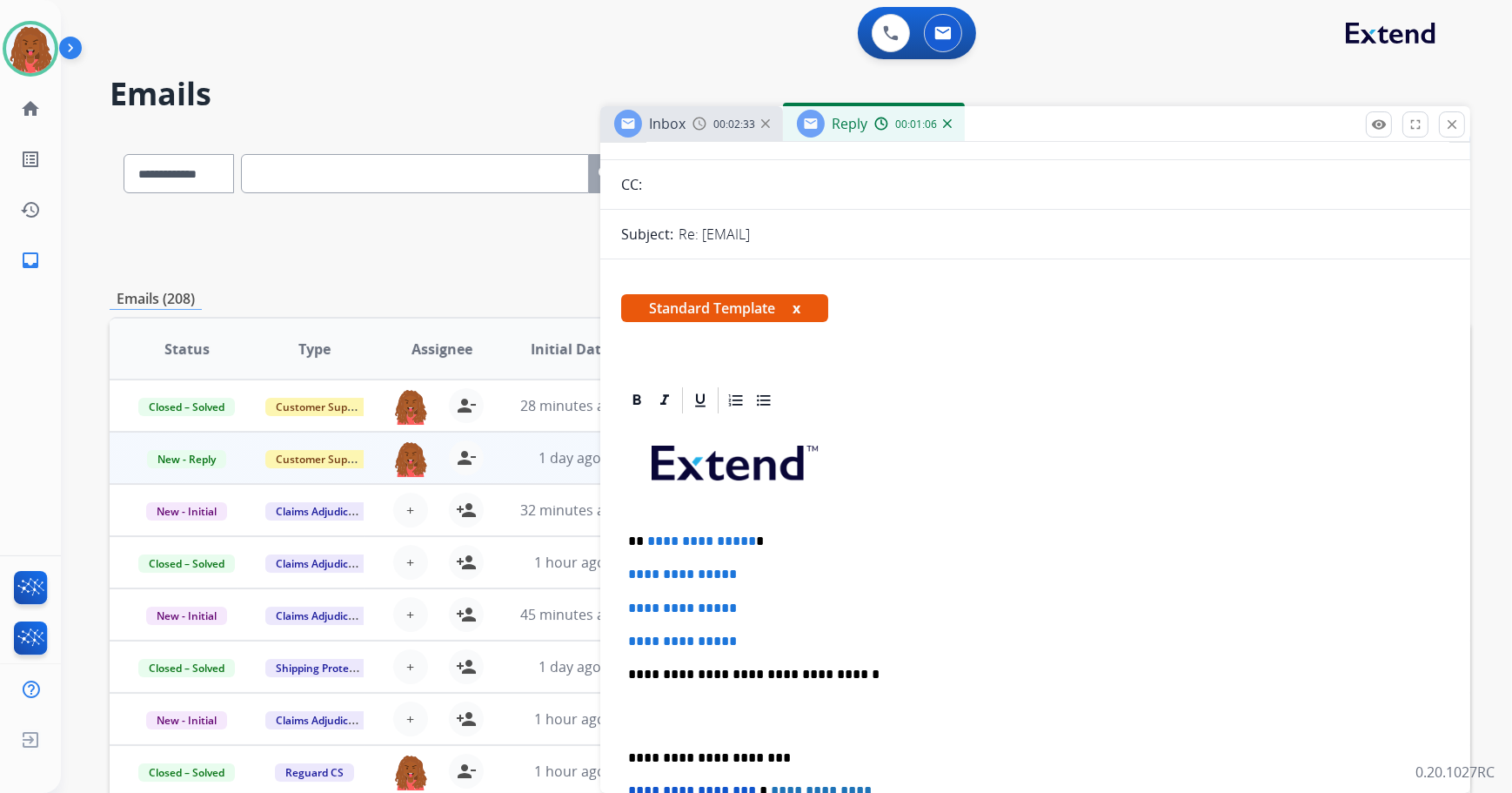 type 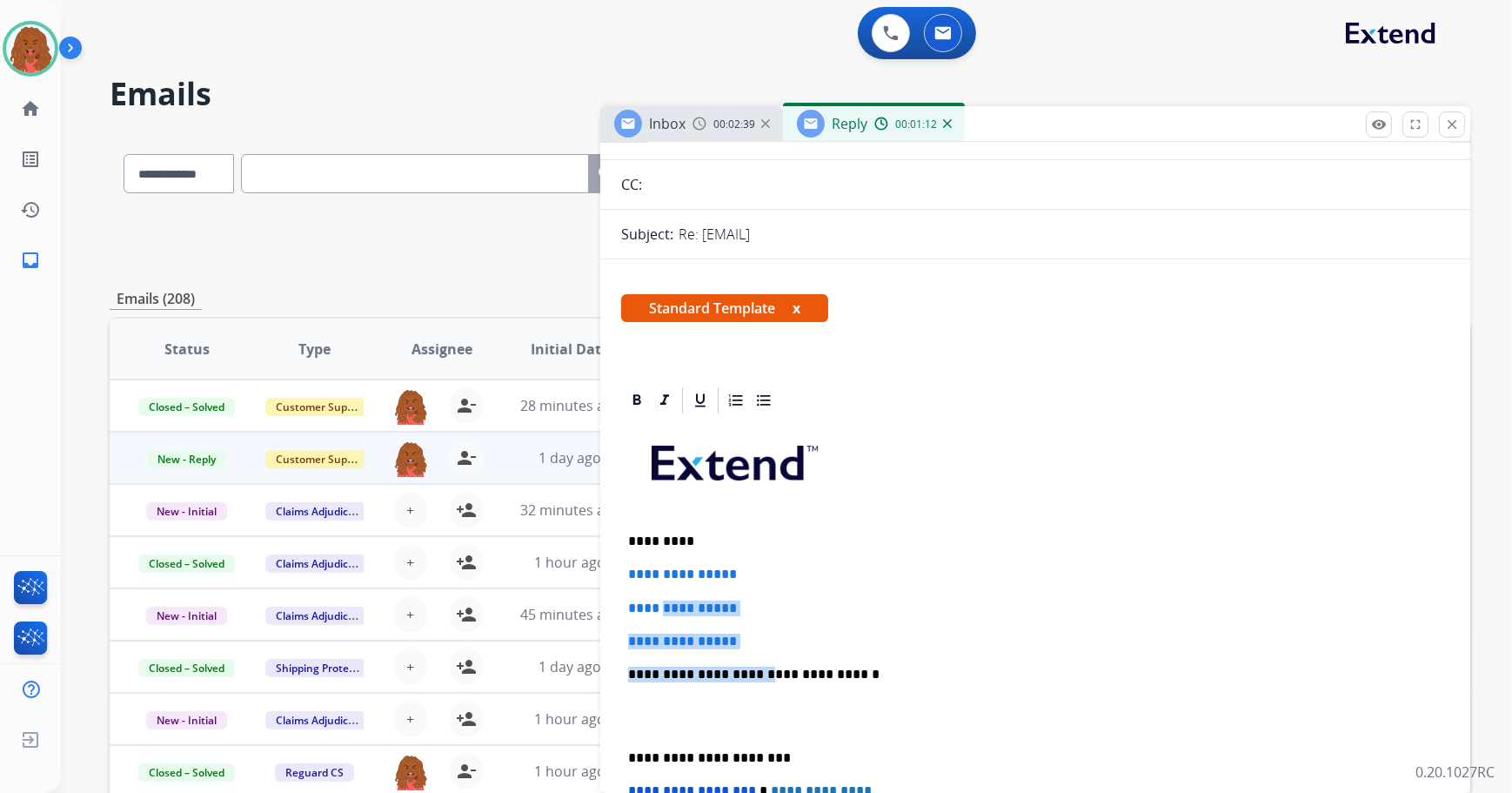 drag, startPoint x: 753, startPoint y: 649, endPoint x: 666, endPoint y: 583, distance: 109.20165 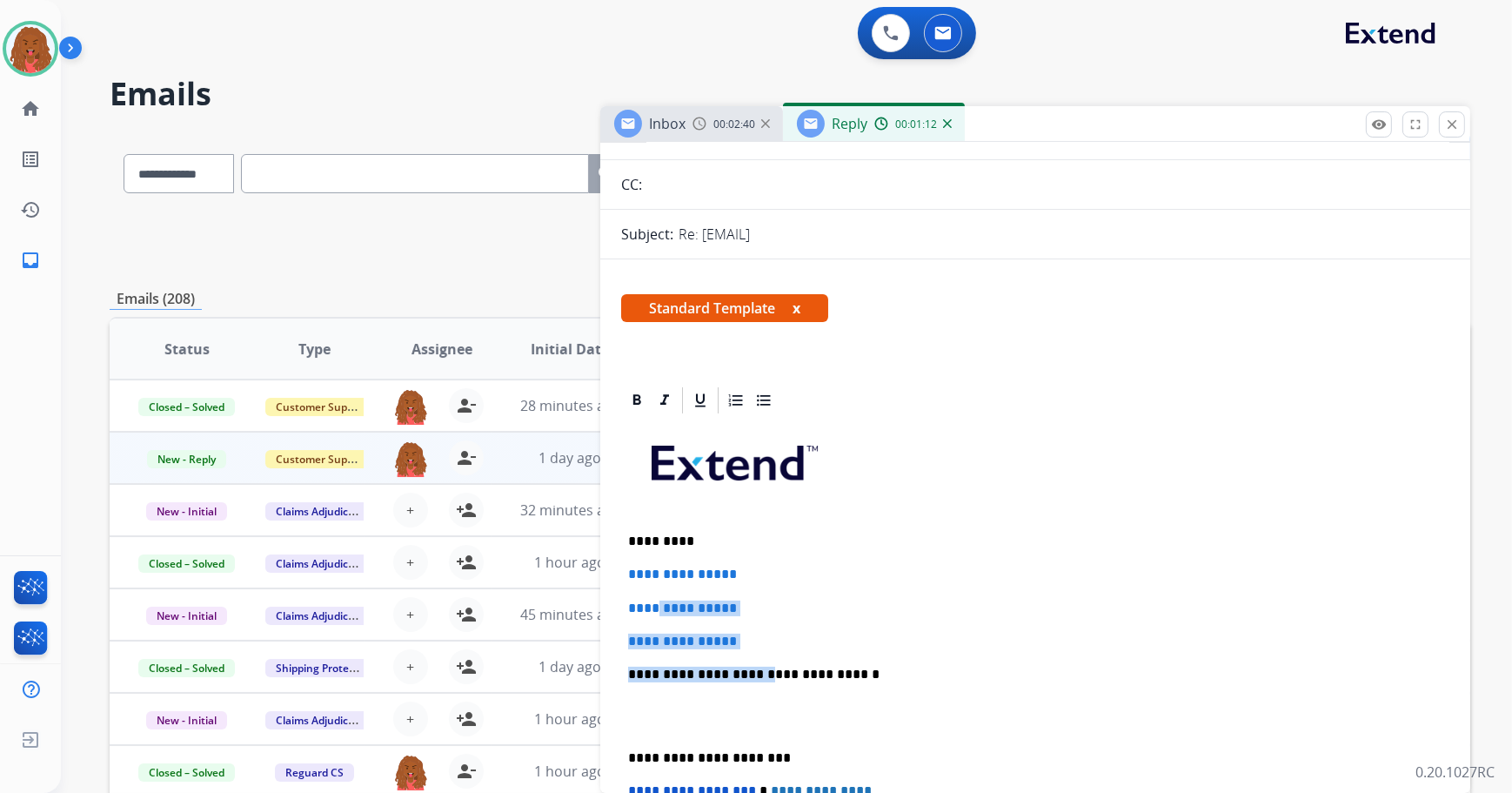 click on "**********" at bounding box center (1035, 716) 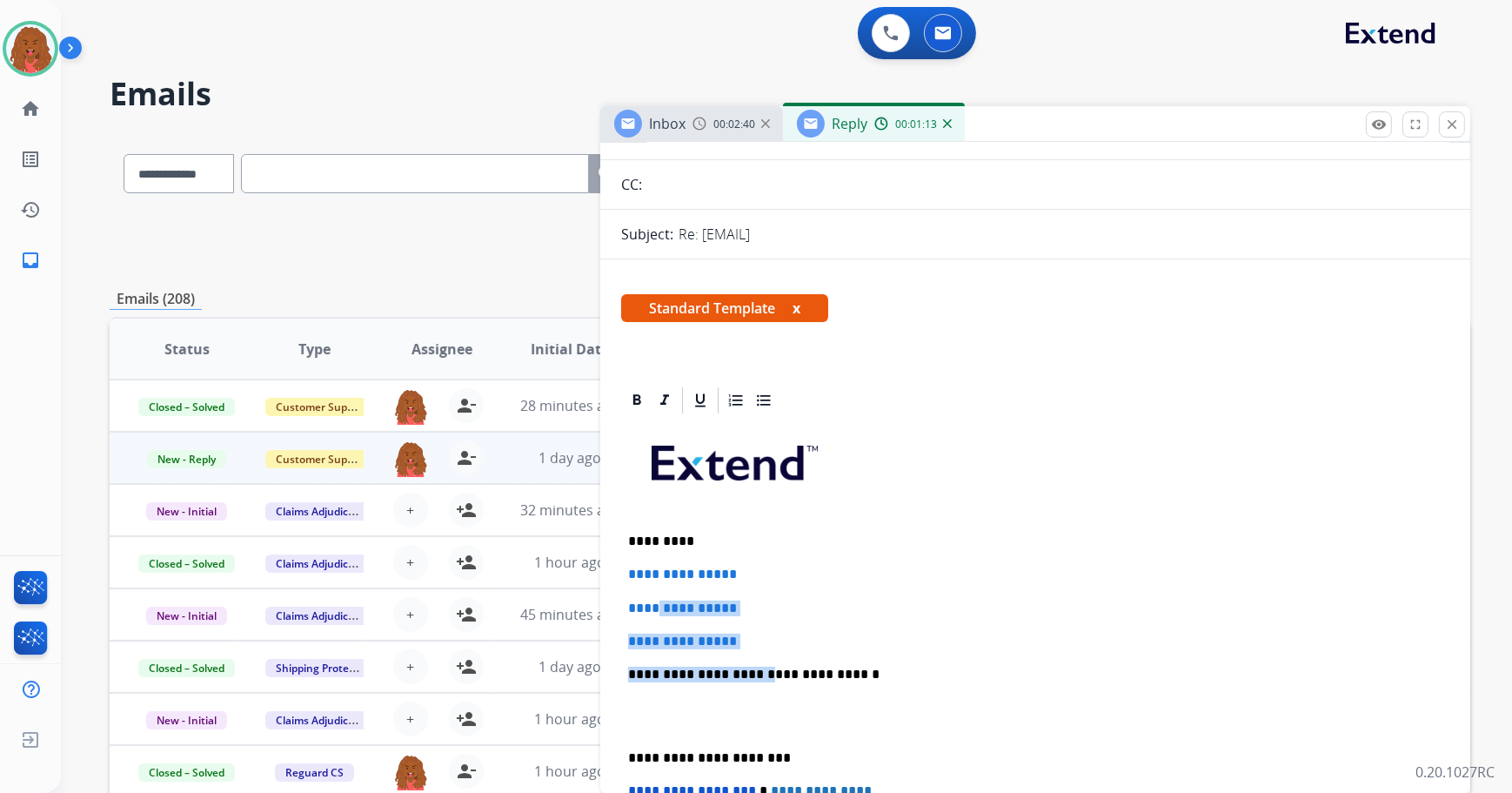 click on "**********" at bounding box center (1035, 642) 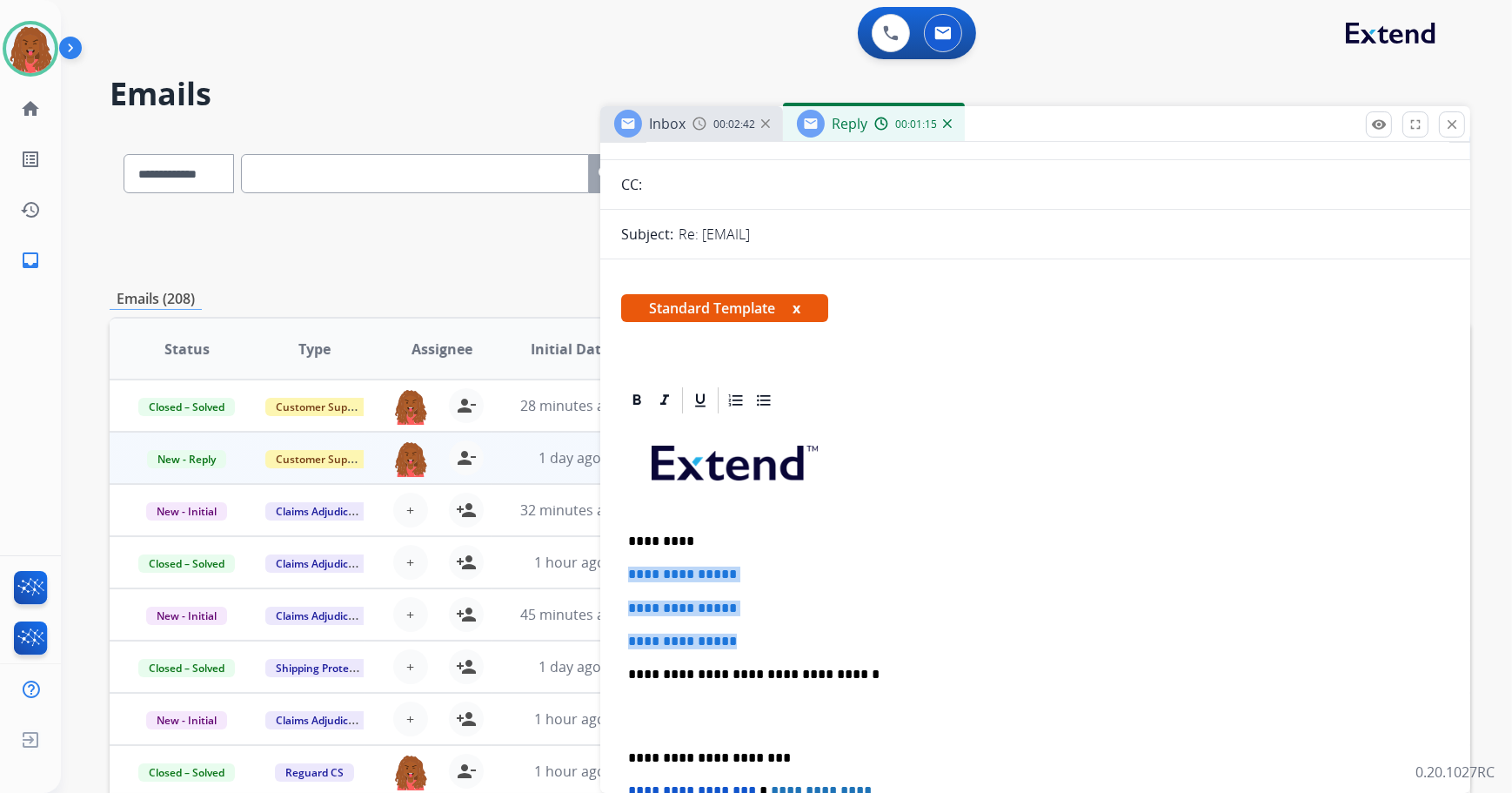 drag, startPoint x: 750, startPoint y: 639, endPoint x: 612, endPoint y: 570, distance: 154.28869 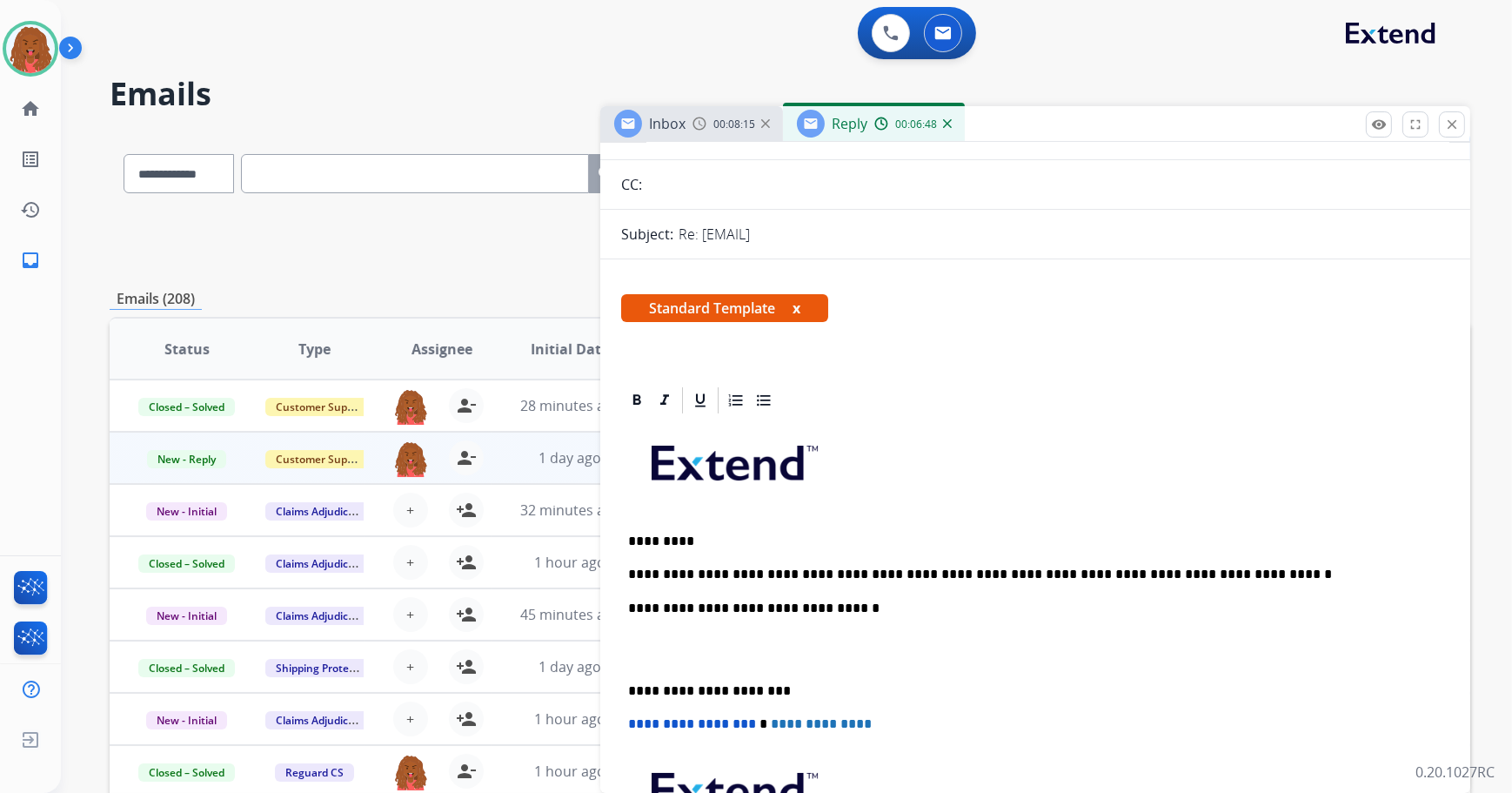 click on "**********" at bounding box center [1035, 682] 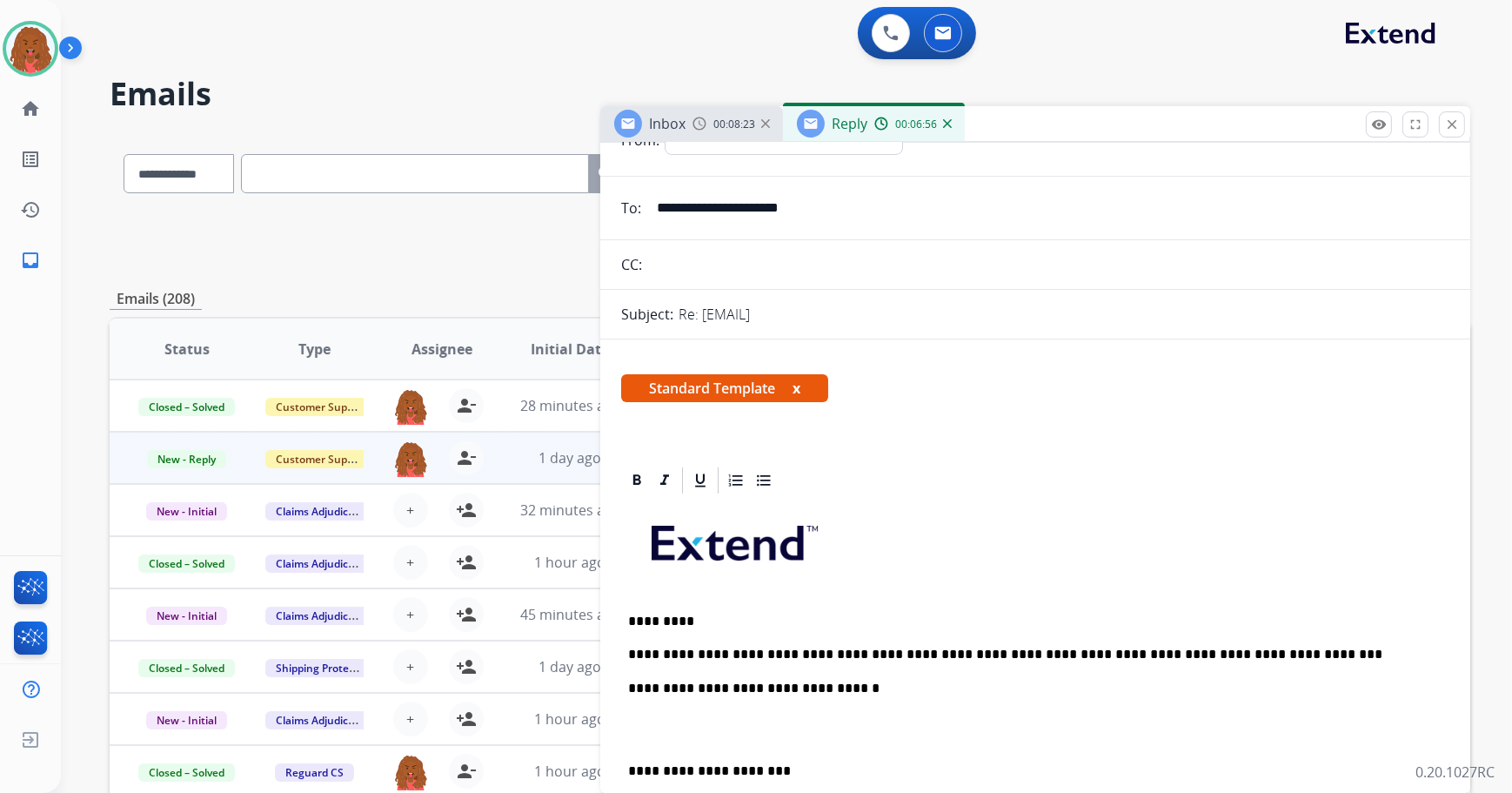 scroll, scrollTop: 0, scrollLeft: 0, axis: both 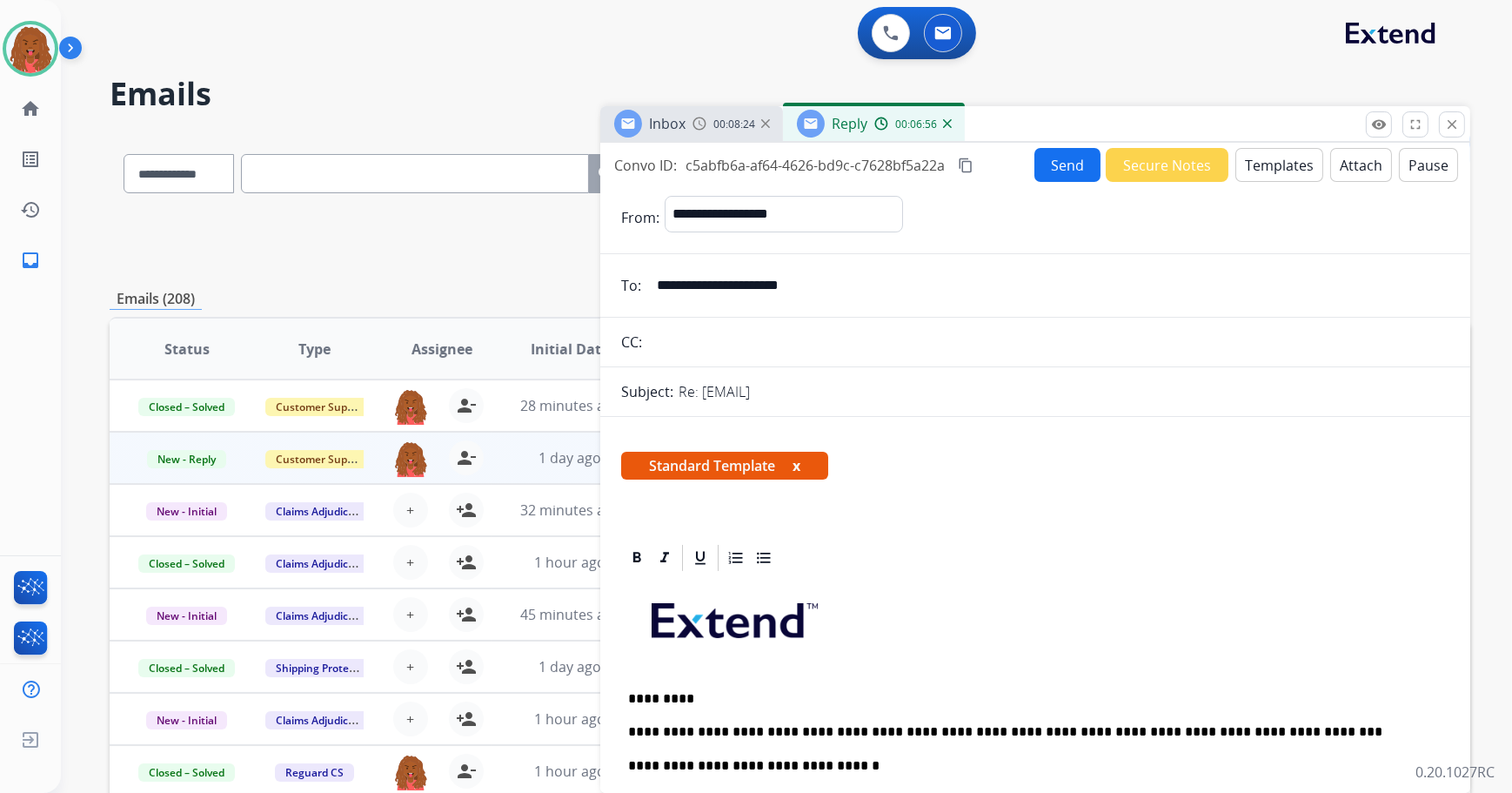 click on "Send" at bounding box center [1067, 165] 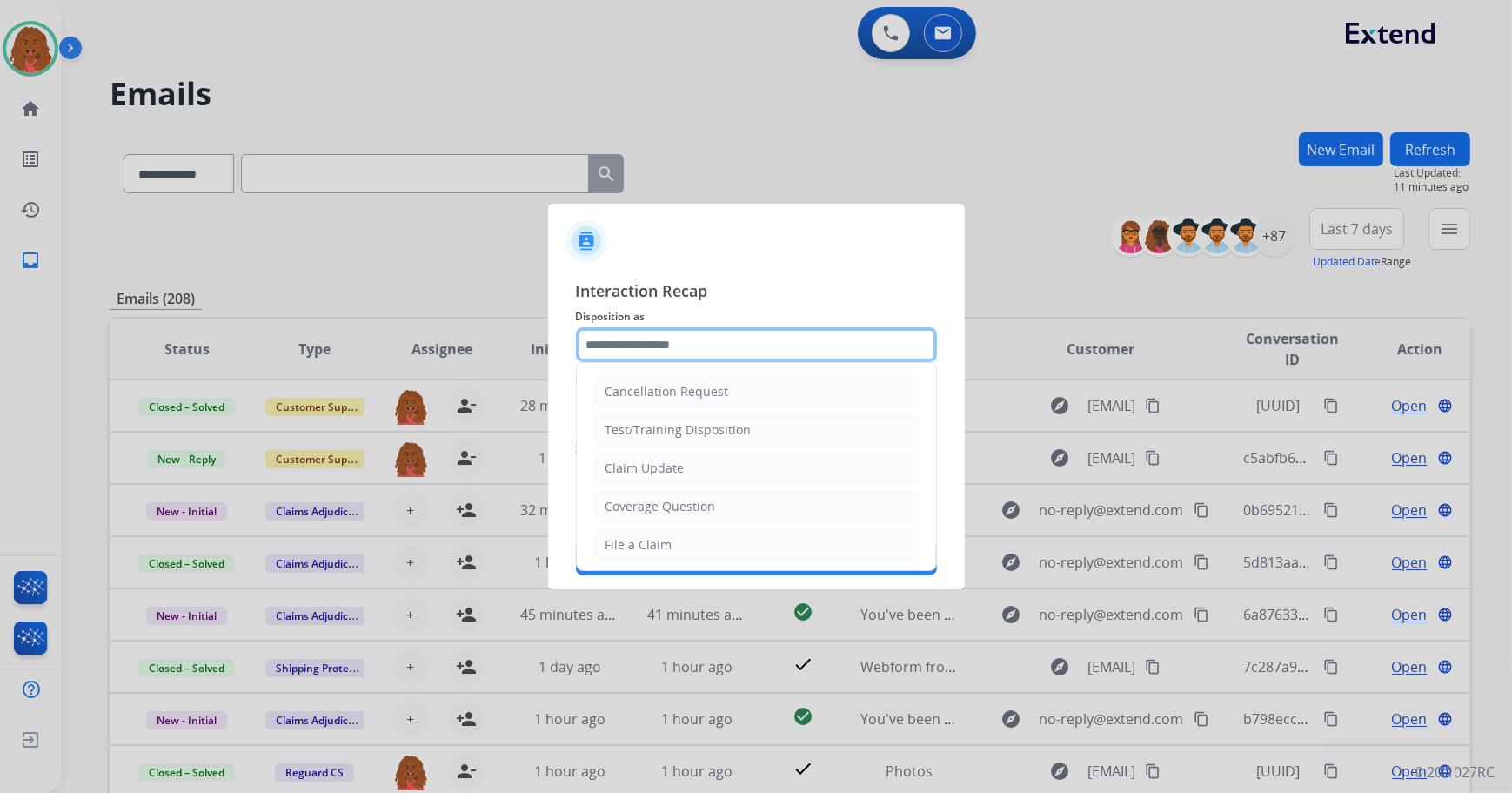 click 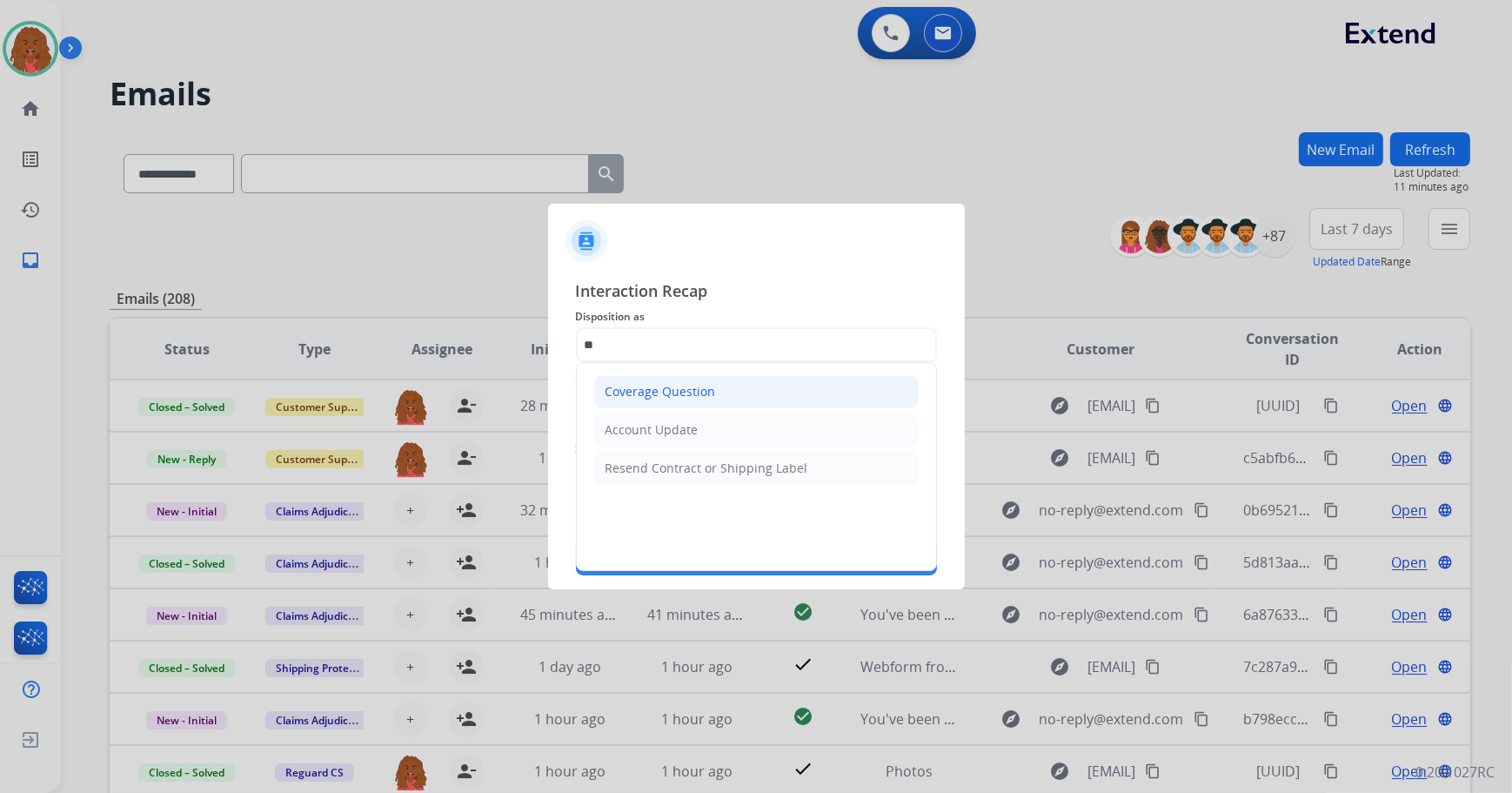 click on "Coverage Question" 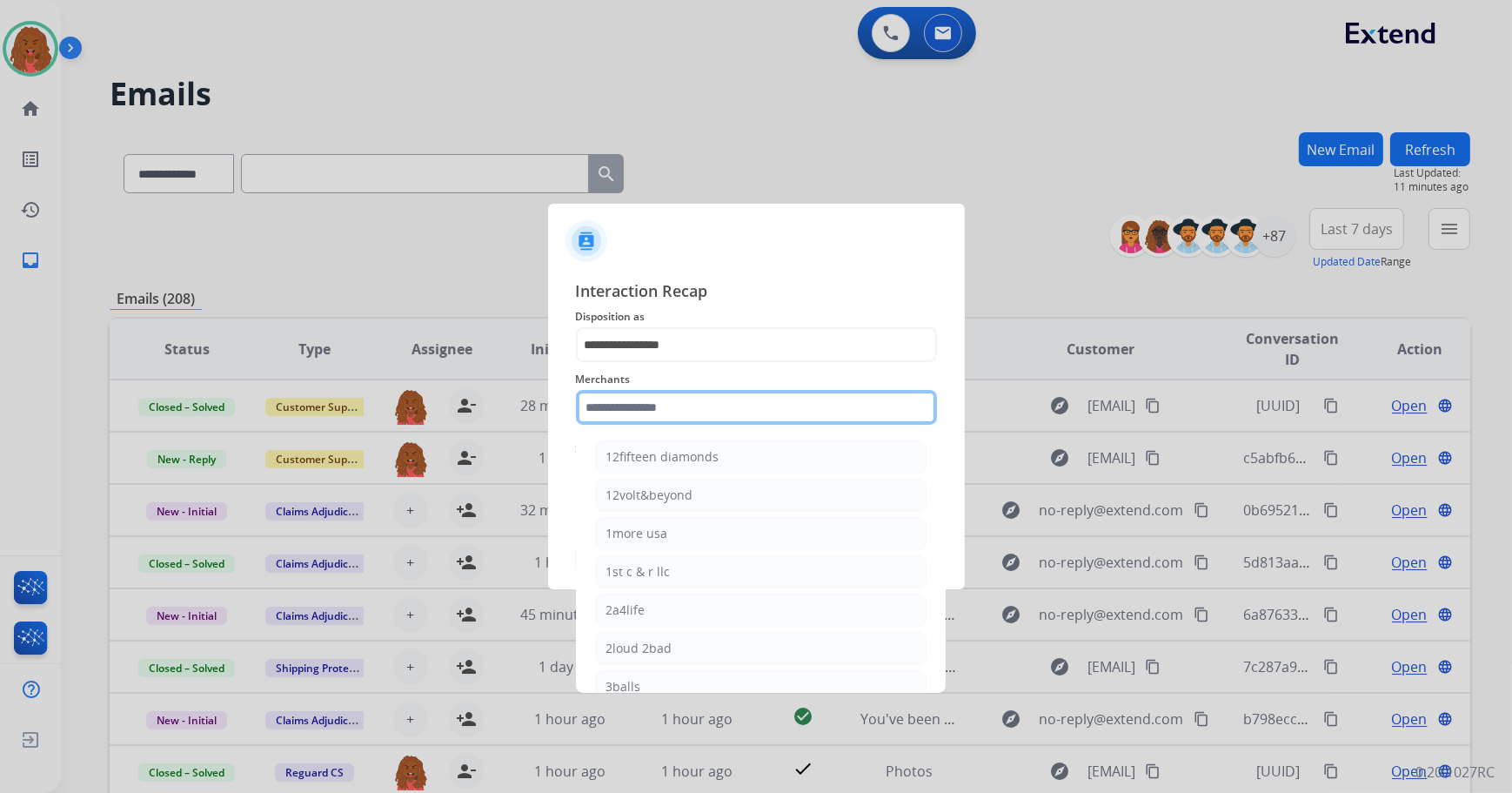 click 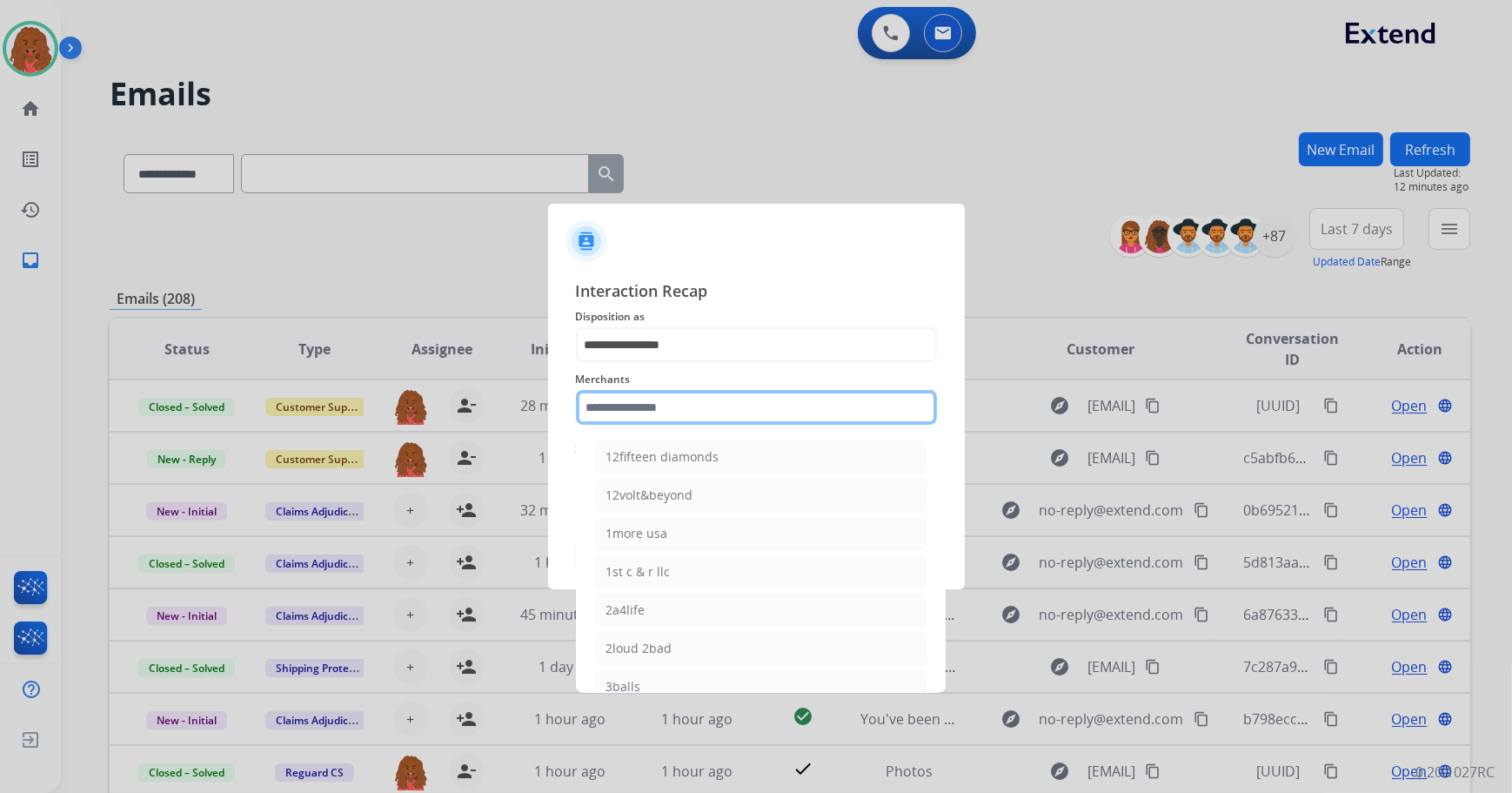 drag, startPoint x: 679, startPoint y: 406, endPoint x: 663, endPoint y: 406, distance: 16 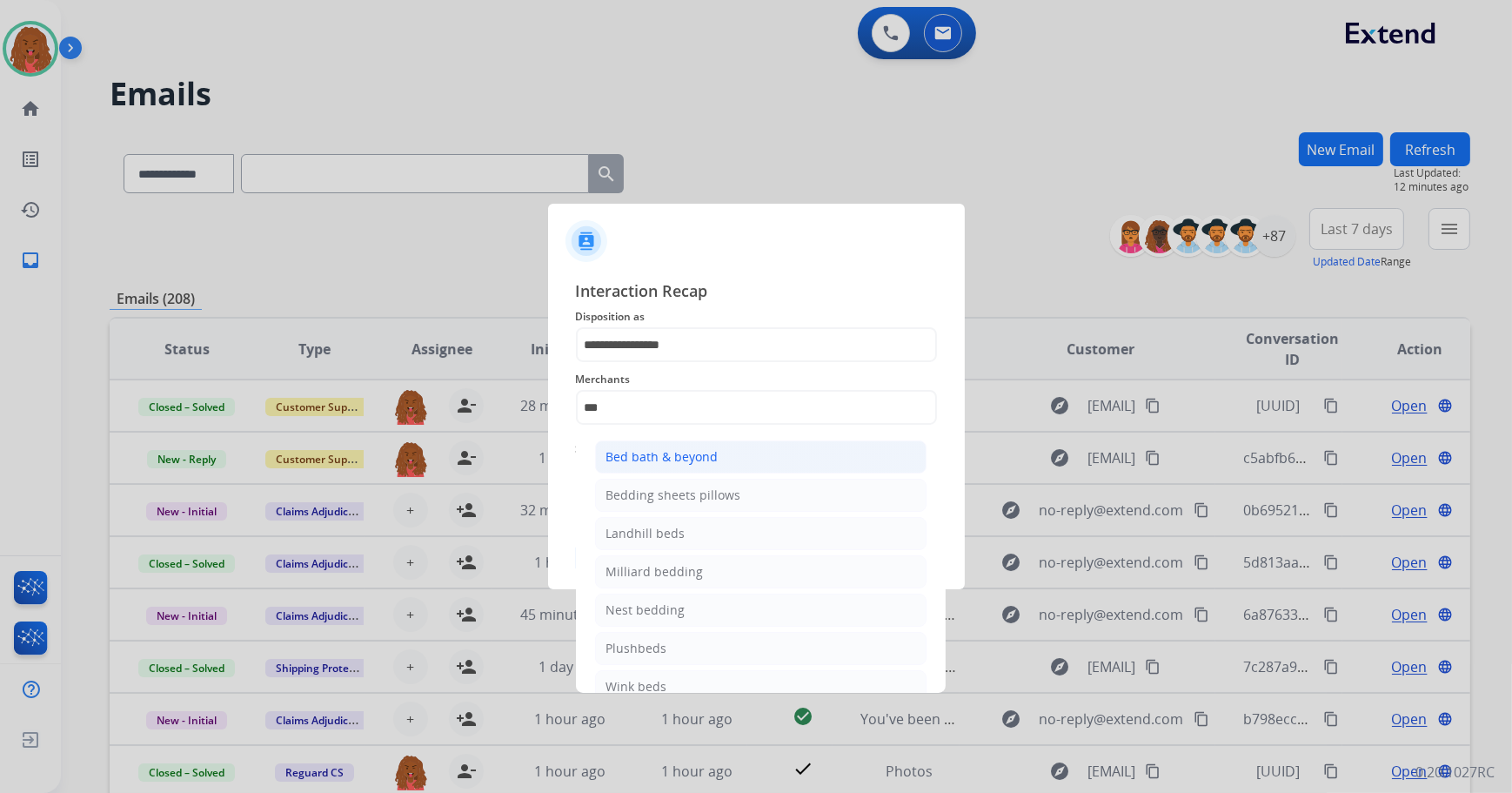 click on "Bed bath & beyond" 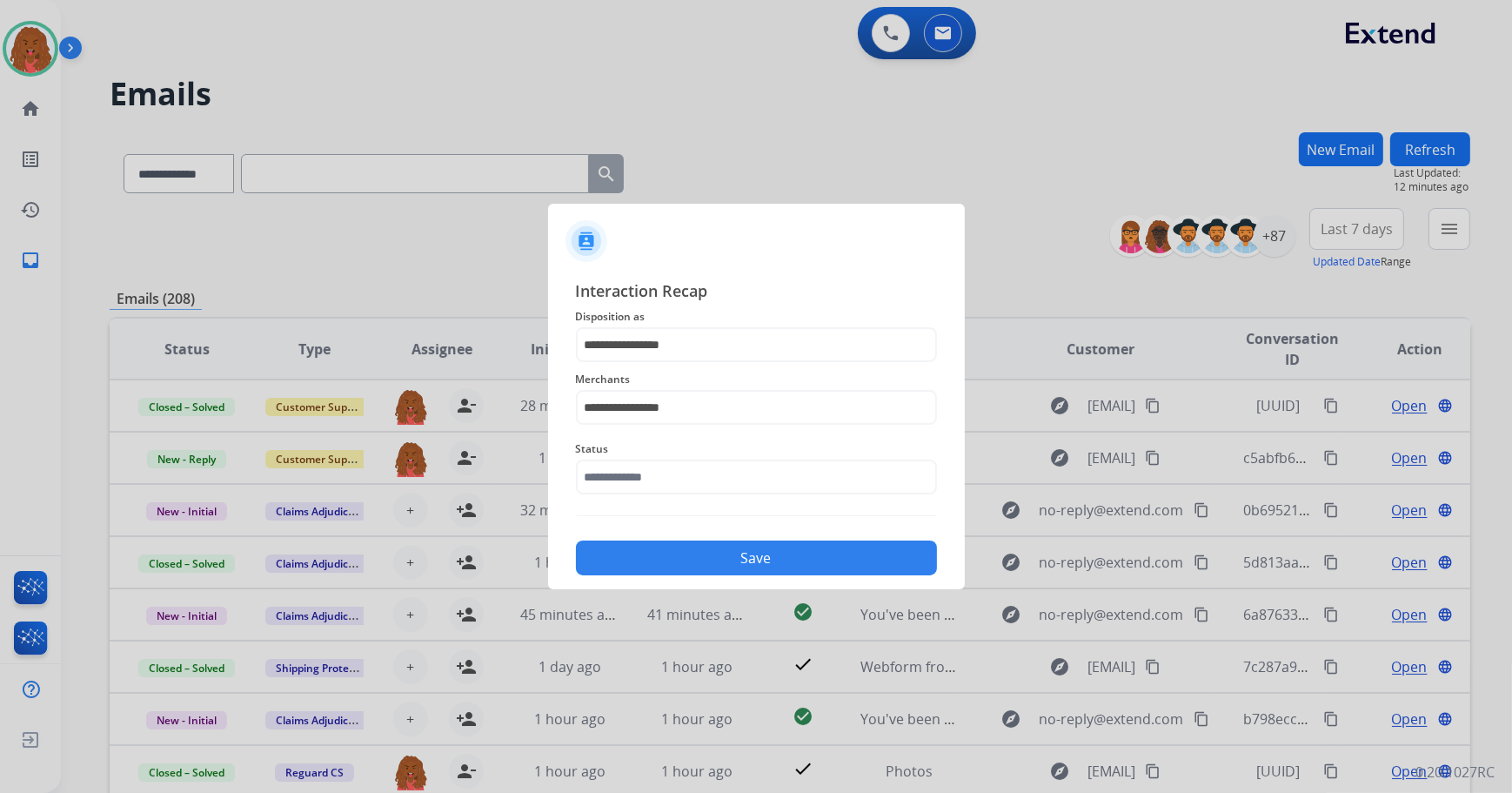 click on "Status" 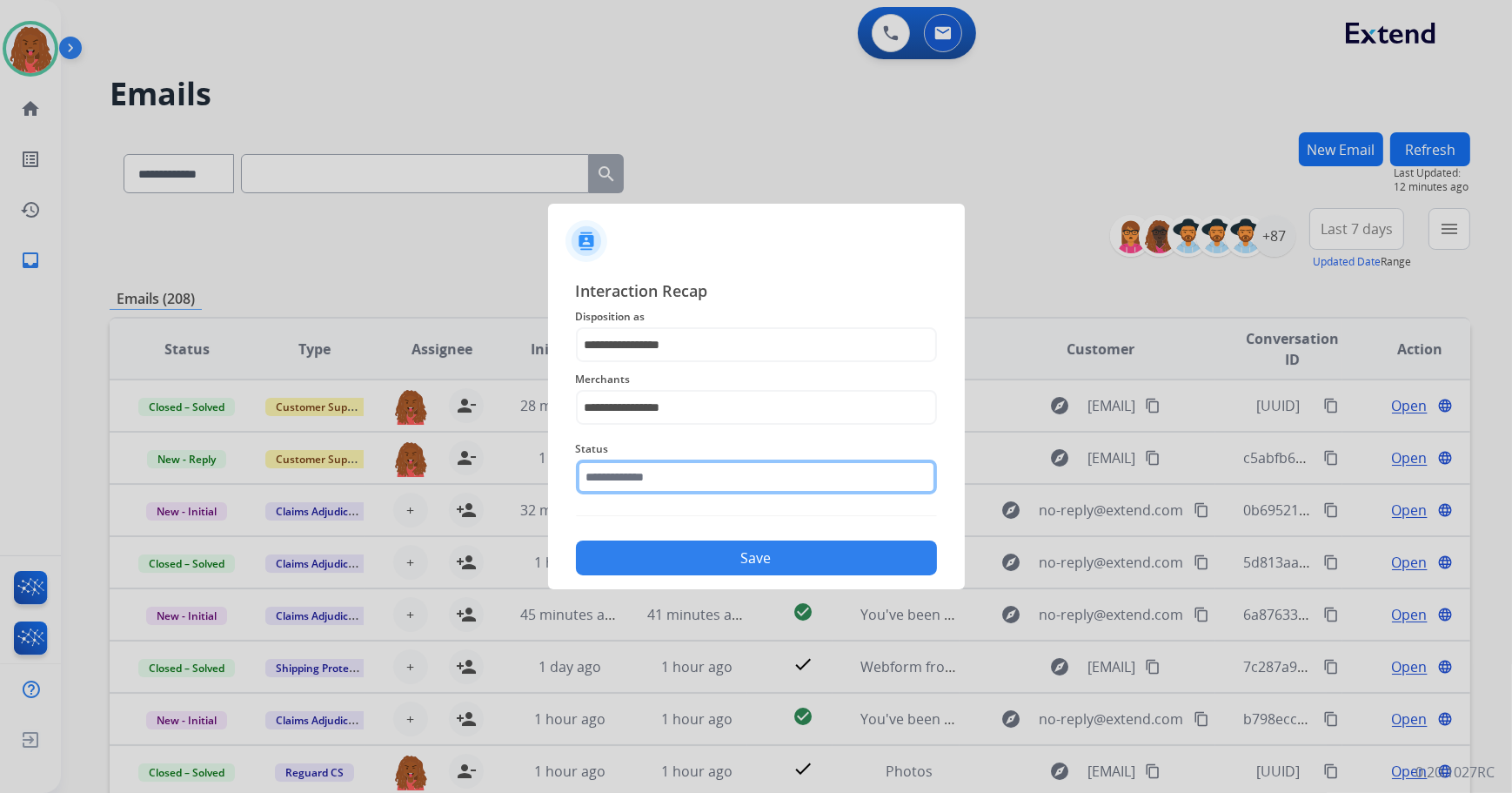 click 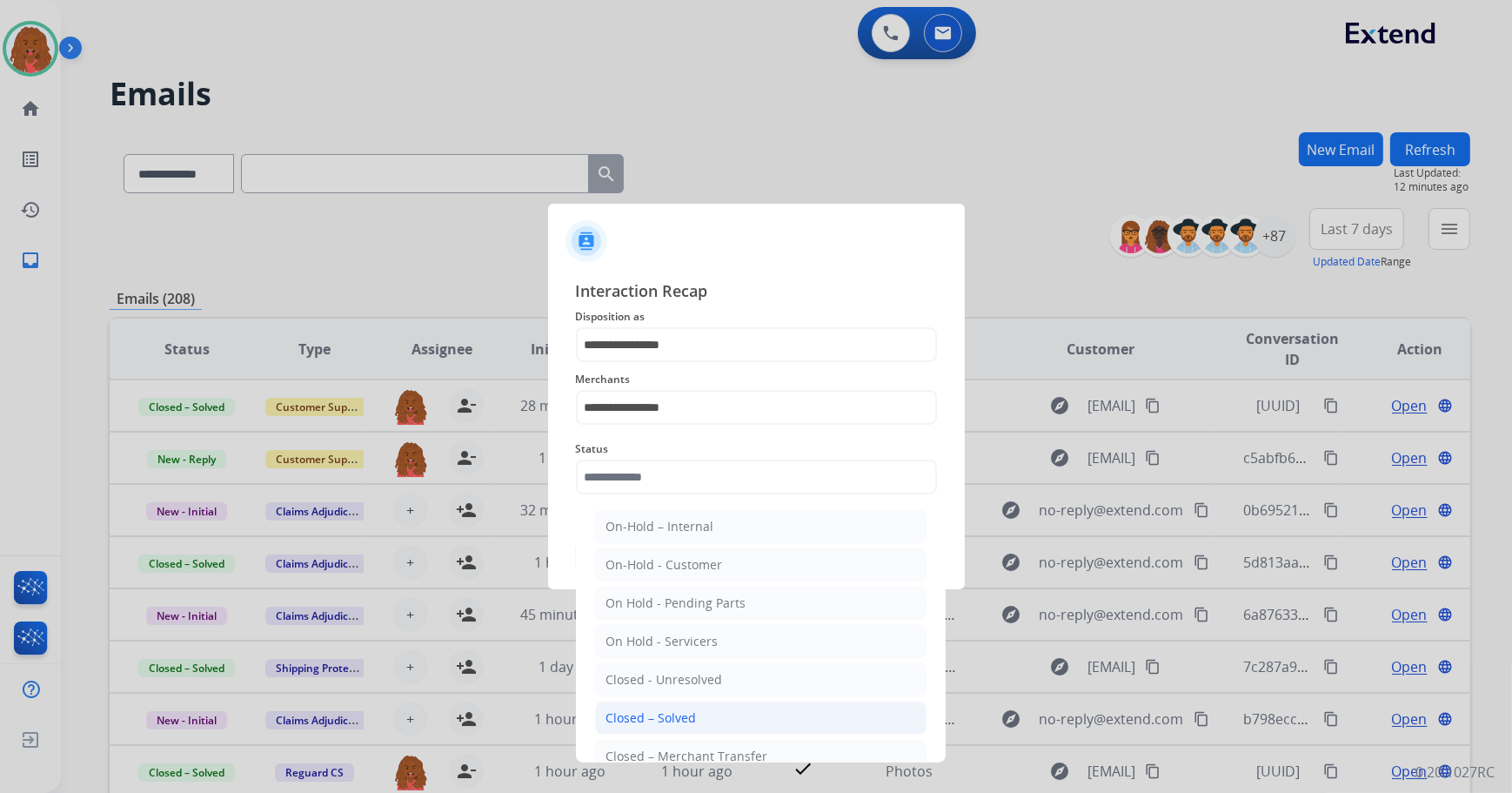 click on "Closed – Solved" 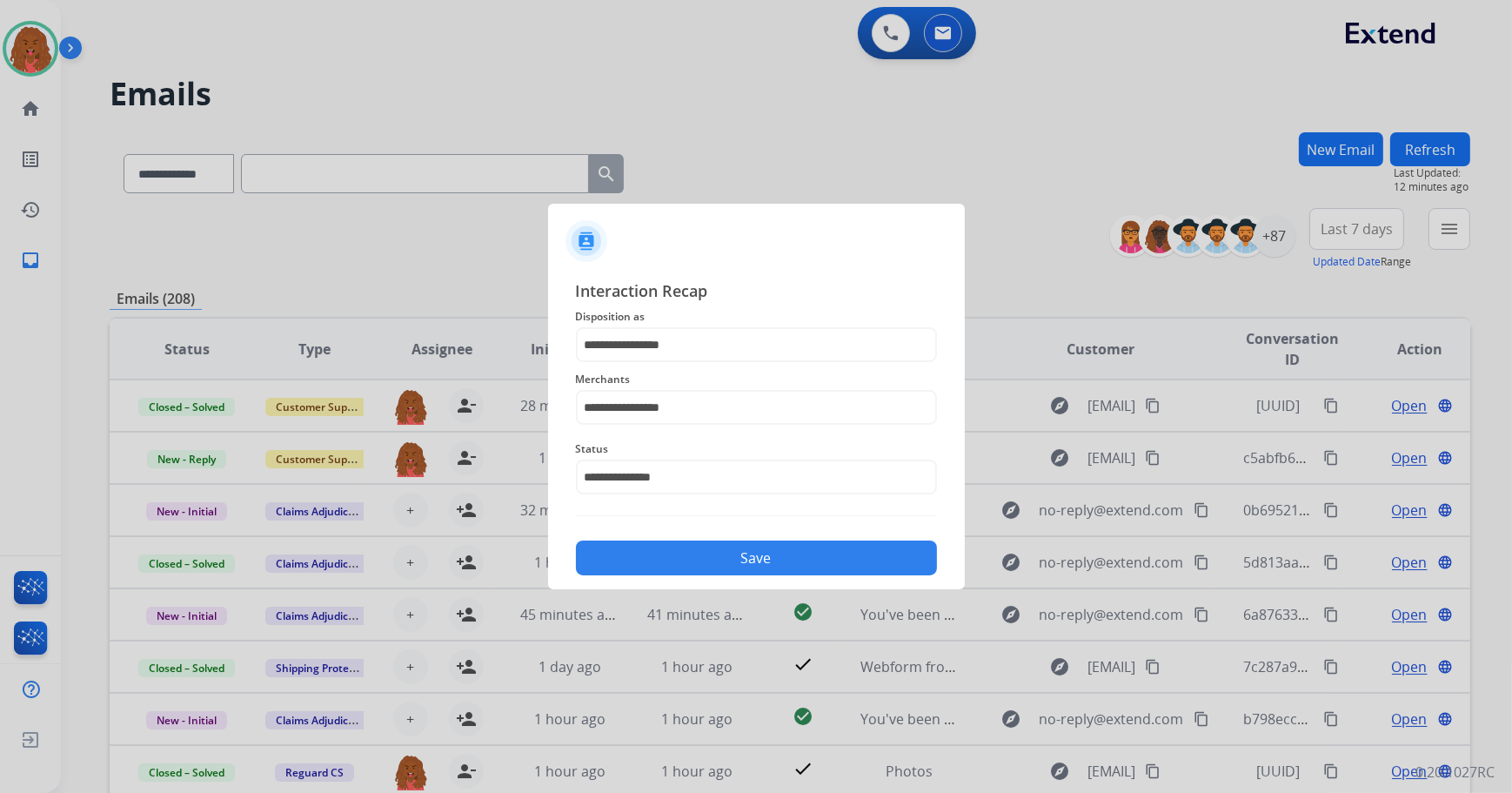 click on "Save" 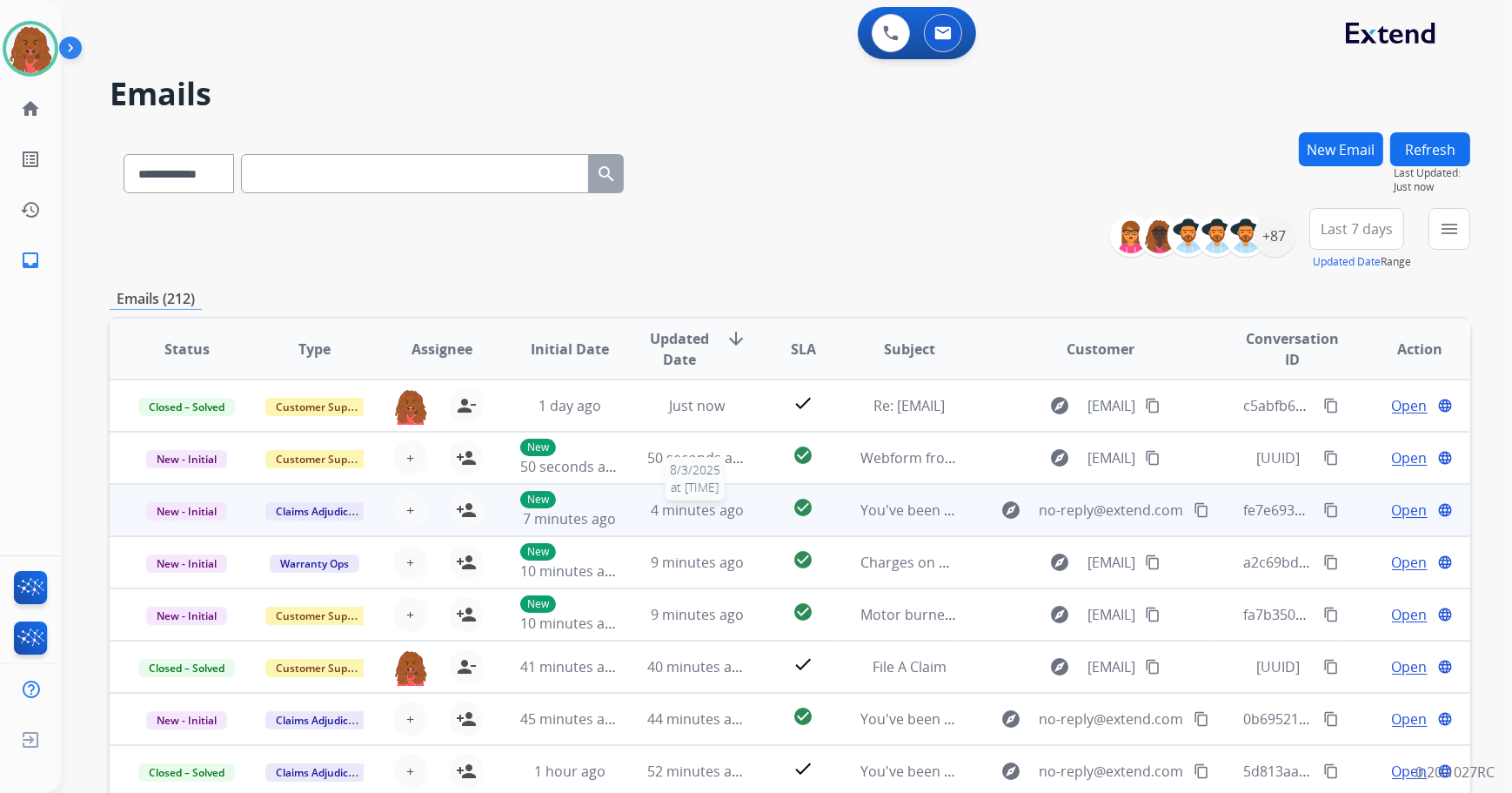 scroll, scrollTop: 1, scrollLeft: 0, axis: vertical 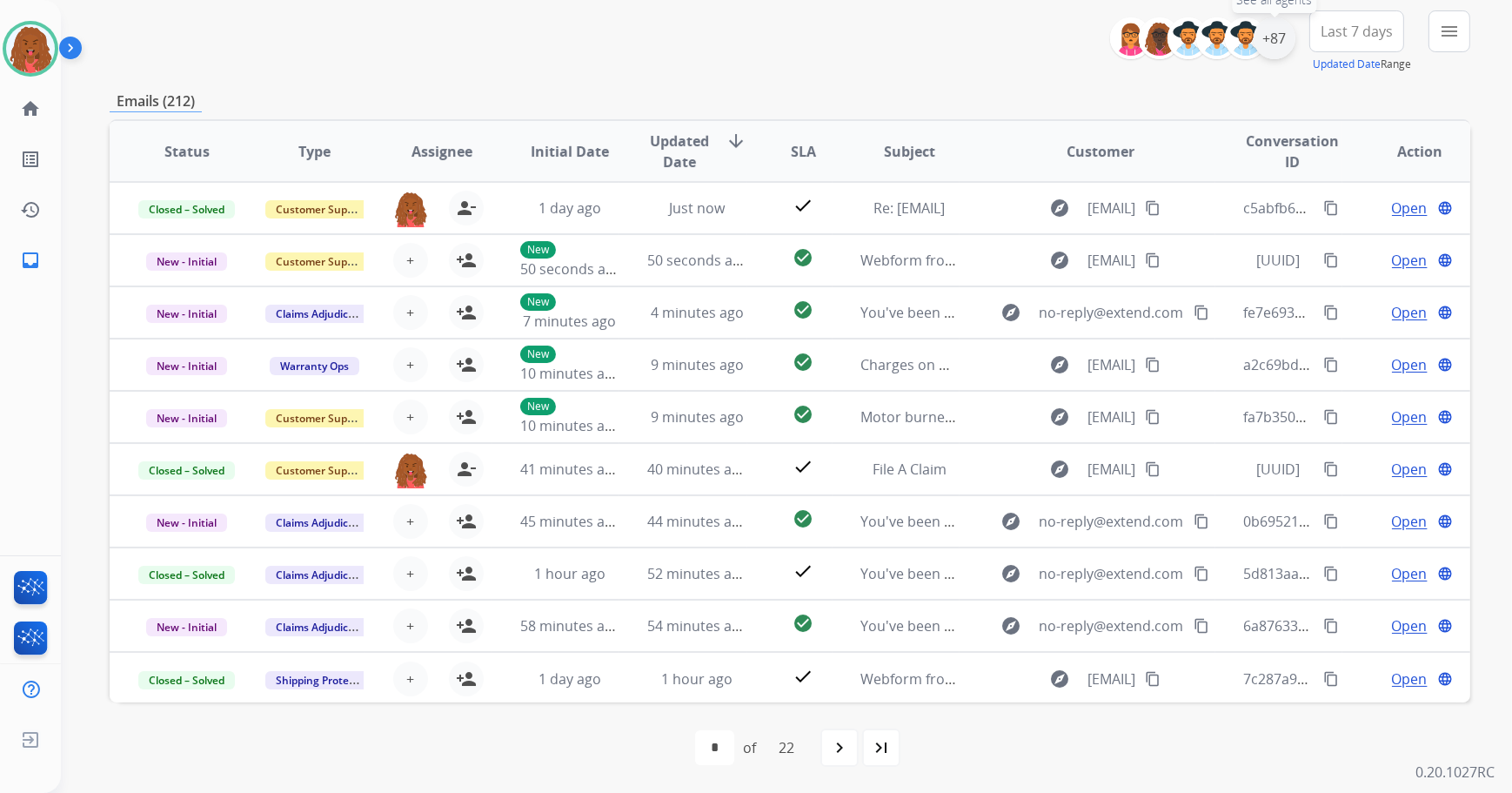 click on "+87" at bounding box center [1274, 38] 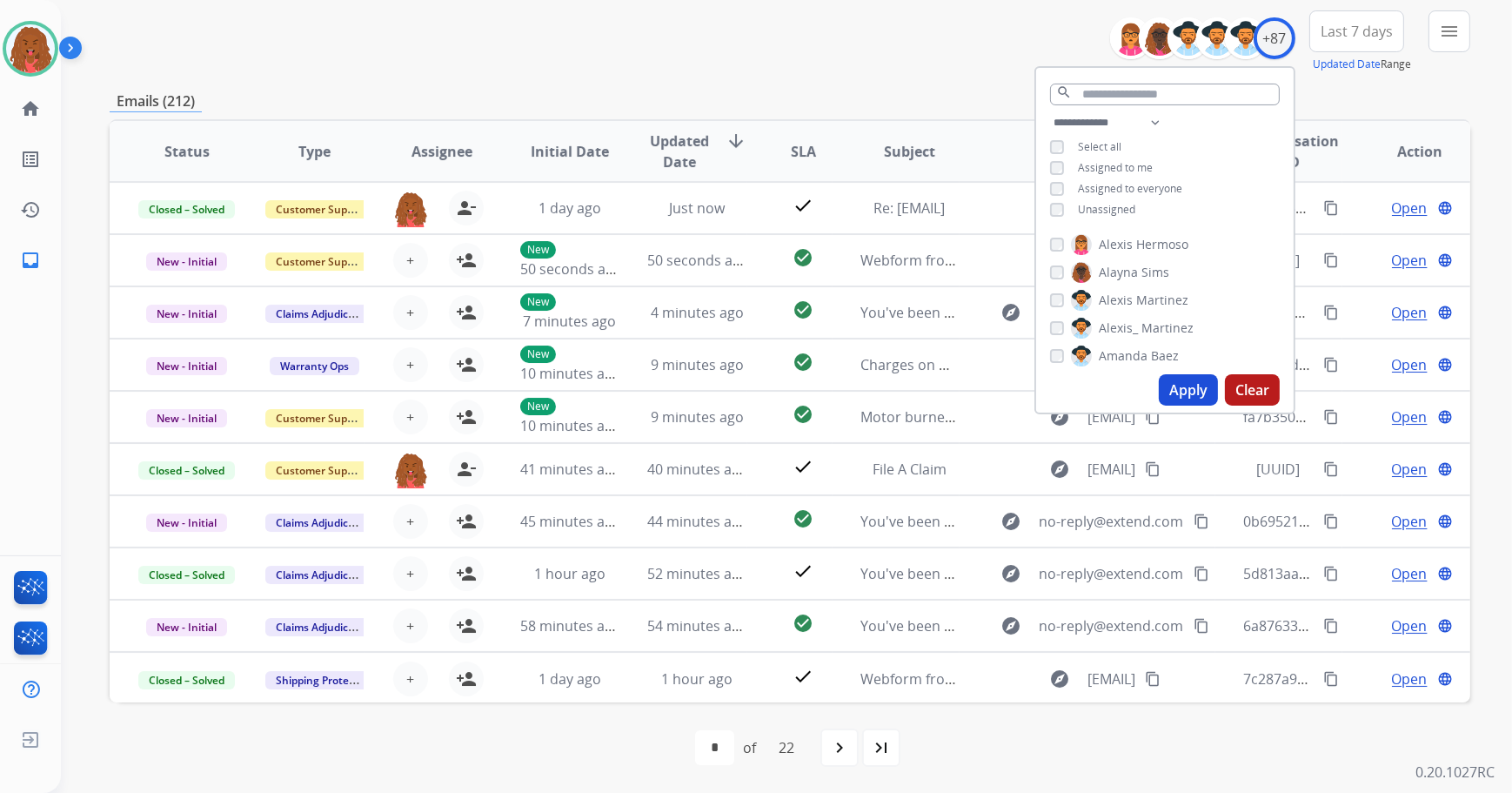 click on "Apply" at bounding box center [1188, 390] 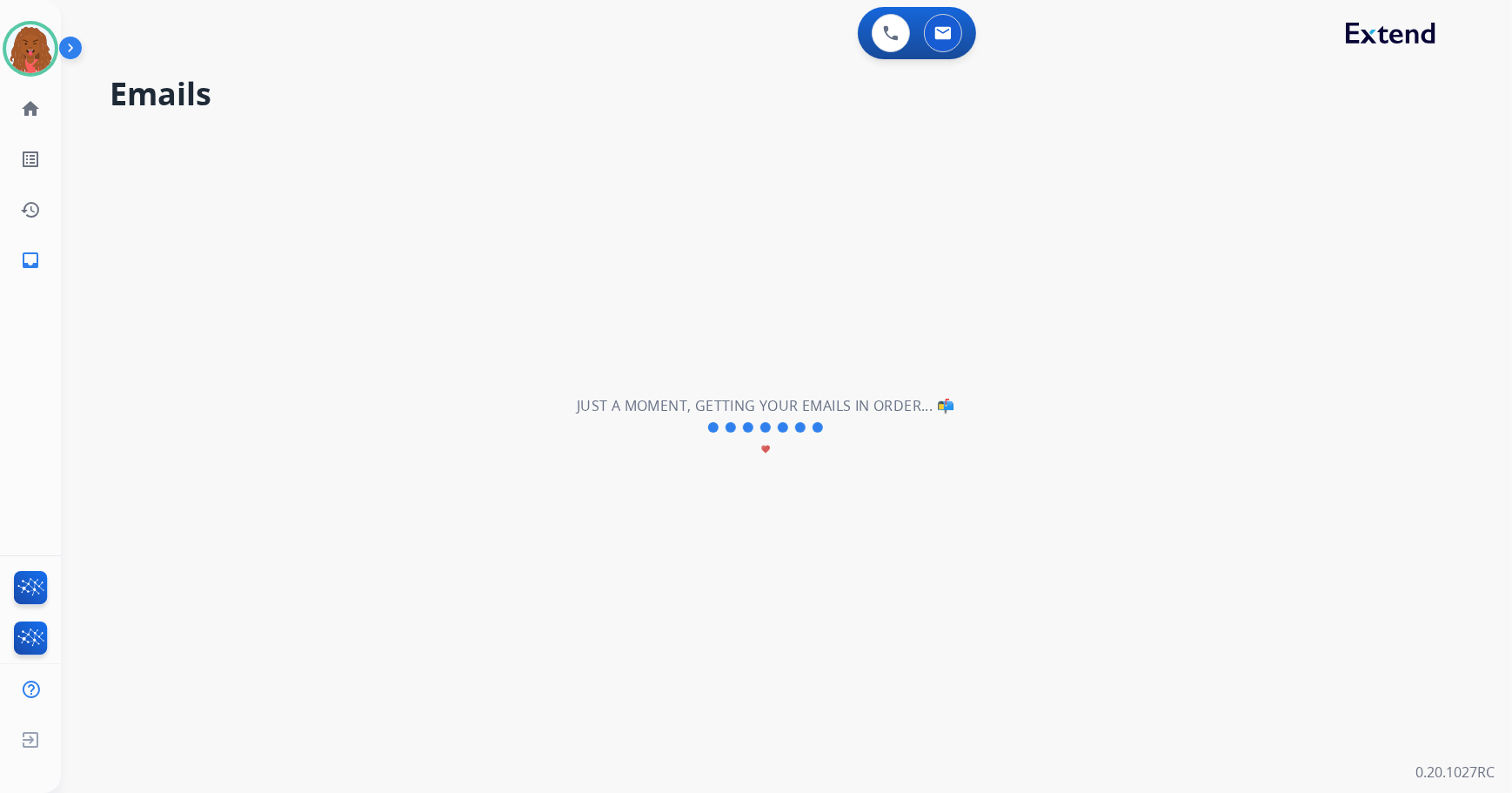 scroll, scrollTop: 0, scrollLeft: 0, axis: both 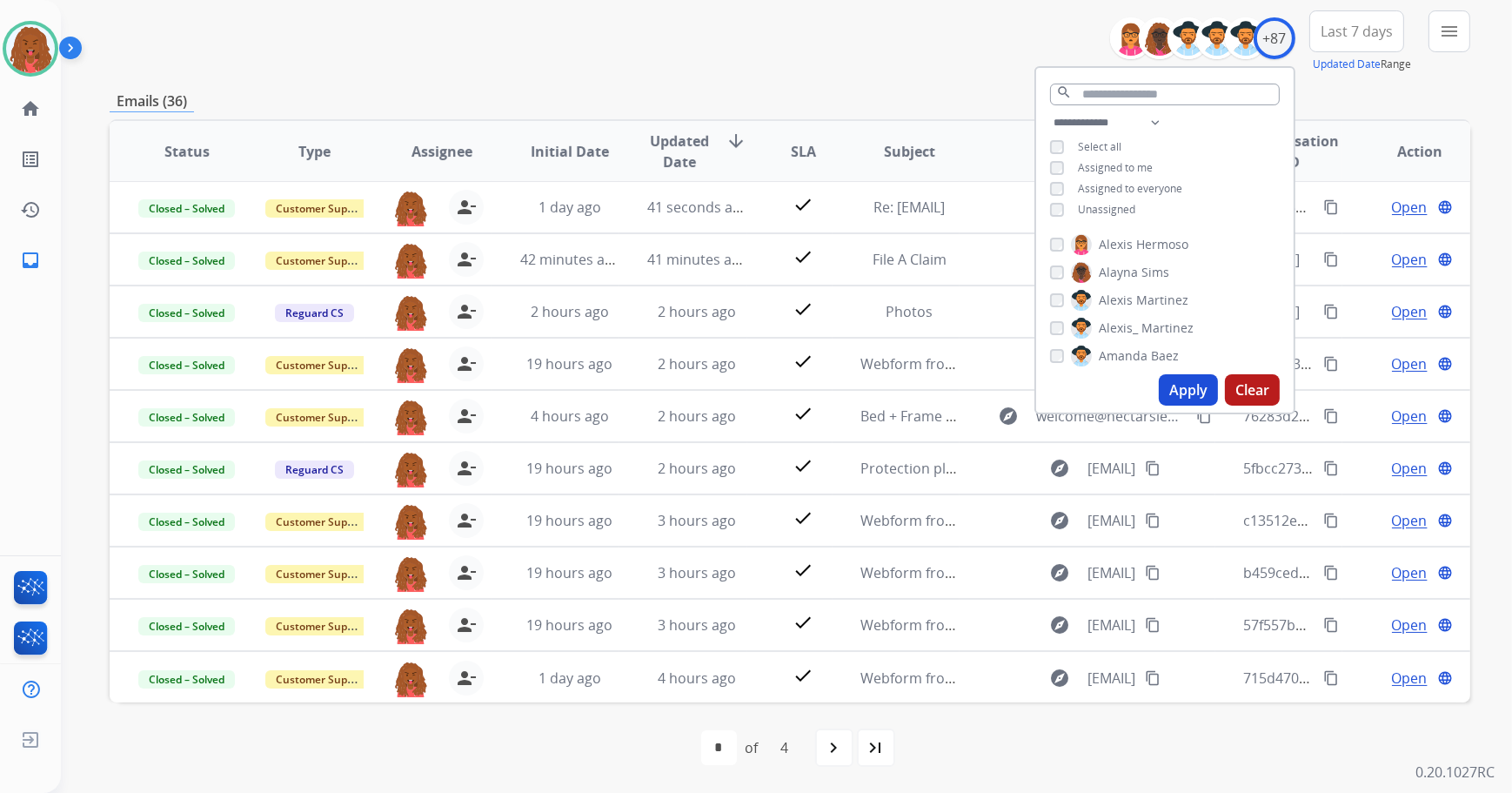 click on "**********" at bounding box center [790, 42] 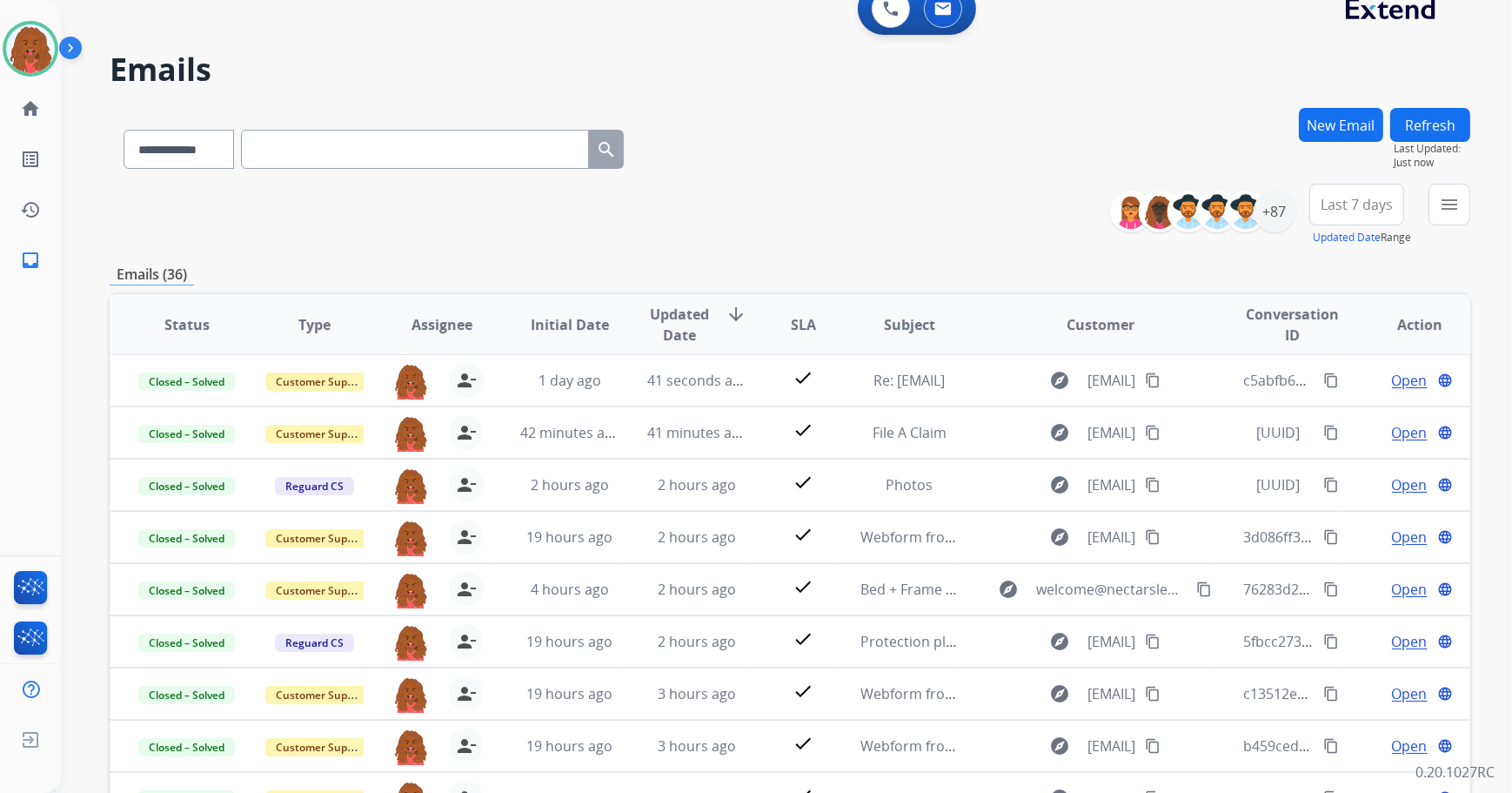 scroll, scrollTop: 0, scrollLeft: 0, axis: both 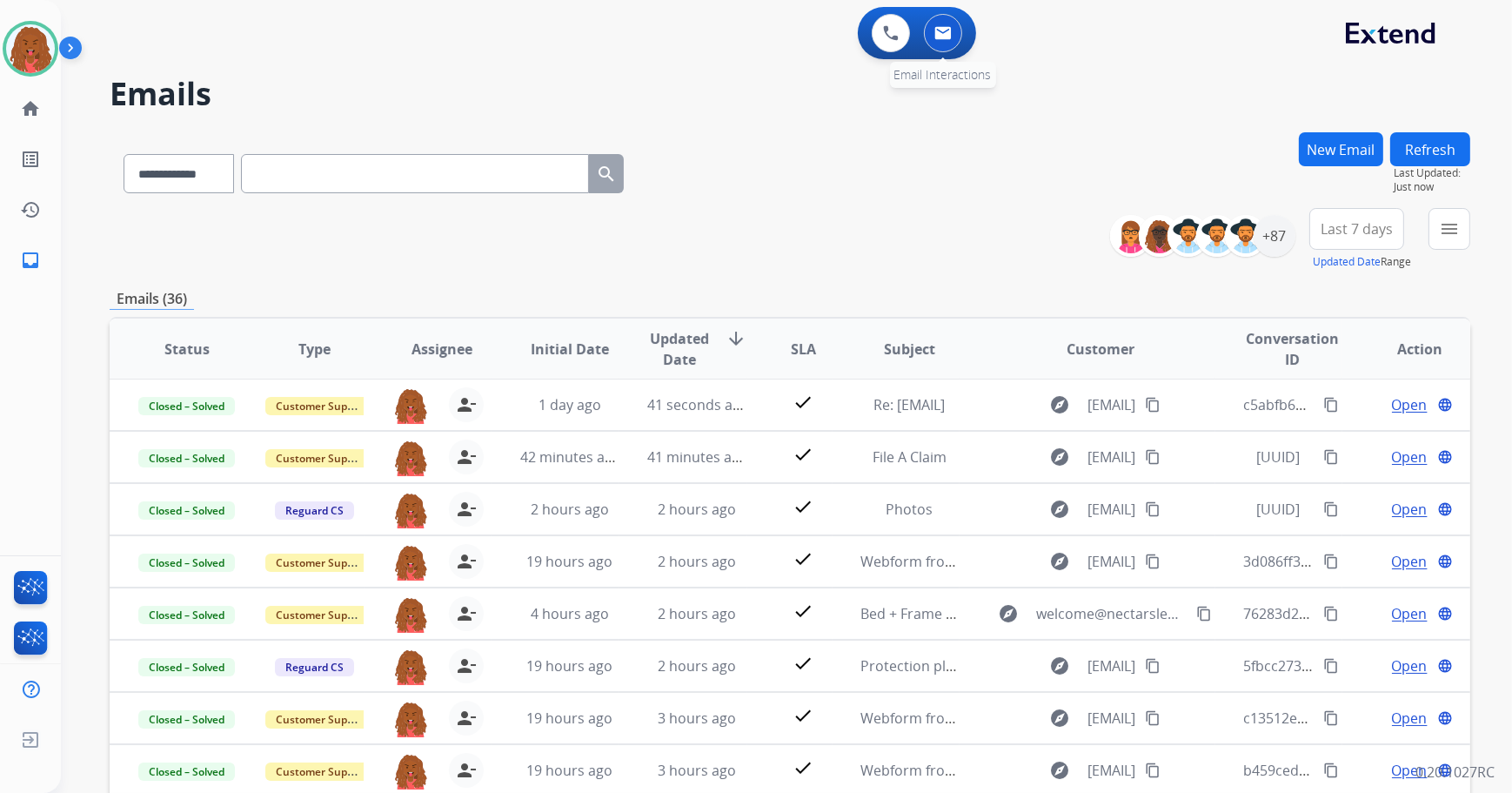 click at bounding box center (943, 33) 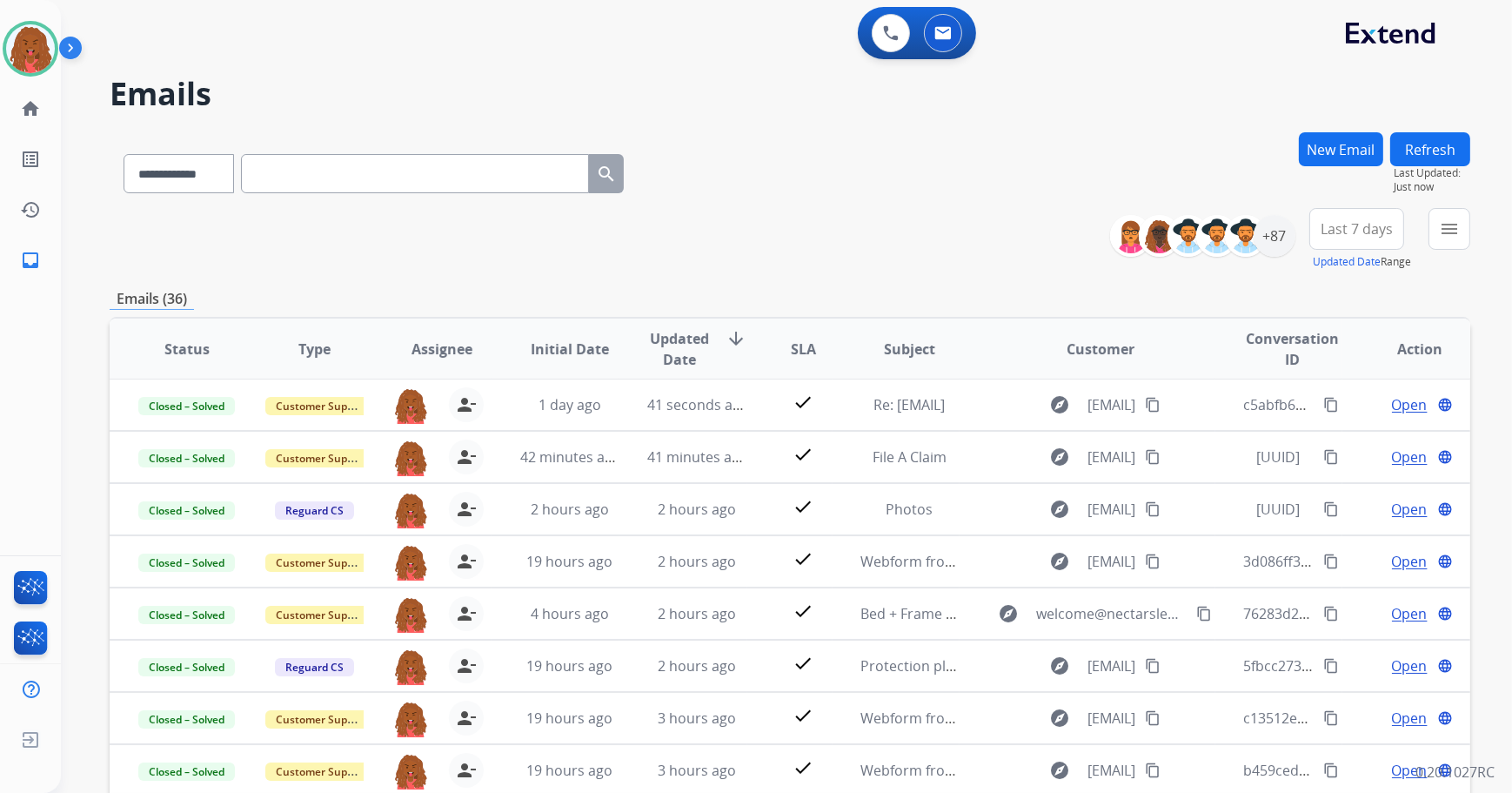click on "Last 7 days" at bounding box center [1356, 229] 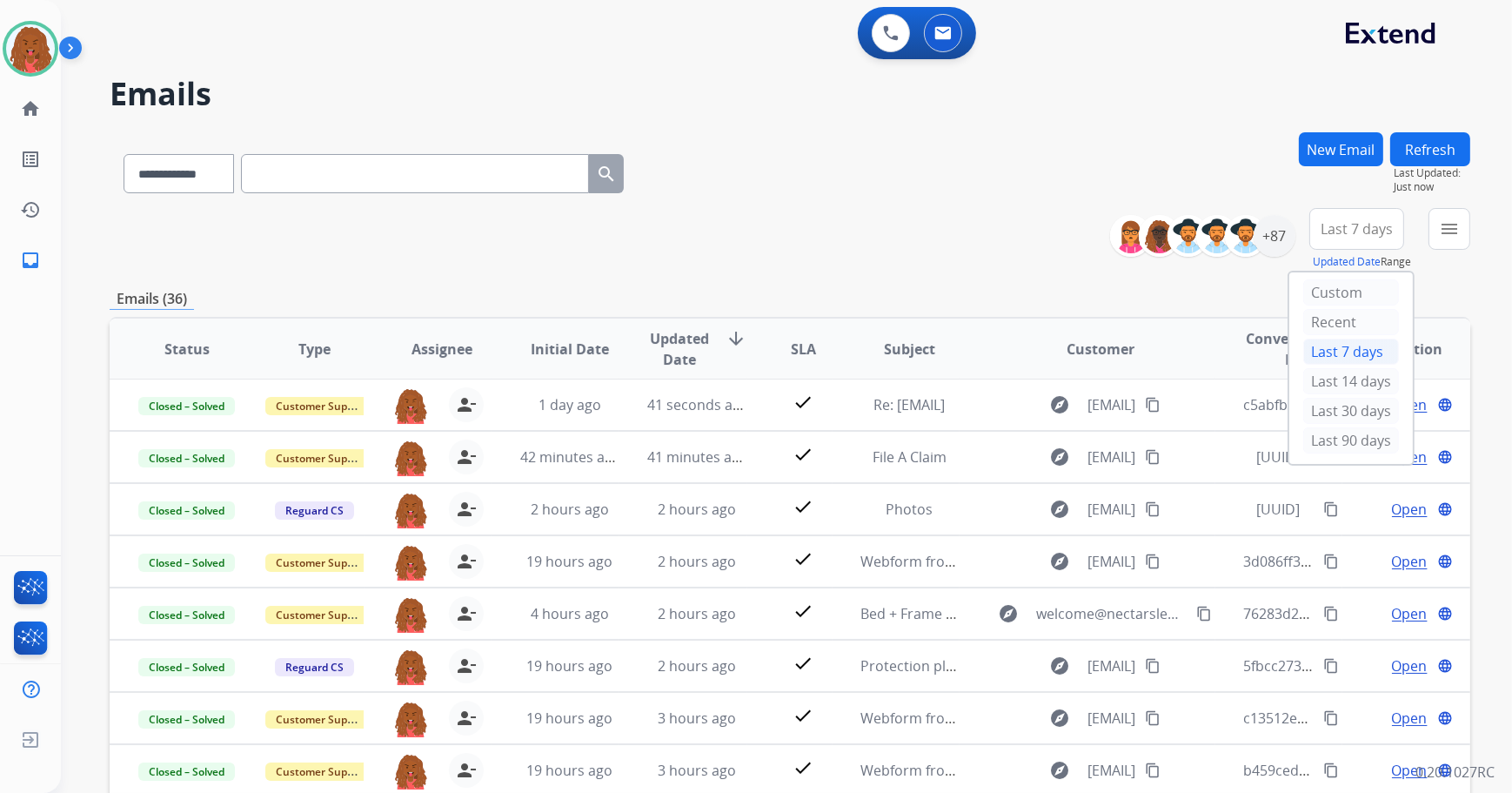 drag, startPoint x: 1317, startPoint y: 441, endPoint x: 1322, endPoint y: 430, distance: 12.083046 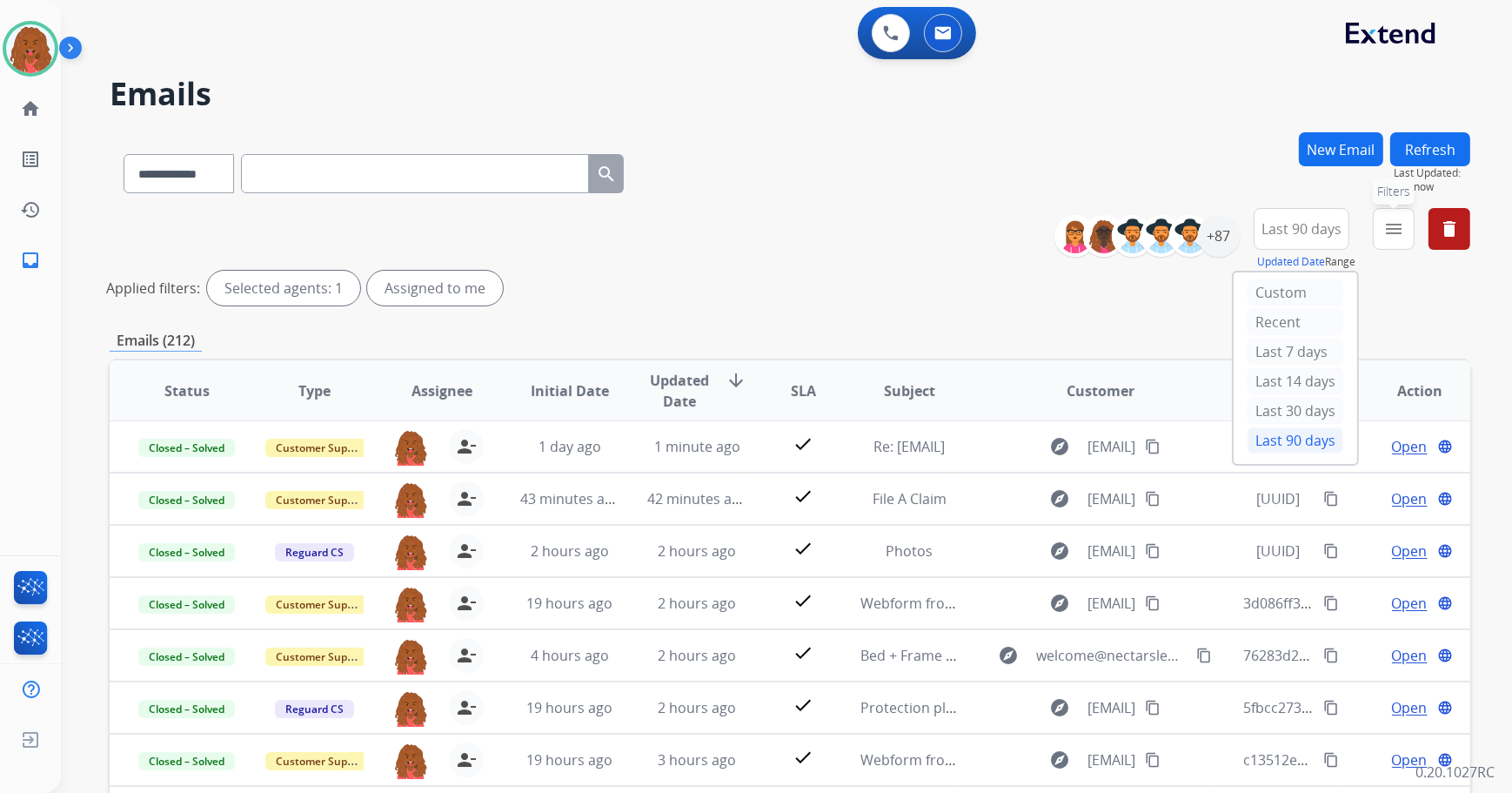 click on "menu" at bounding box center [1394, 229] 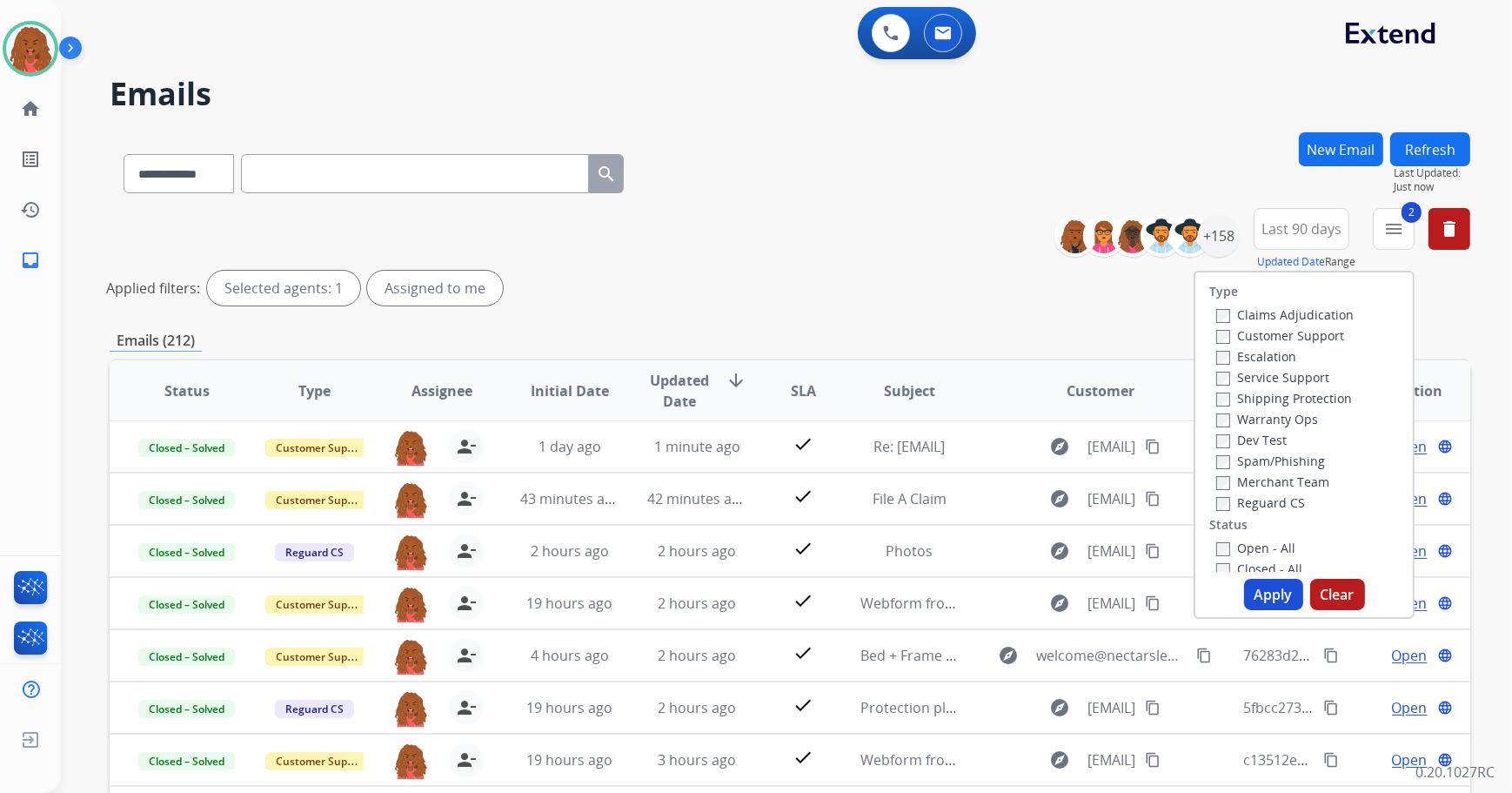 click on "Claims Adjudication   Customer Support   Escalation   Service Support   Shipping Protection   Warranty Ops   Dev Test   Spam/Phishing   Merchant Team   Reguard CS" at bounding box center [1281, 408] 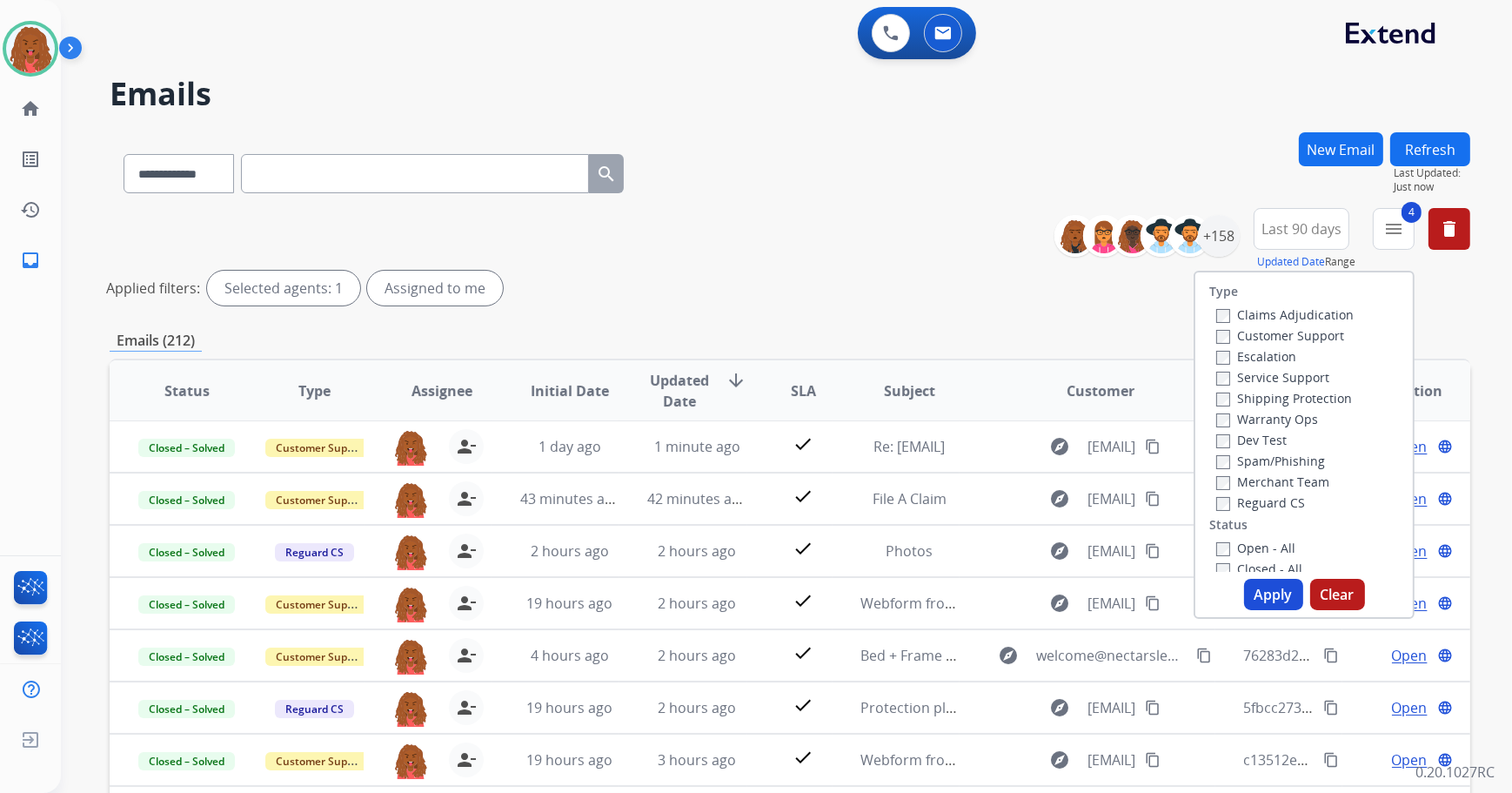 drag, startPoint x: 1259, startPoint y: 588, endPoint x: 1279, endPoint y: 595, distance: 21.18962 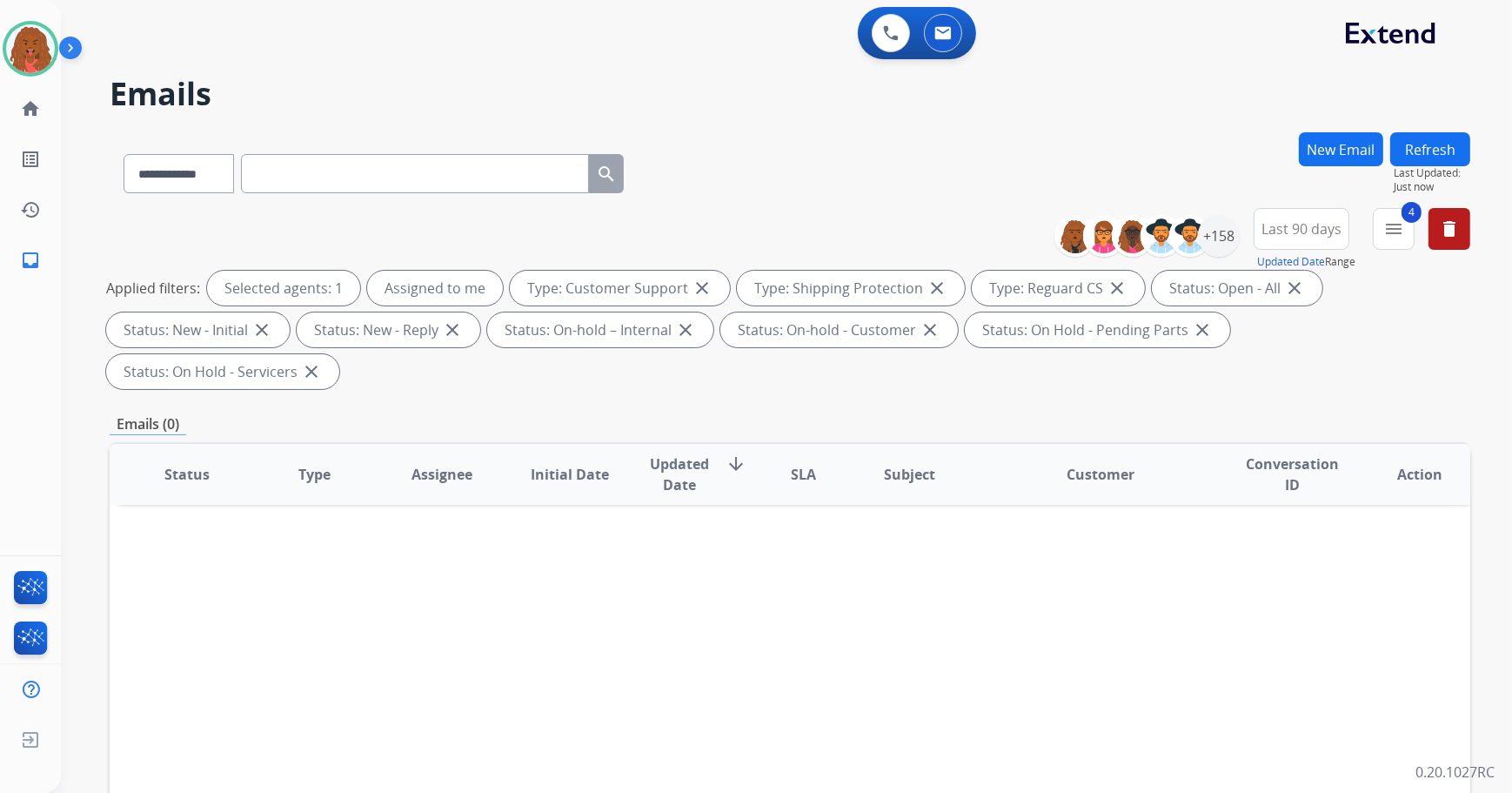 scroll, scrollTop: 0, scrollLeft: 0, axis: both 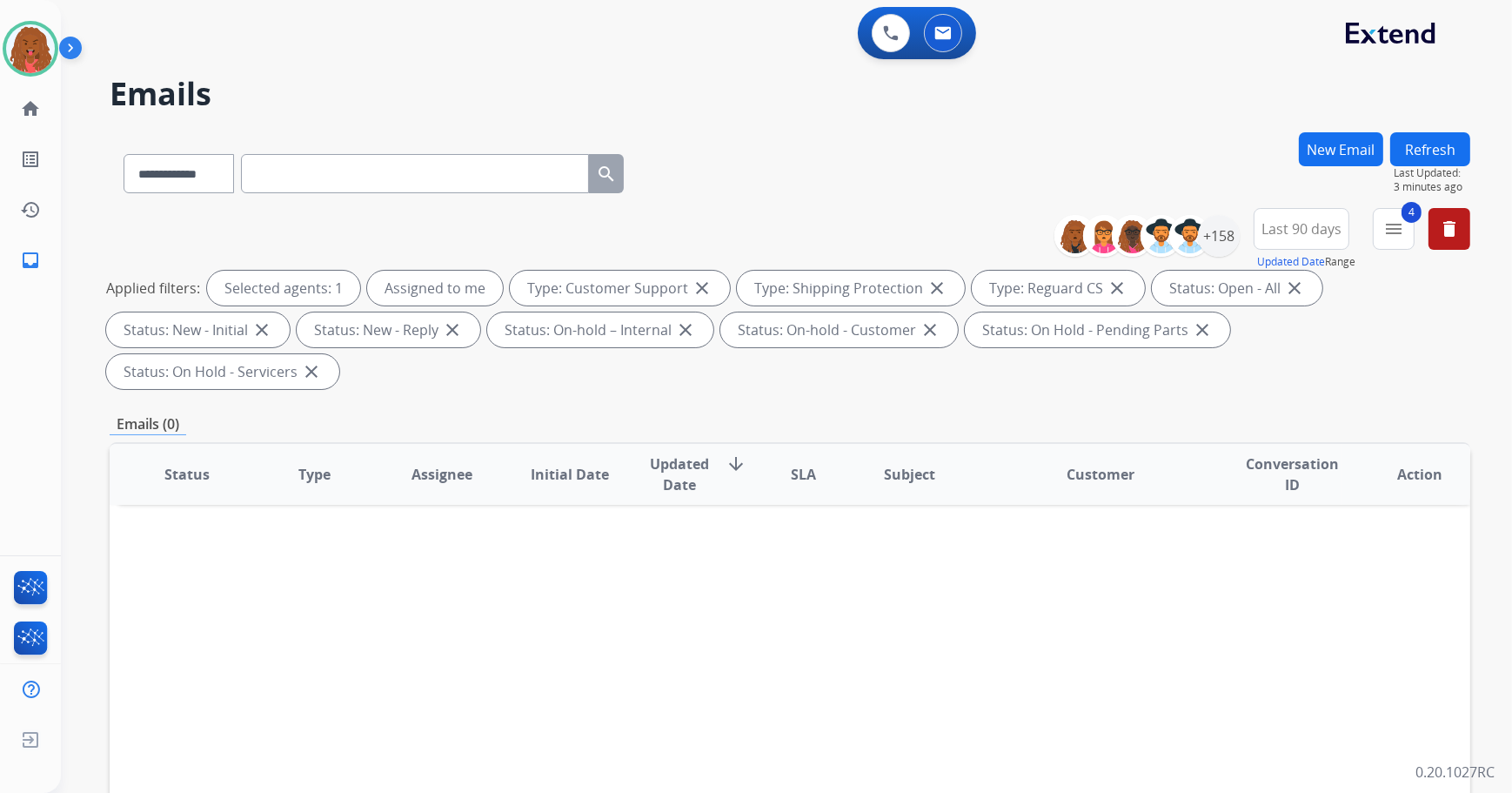 click at bounding box center [77, 52] 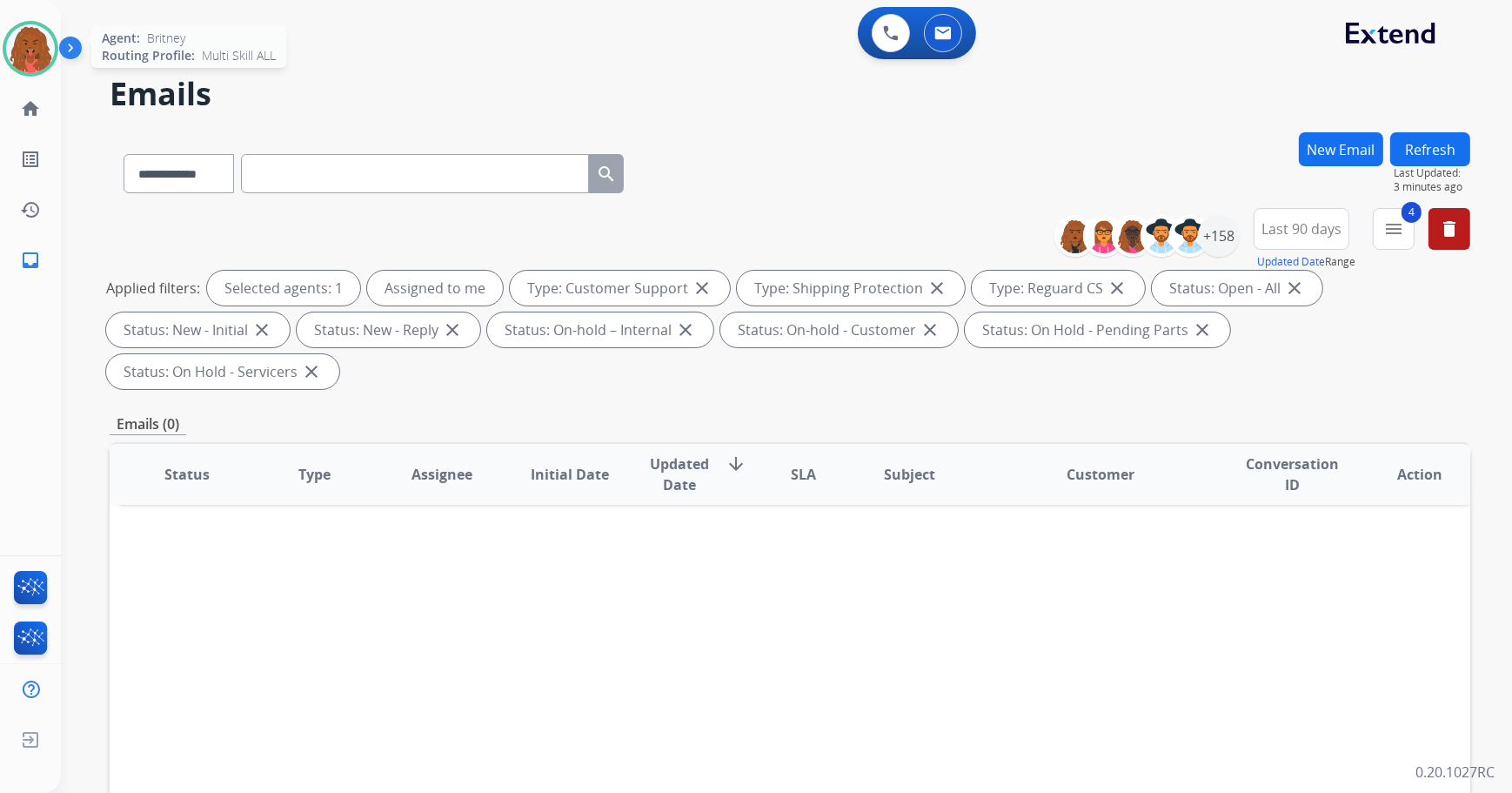 click at bounding box center [30, 49] 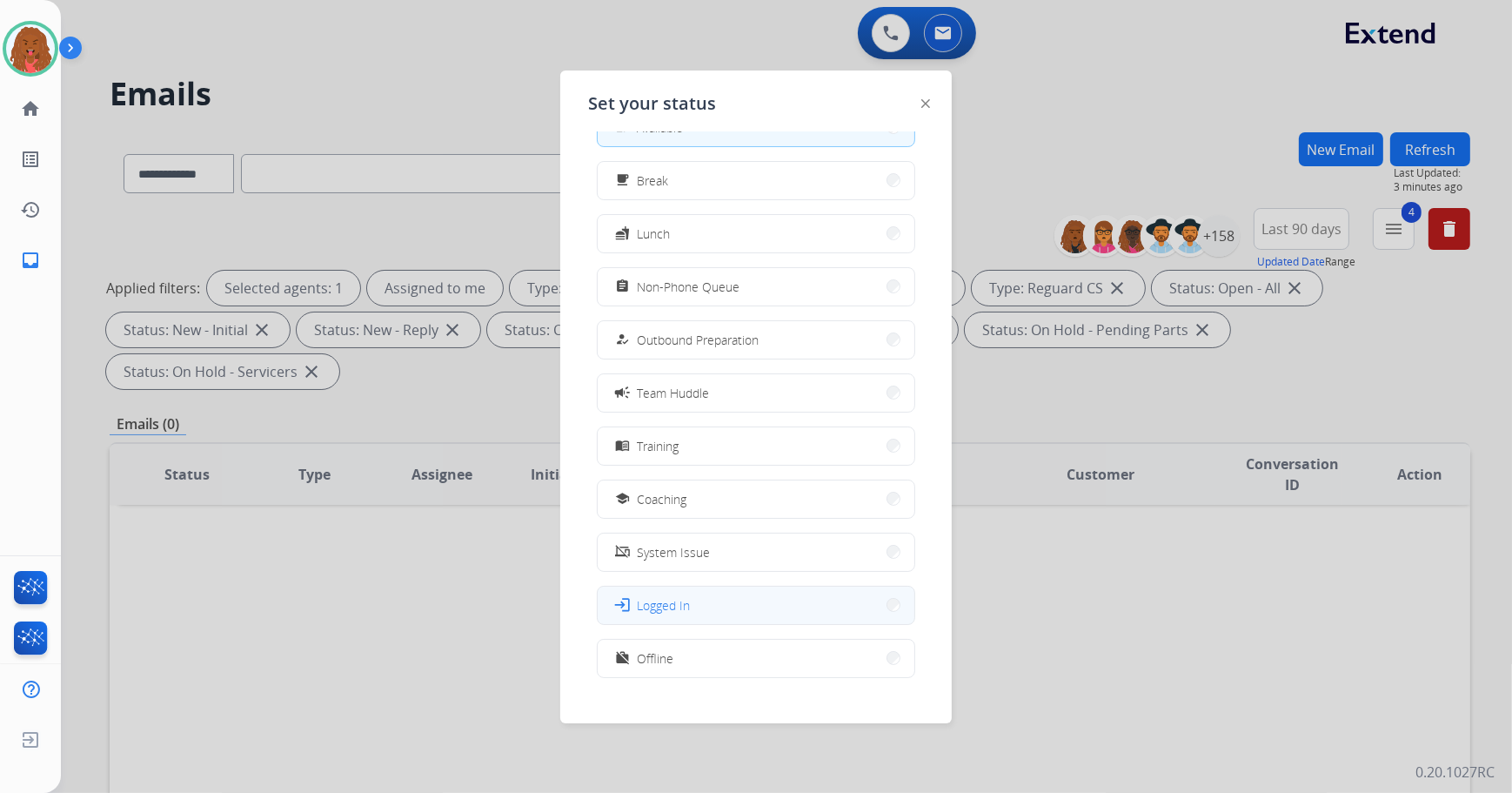scroll, scrollTop: 58, scrollLeft: 0, axis: vertical 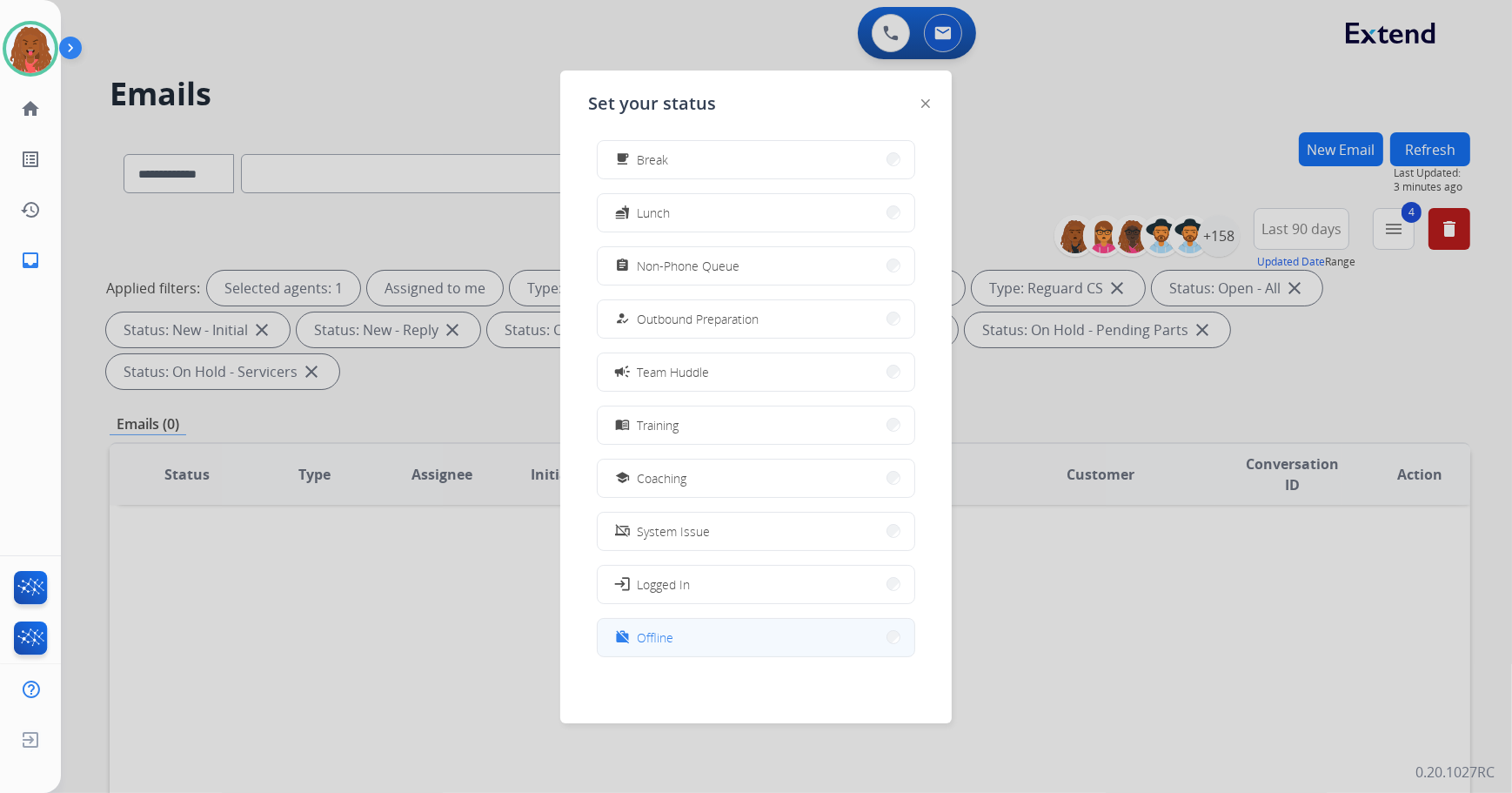 click on "work_off Offline" at bounding box center [756, 637] 